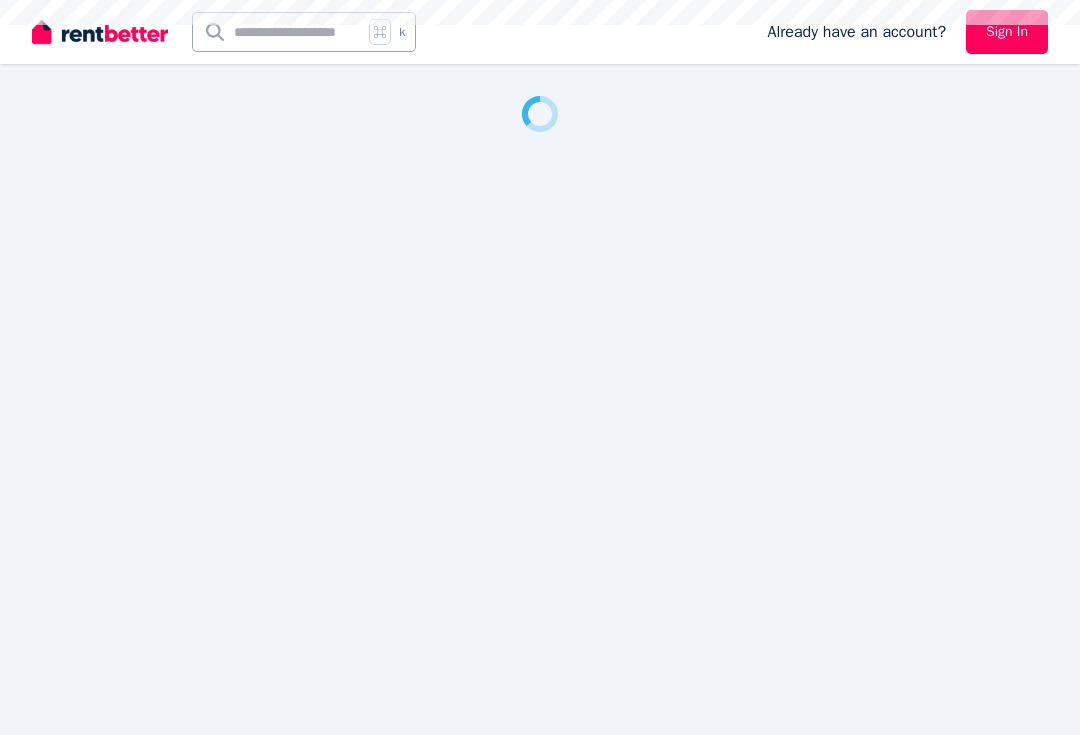 scroll, scrollTop: 0, scrollLeft: 0, axis: both 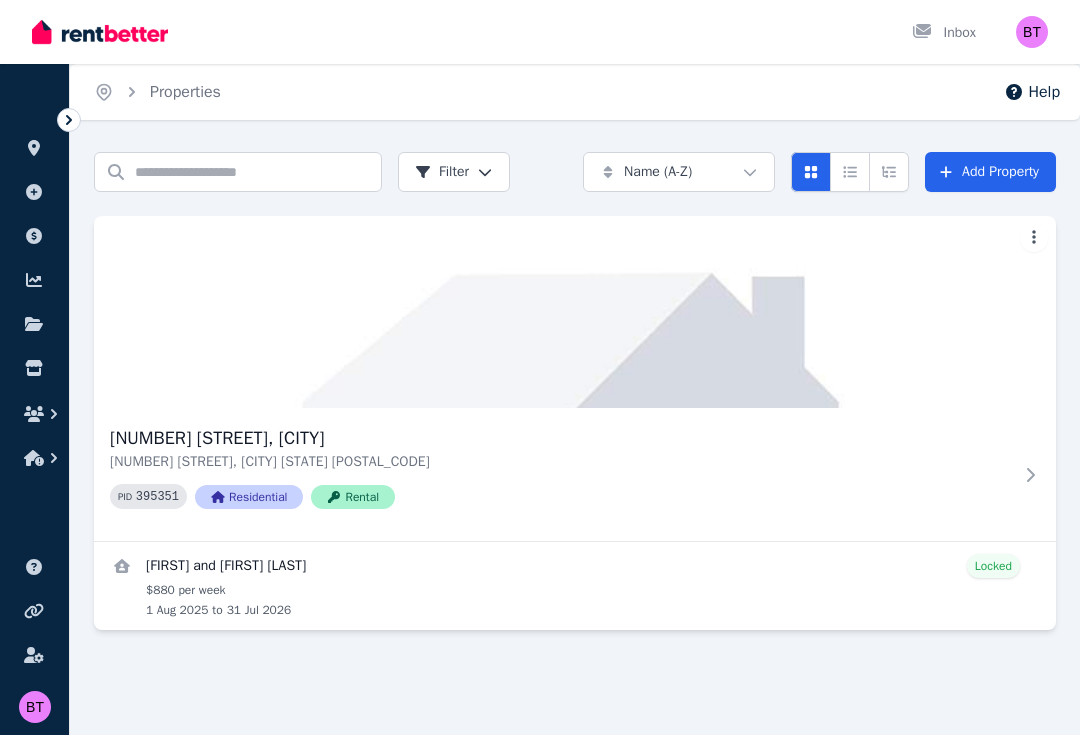 click 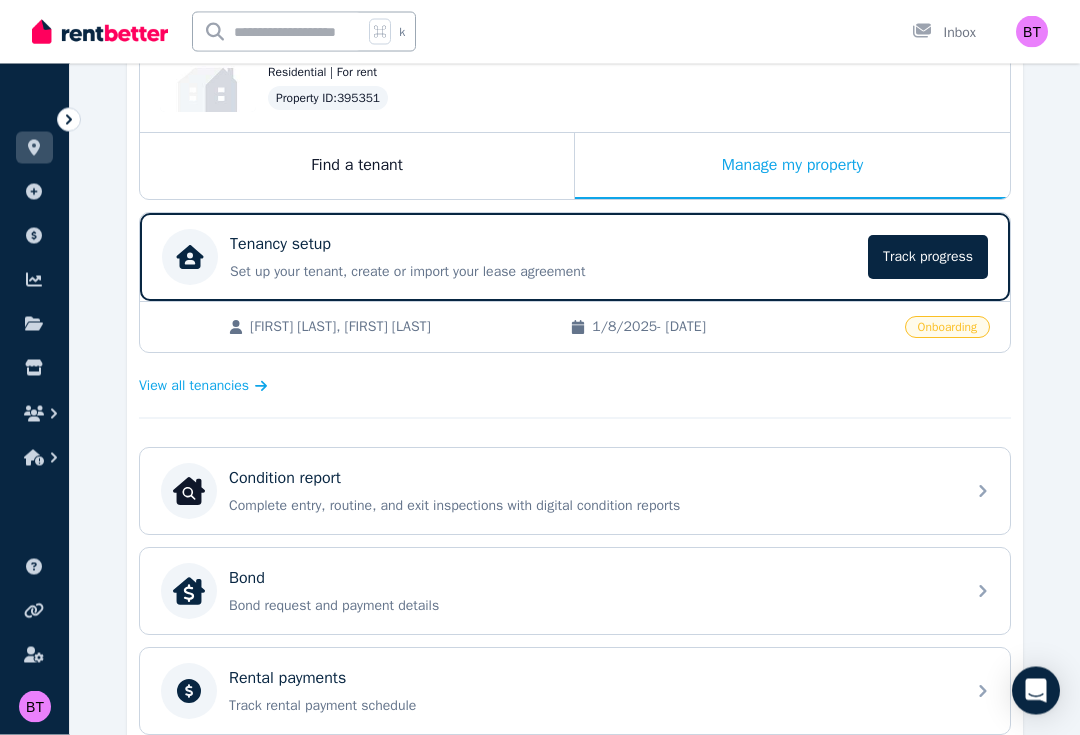 scroll, scrollTop: 260, scrollLeft: 0, axis: vertical 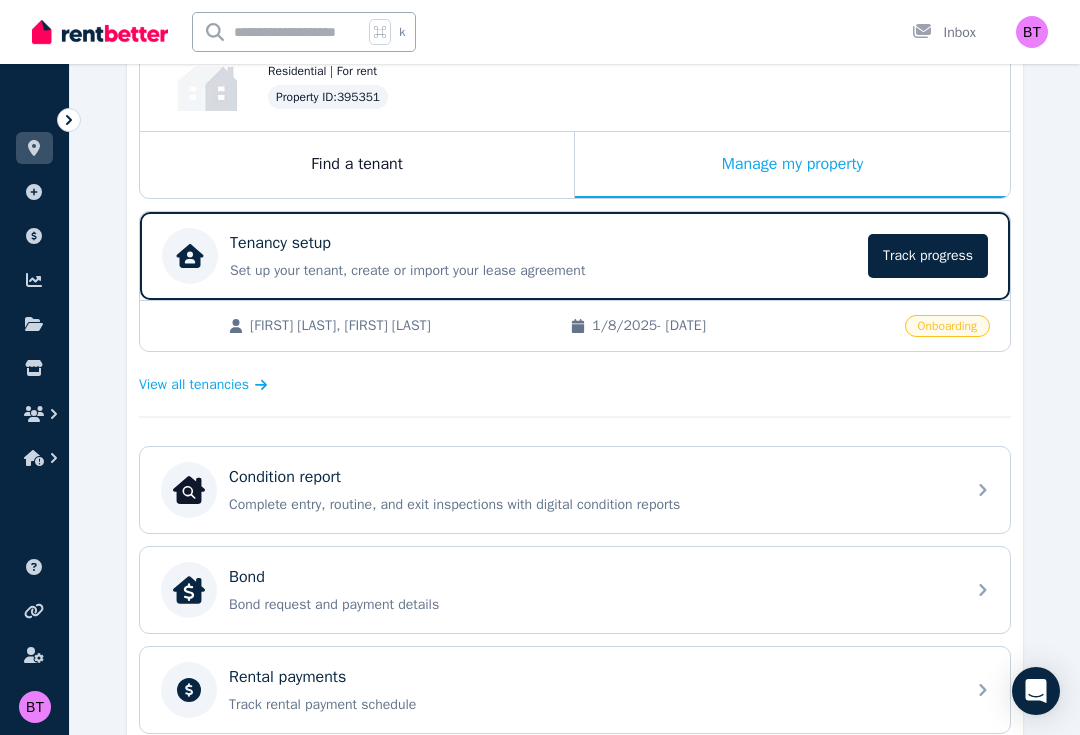 click on "Complete entry, routine, and exit inspections with digital condition reports" at bounding box center (591, 505) 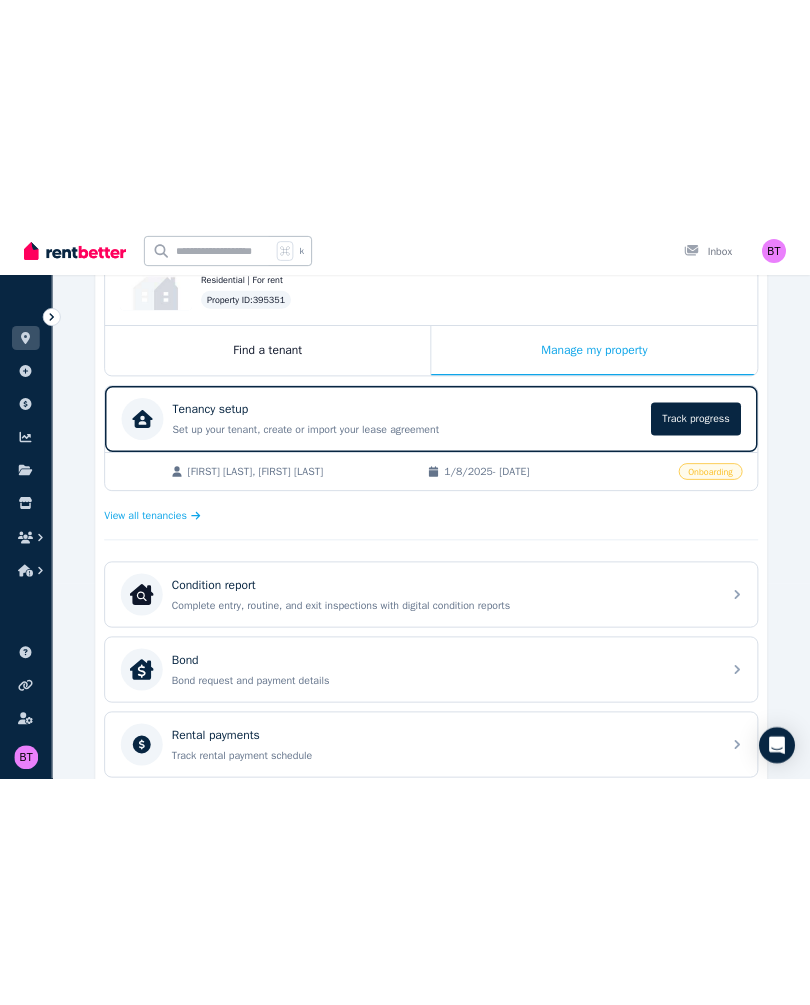 scroll, scrollTop: 0, scrollLeft: 0, axis: both 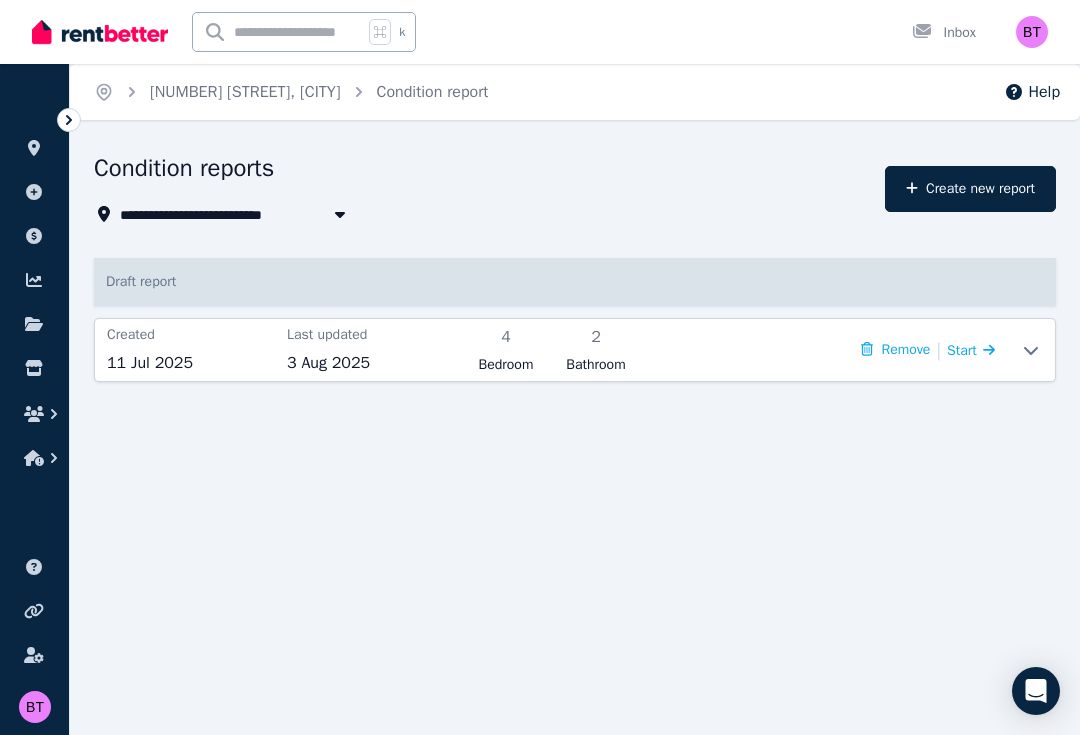 click on "Start" at bounding box center [962, 350] 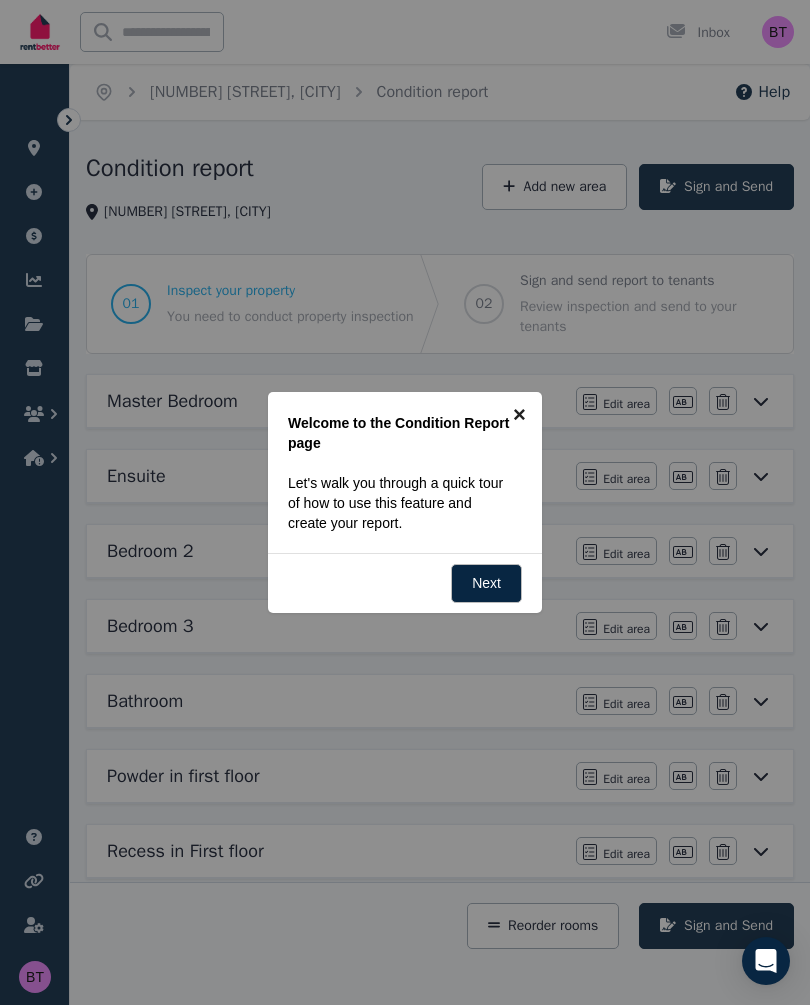 click on "×" at bounding box center (519, 414) 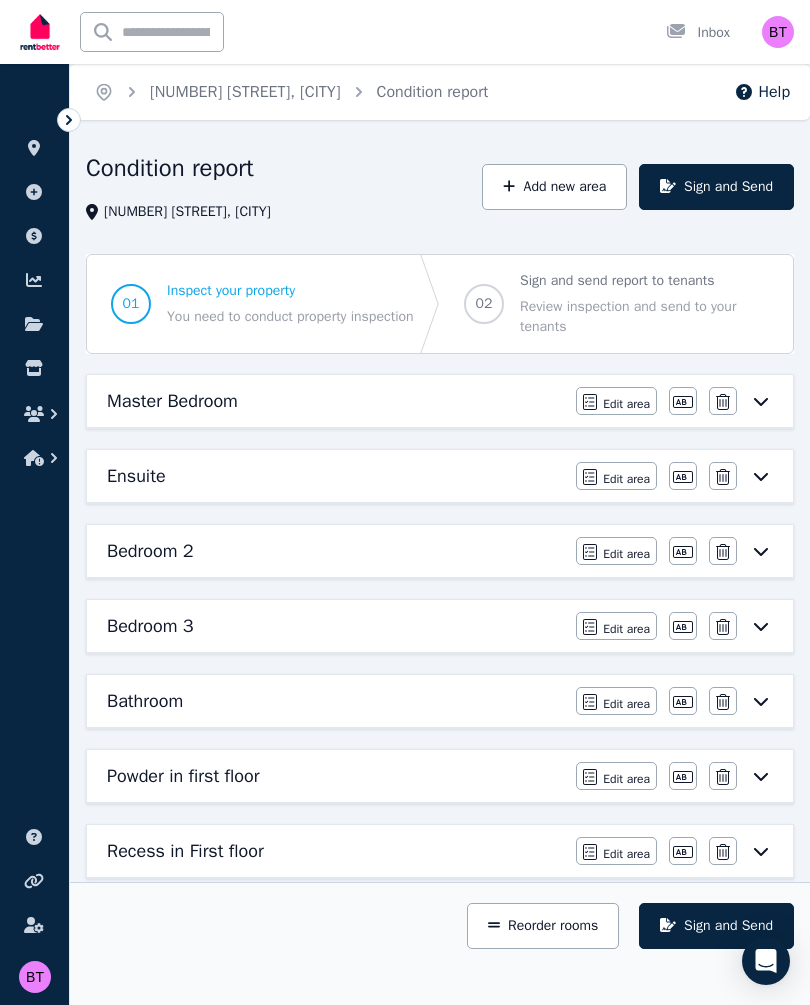 click on "Edit area" at bounding box center (626, 404) 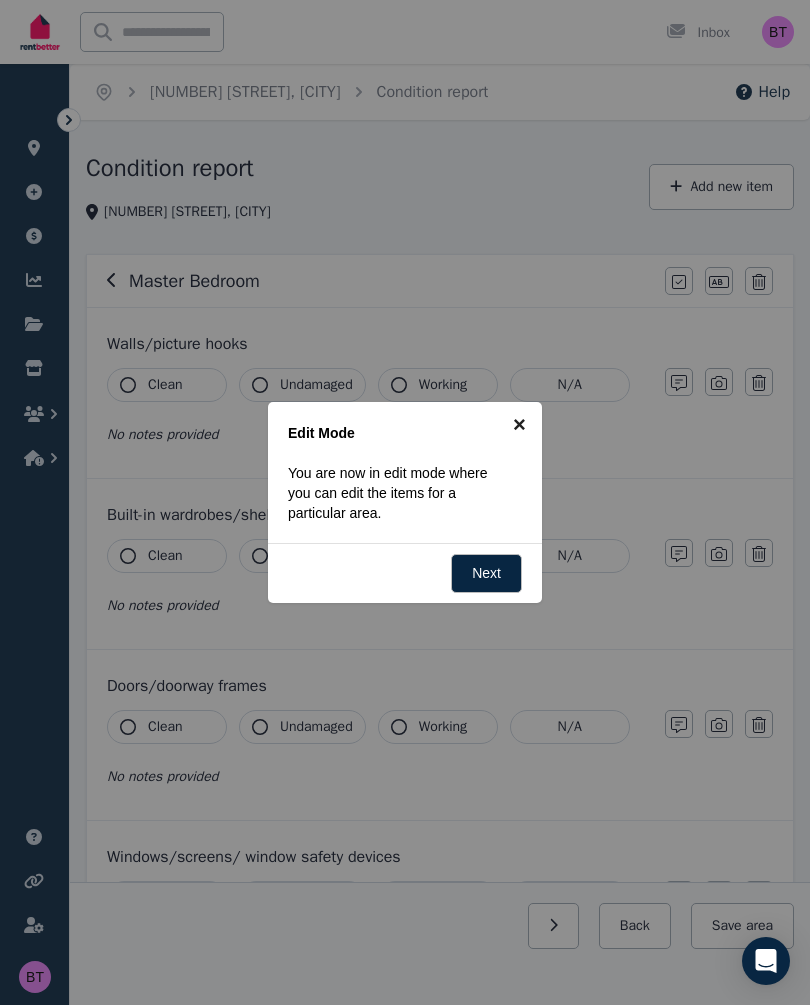 click on "×" at bounding box center [519, 424] 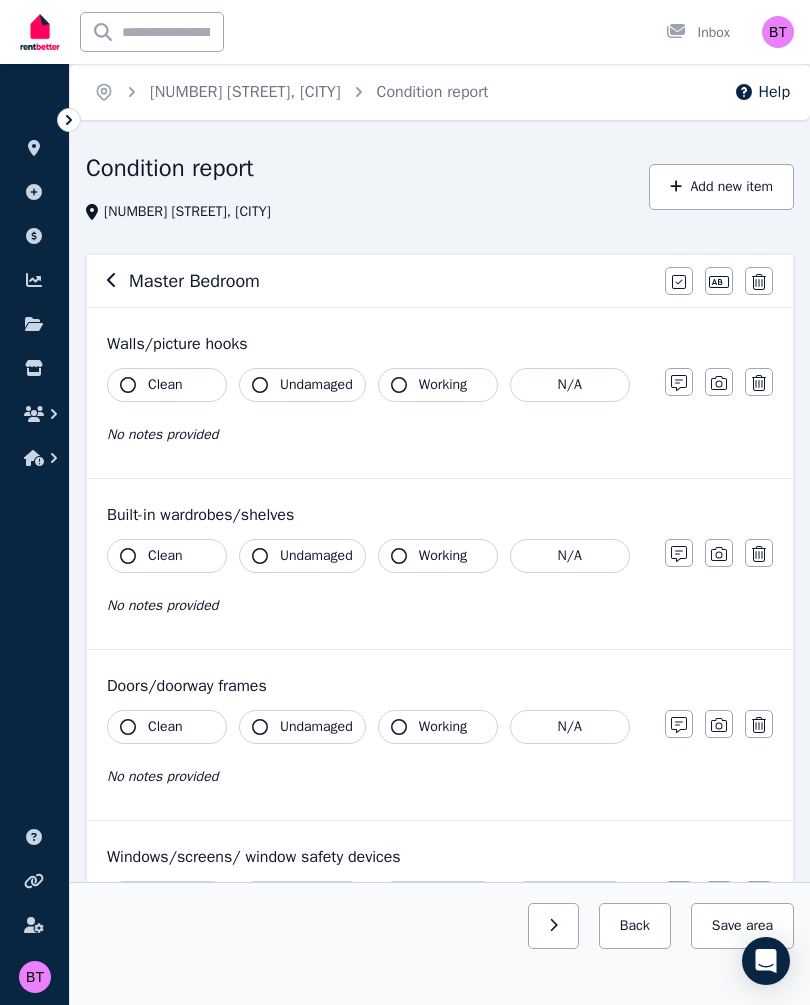 click on "Clean Undamaged Working N/A No notes provided Notes Photo Delete" at bounding box center [440, 417] 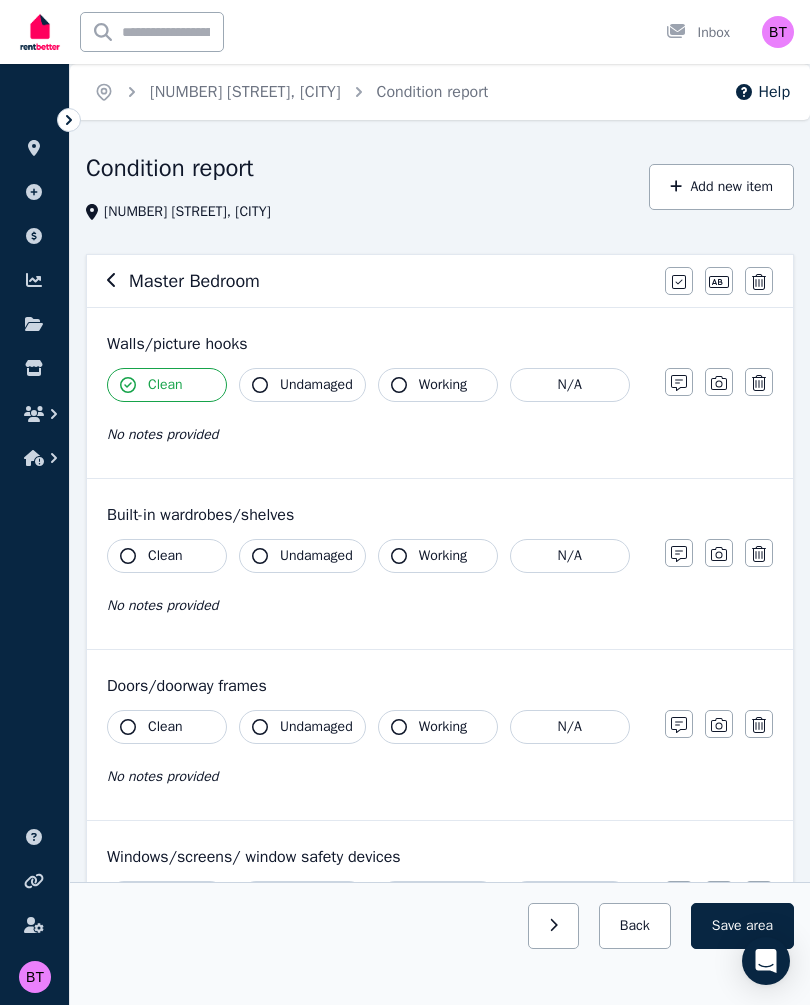 click on "Undamaged" at bounding box center [316, 385] 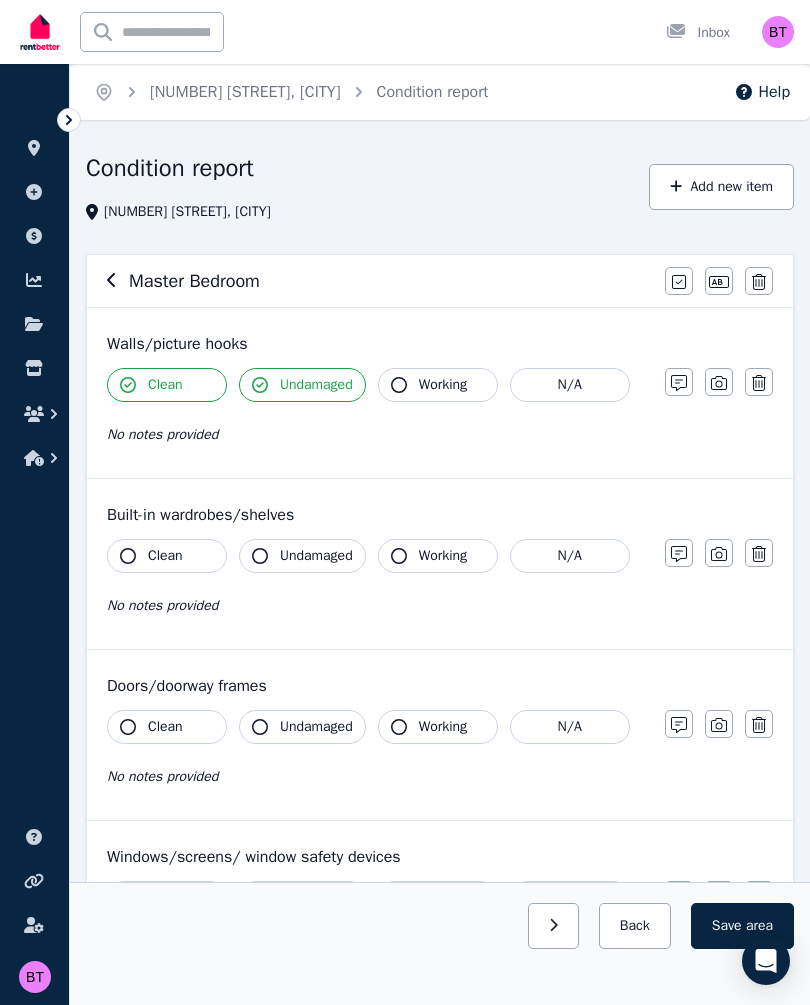 click on "Working" at bounding box center (443, 385) 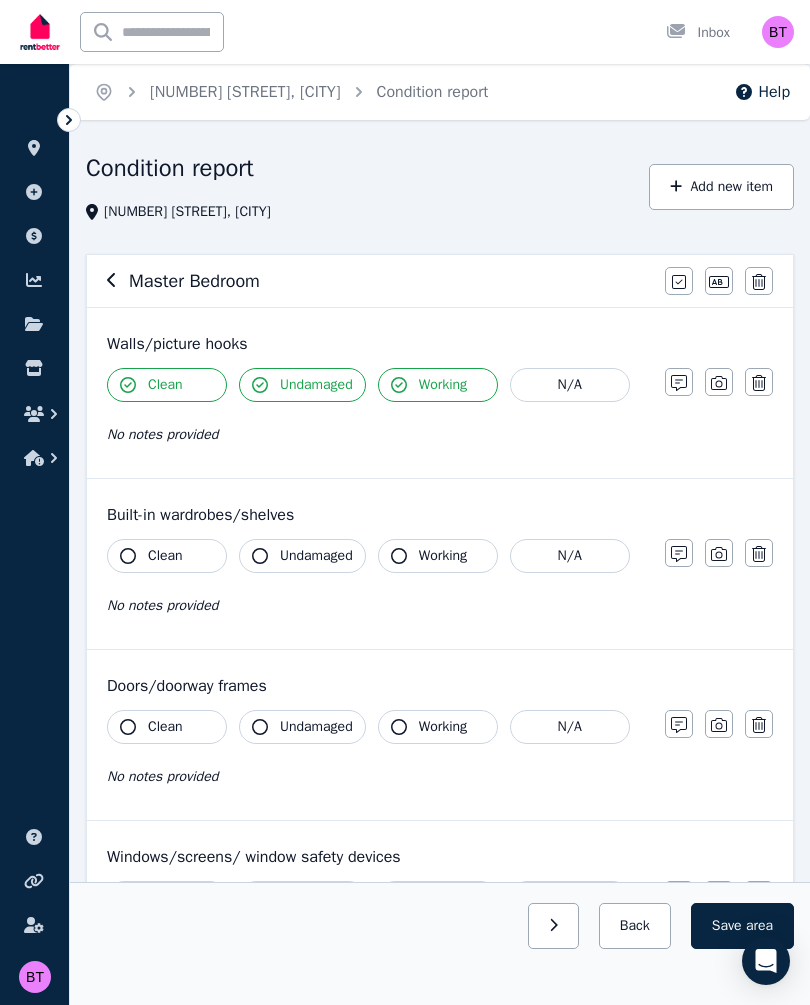 click 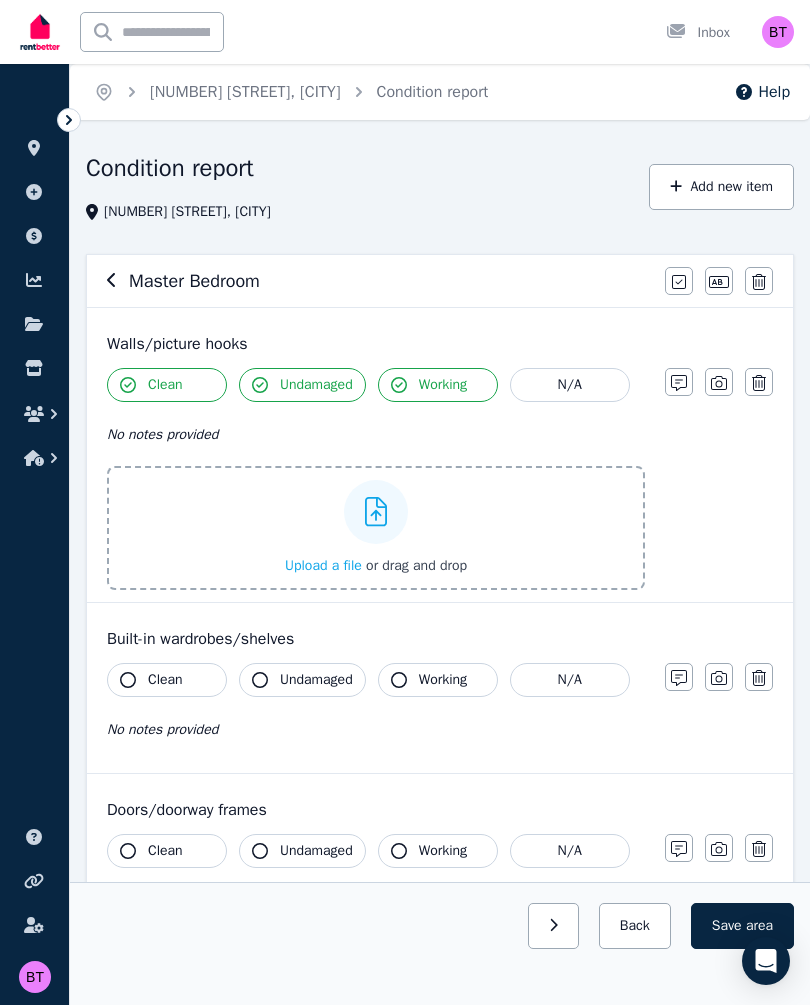 click on "Upload a file" at bounding box center [323, 565] 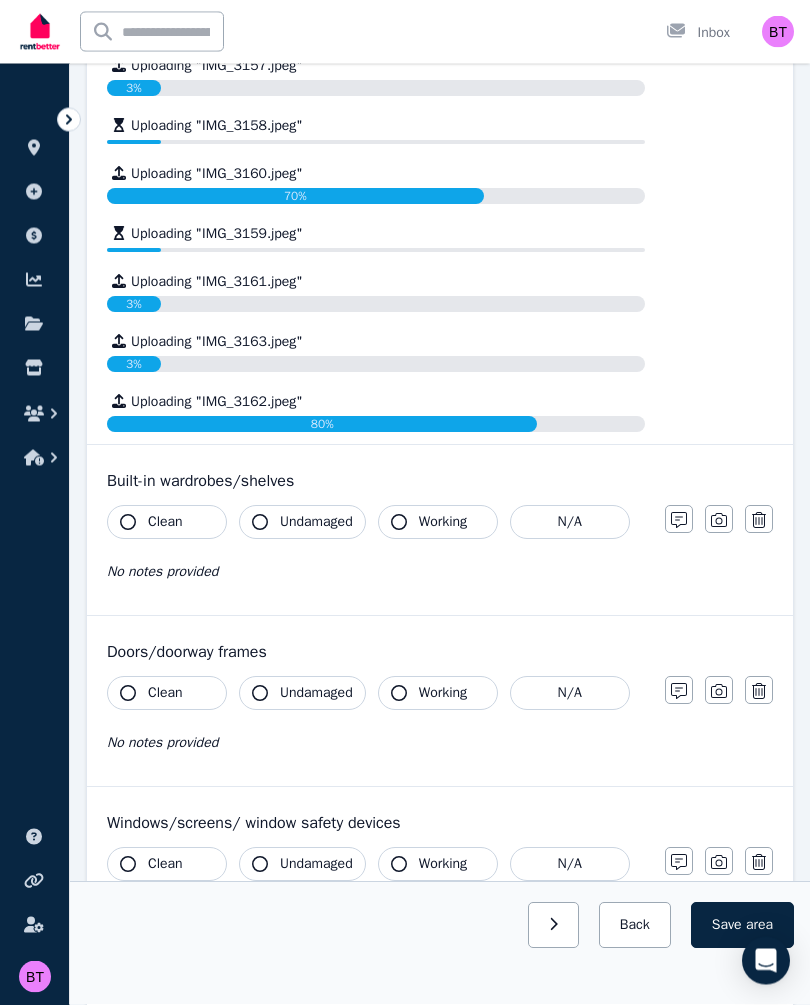 scroll, scrollTop: 950, scrollLeft: 0, axis: vertical 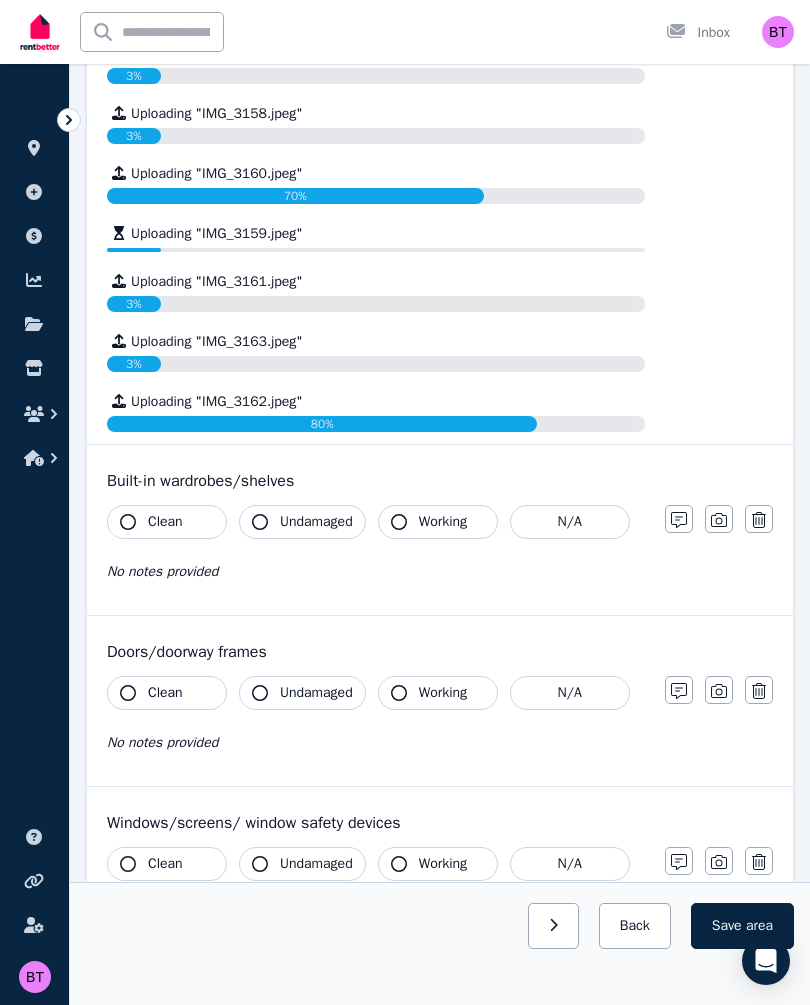 click on "Clean" at bounding box center [167, 522] 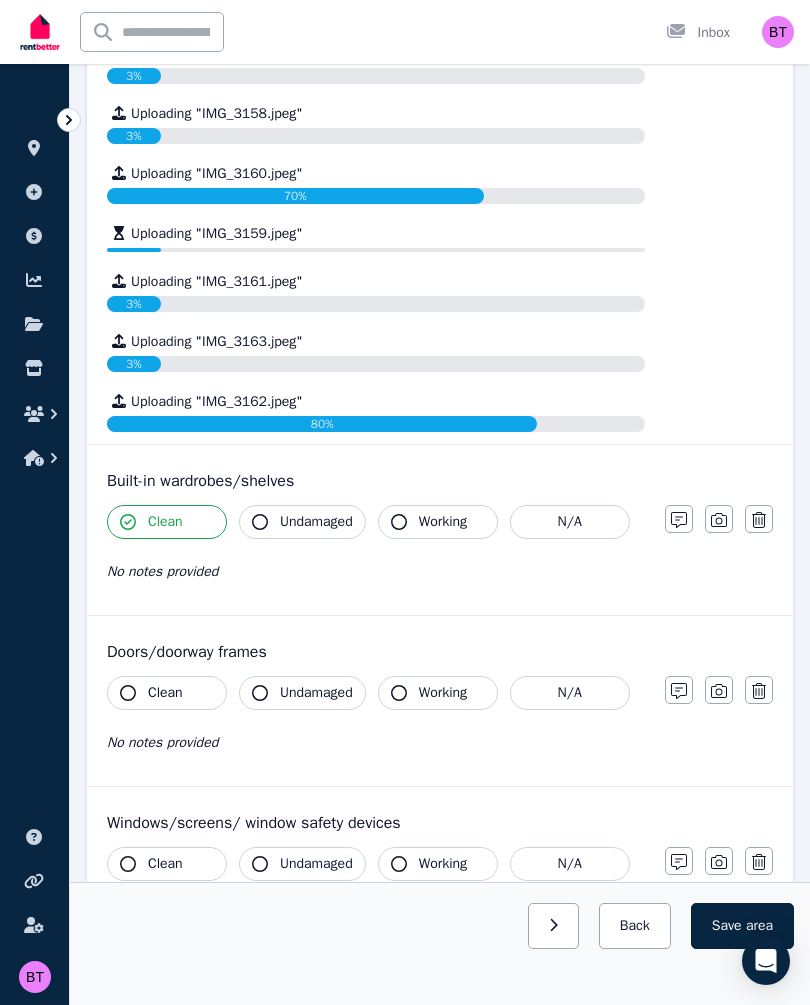 click on "Undamaged" at bounding box center [316, 522] 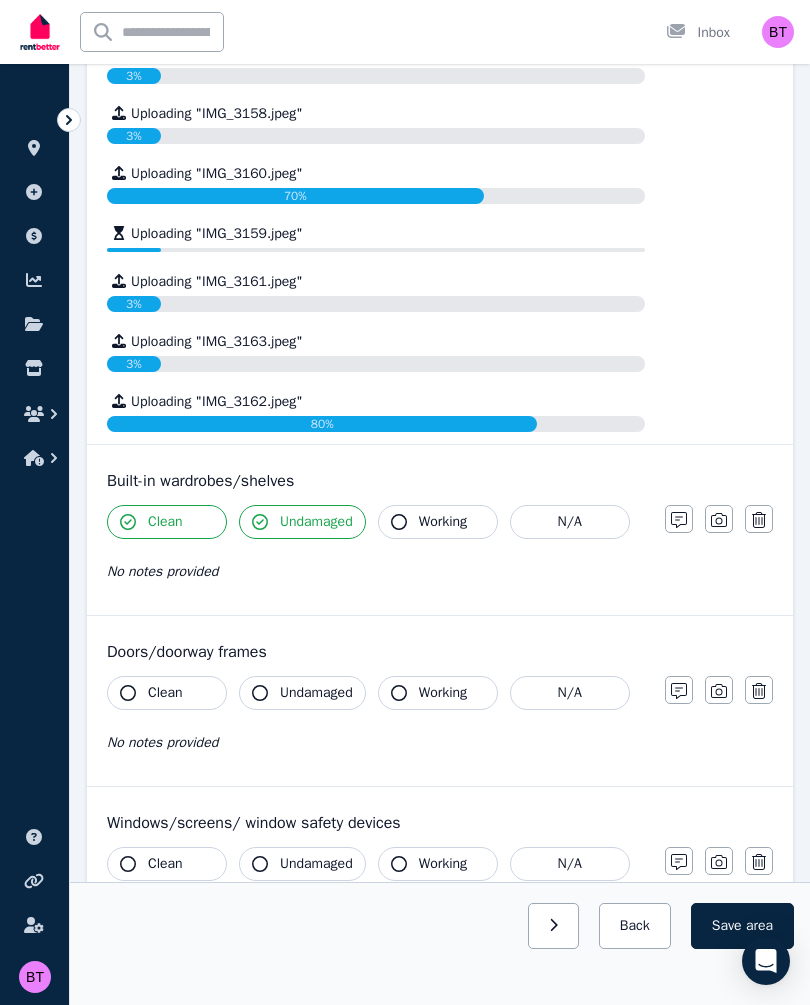 click on "Working" at bounding box center (443, 522) 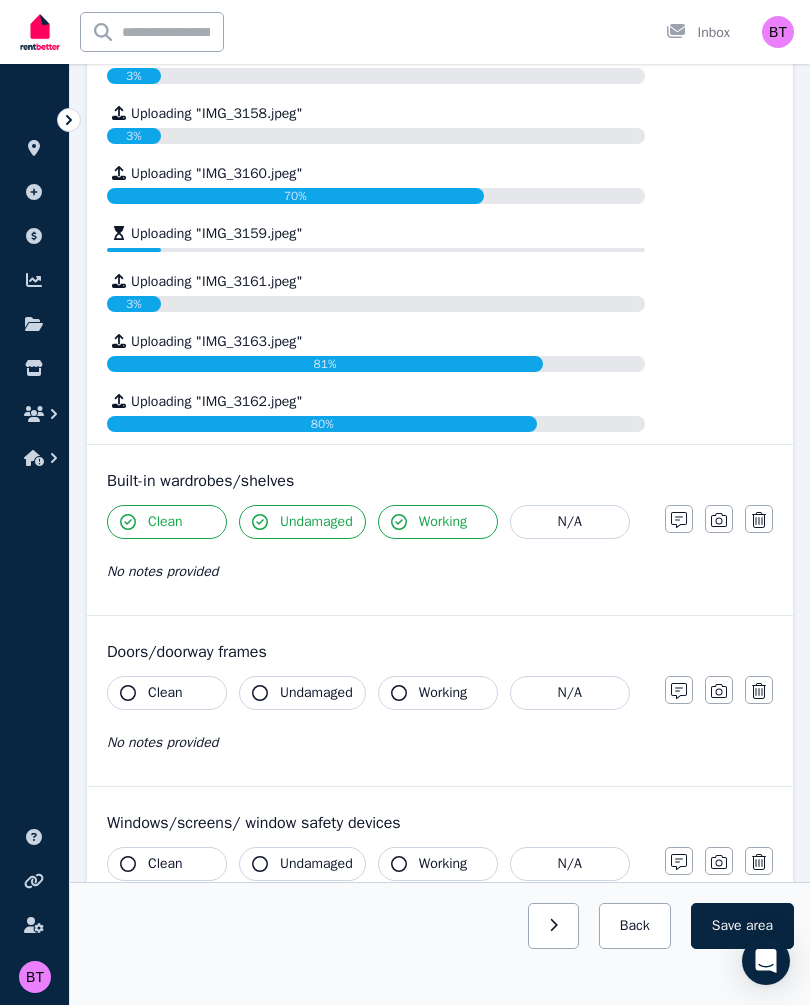 click 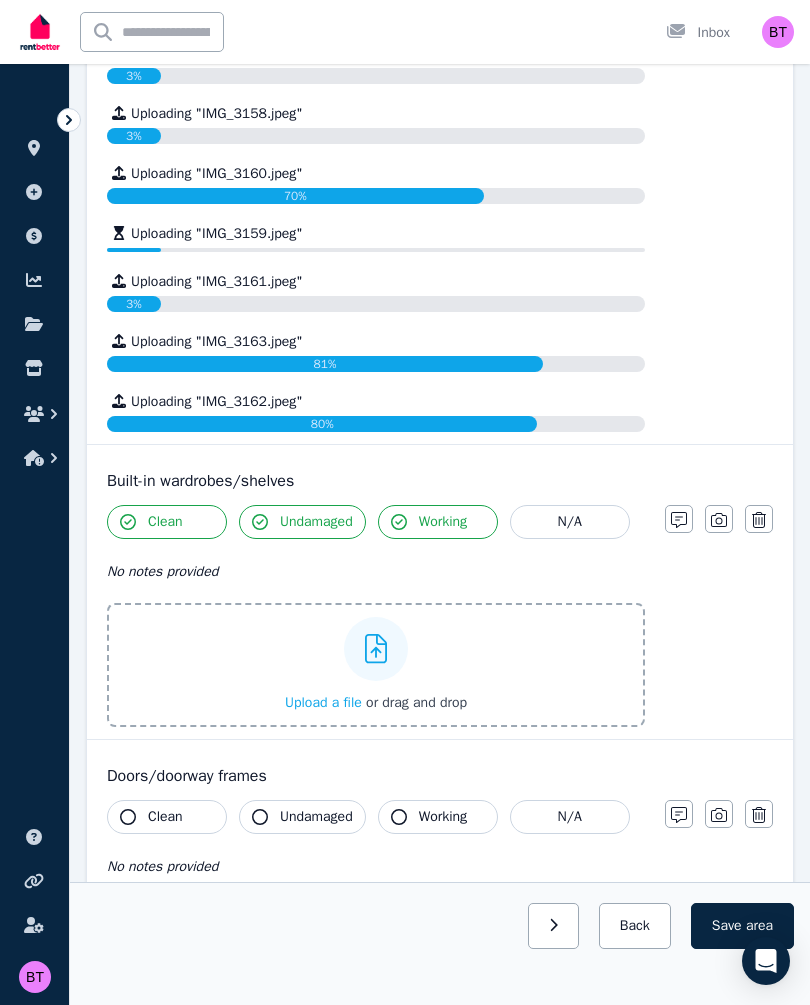 click on "Upload a file" at bounding box center (323, 702) 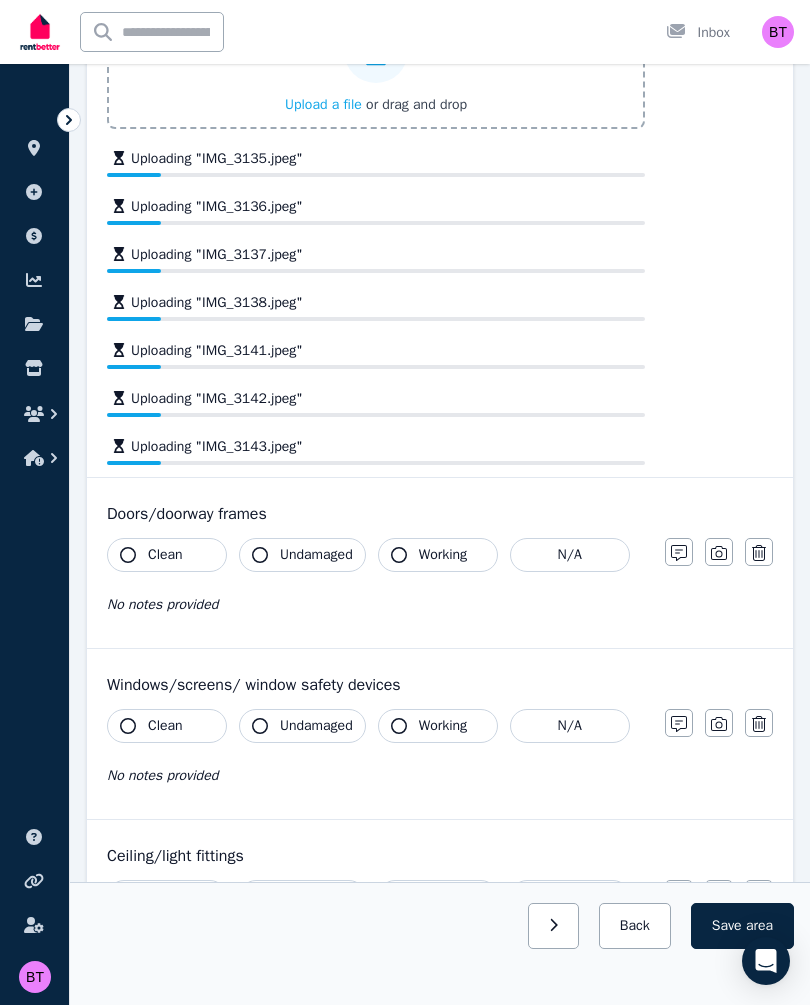 scroll, scrollTop: 1628, scrollLeft: 0, axis: vertical 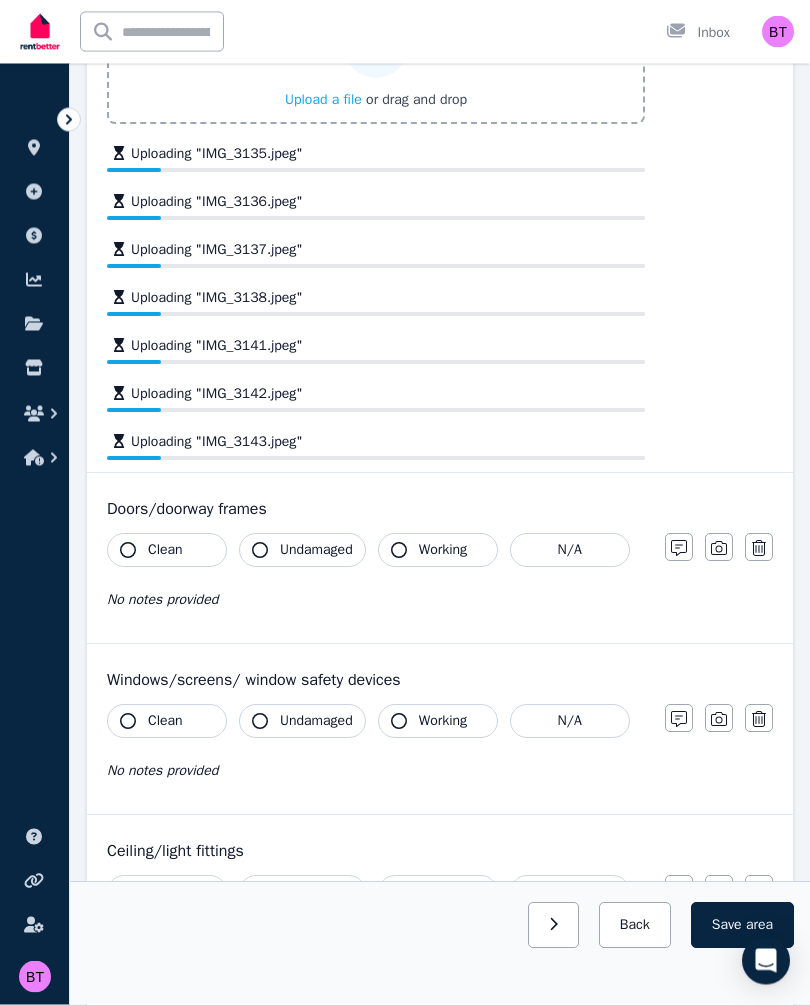 click on "Clean" at bounding box center [165, 551] 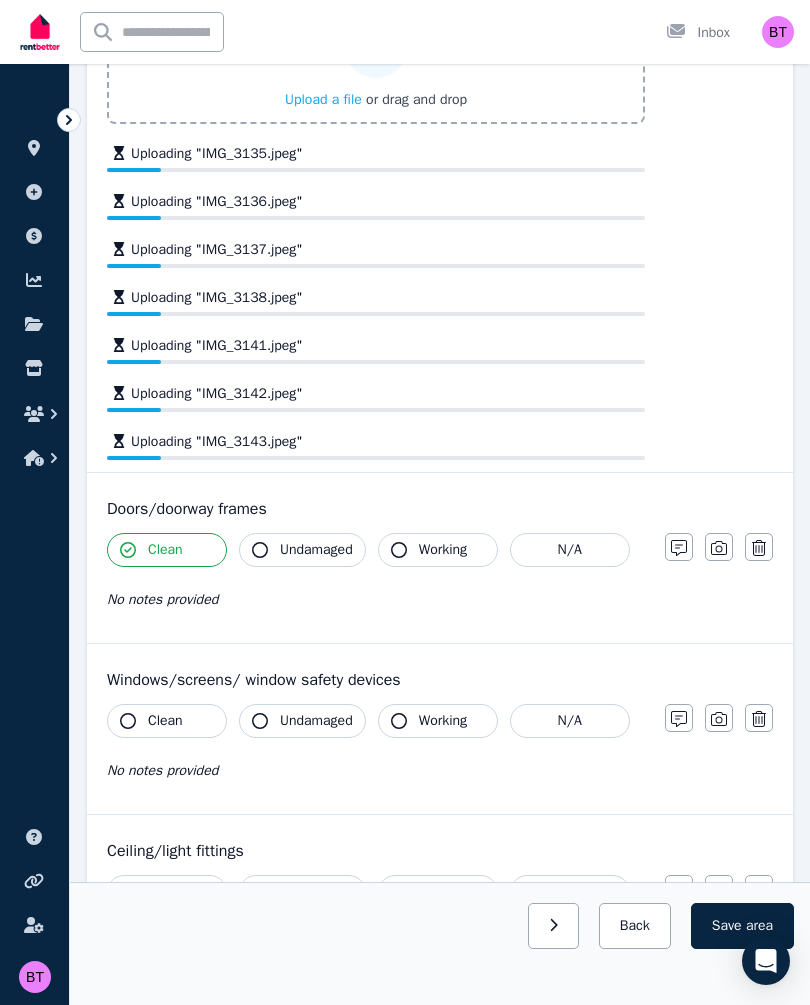 click on "Undamaged" at bounding box center [316, 550] 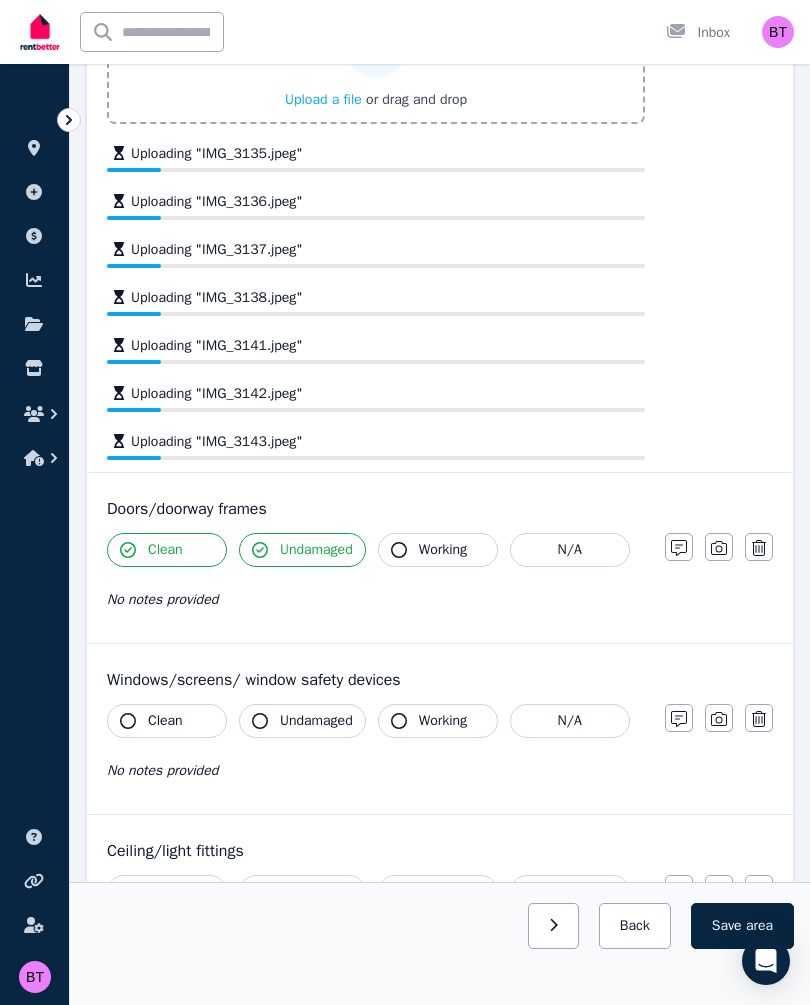 click on "Working" at bounding box center (443, 550) 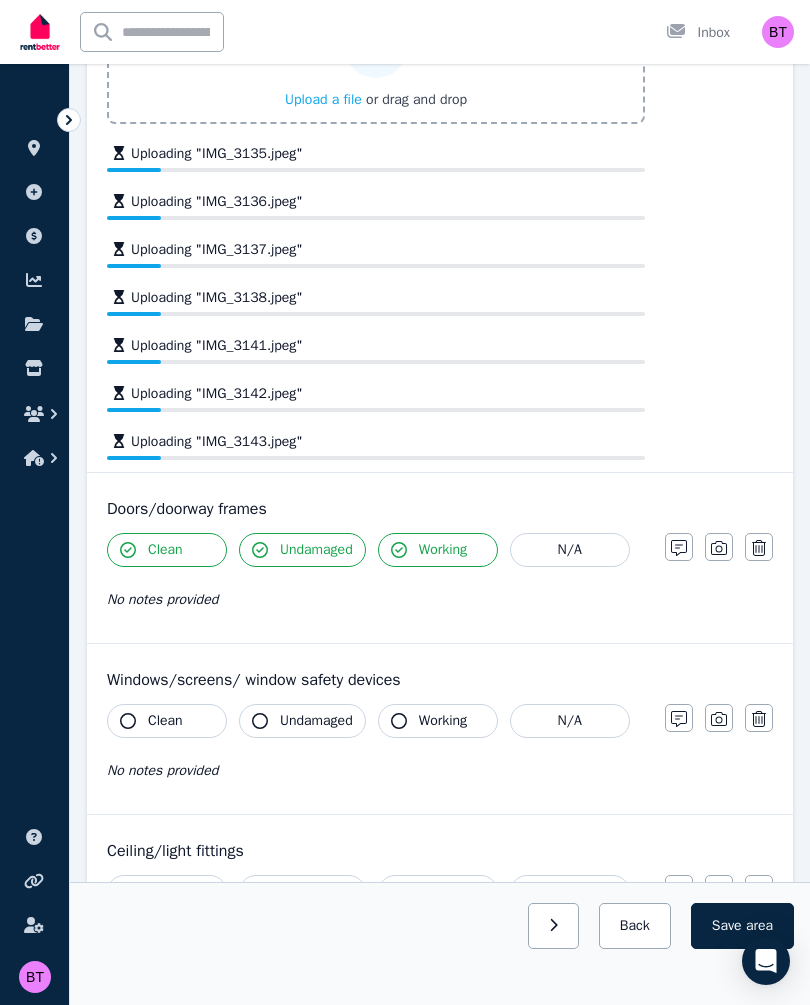 click 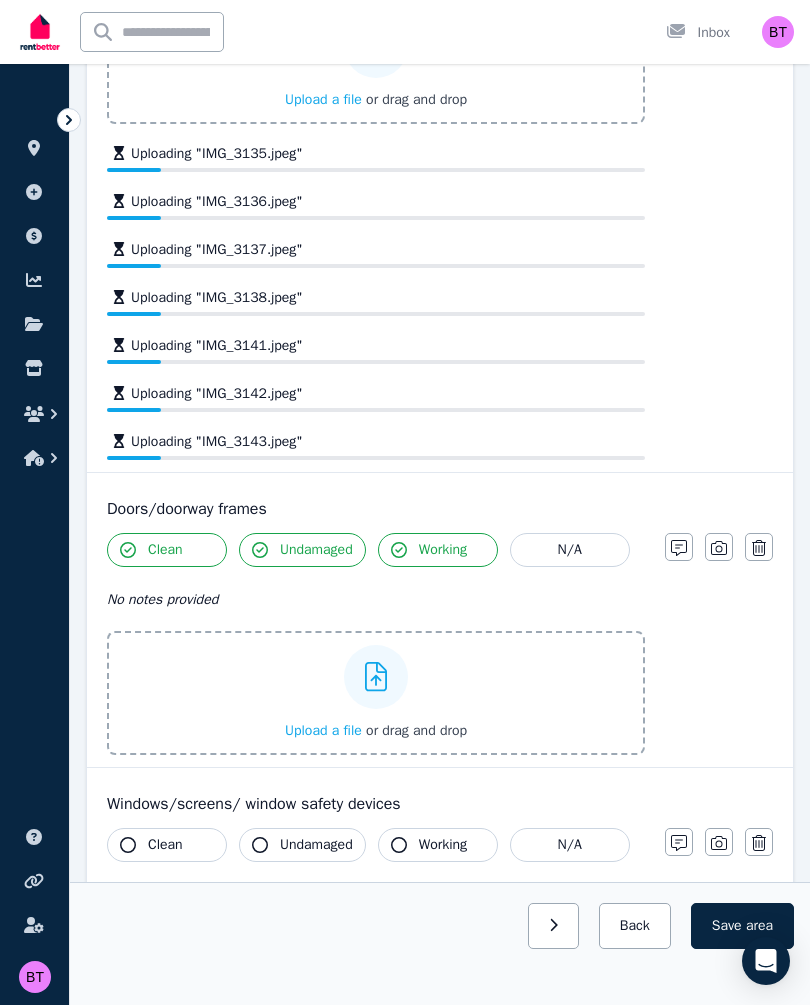 click on "Upload a file" at bounding box center [323, 730] 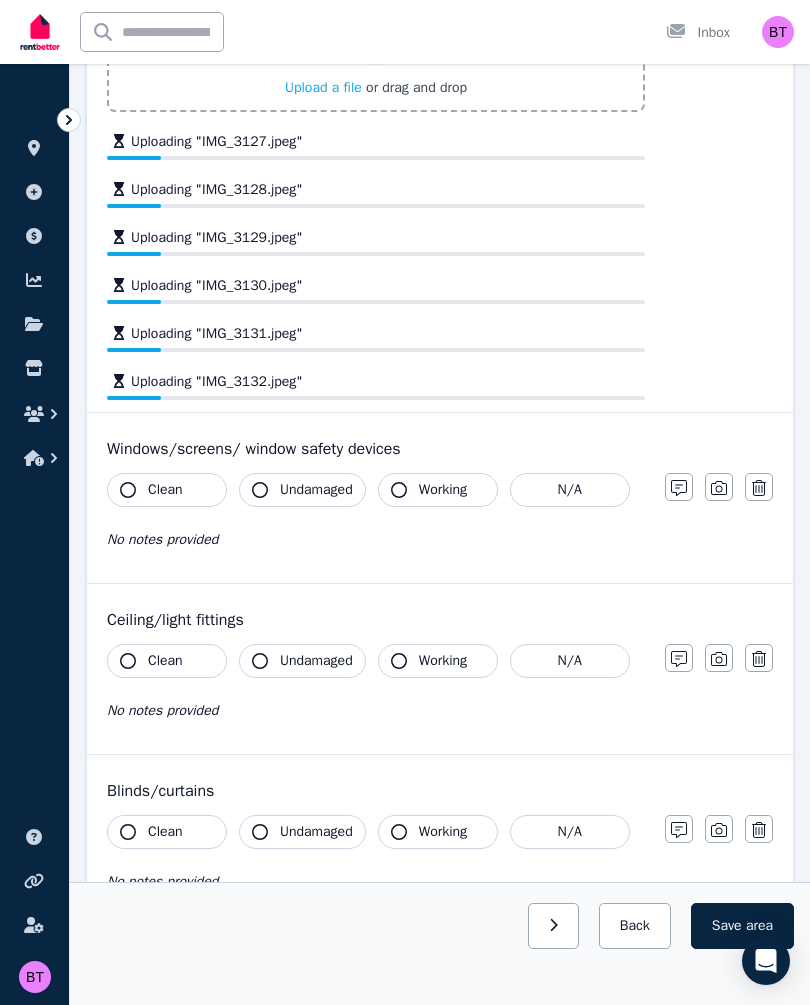 scroll, scrollTop: 2246, scrollLeft: 0, axis: vertical 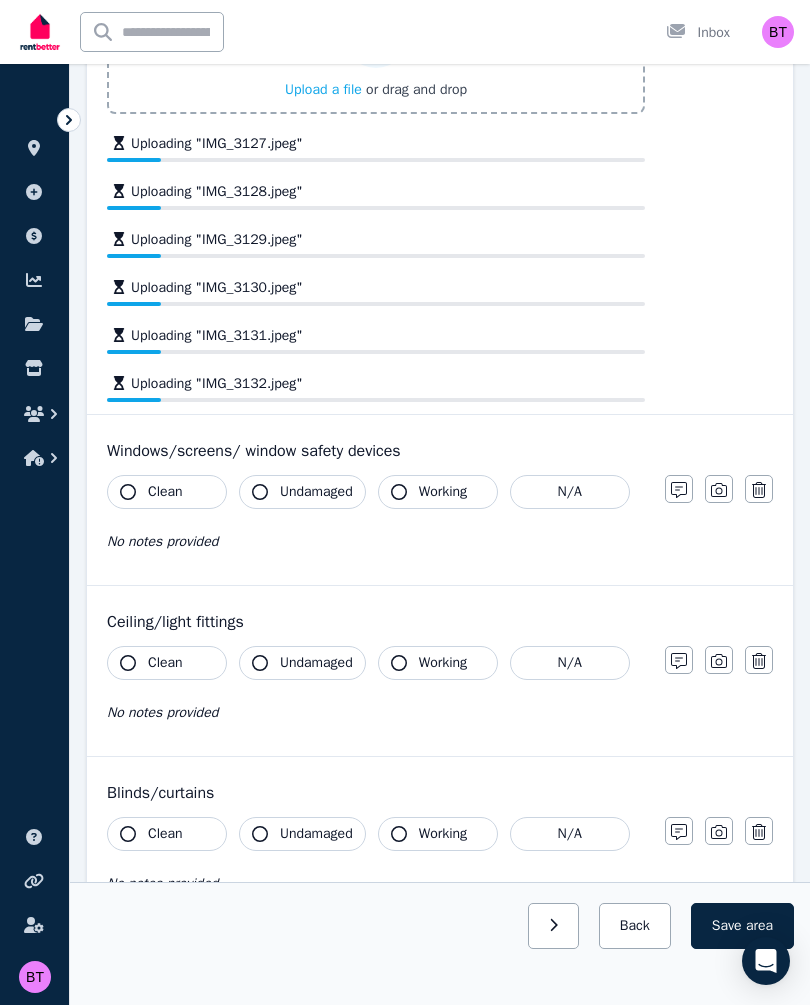 click on "Clean" at bounding box center [167, 492] 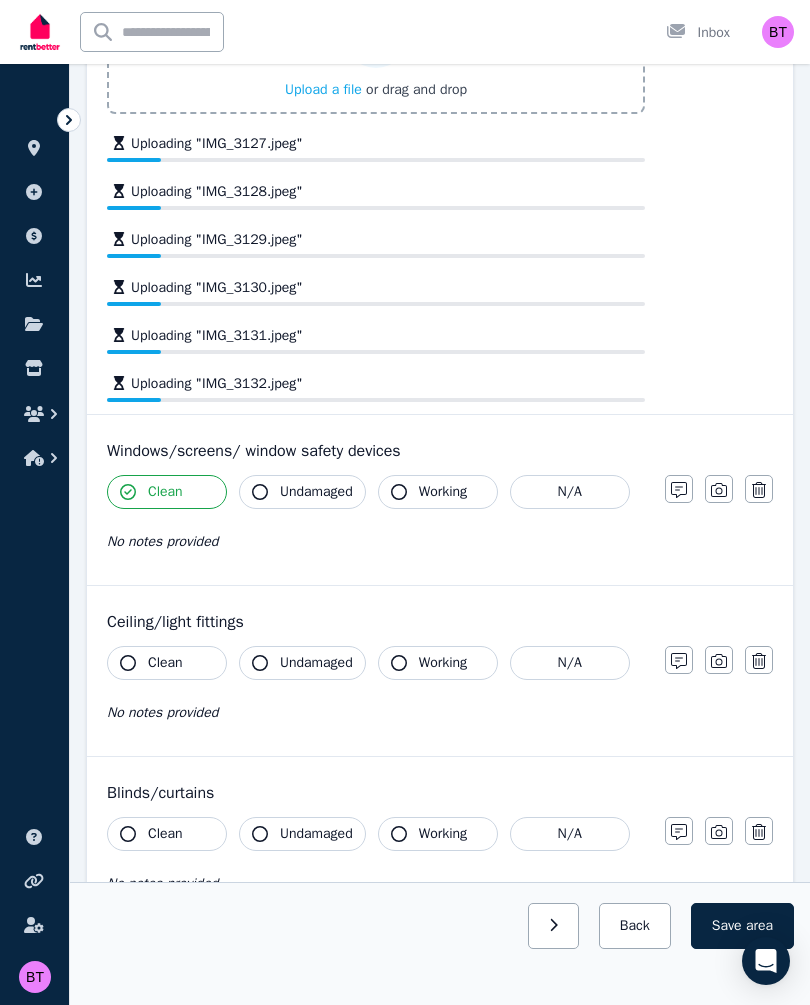 click on "Undamaged" at bounding box center (316, 492) 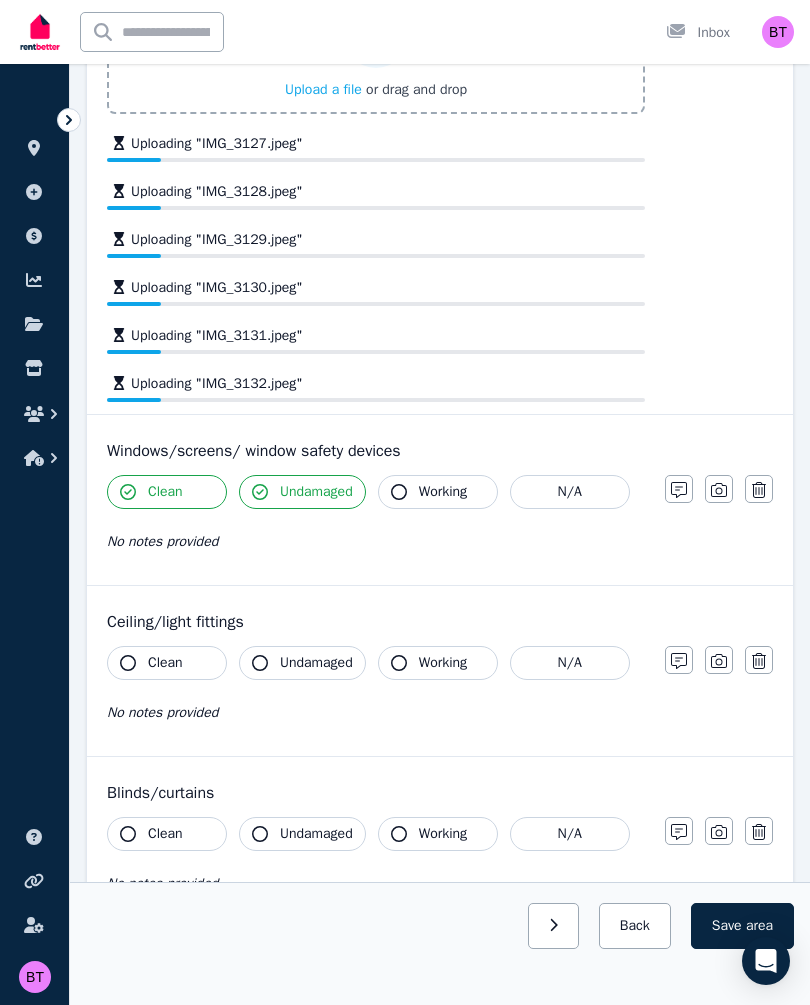 click on "Working" at bounding box center (438, 492) 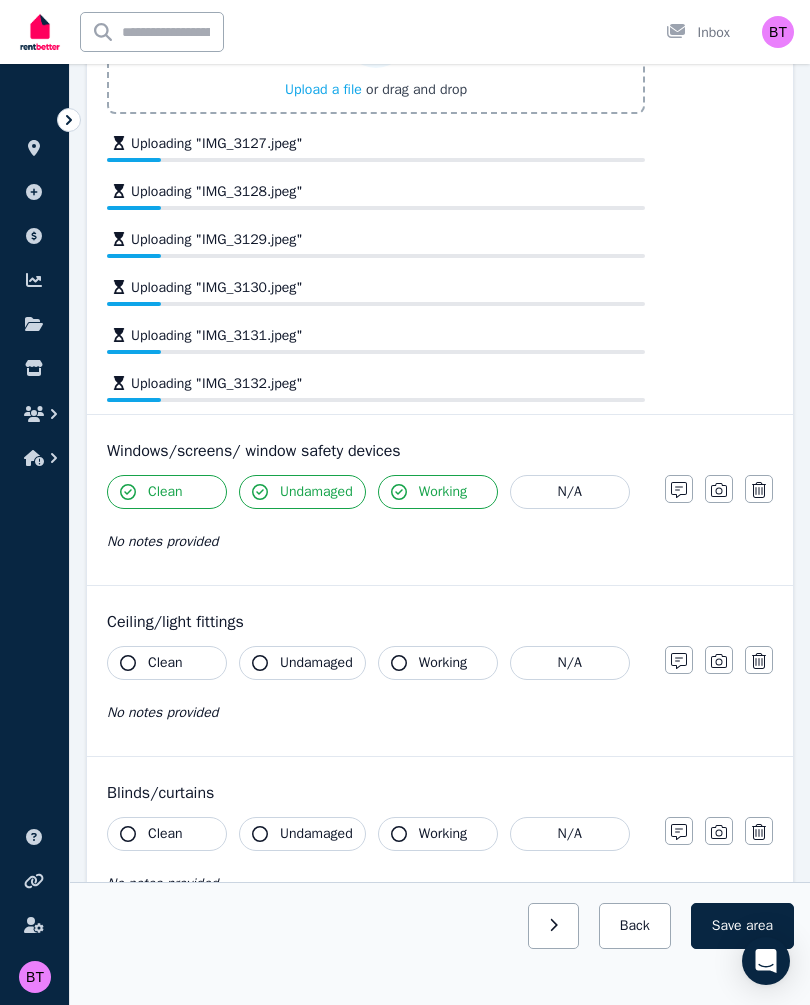 click 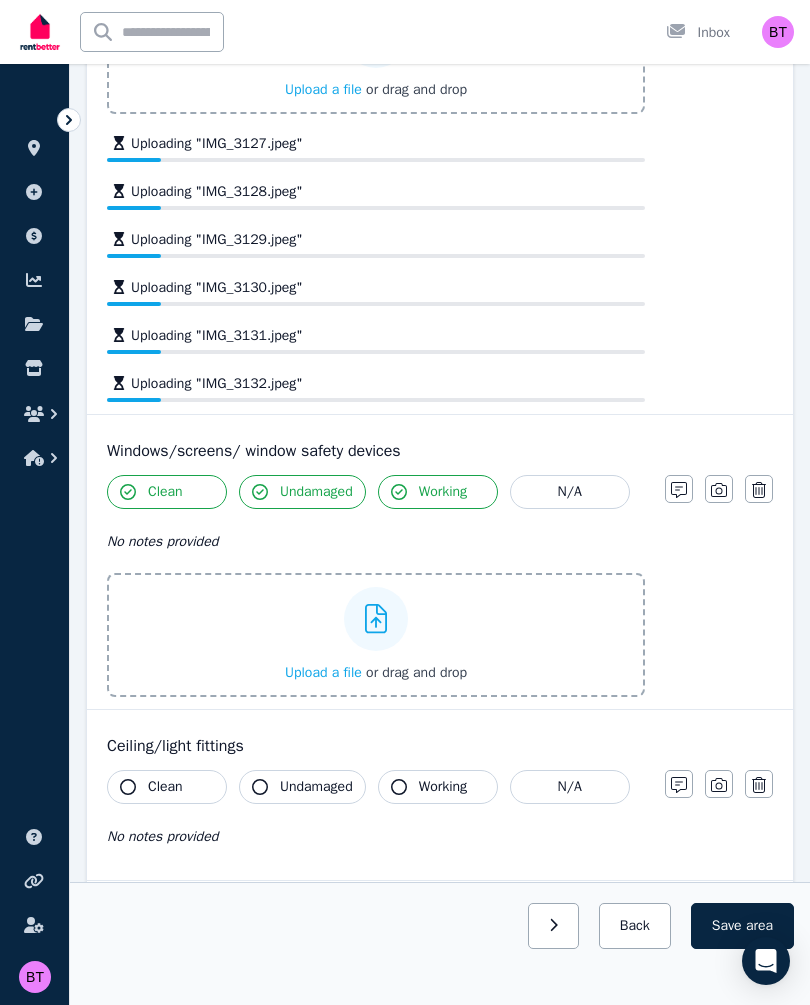 click on "Upload a file" at bounding box center [323, 672] 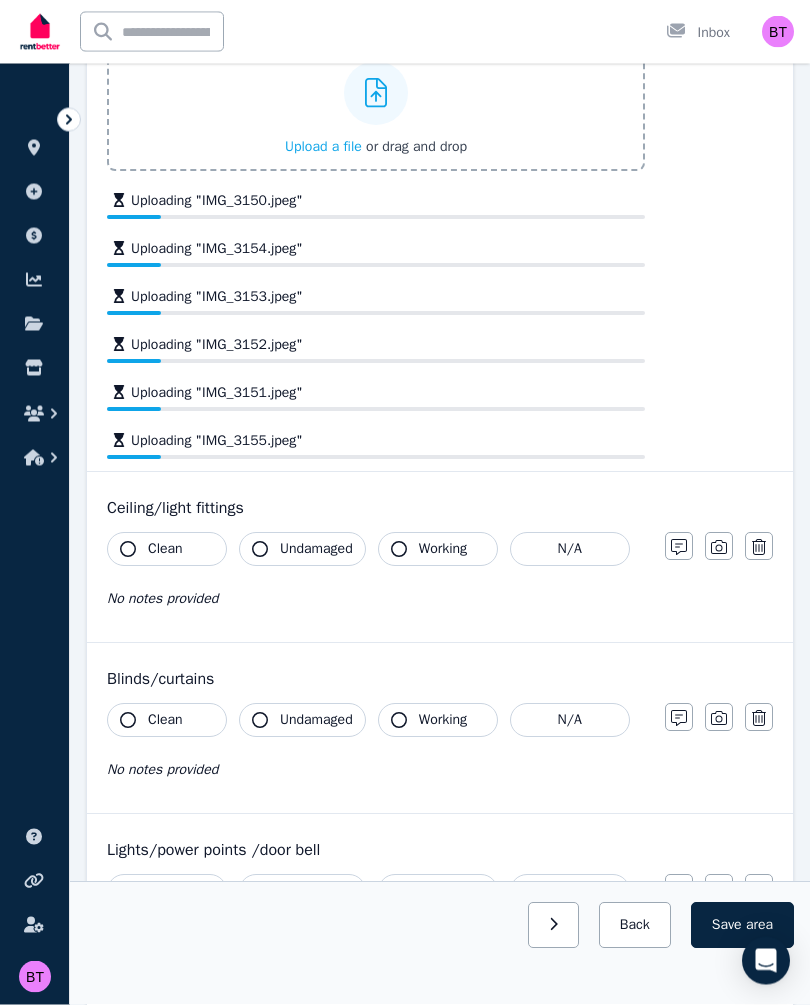 scroll, scrollTop: 2788, scrollLeft: 0, axis: vertical 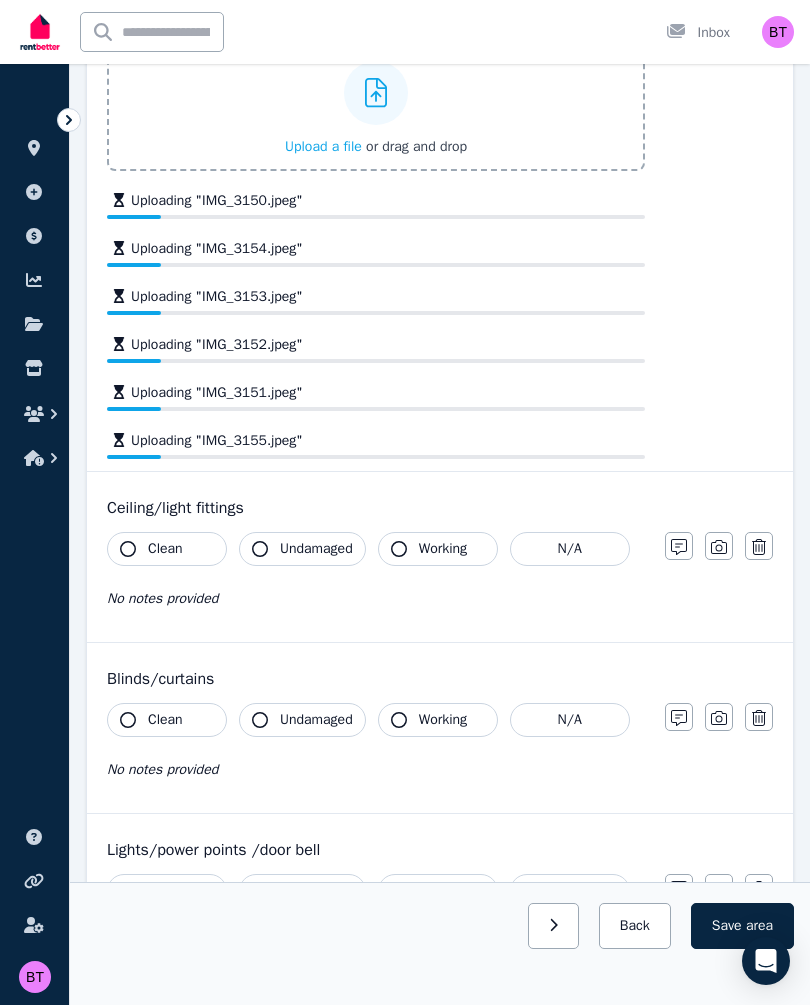 click on "Clean" at bounding box center [167, 549] 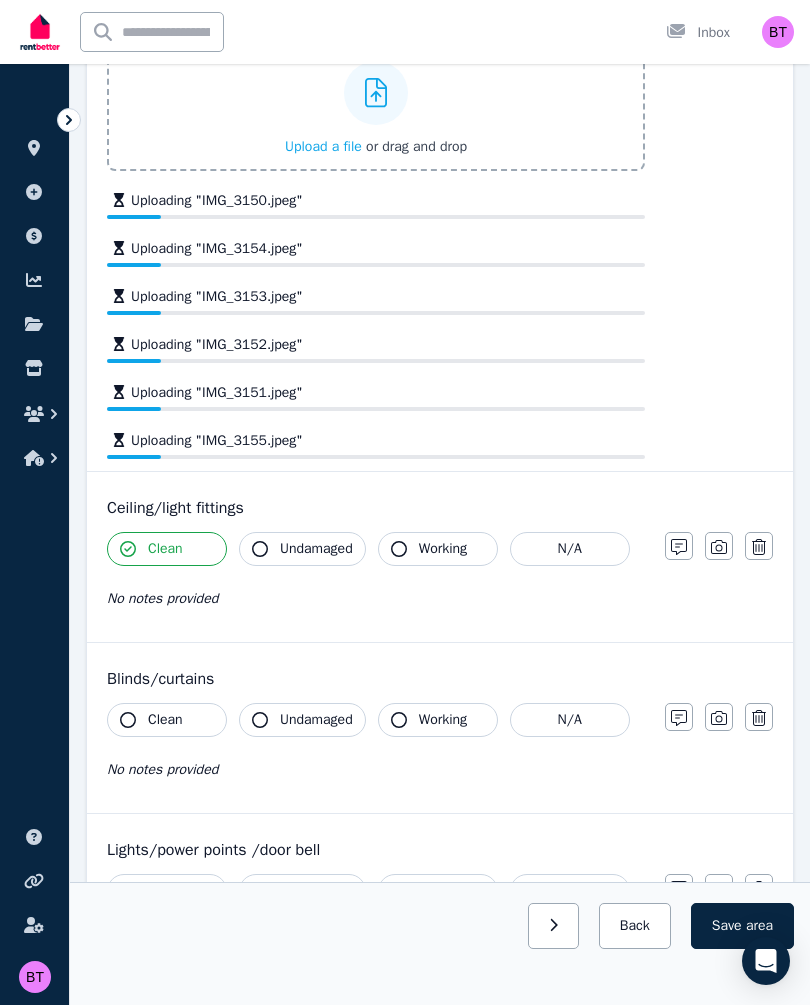 click on "Undamaged" at bounding box center (316, 549) 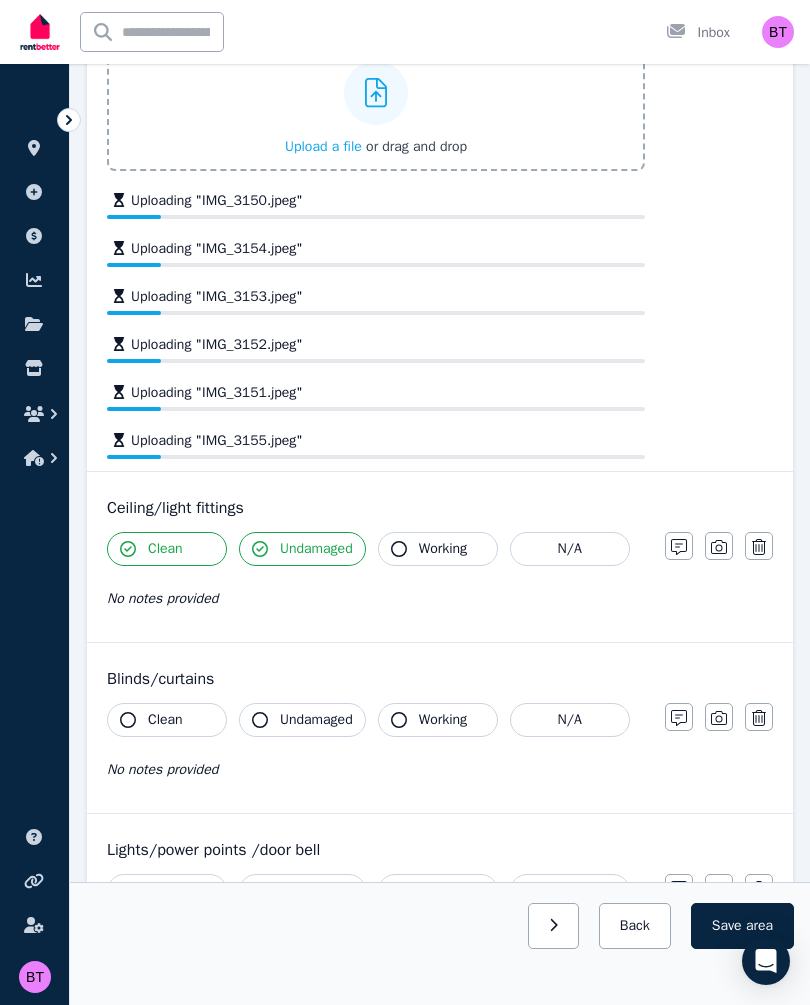 click on "Working" at bounding box center (443, 549) 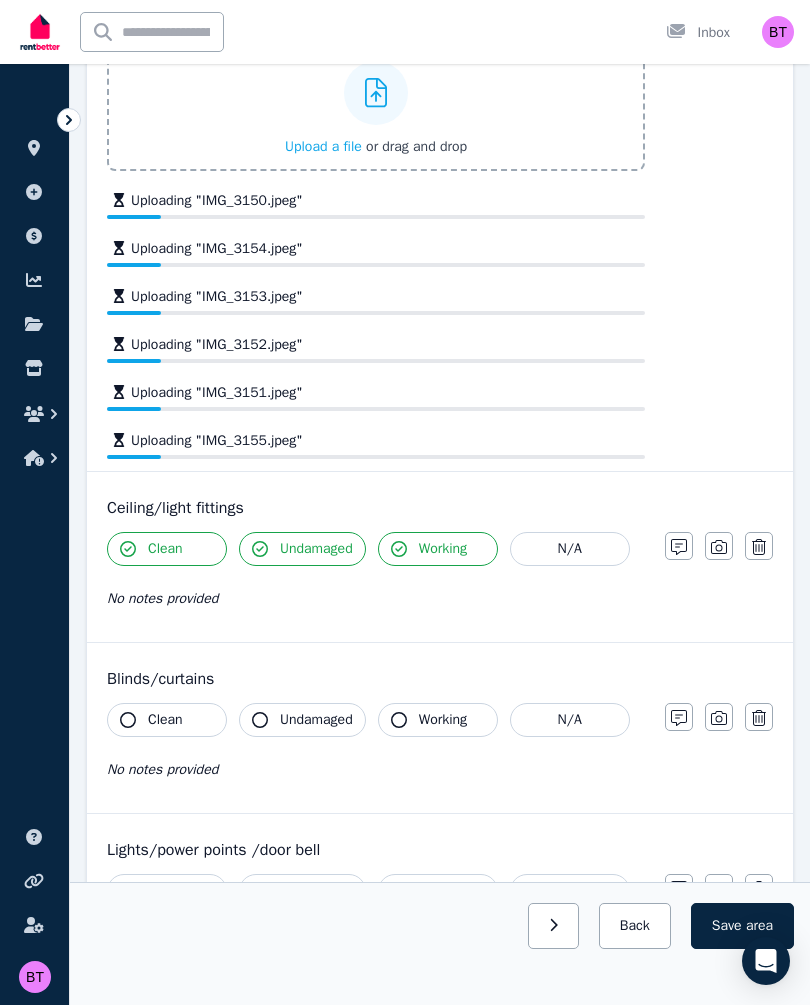 click 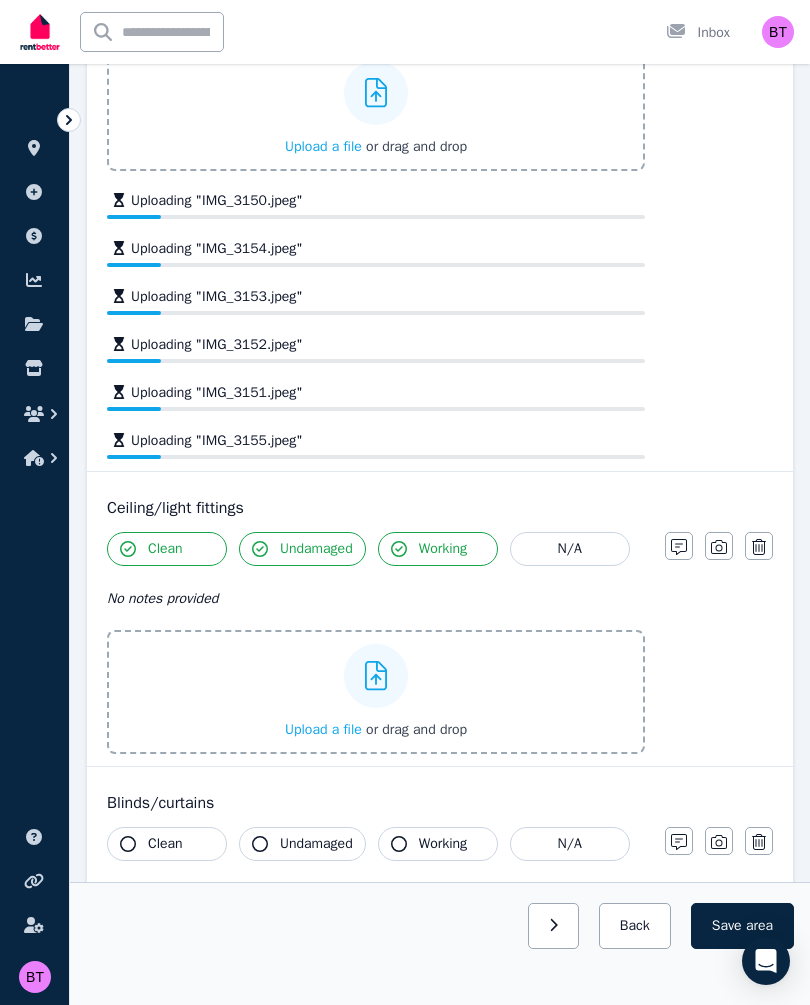 click on "Upload a file" at bounding box center (323, 729) 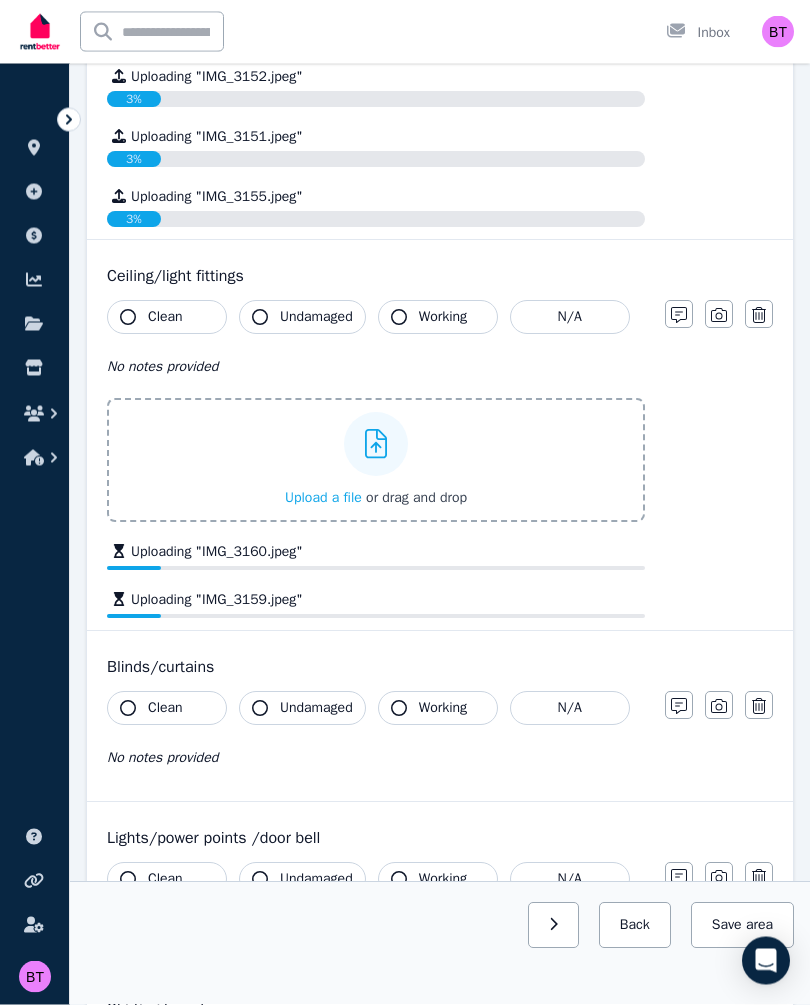 scroll, scrollTop: 3242, scrollLeft: 0, axis: vertical 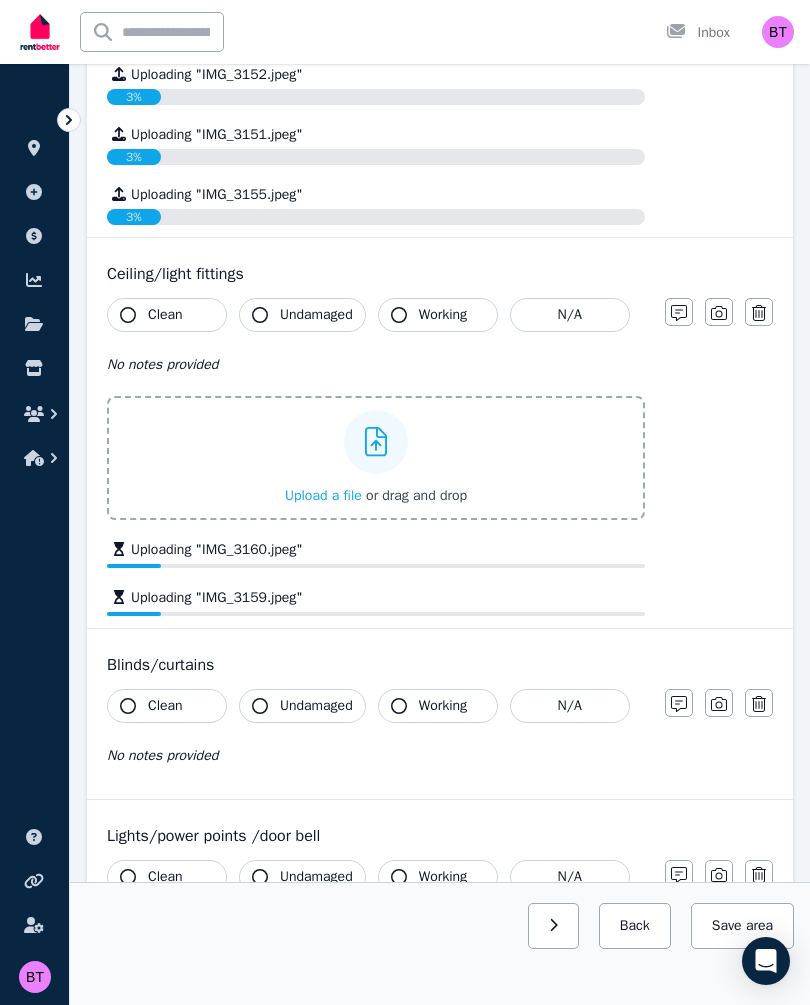 click on "Clean" at bounding box center [167, 315] 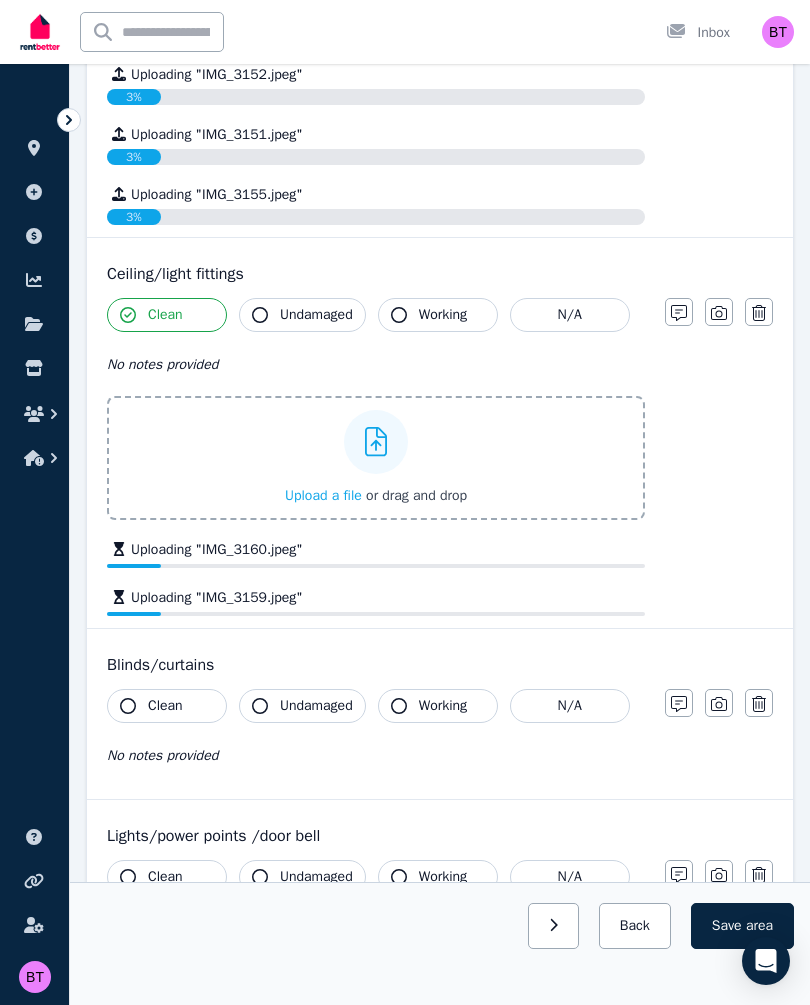 click on "Undamaged" at bounding box center (316, 315) 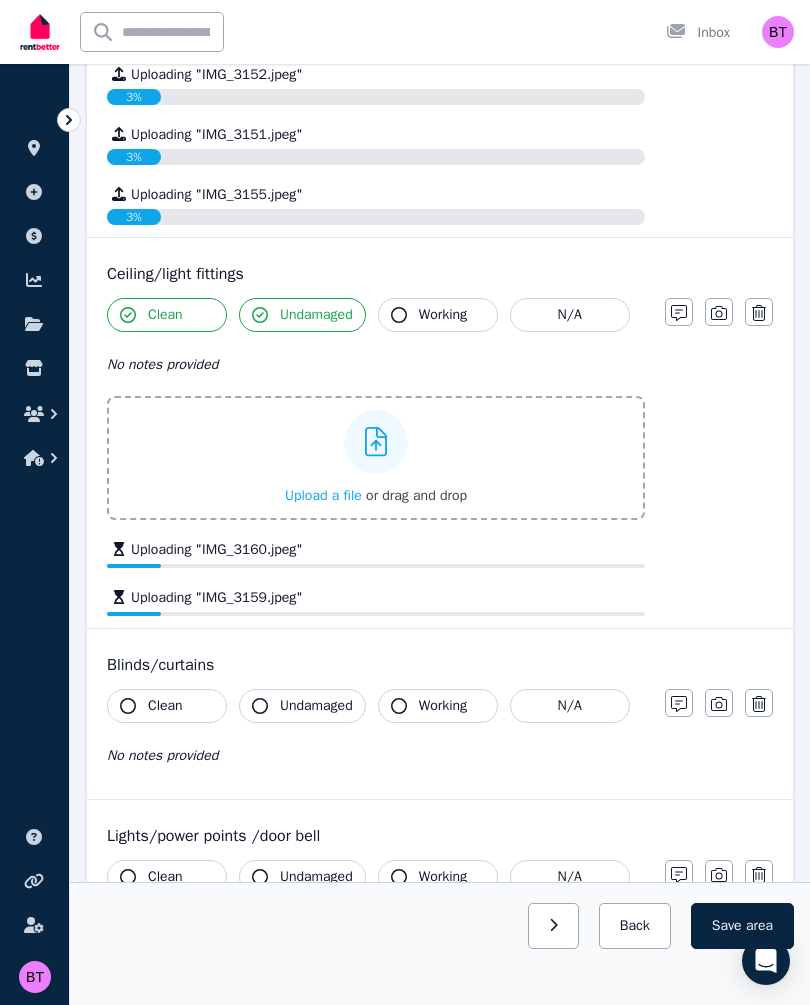 click on "Working" at bounding box center [443, 315] 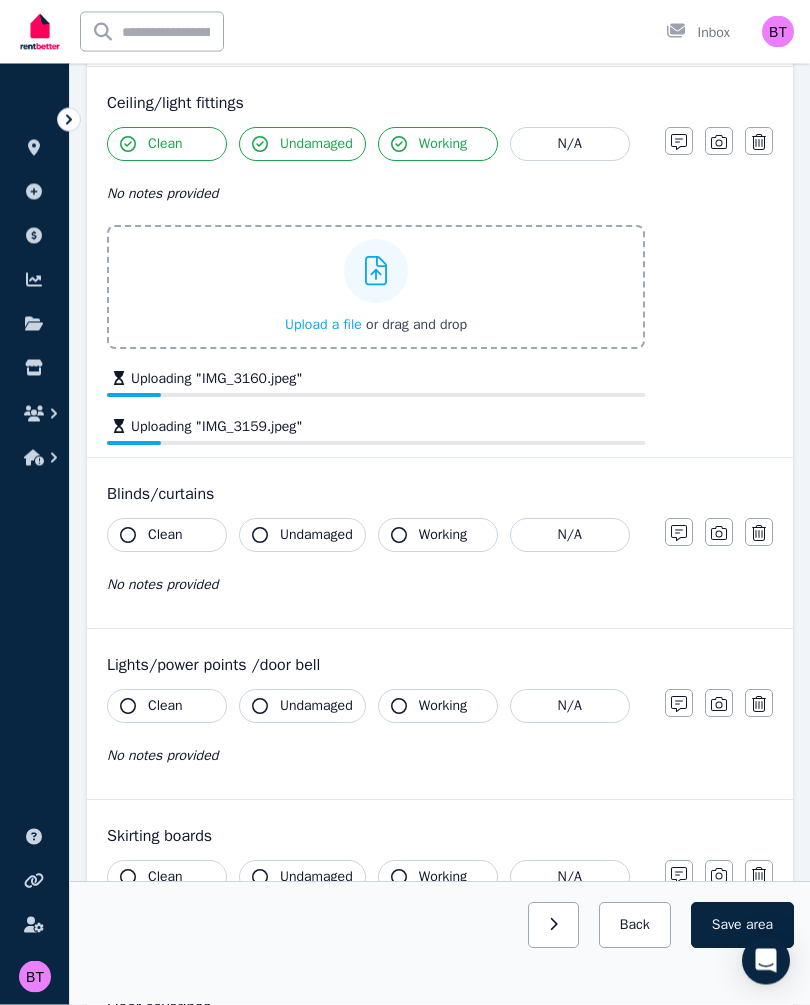 scroll, scrollTop: 3413, scrollLeft: 0, axis: vertical 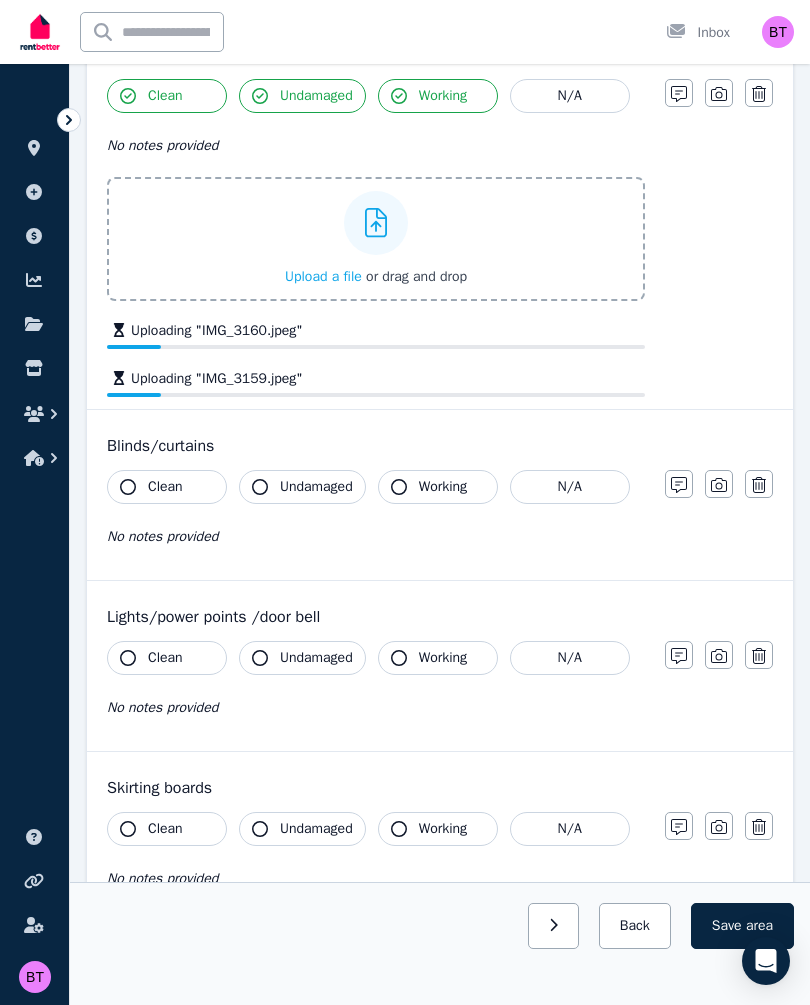 click on "No notes provided" at bounding box center [162, 536] 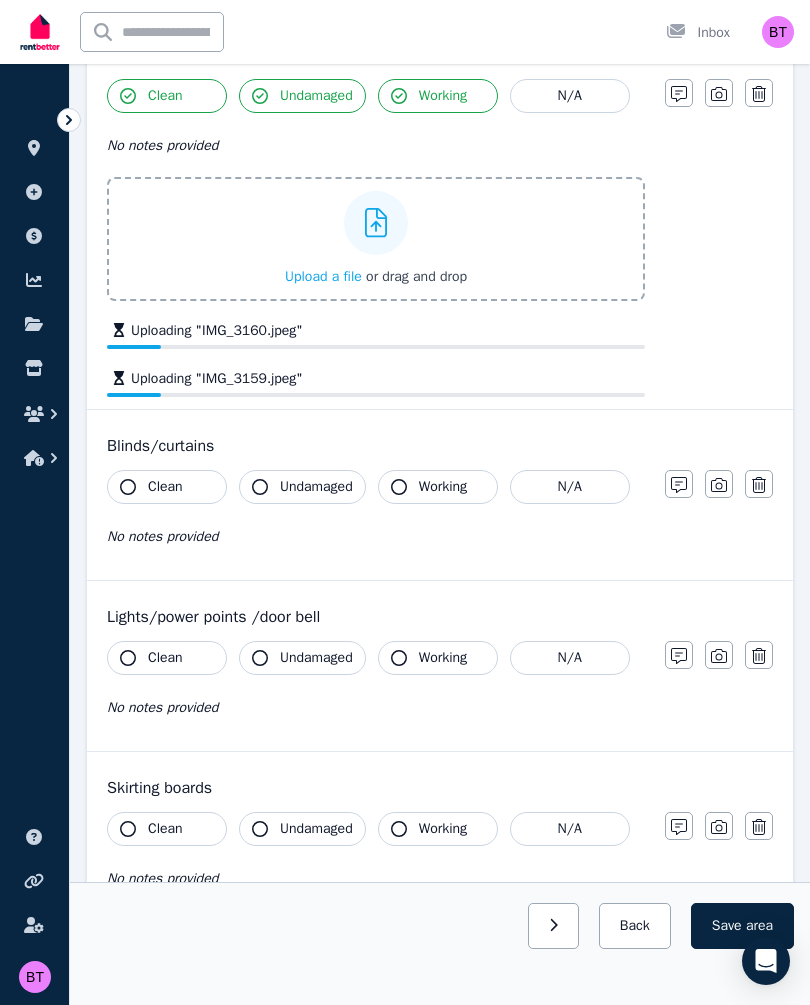 click on "Clean" at bounding box center [165, 487] 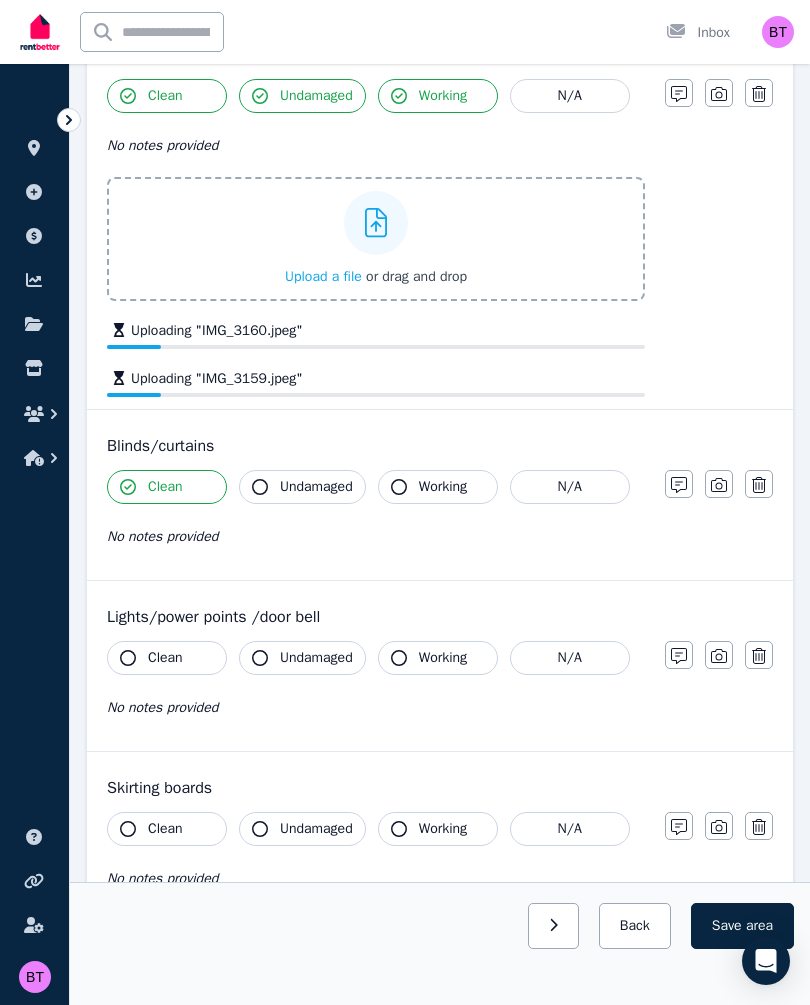click on "Undamaged" at bounding box center (302, 487) 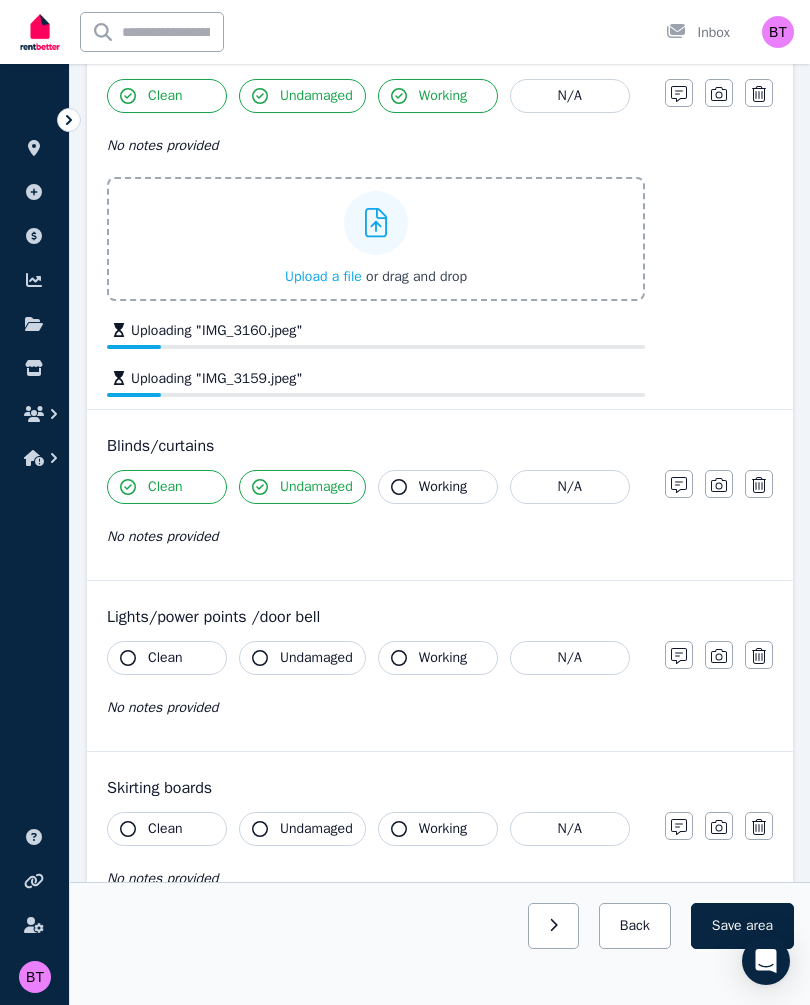 click on "Working" at bounding box center [443, 487] 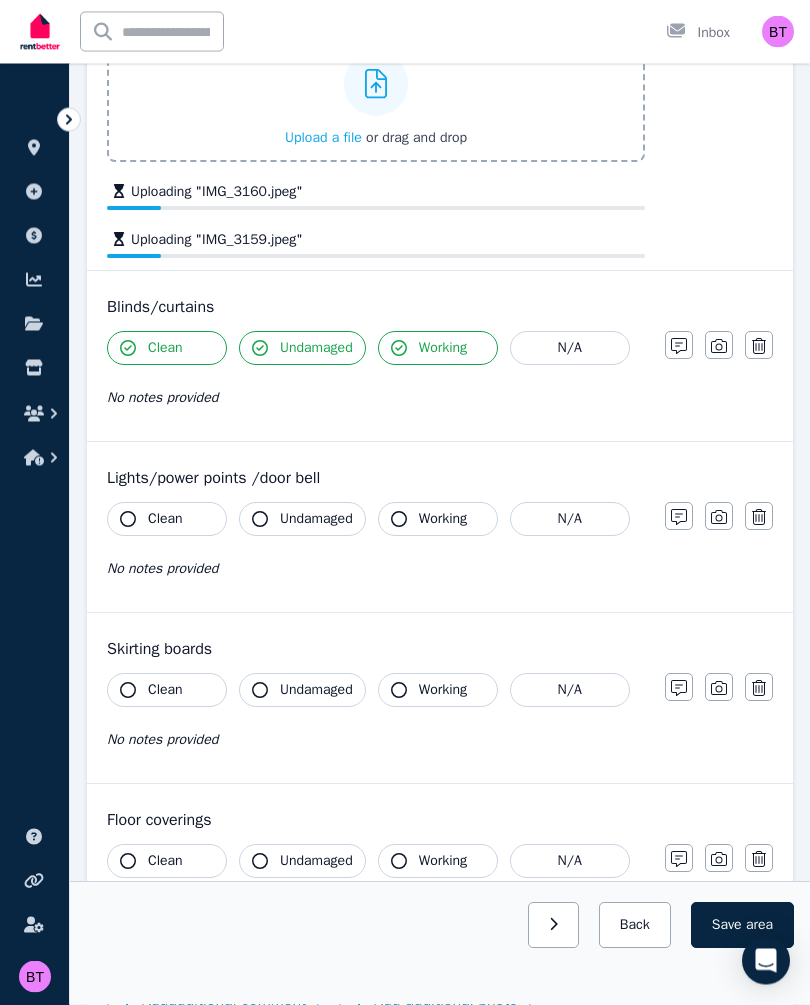 scroll, scrollTop: 3552, scrollLeft: 0, axis: vertical 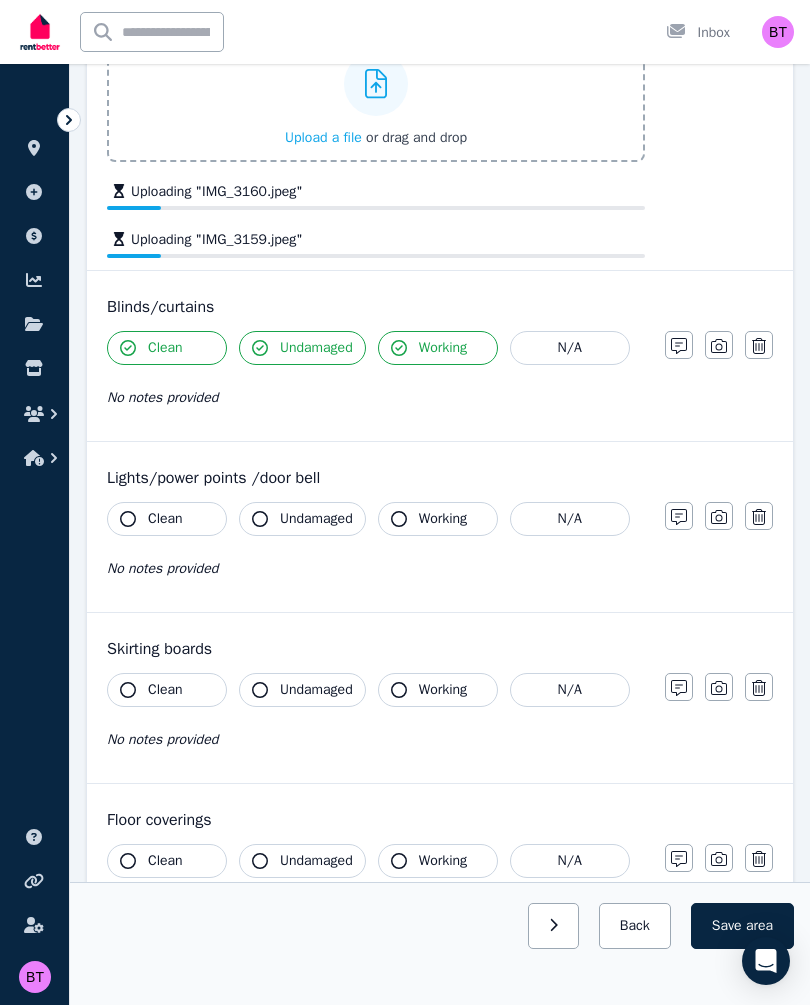 click on "Clean" at bounding box center [165, 519] 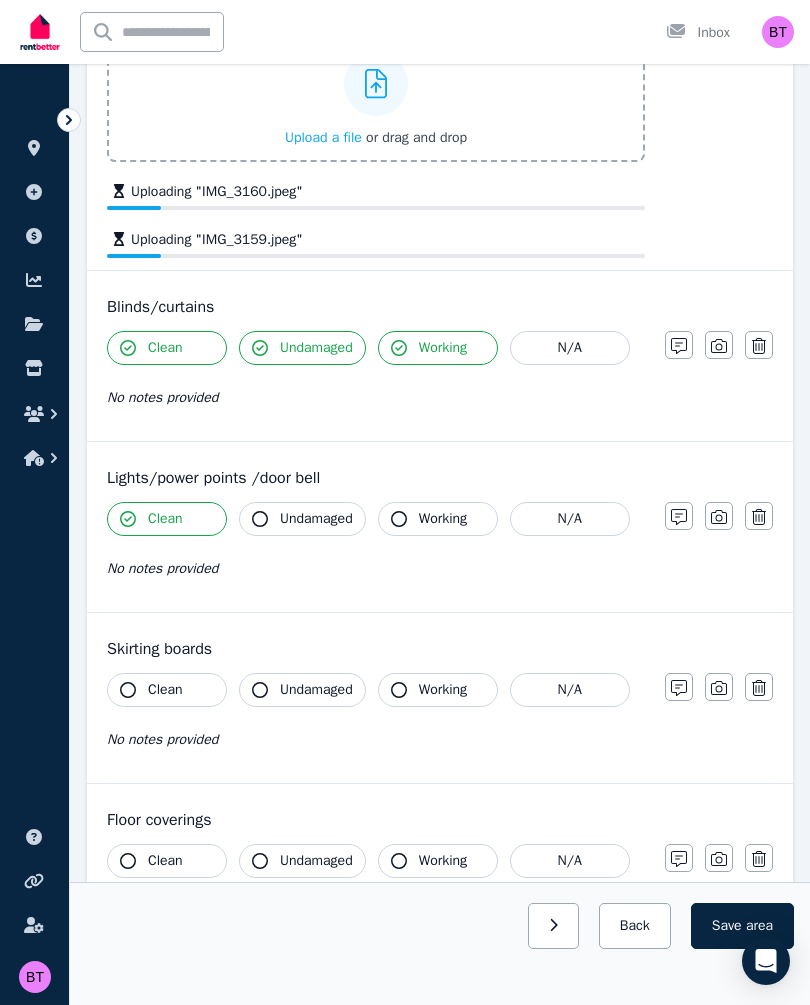 click on "Undamaged" at bounding box center (316, 519) 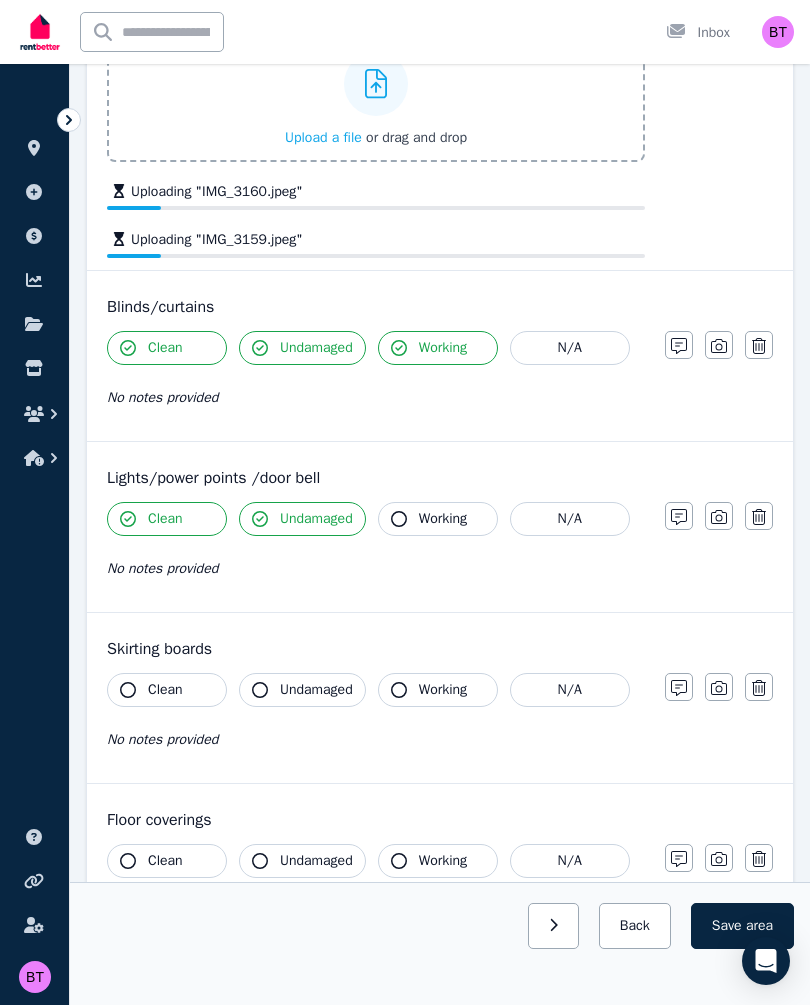 click on "Working" at bounding box center (438, 519) 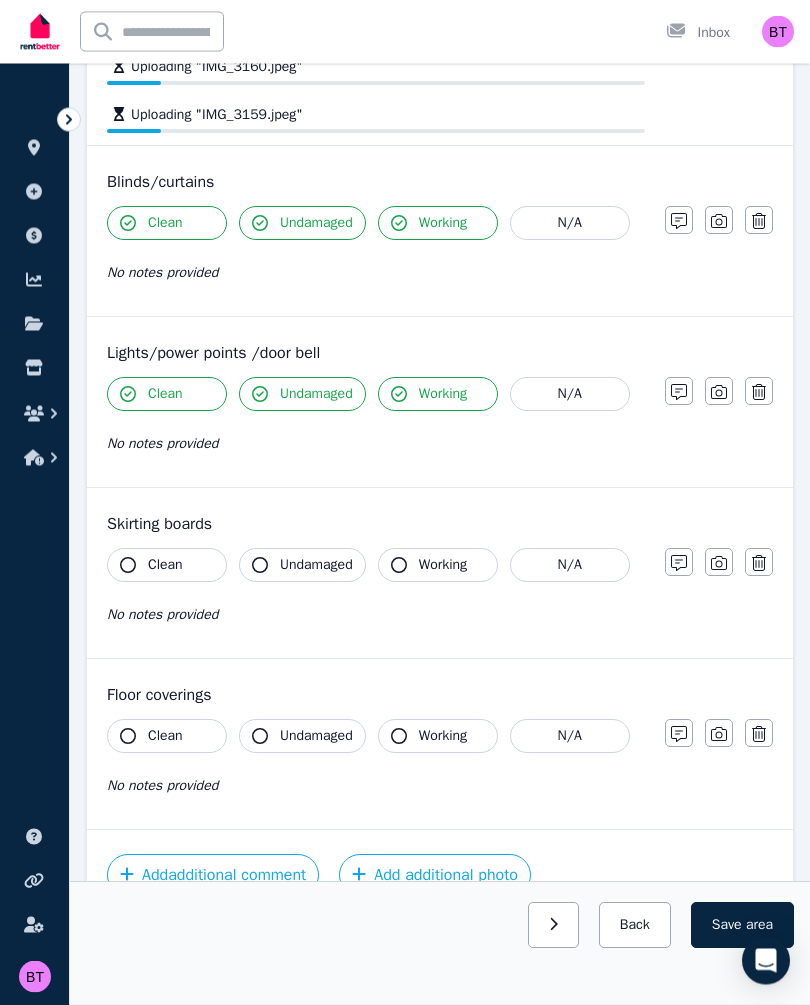 scroll, scrollTop: 3677, scrollLeft: 0, axis: vertical 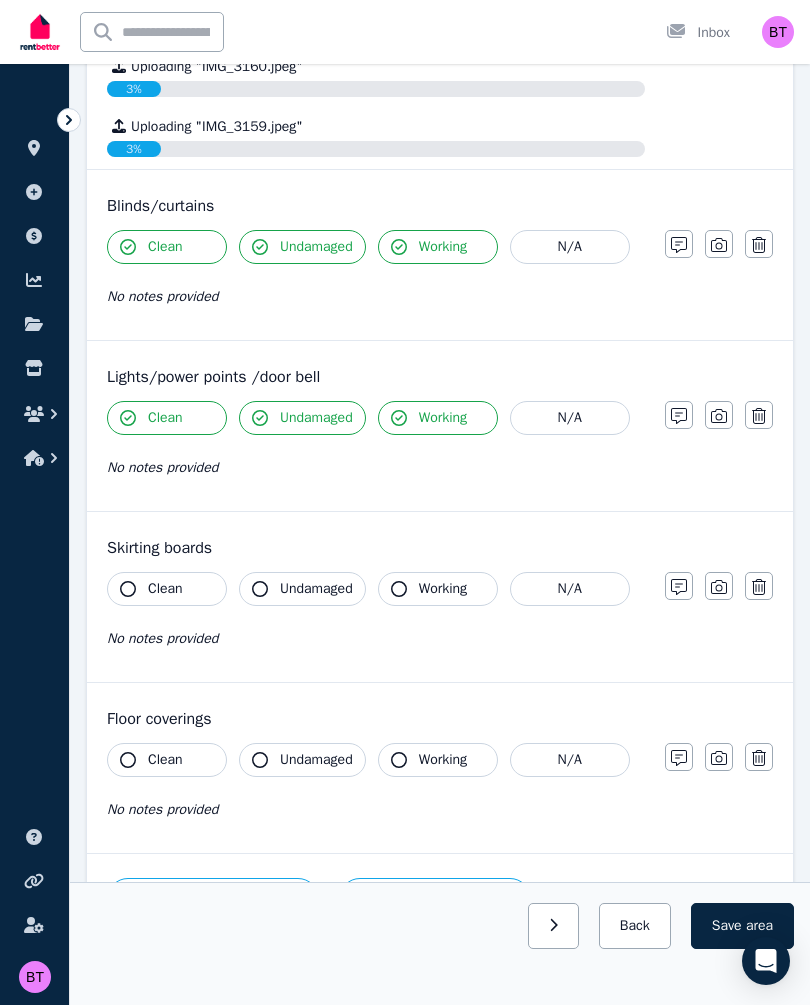 click on "Clean" at bounding box center [165, 589] 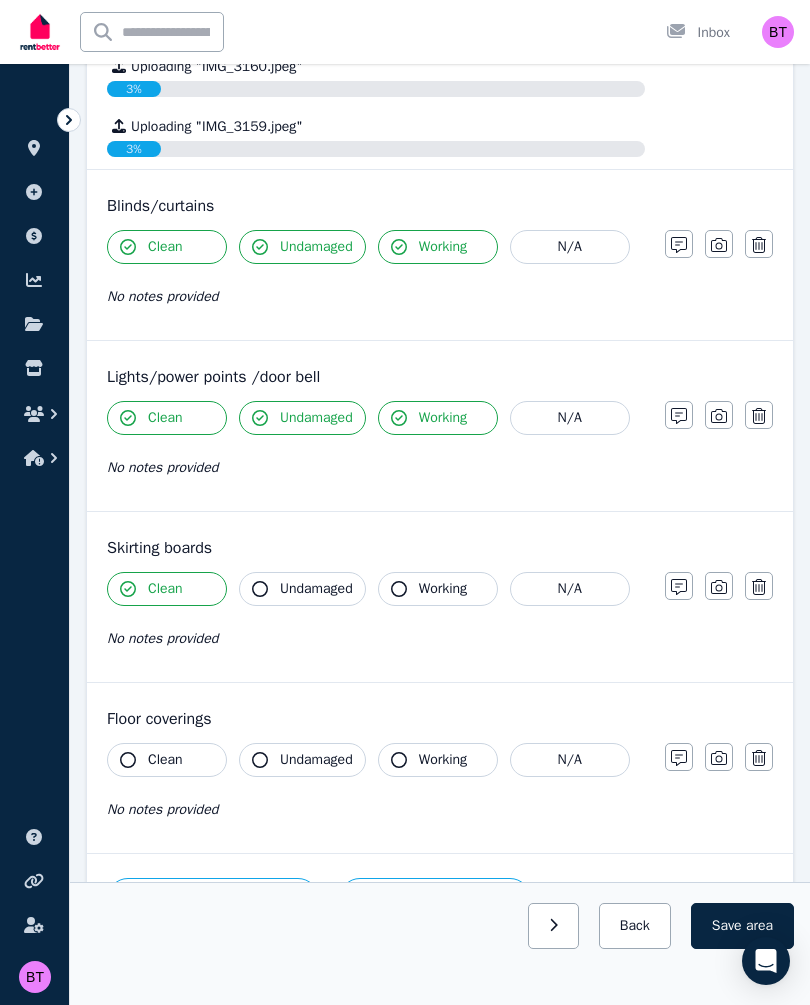 click on "Undamaged" at bounding box center (316, 589) 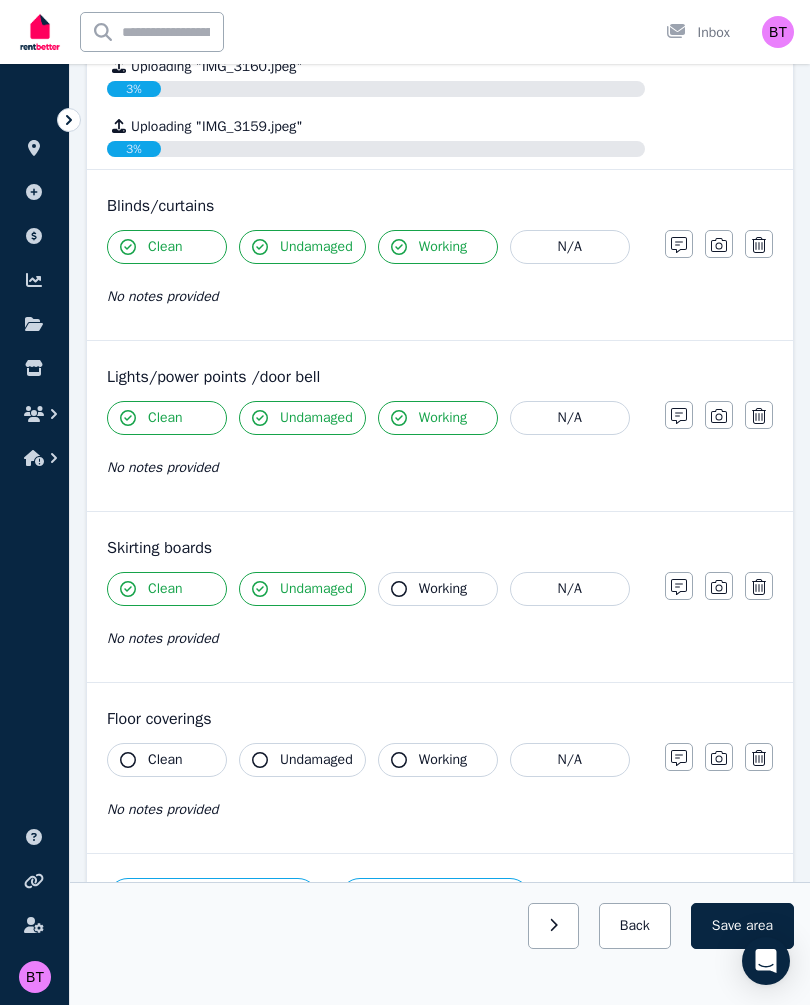 click on "Working" at bounding box center (443, 589) 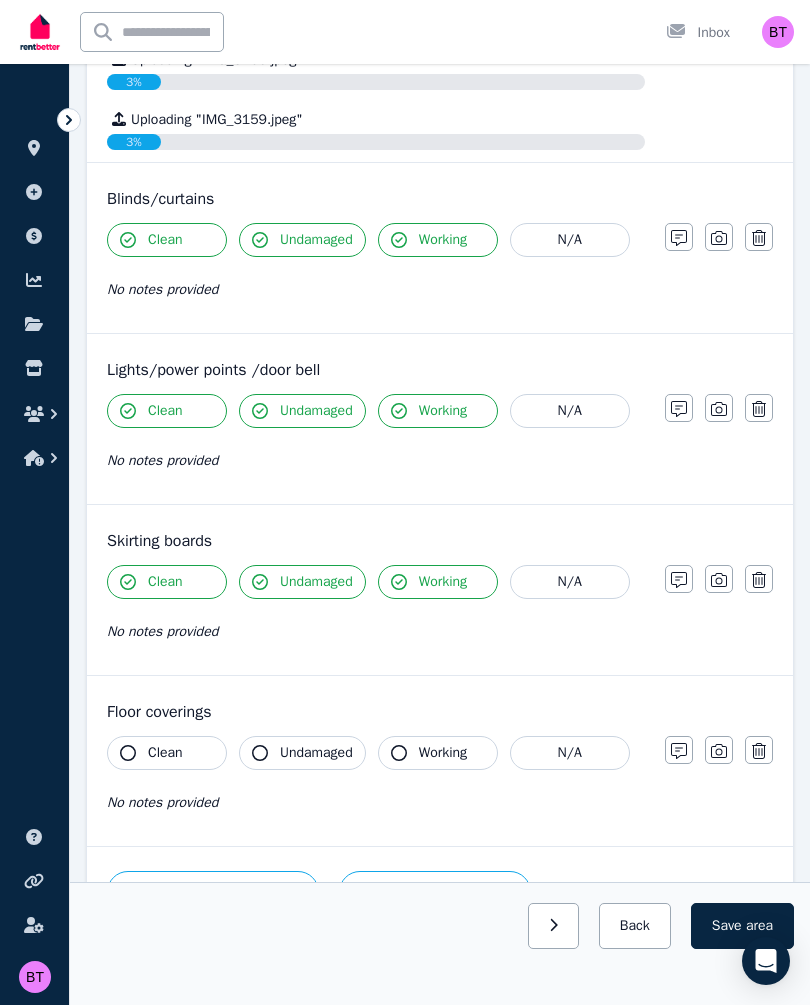 scroll, scrollTop: 3776, scrollLeft: 0, axis: vertical 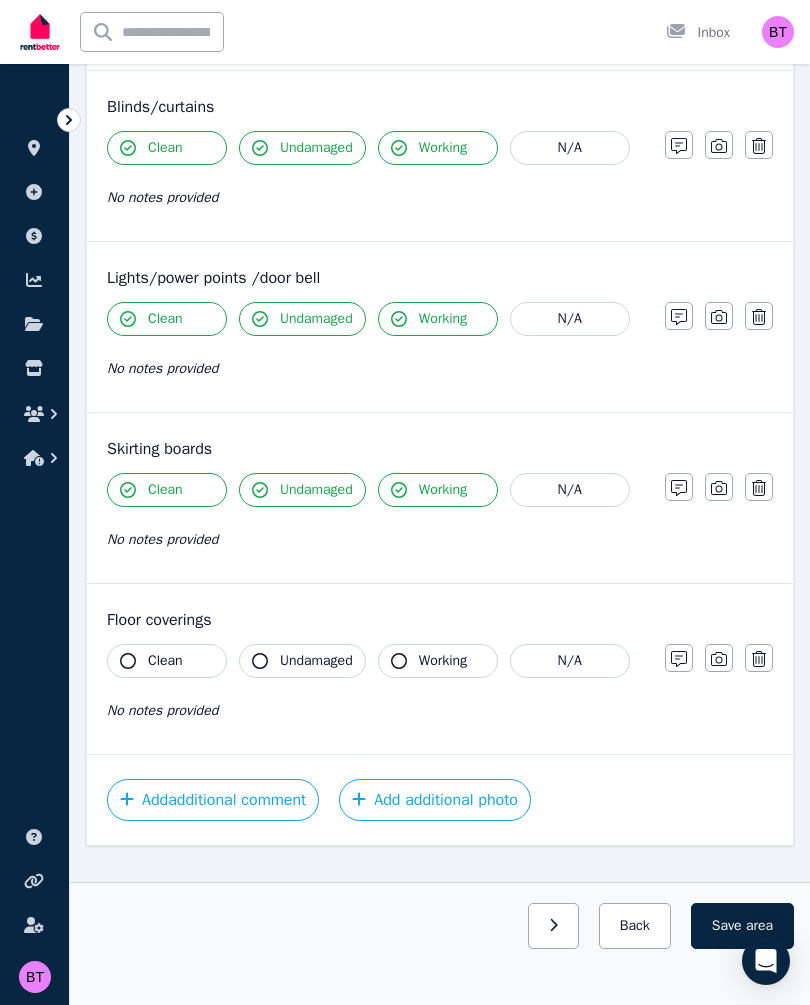 click on "Clean" at bounding box center (165, 661) 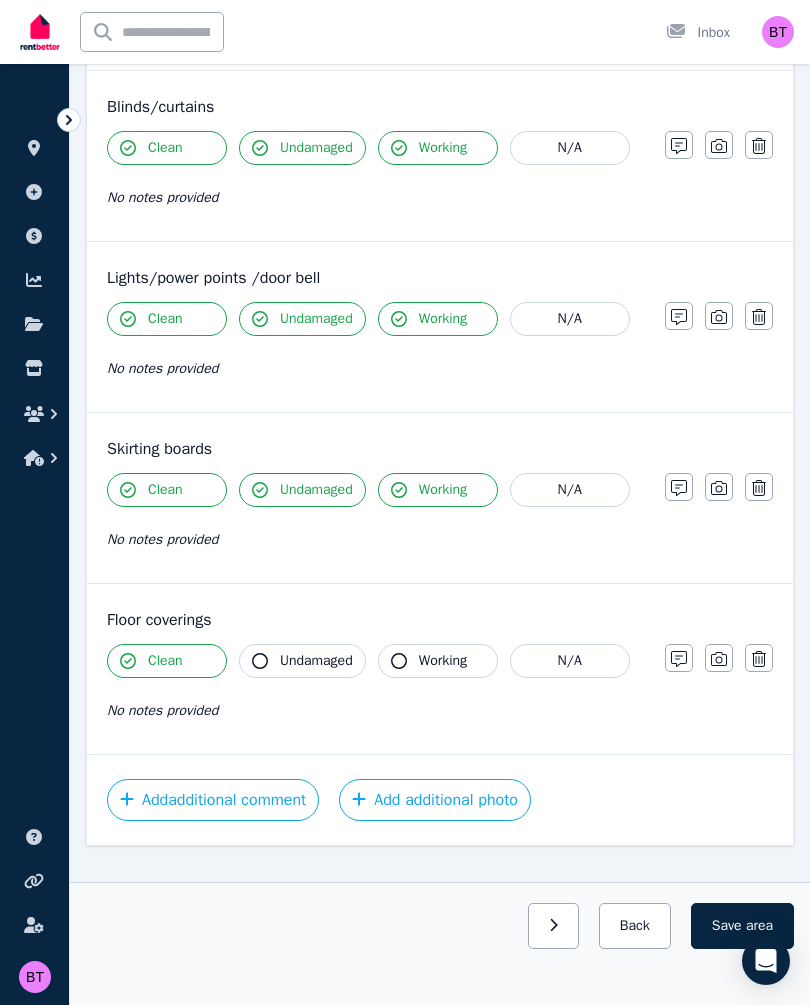 click on "Undamaged" at bounding box center [316, 661] 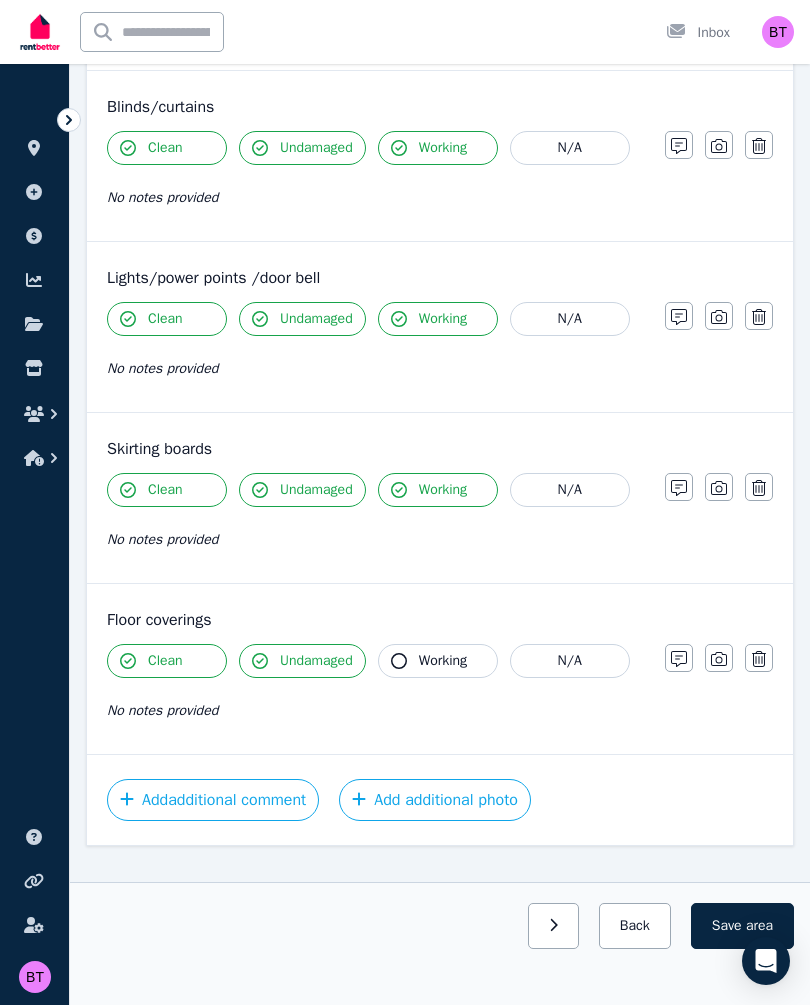 click on "Working" at bounding box center (443, 661) 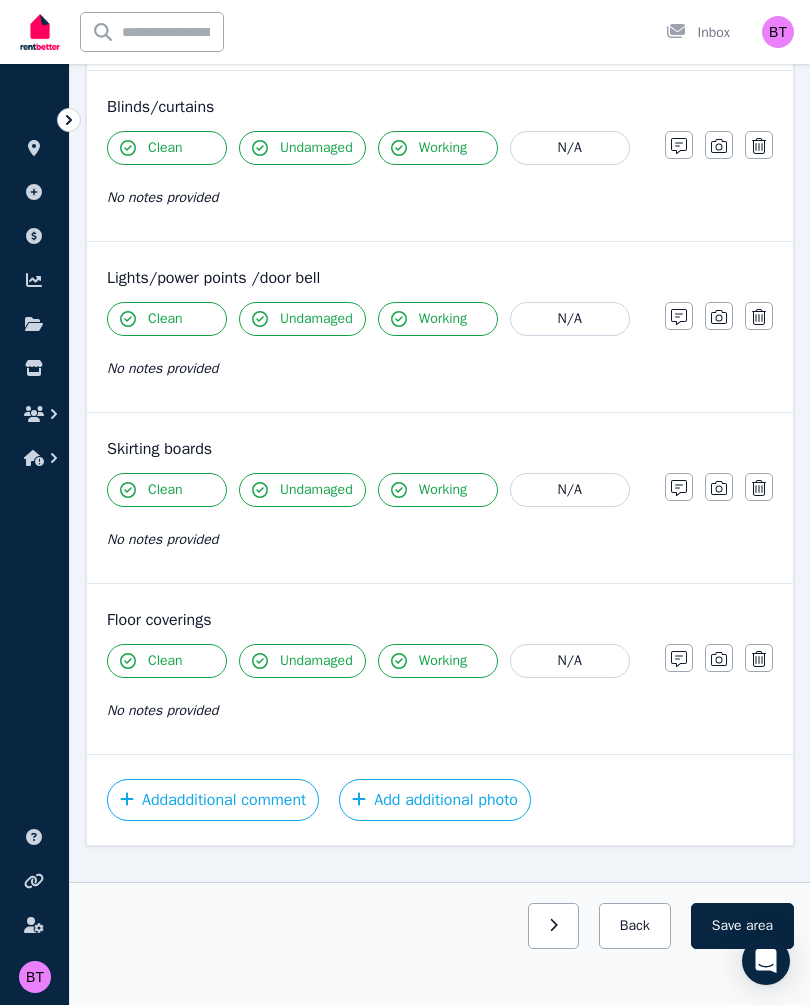 click 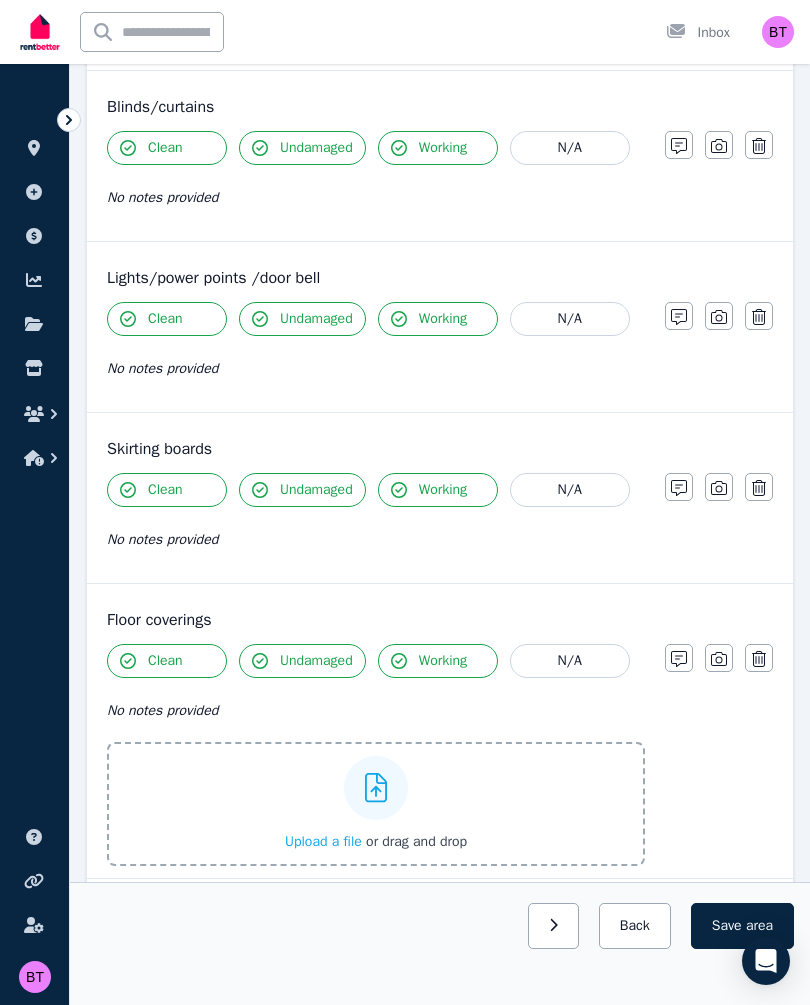 click on "Upload a file" at bounding box center [323, 841] 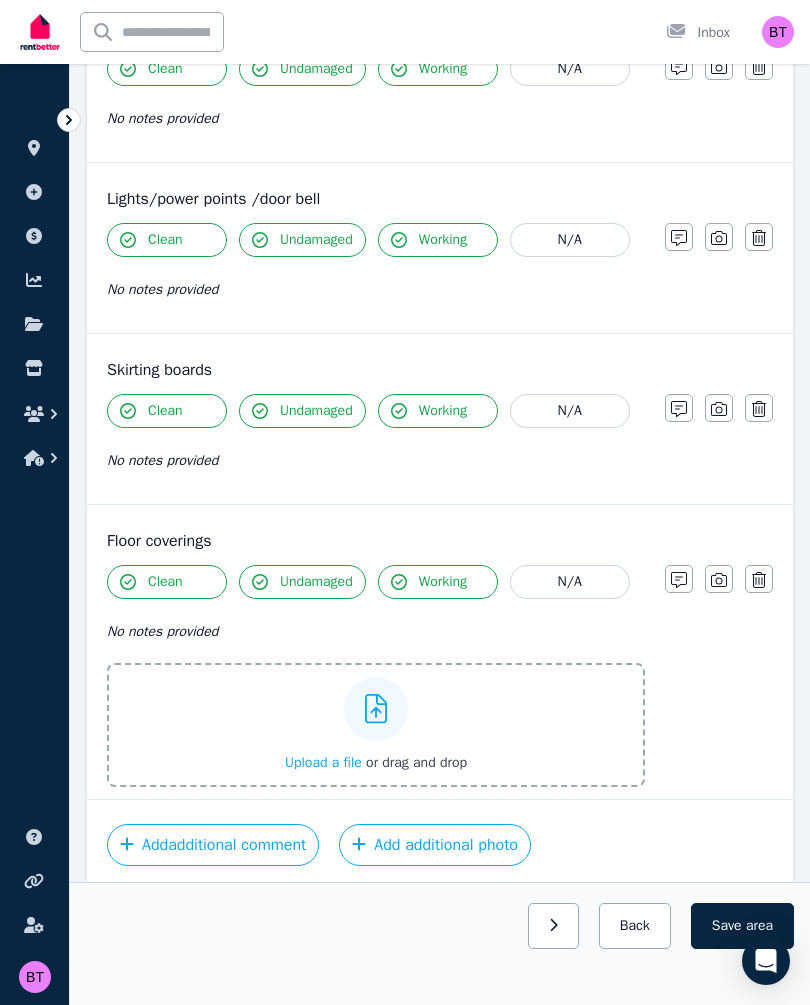 scroll, scrollTop: 4052, scrollLeft: 0, axis: vertical 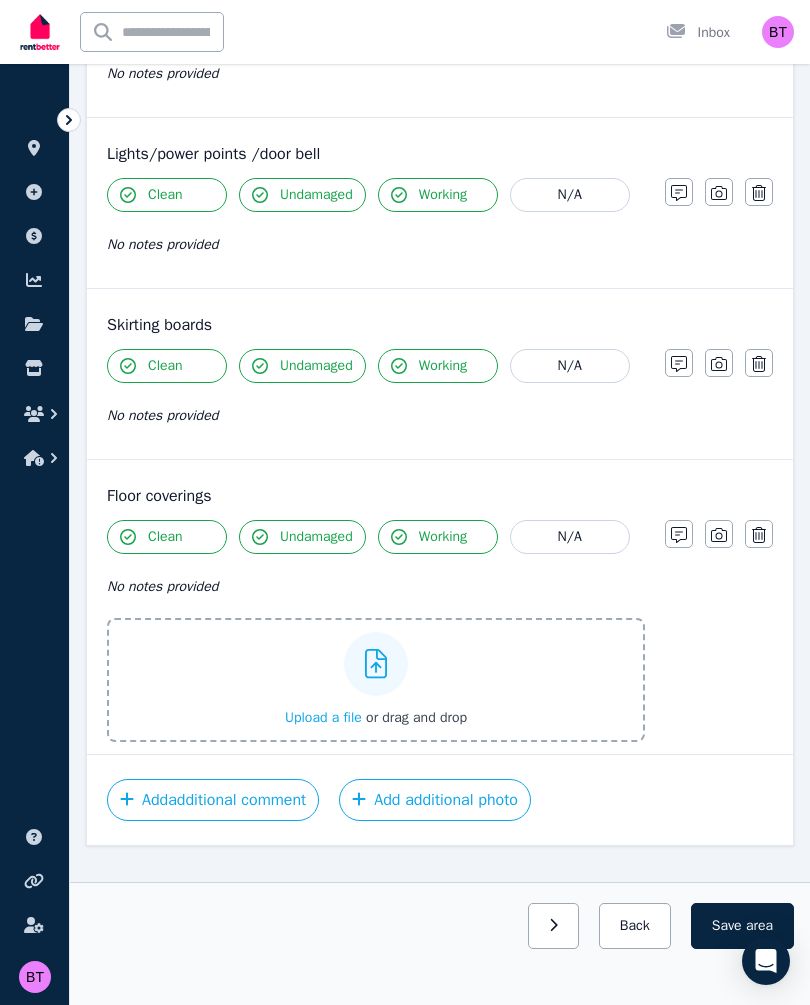 click on "Save   area" at bounding box center [742, 926] 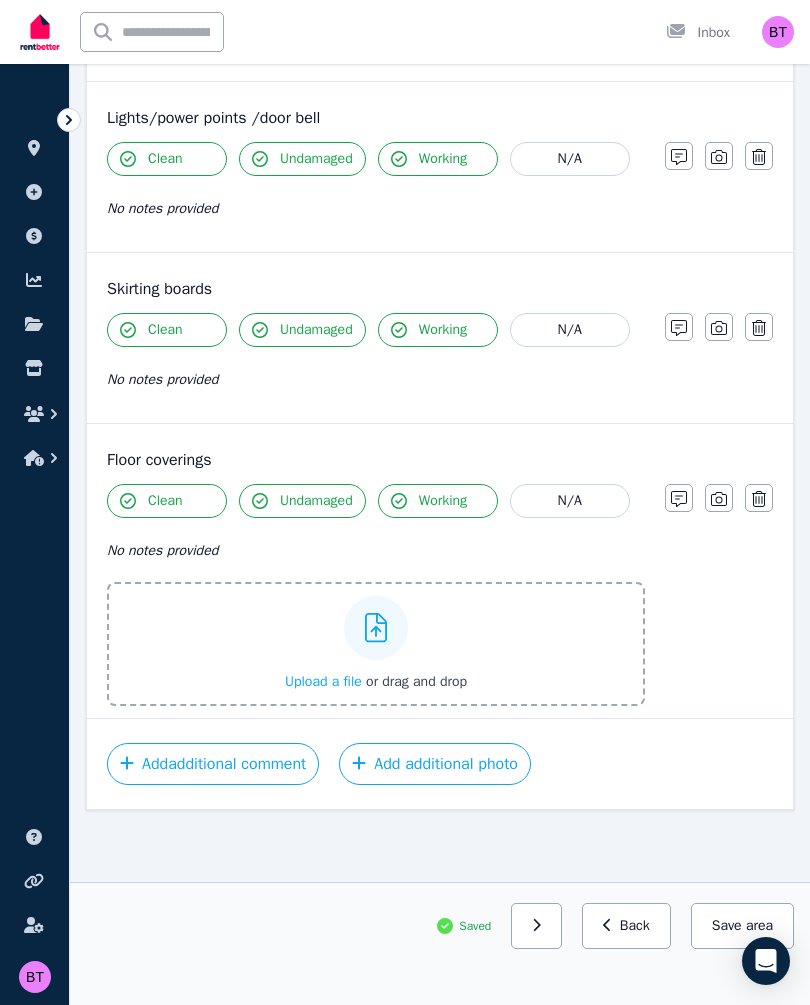scroll, scrollTop: 3116, scrollLeft: 0, axis: vertical 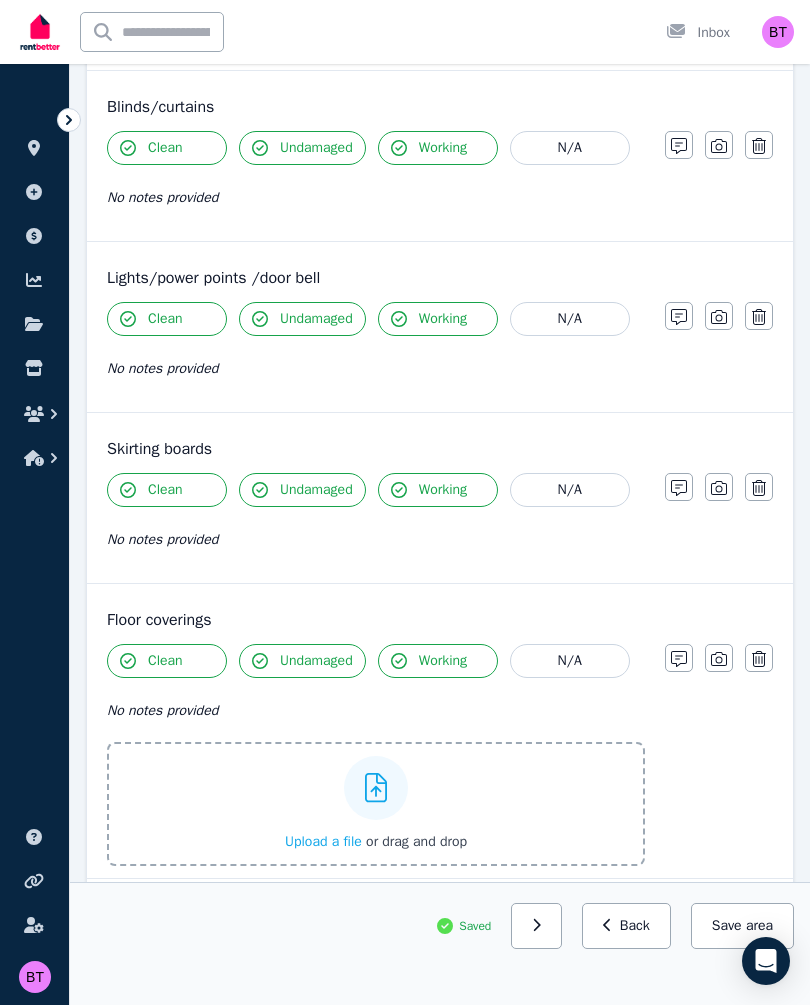 click on "Back" at bounding box center [626, 926] 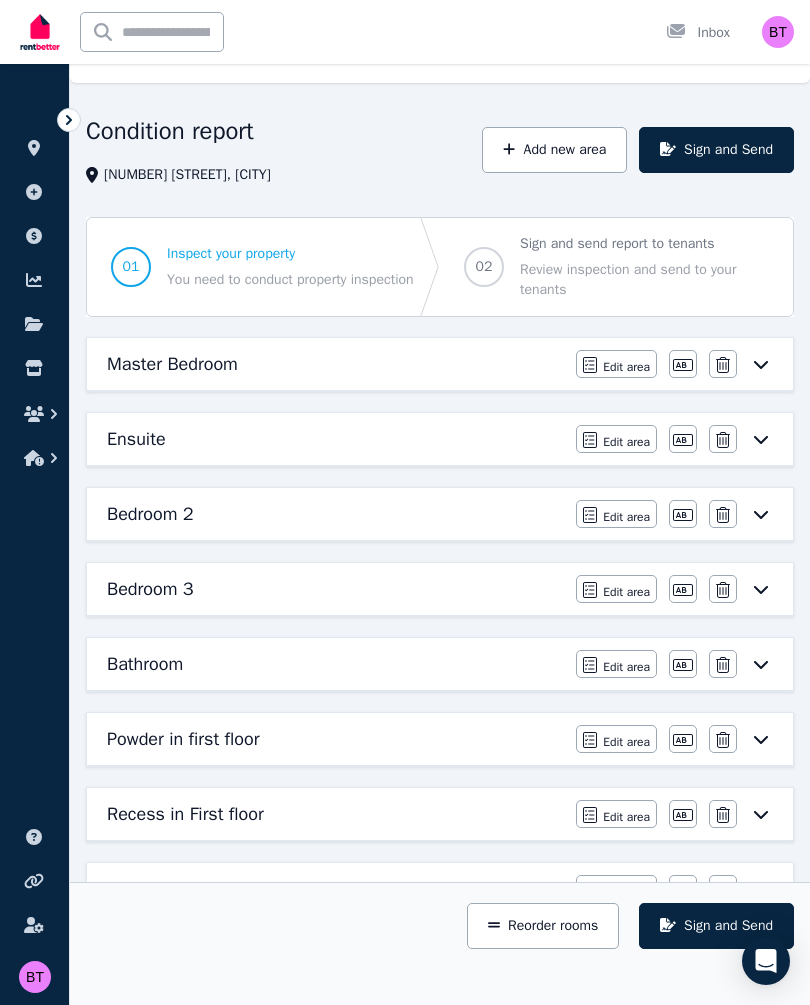 scroll, scrollTop: 0, scrollLeft: 0, axis: both 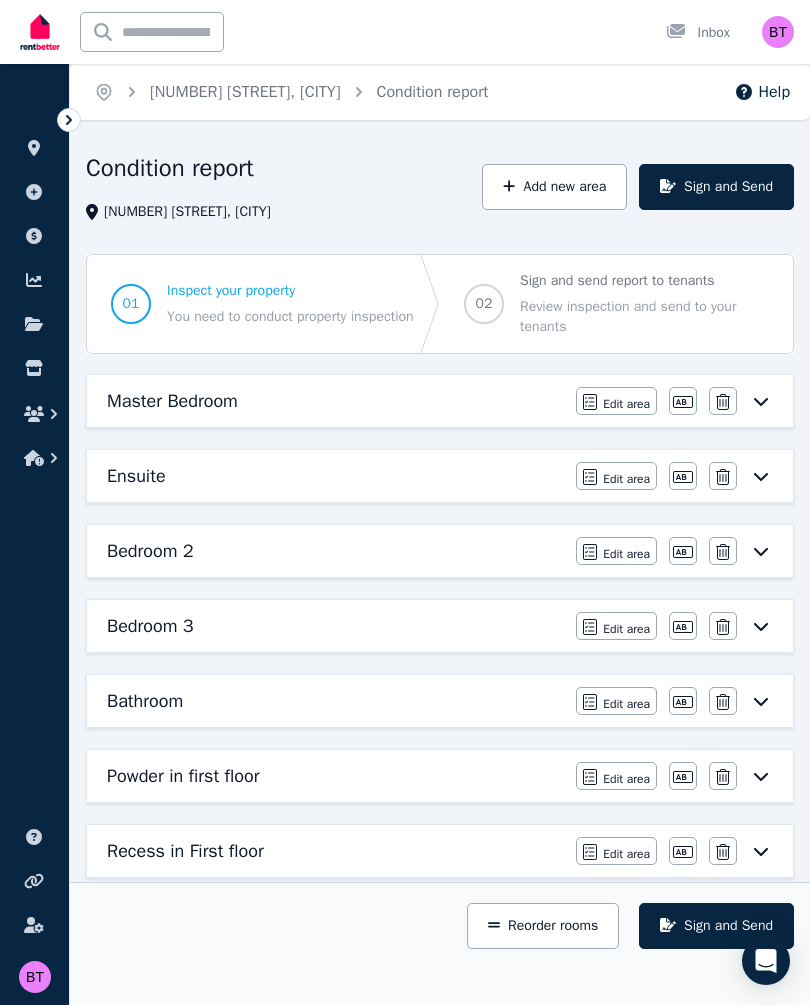 click on "Edit area" at bounding box center (626, 479) 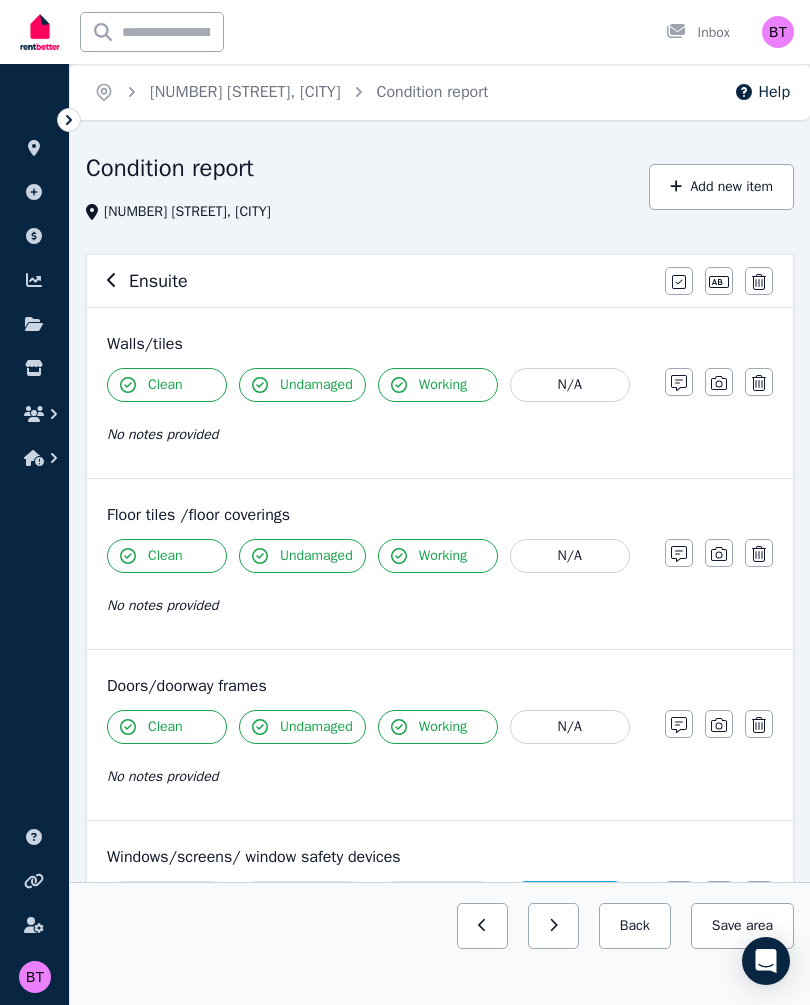 click on "Clean" at bounding box center (167, 385) 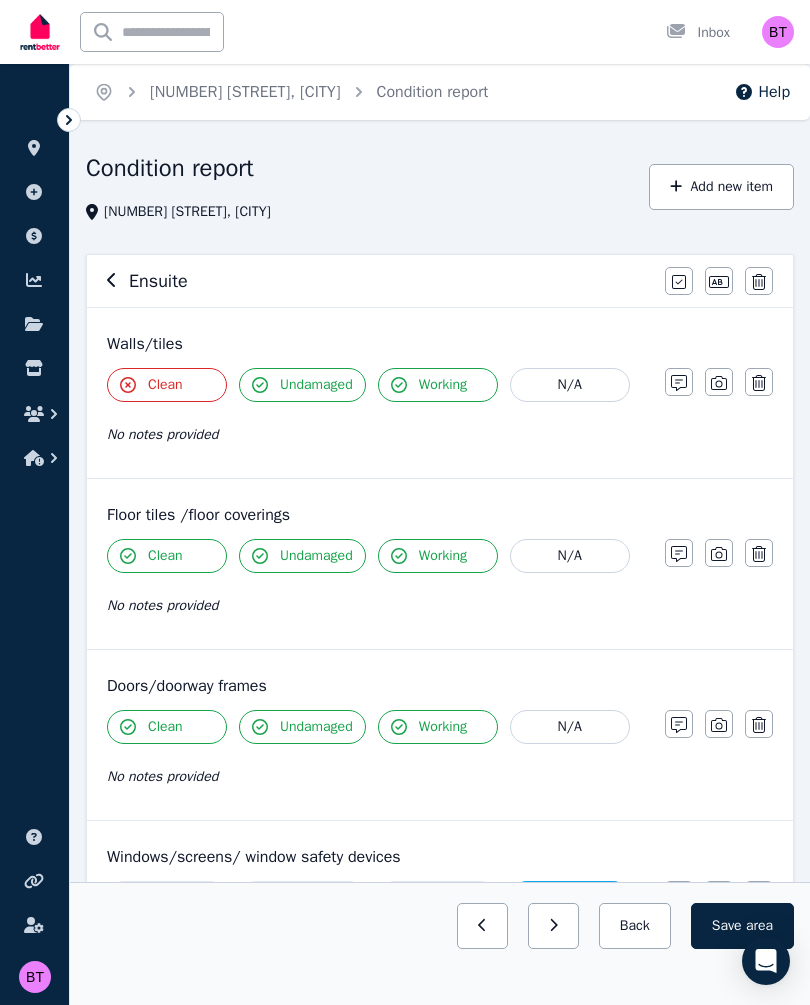click on "Clean" at bounding box center (167, 385) 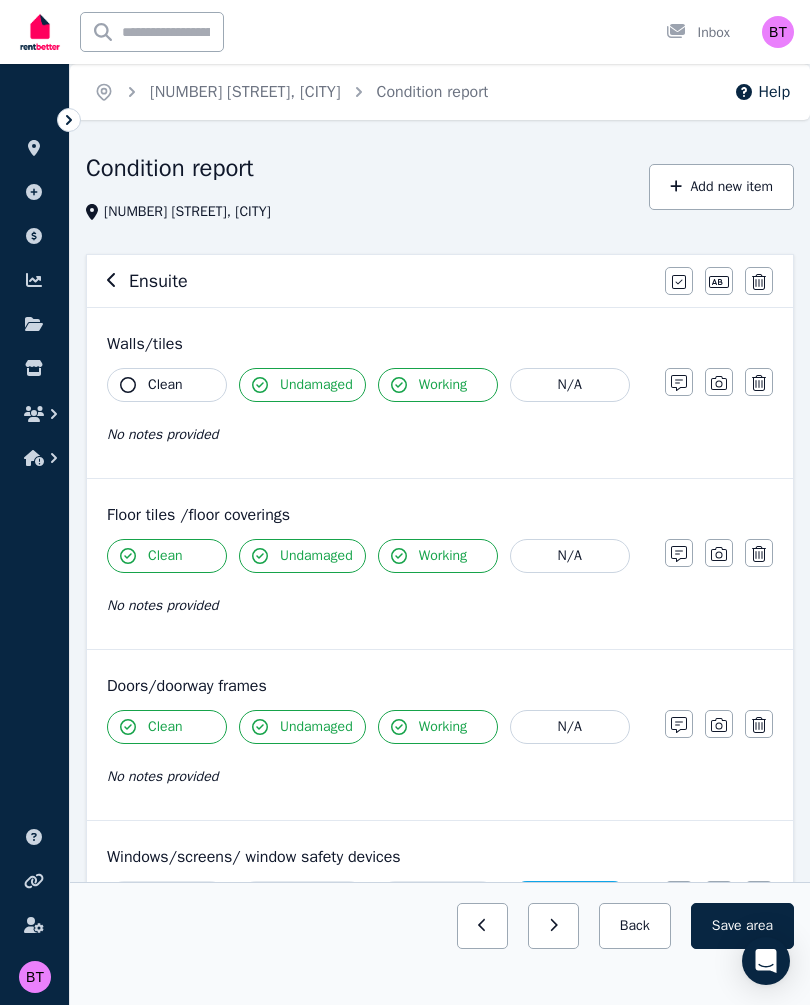 click on "Clean" at bounding box center [167, 385] 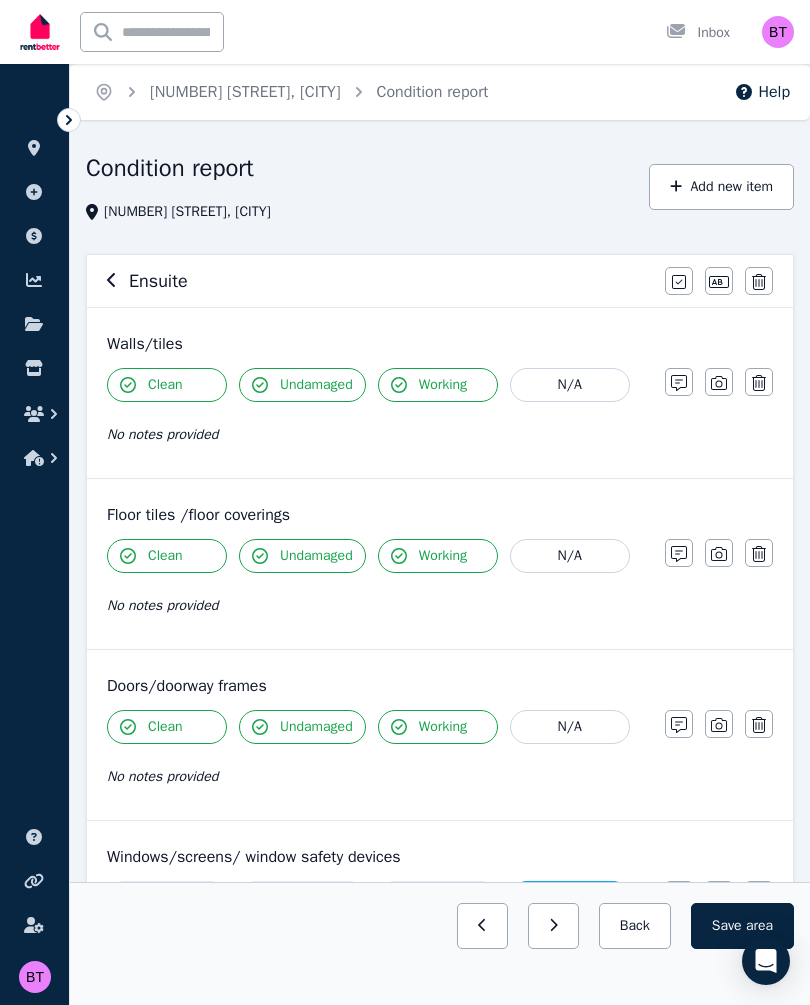 click 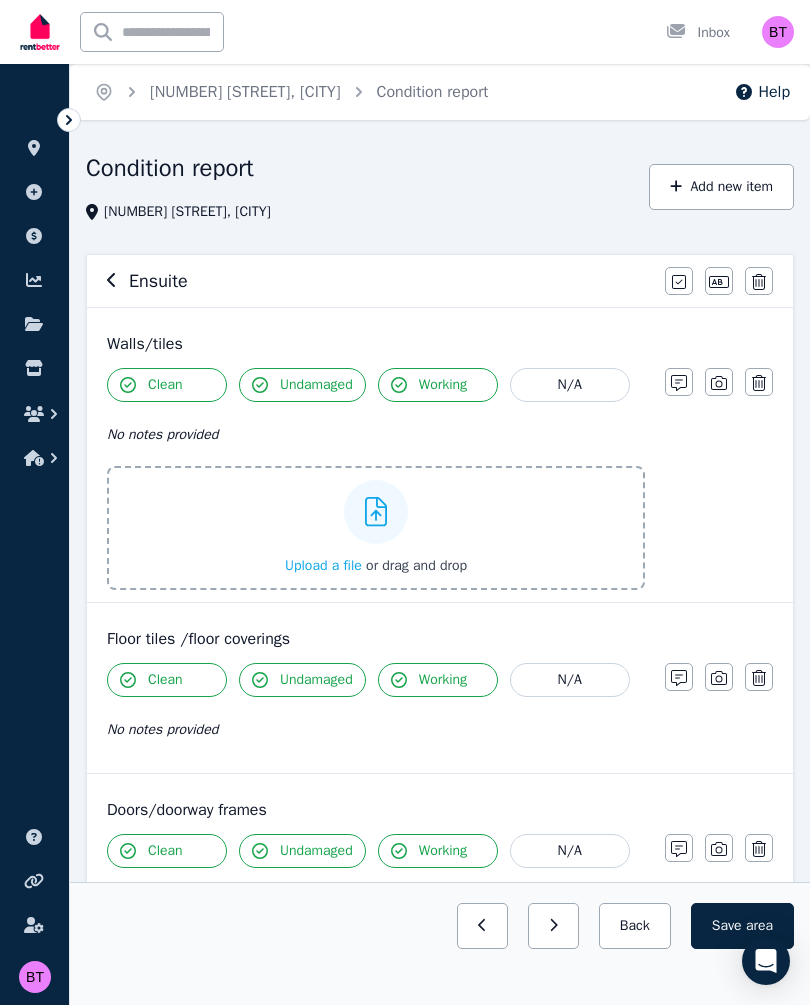 click on "Upload a file" at bounding box center [323, 565] 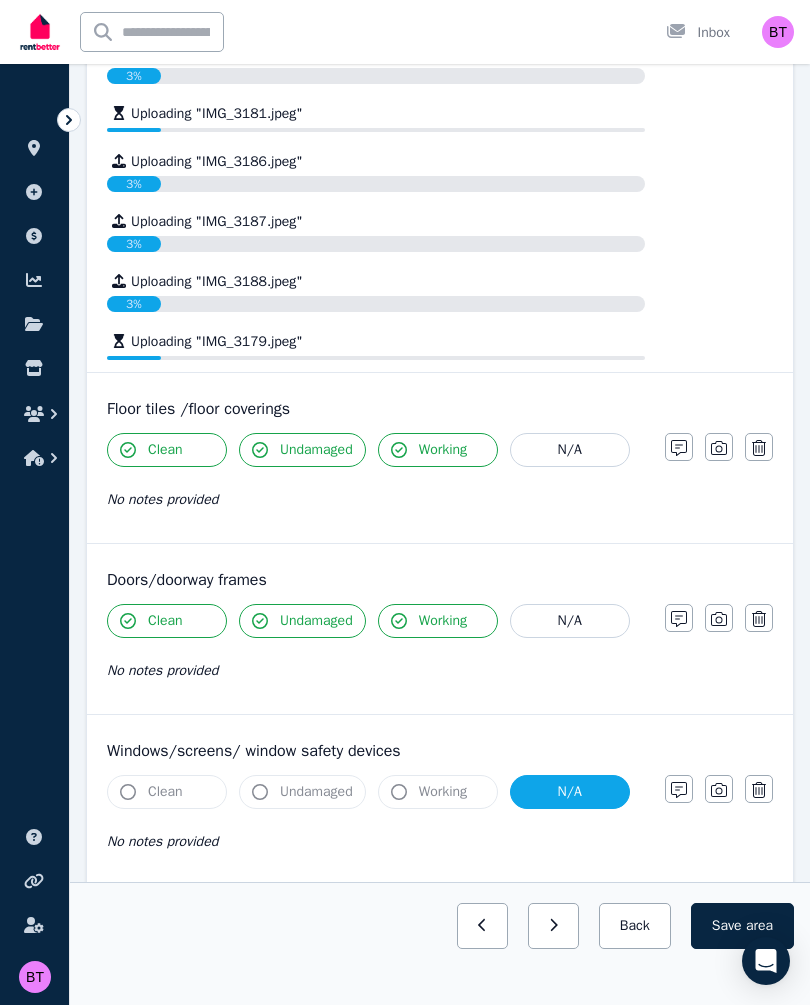 scroll, scrollTop: 780, scrollLeft: 0, axis: vertical 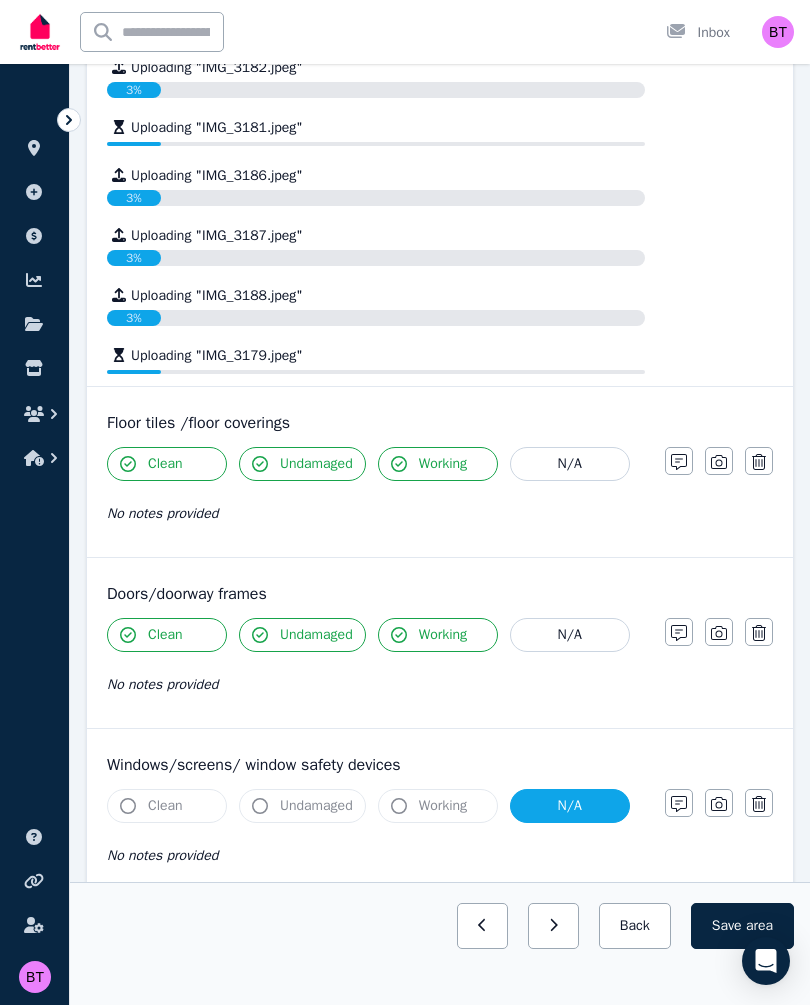 click 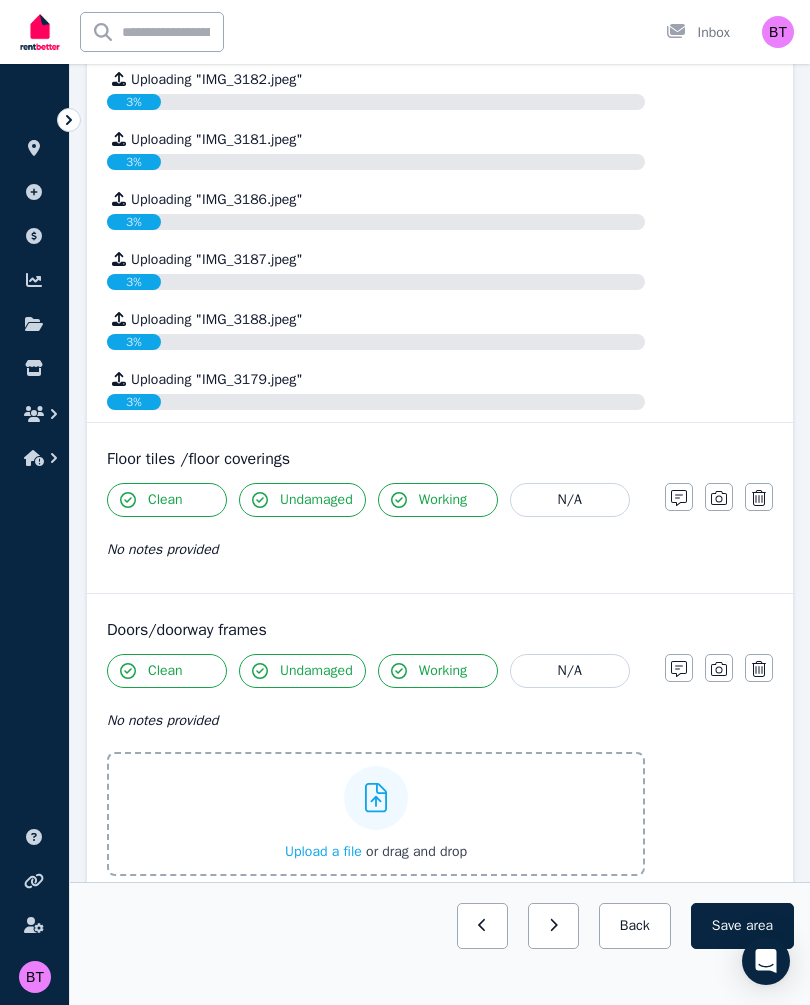 click on "Upload a file" at bounding box center (323, 851) 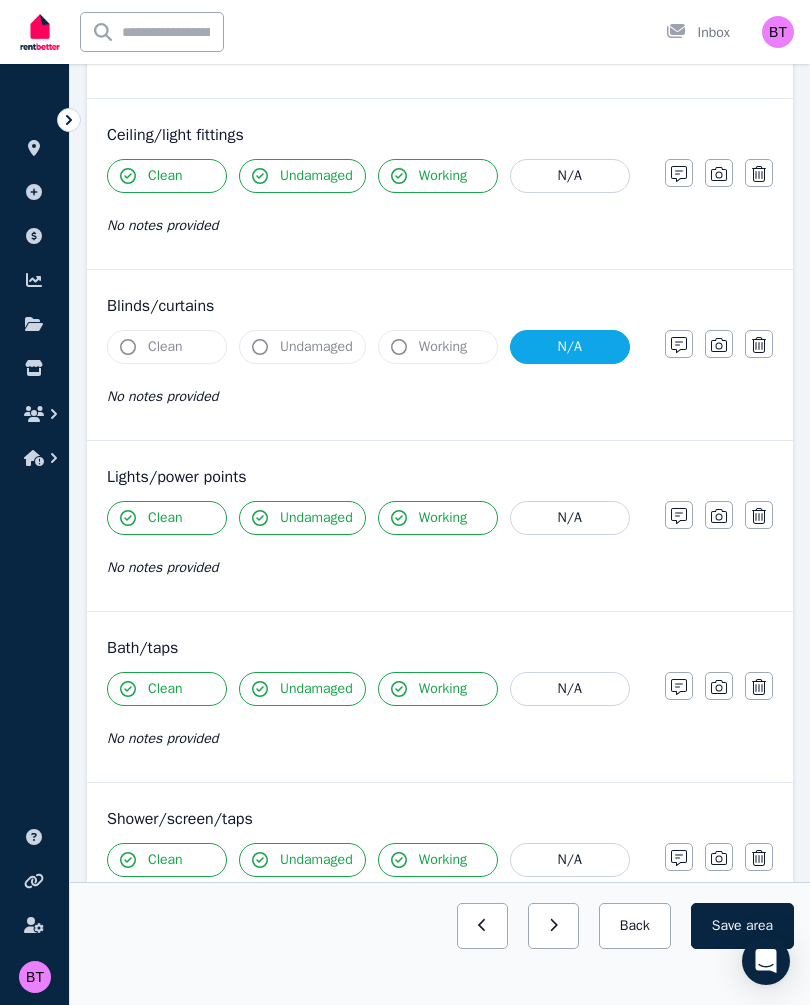 scroll, scrollTop: 2015, scrollLeft: 0, axis: vertical 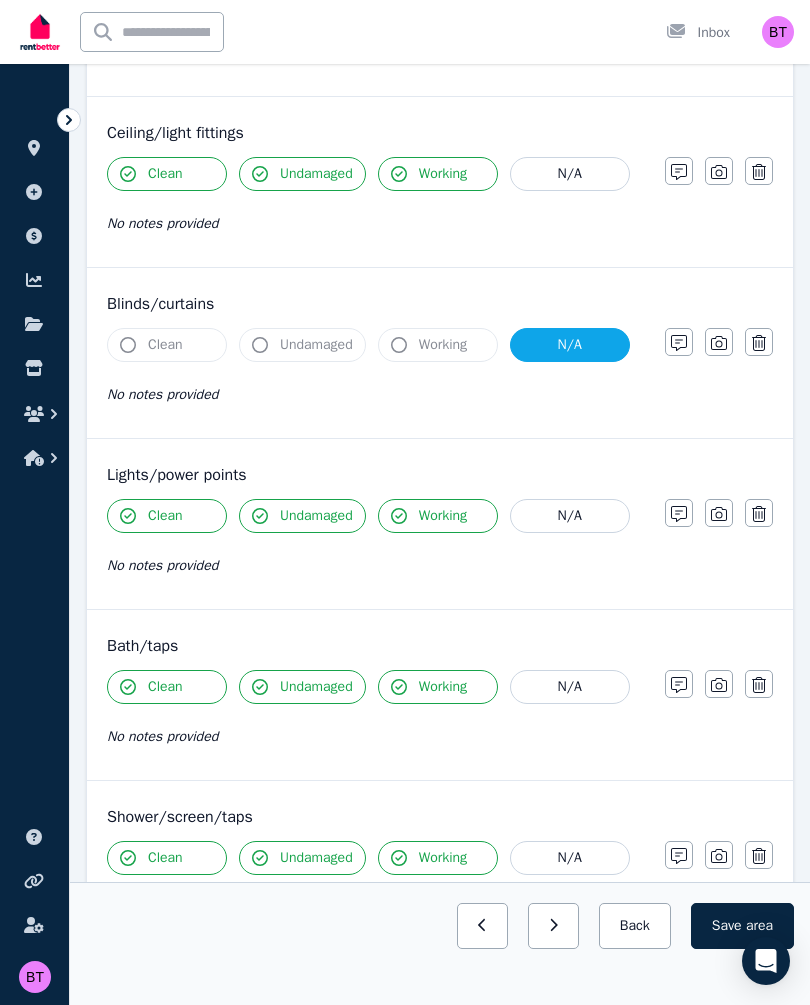 click 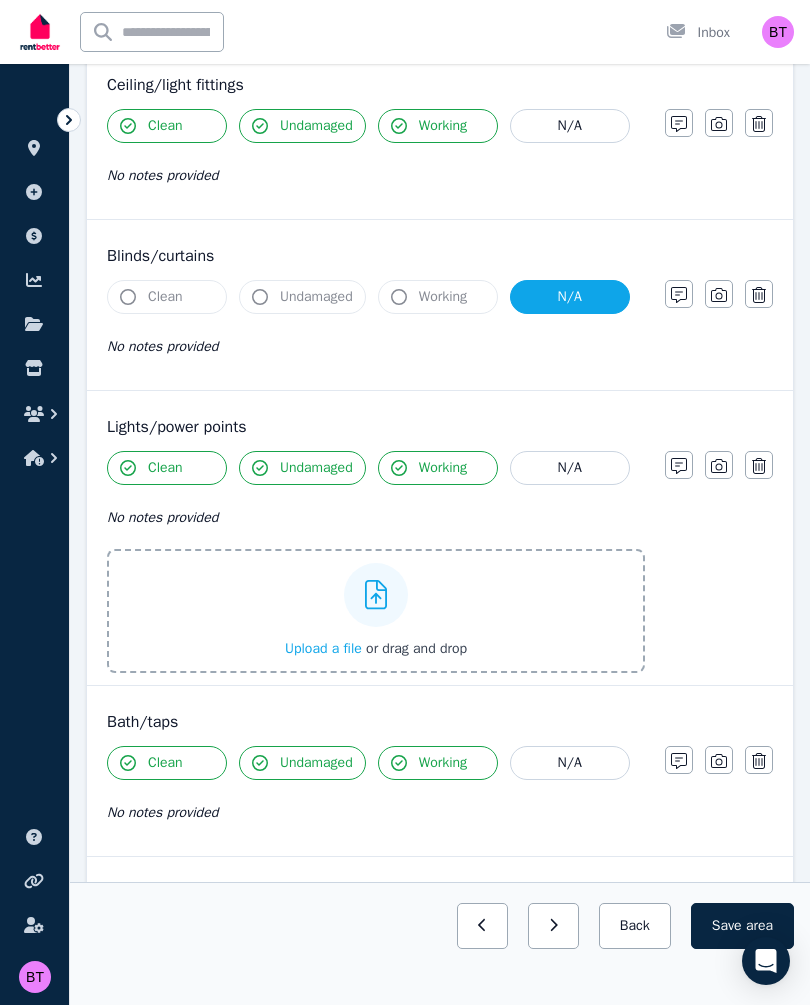 click 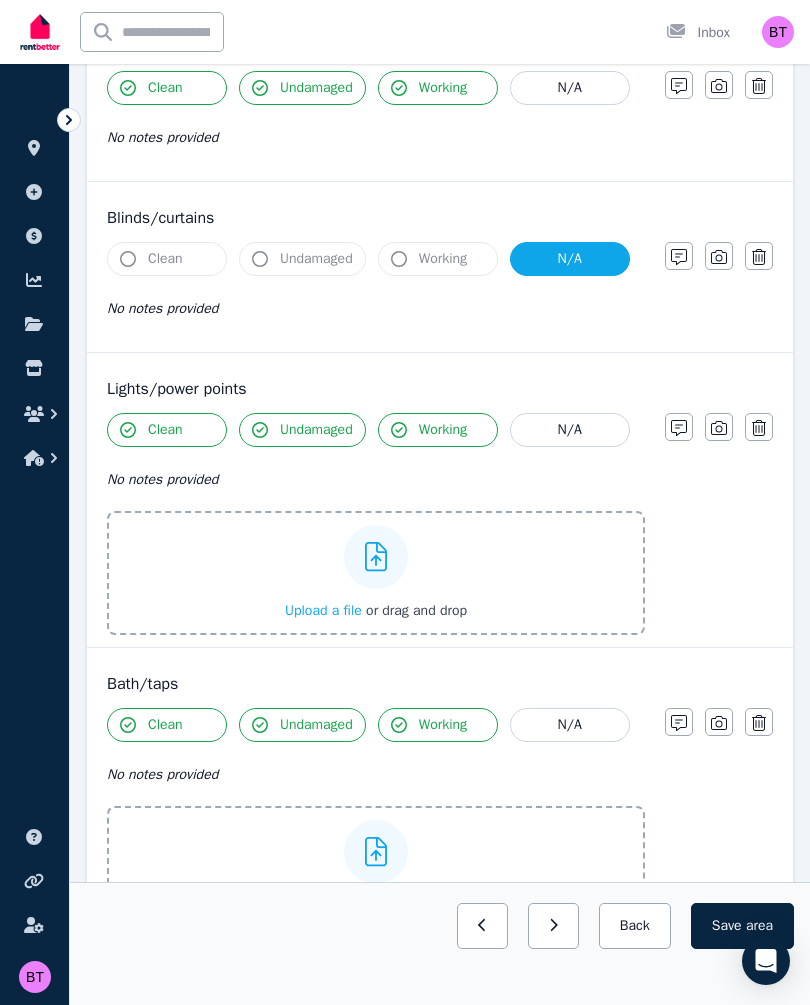 scroll, scrollTop: 2243, scrollLeft: 0, axis: vertical 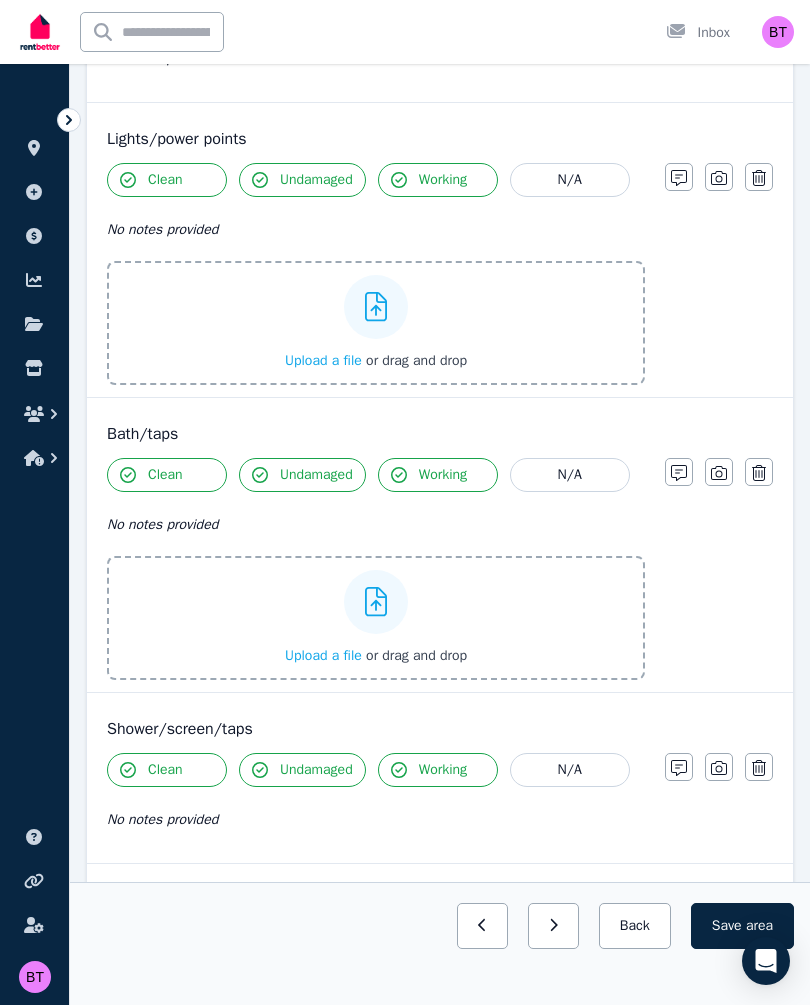 click on "Upload a file" at bounding box center [323, 655] 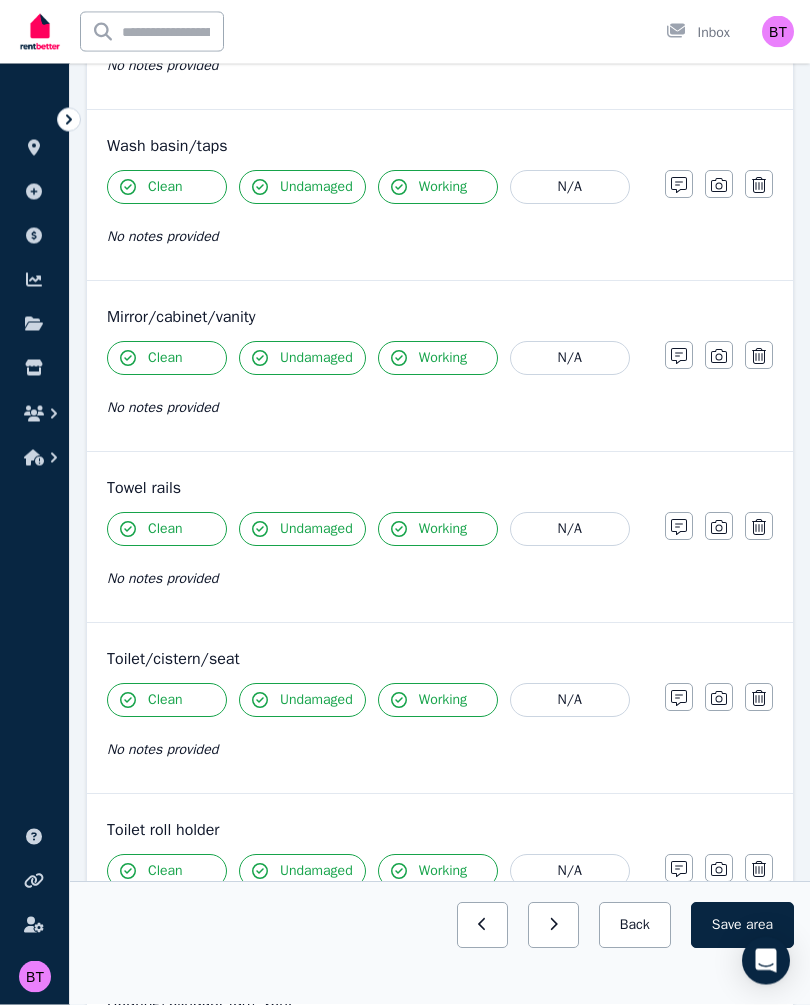 scroll, scrollTop: 2905, scrollLeft: 0, axis: vertical 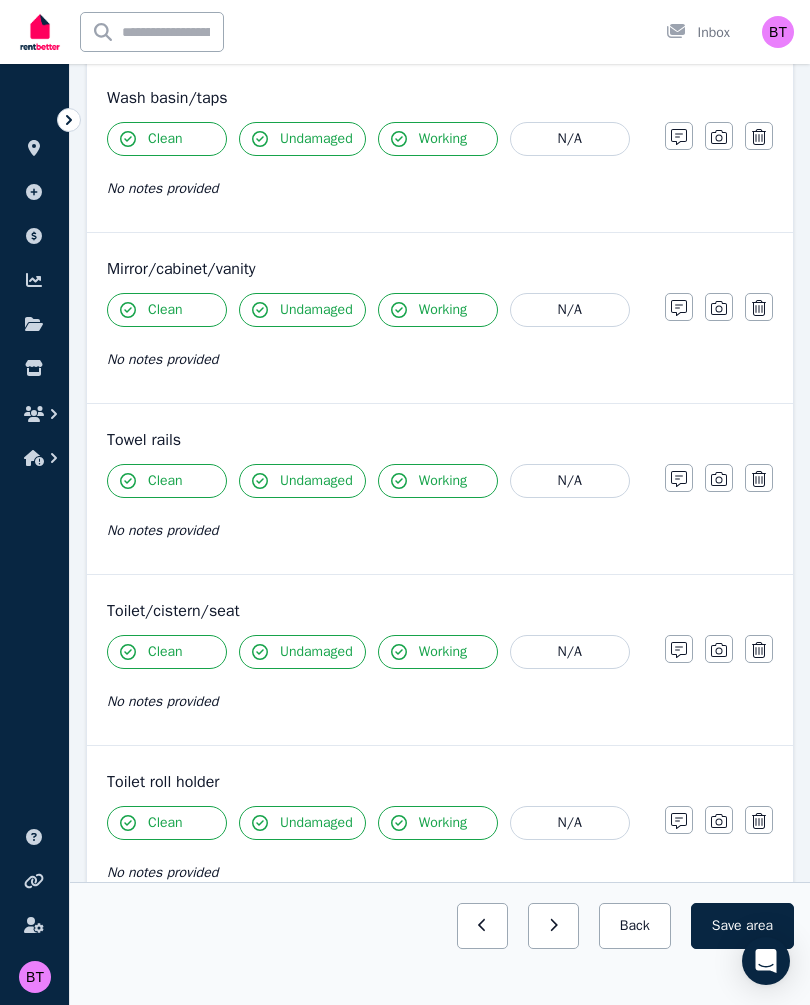 click on "Clean Undamaged Working N/A No notes provided Notes Photo Delete" at bounding box center [440, 513] 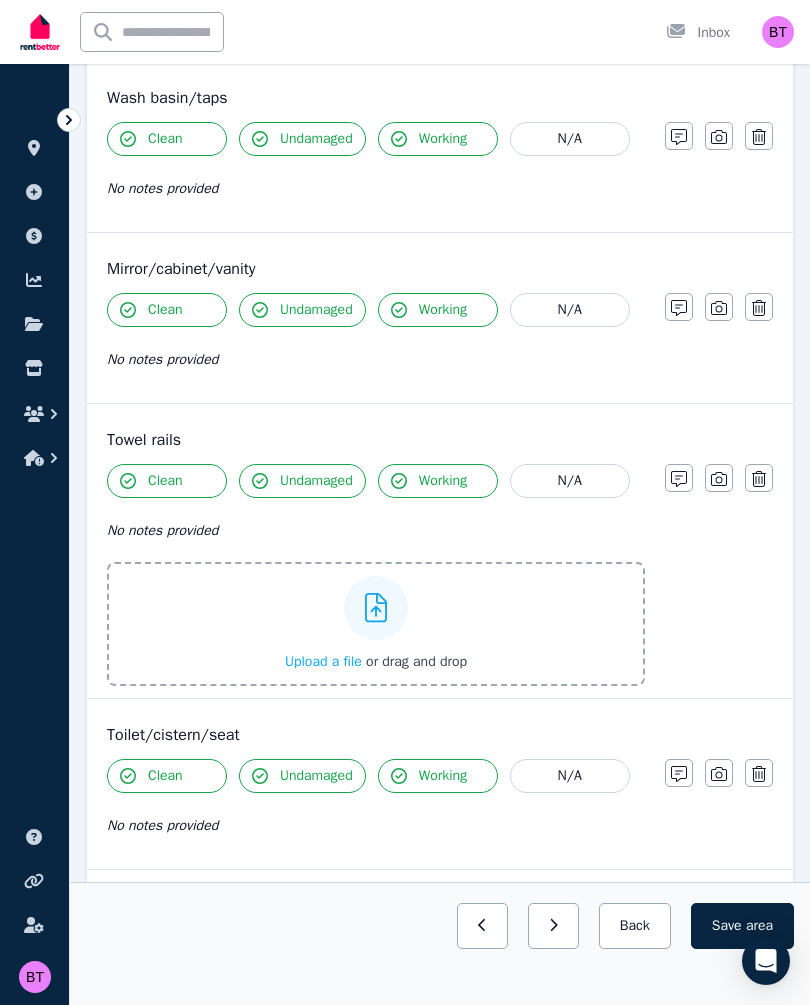 click on "Upload a file" at bounding box center (323, 661) 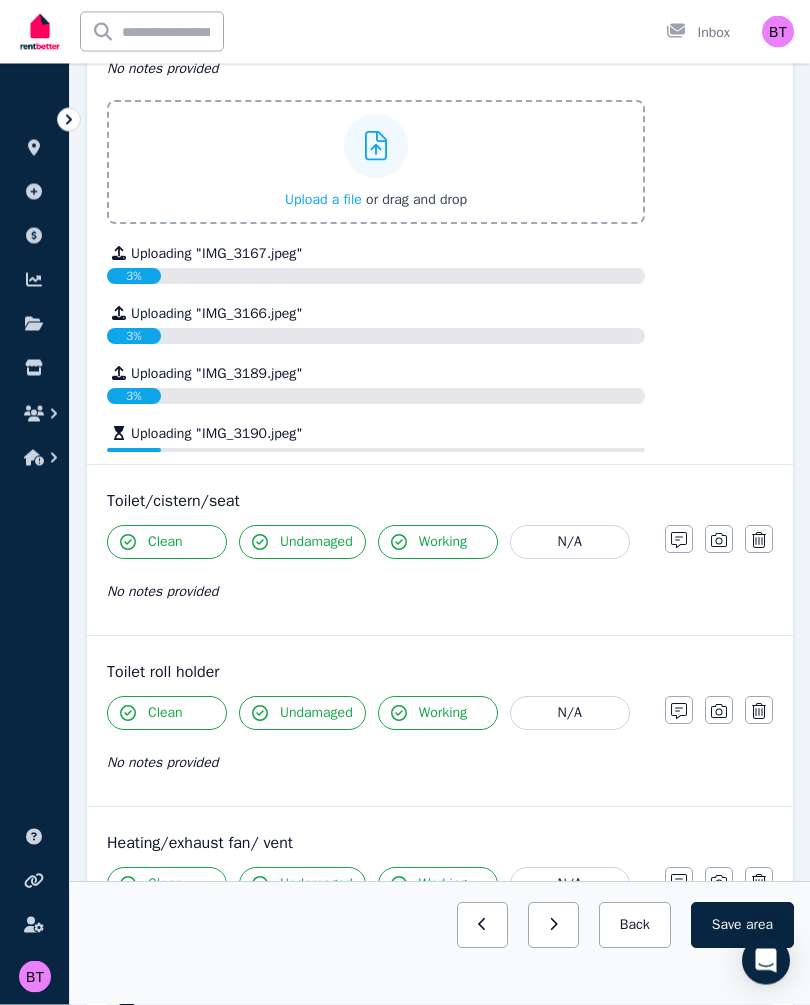 scroll, scrollTop: 3335, scrollLeft: 0, axis: vertical 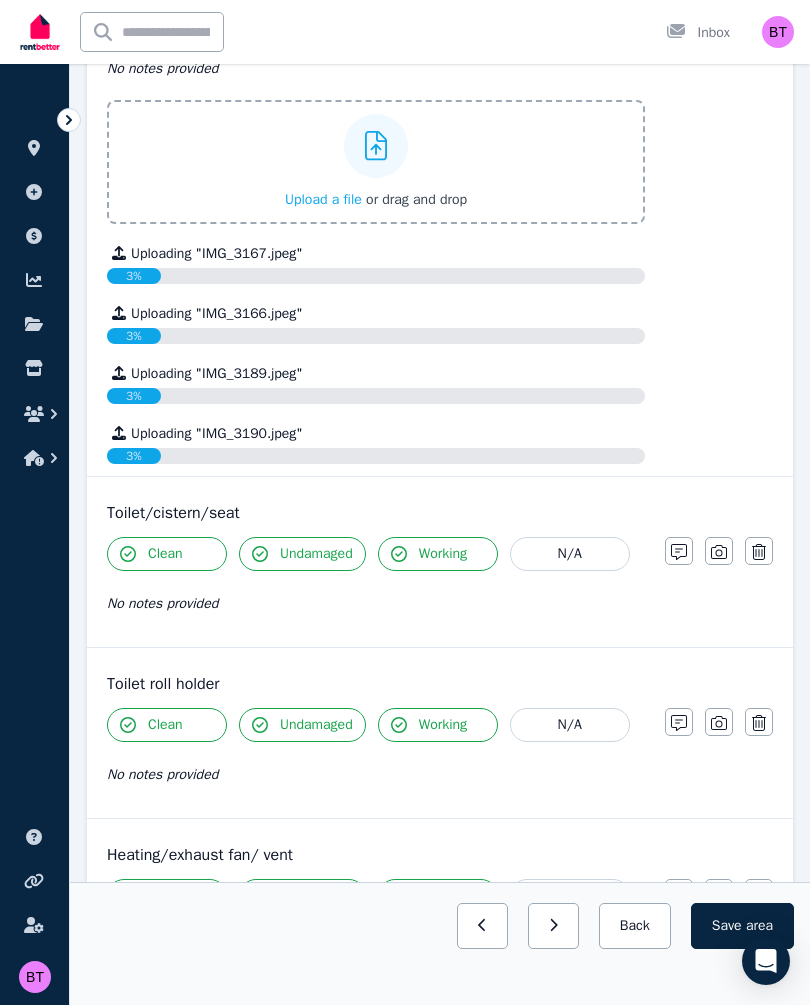 click 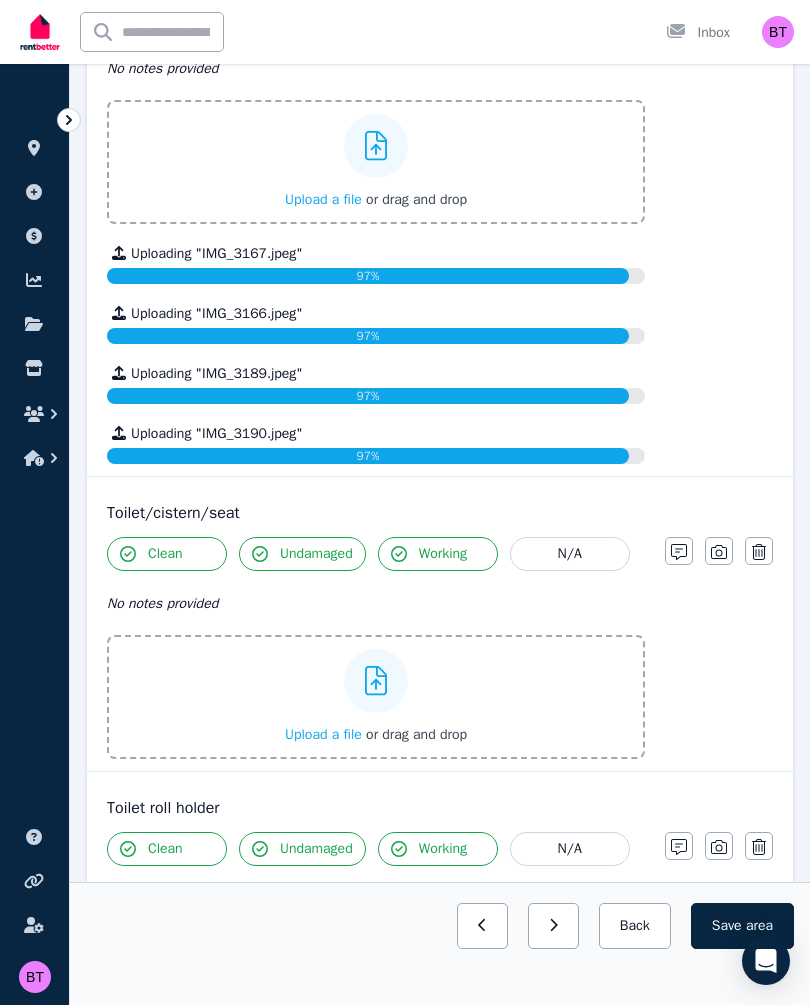 click on "Upload a file" at bounding box center (323, 734) 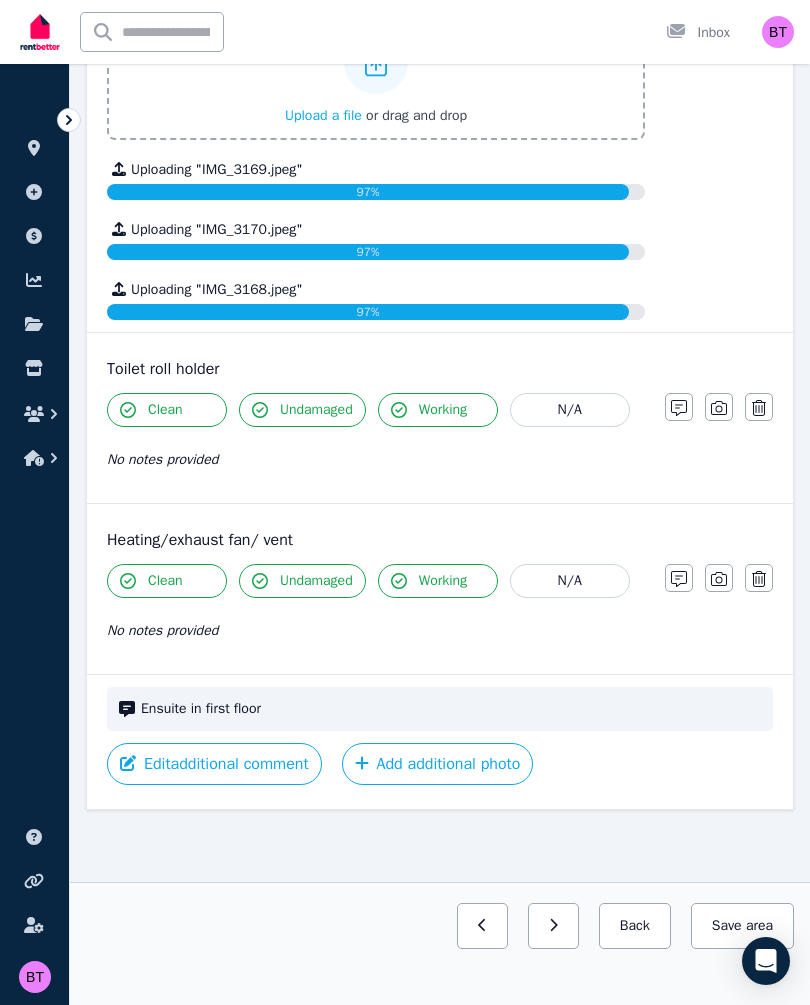 scroll, scrollTop: 3974, scrollLeft: 0, axis: vertical 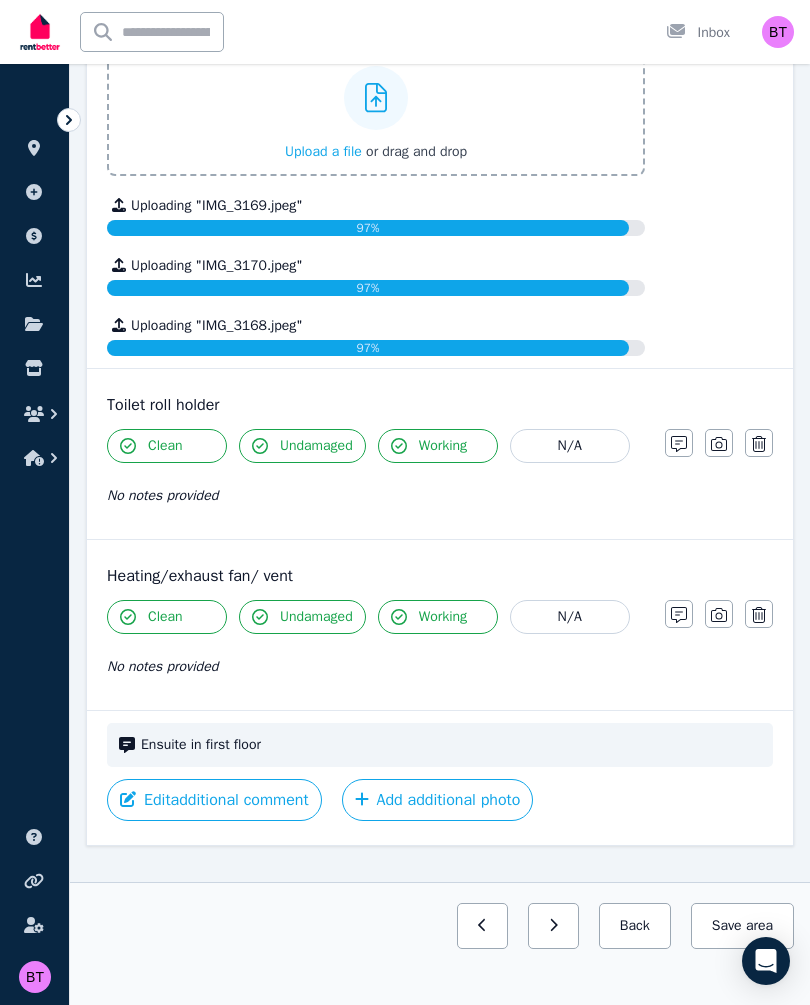 click on "Save   area" at bounding box center (742, 926) 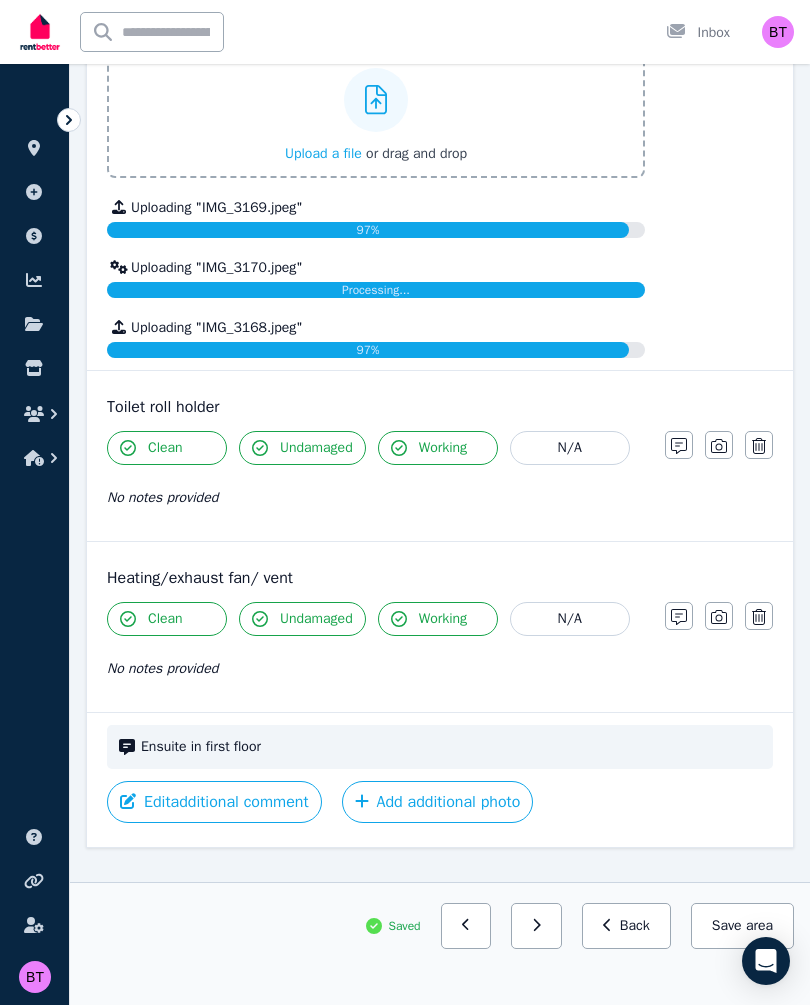 click on "Back" at bounding box center [626, 926] 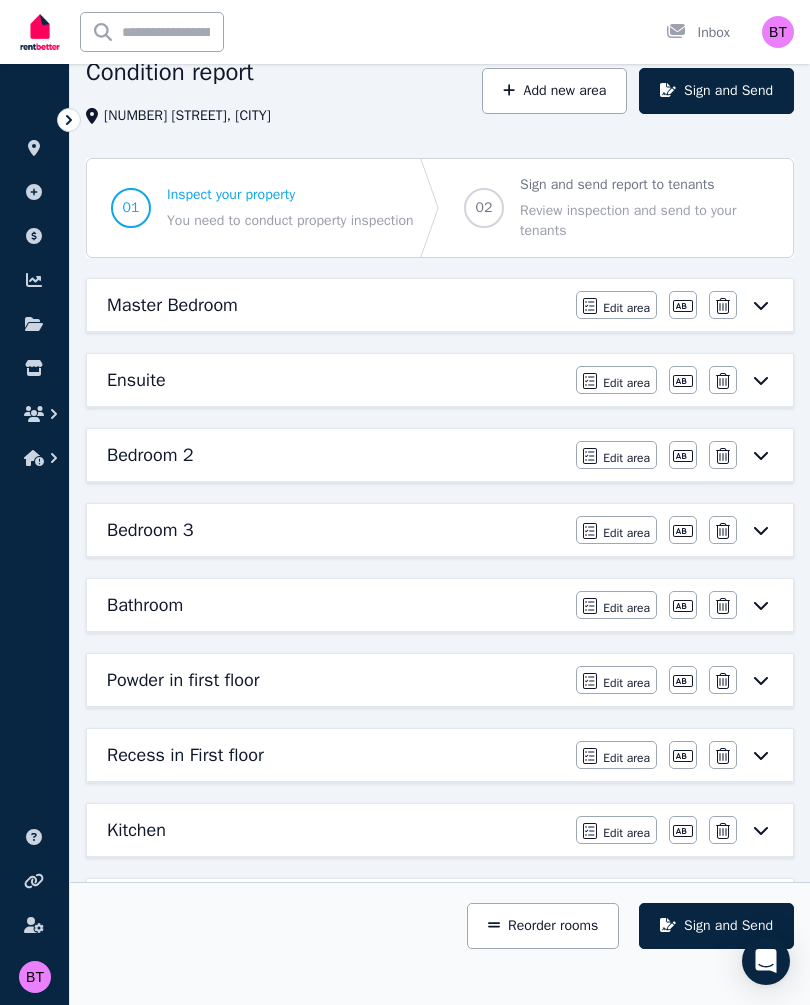 scroll, scrollTop: 92, scrollLeft: 0, axis: vertical 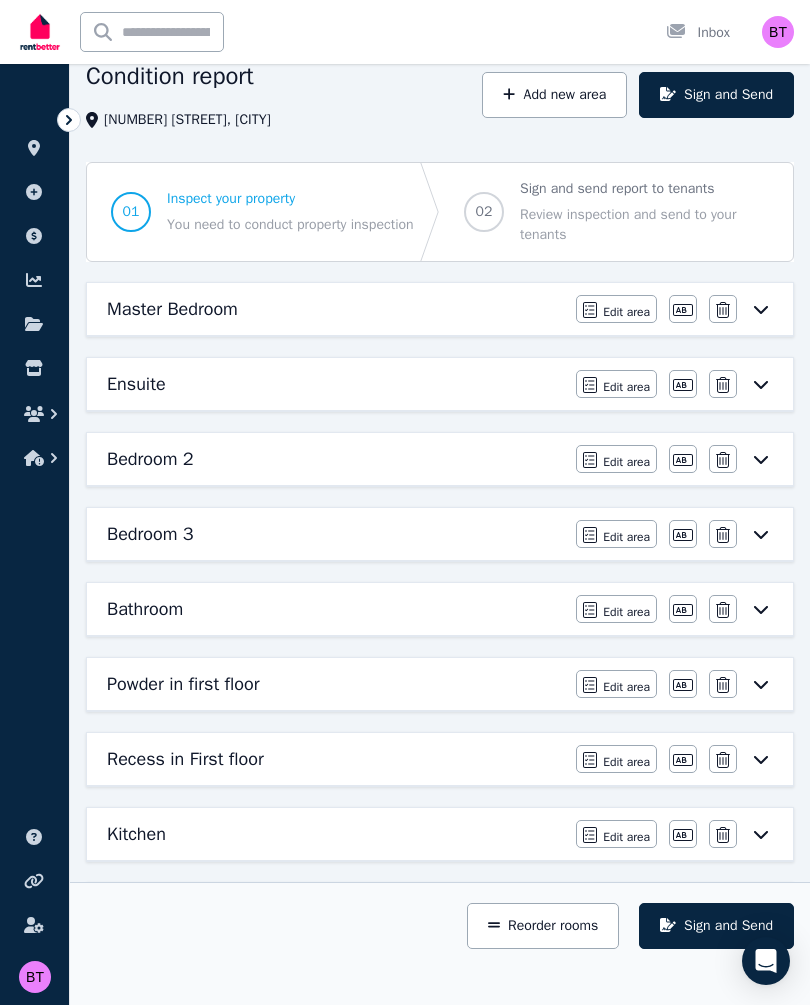 click on "Edit area" at bounding box center (626, 462) 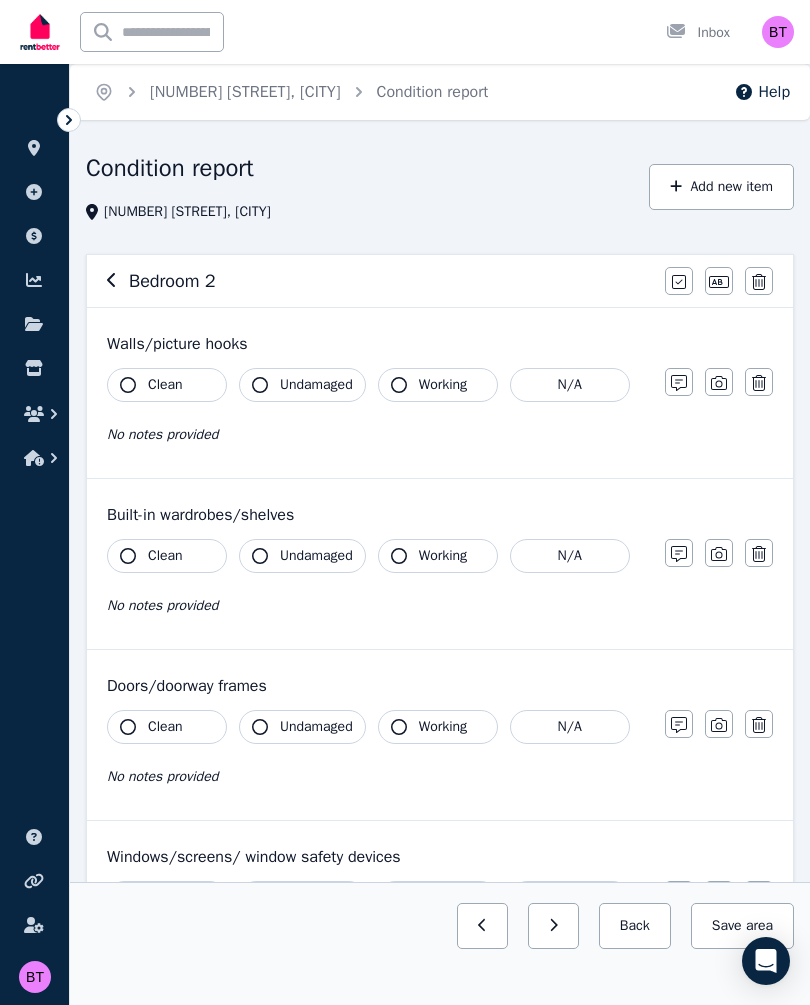 click on "Clean" at bounding box center [165, 385] 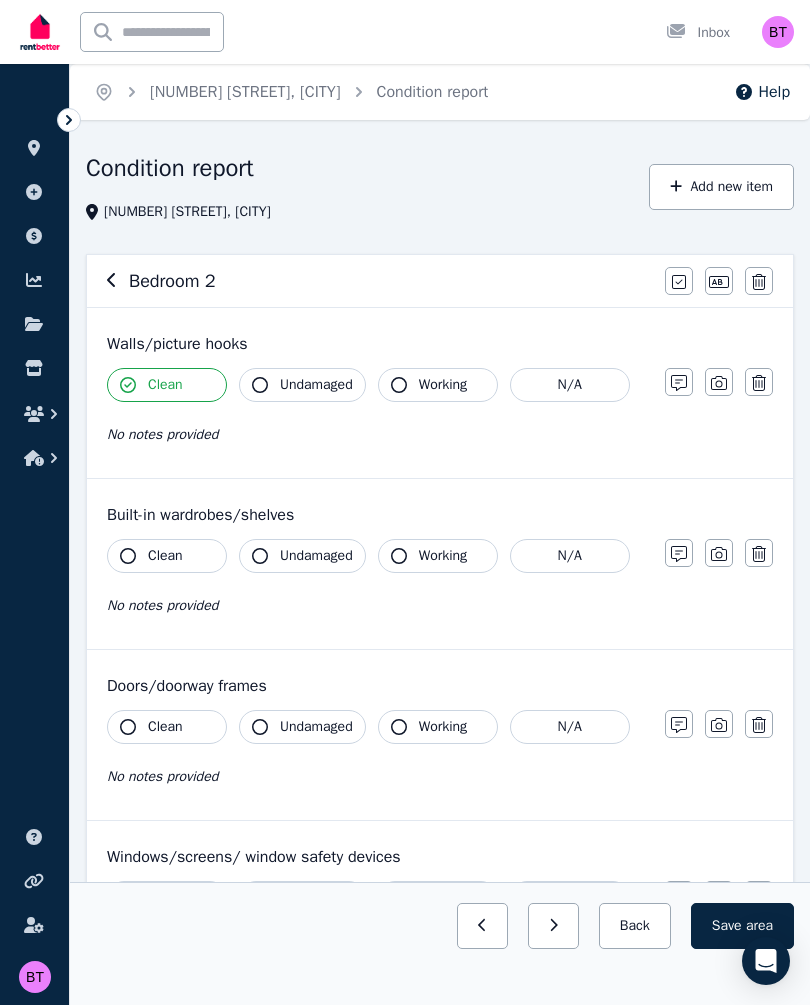 click on "Undamaged" at bounding box center (316, 385) 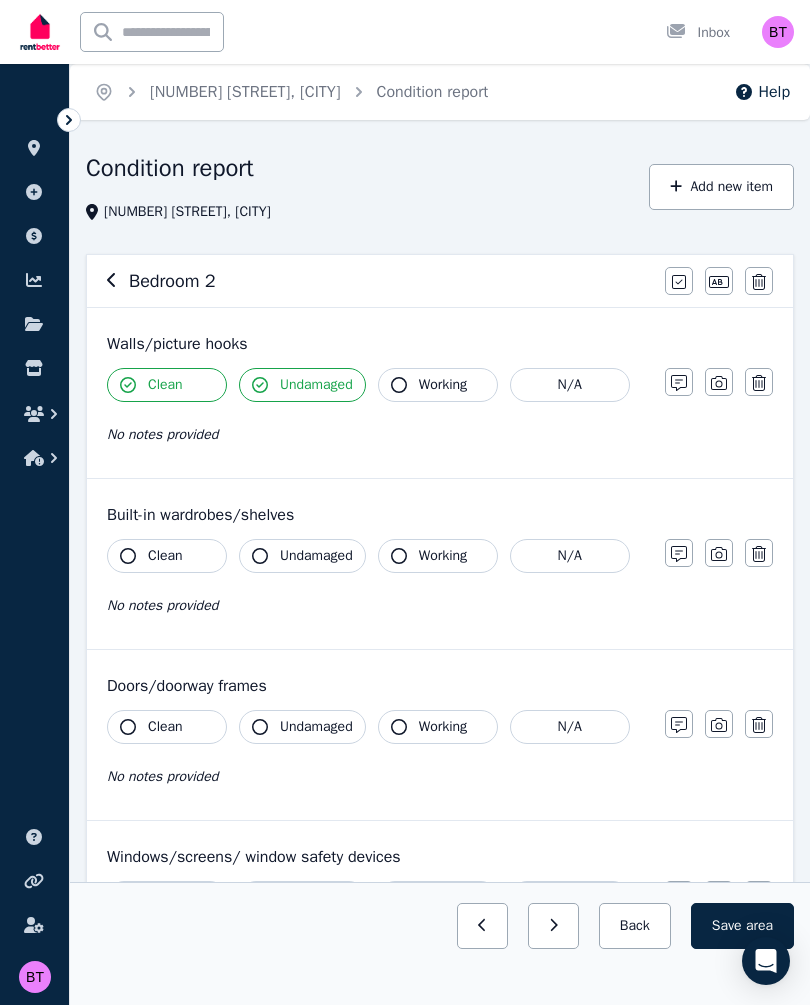 click on "Working" at bounding box center (443, 385) 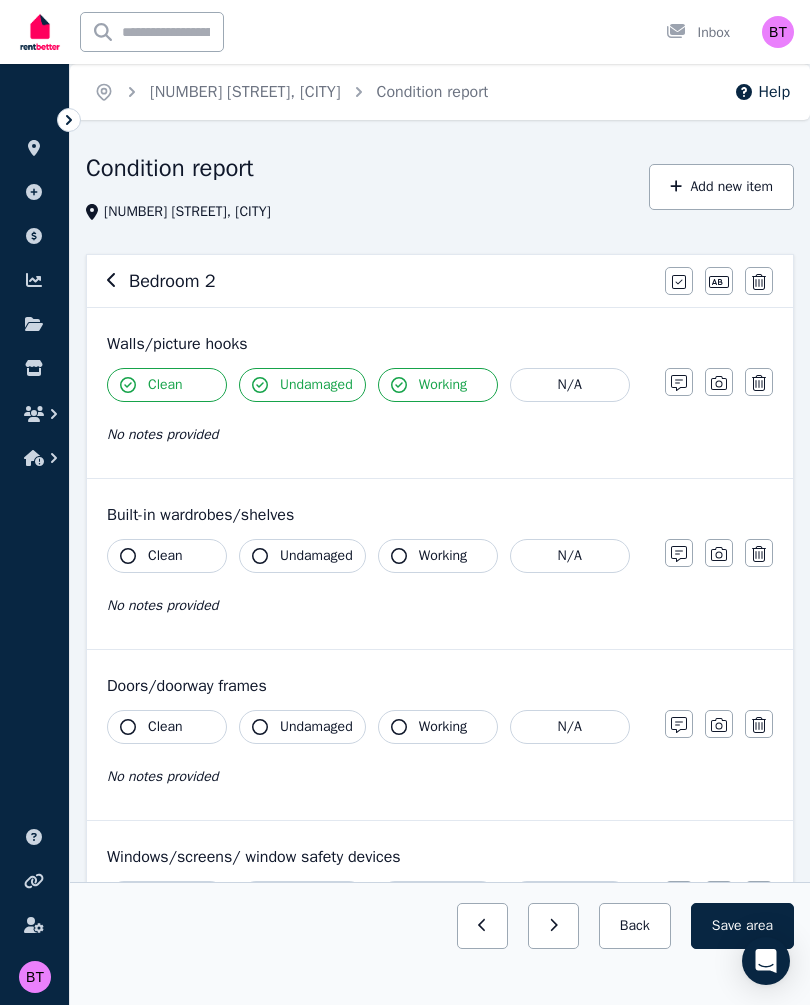 click 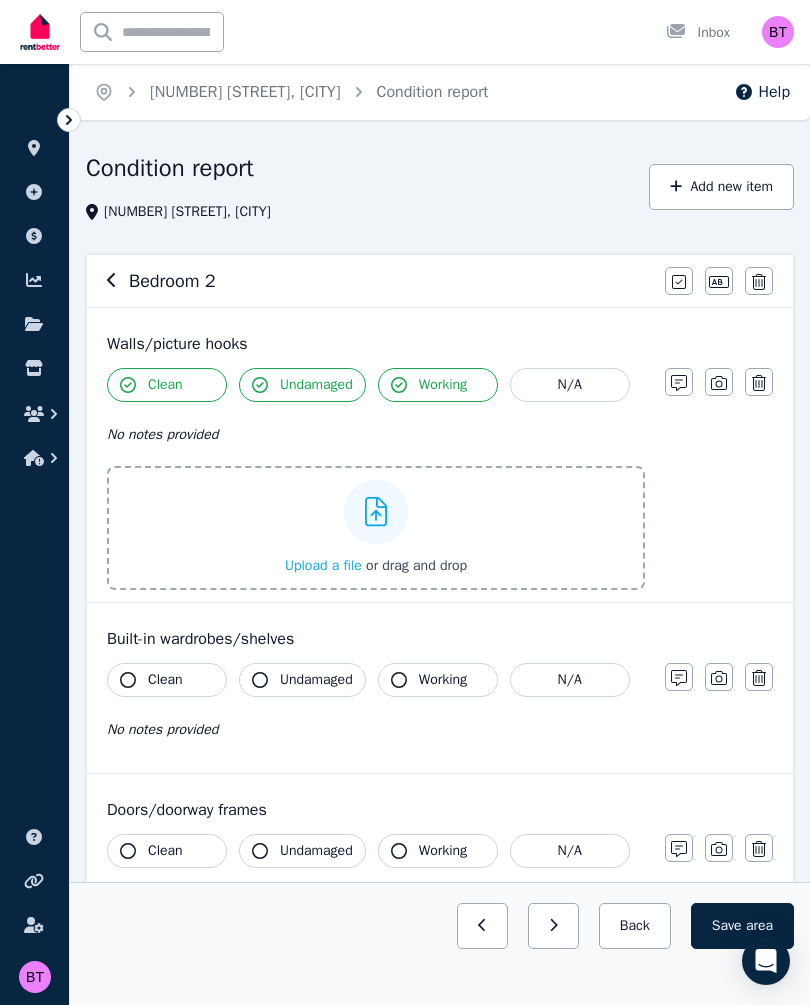 click on "Upload a file" at bounding box center [323, 565] 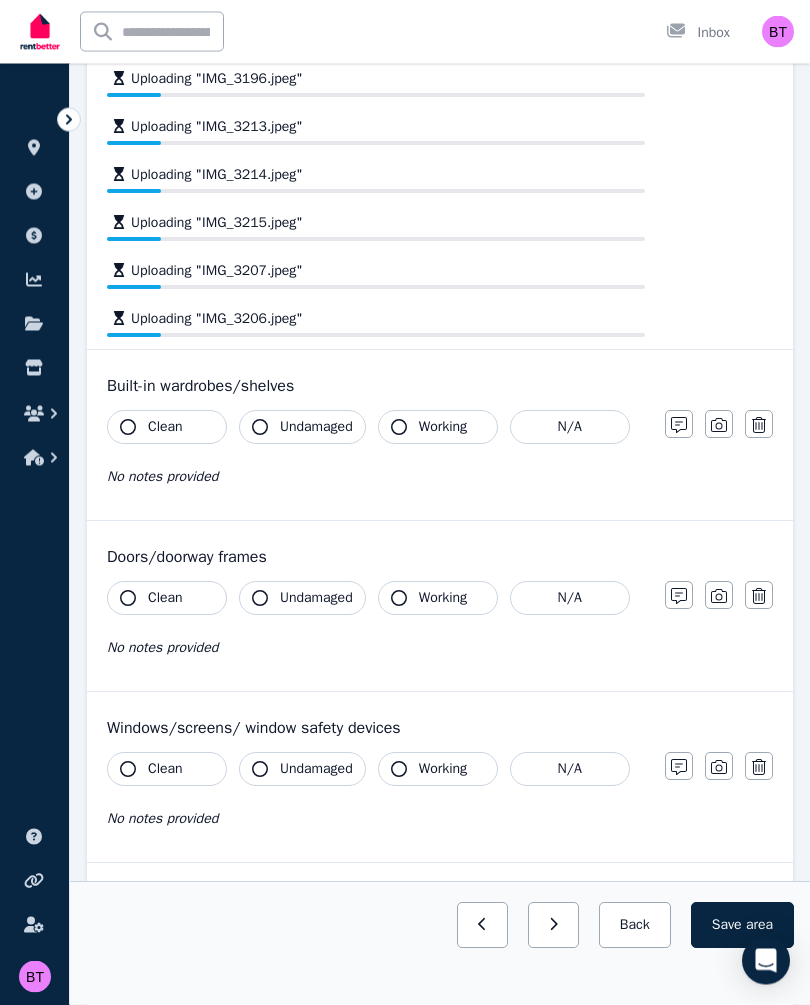 click on "Clean" at bounding box center (167, 428) 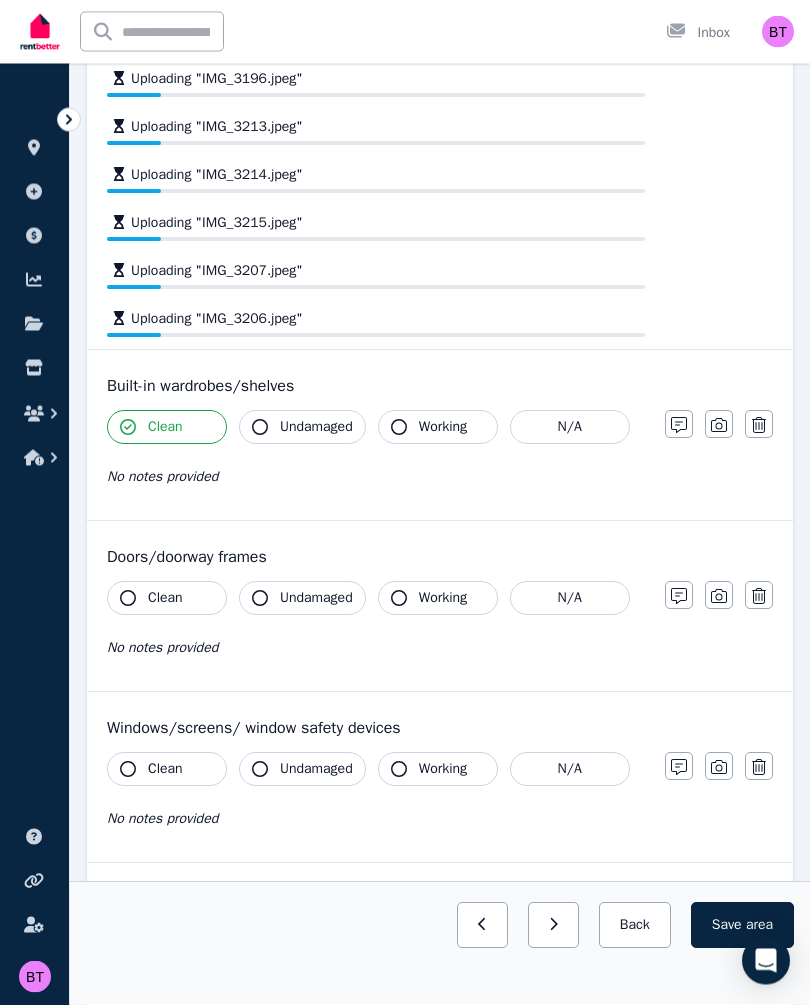 scroll, scrollTop: 541, scrollLeft: 0, axis: vertical 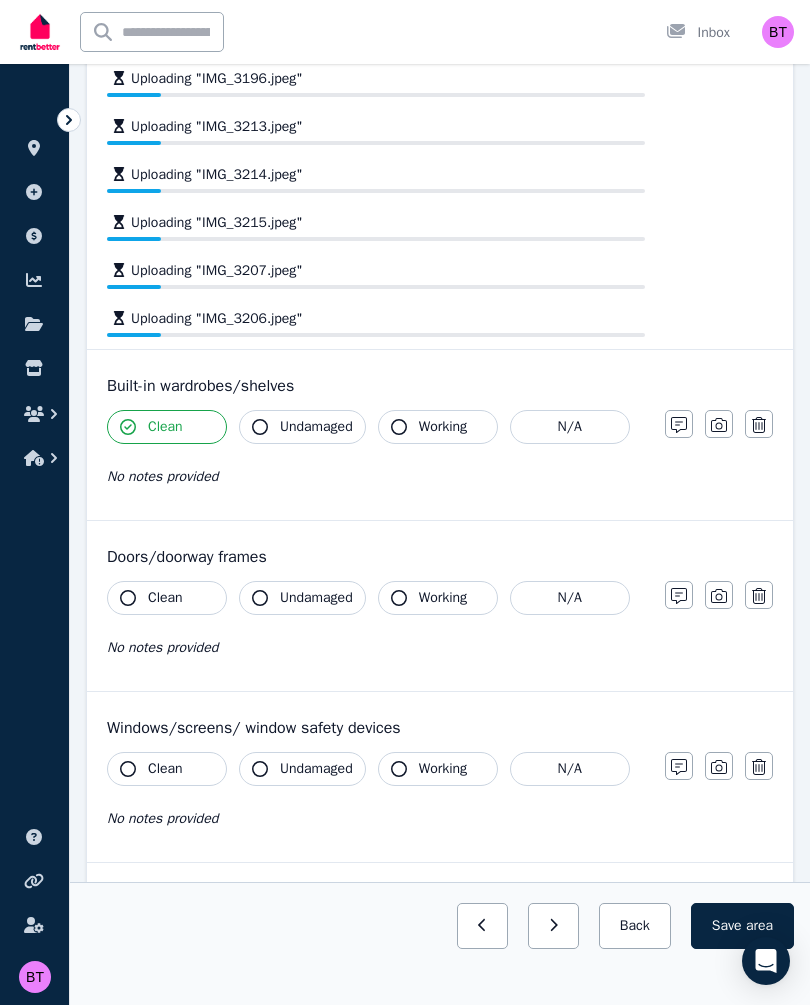 click on "Undamaged" at bounding box center [316, 427] 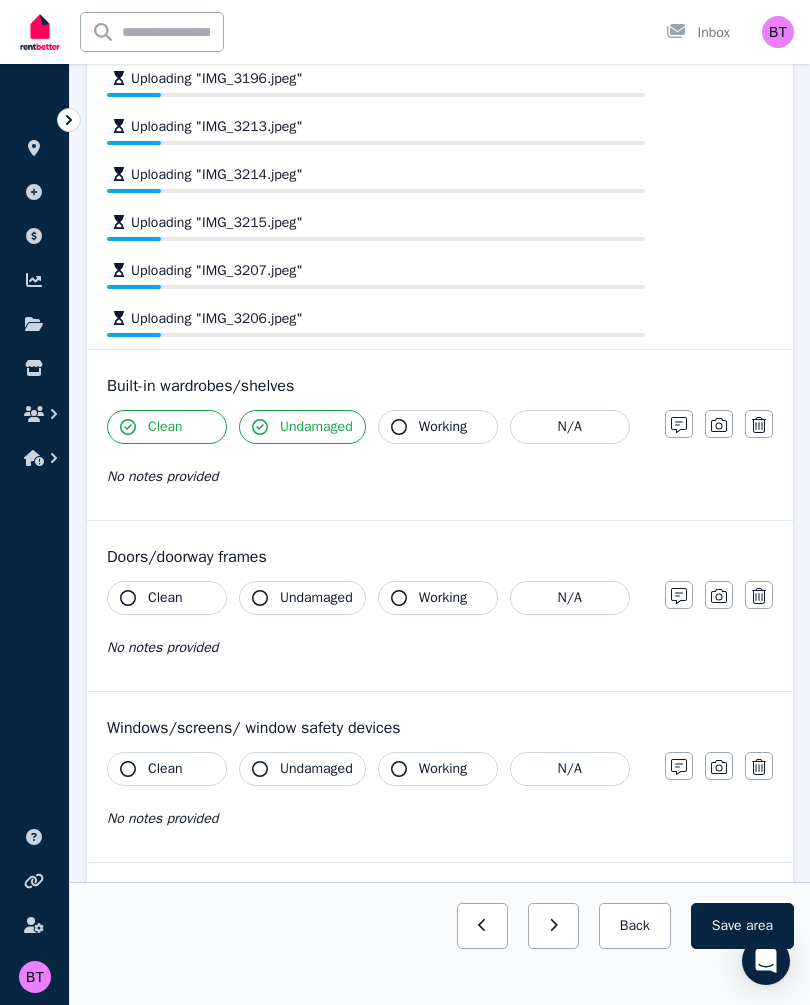 click on "Working" at bounding box center [443, 427] 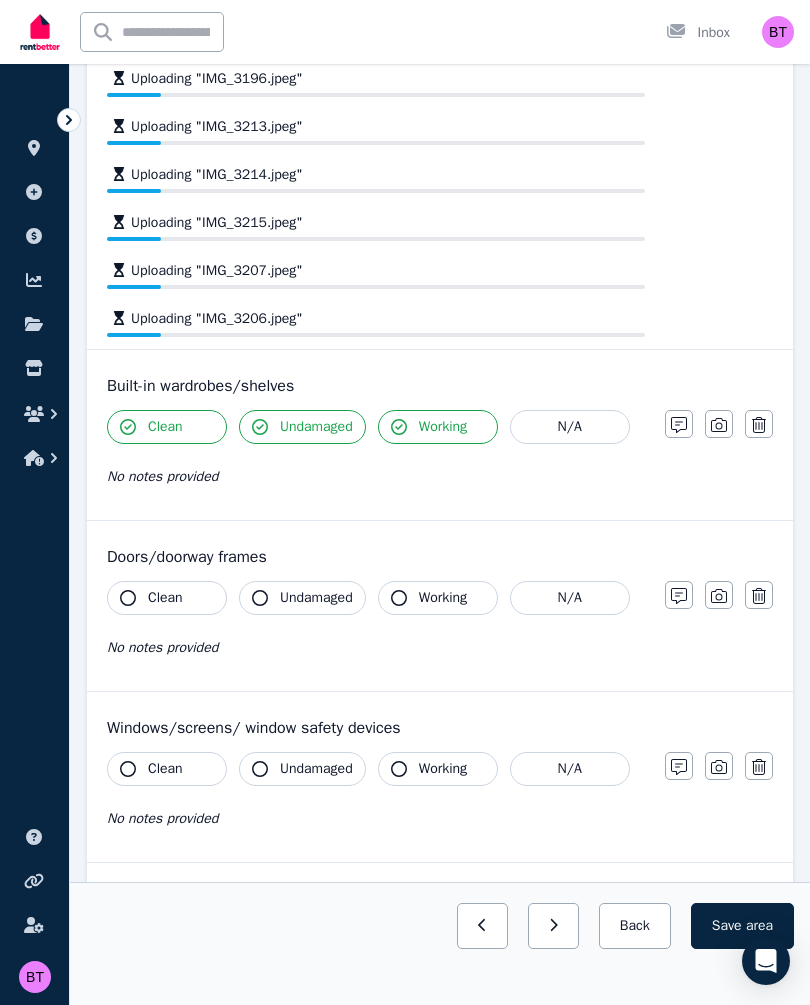 click 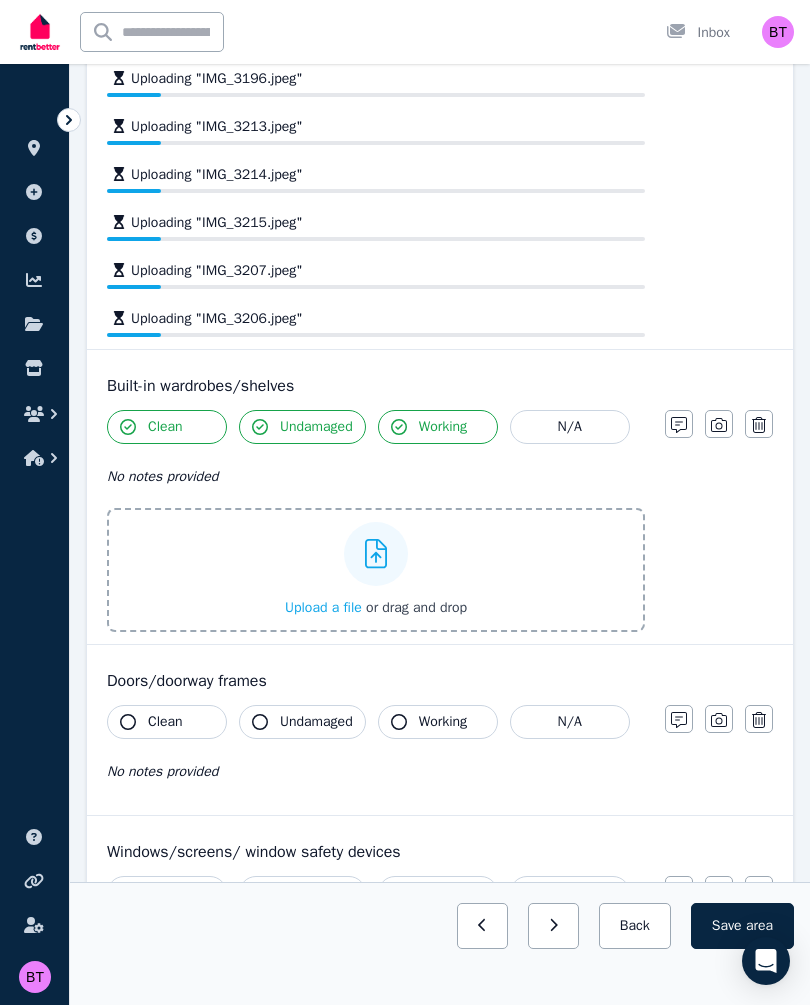 click on "Upload a file" at bounding box center (323, 607) 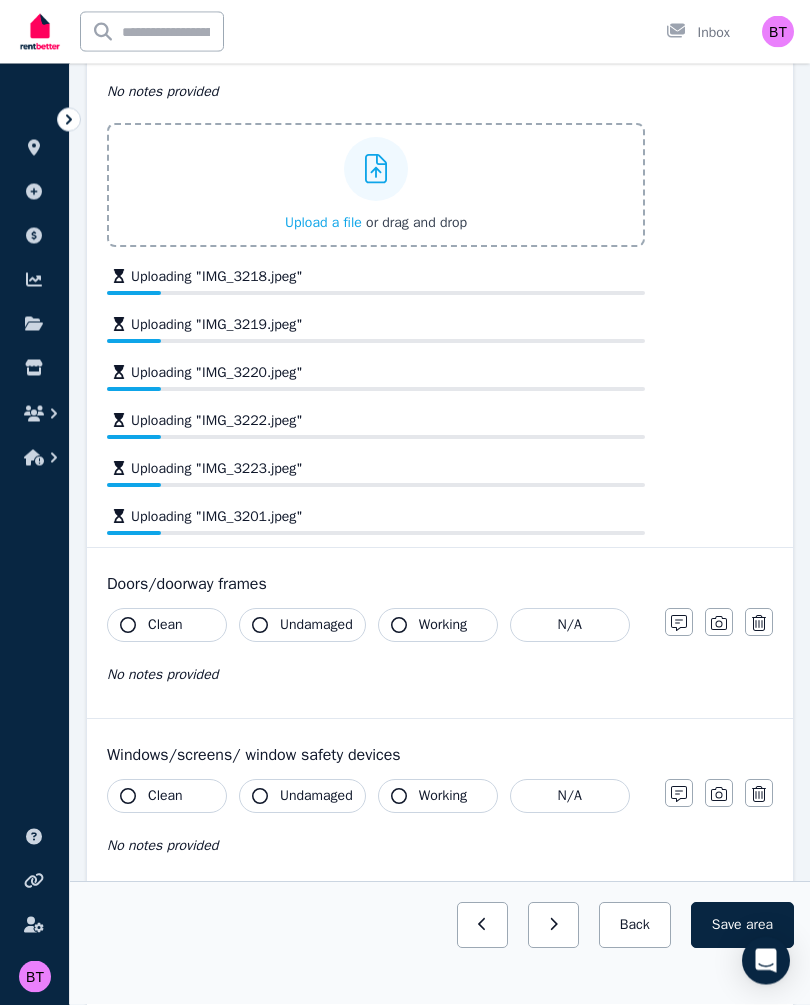 click on "Clean" at bounding box center (167, 626) 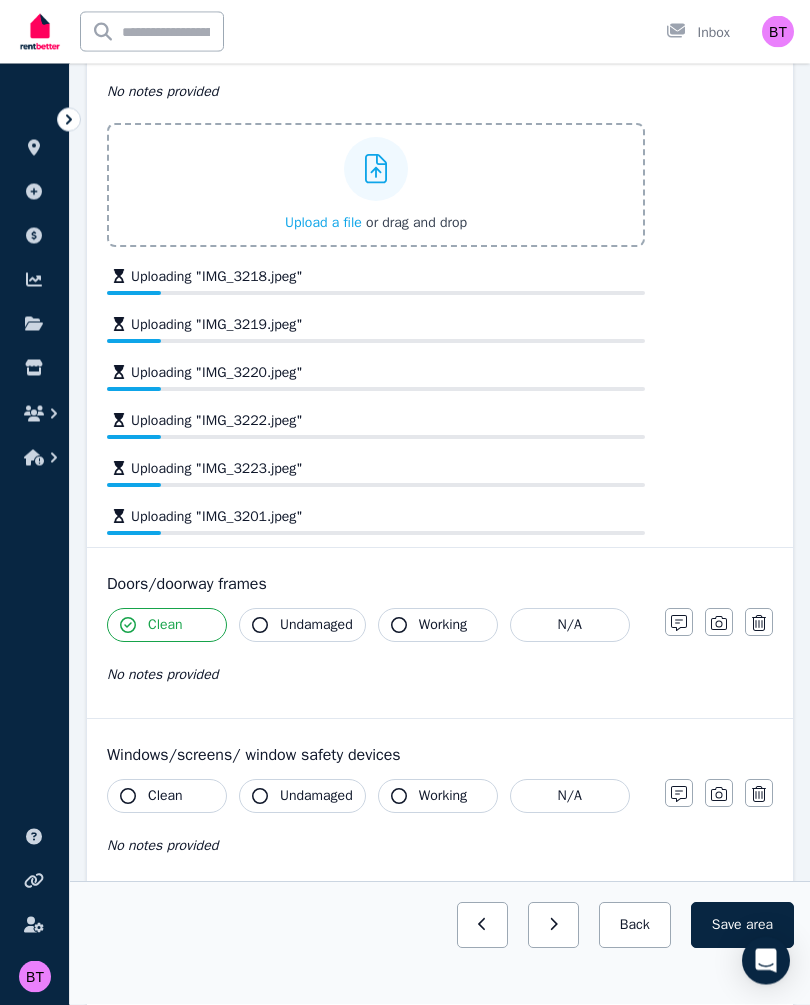 scroll, scrollTop: 638, scrollLeft: 0, axis: vertical 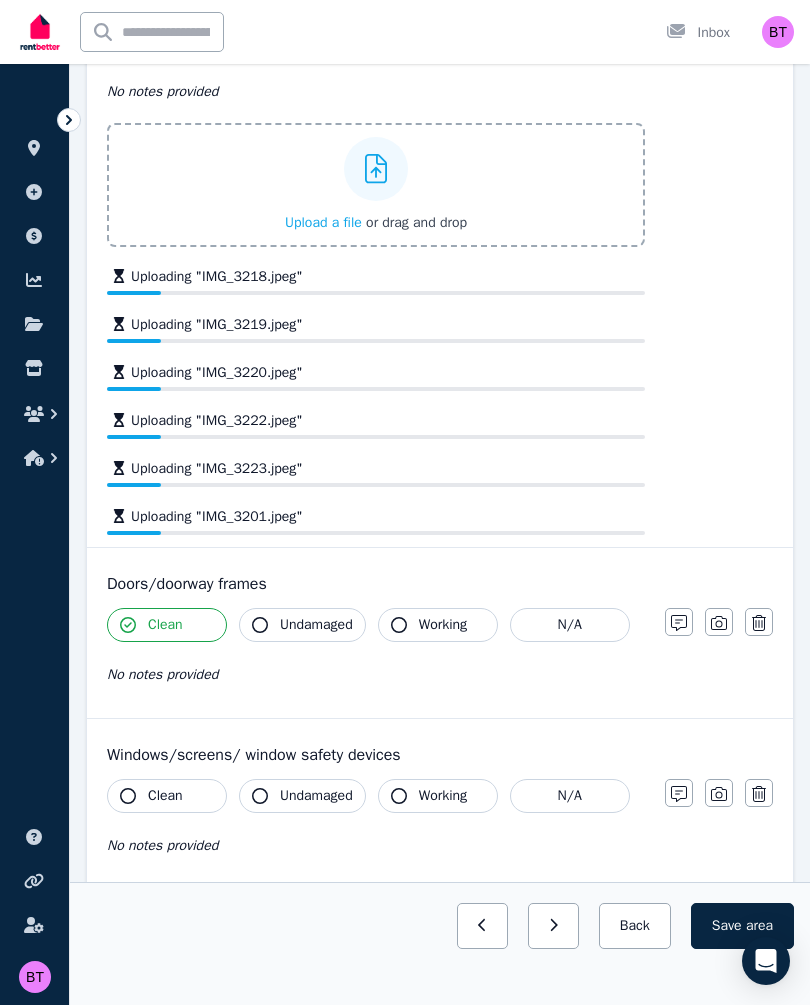 click on "Undamaged" at bounding box center (316, 625) 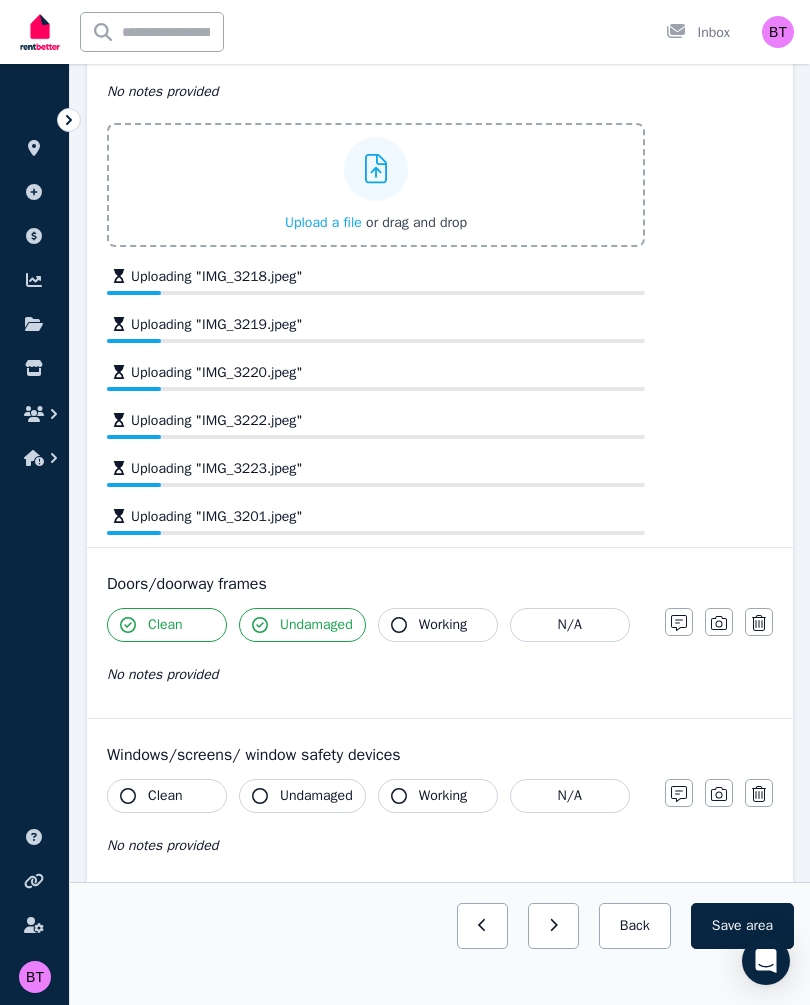 click on "Working" at bounding box center [443, 625] 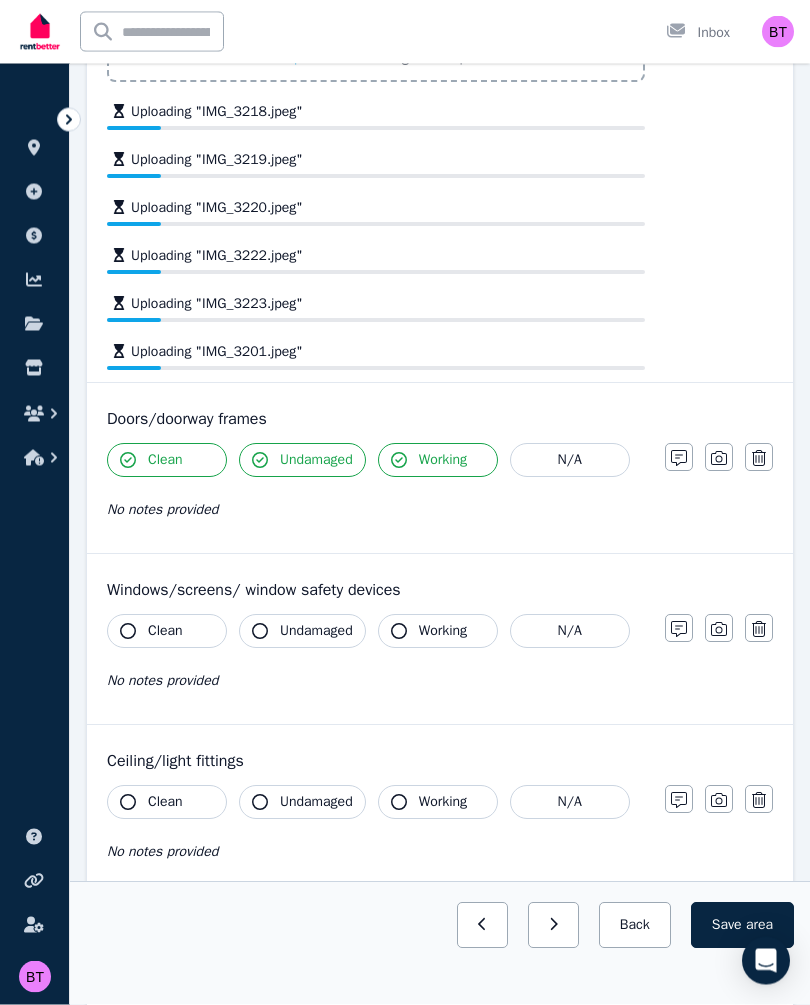 scroll, scrollTop: 803, scrollLeft: 0, axis: vertical 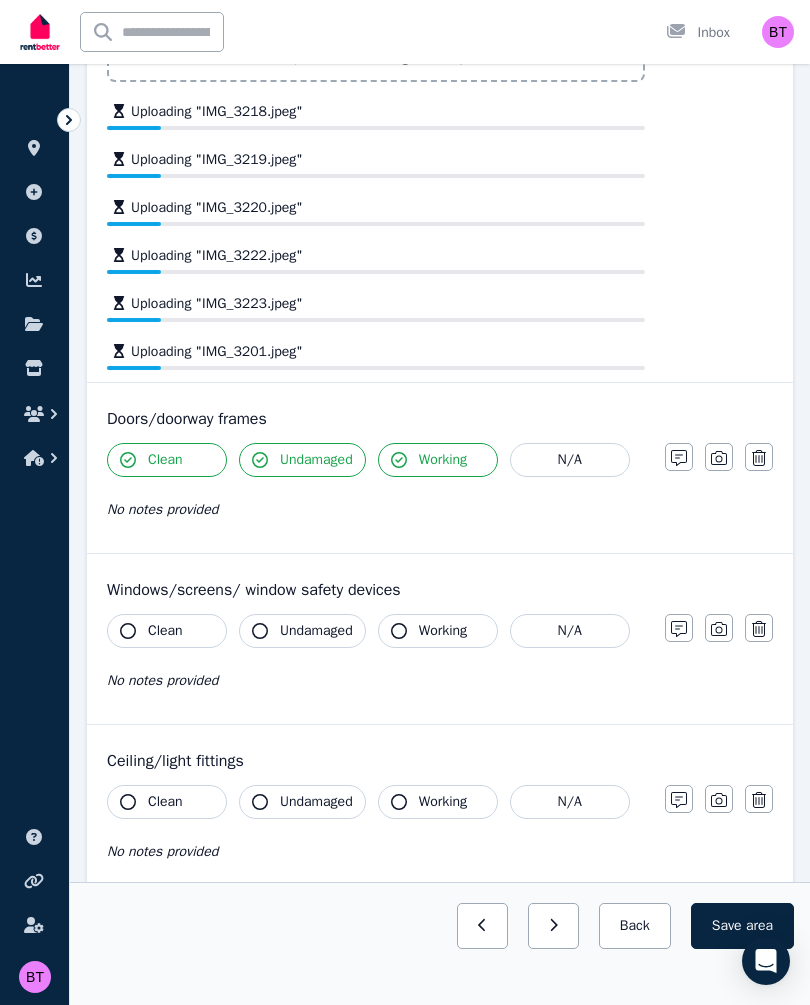 click 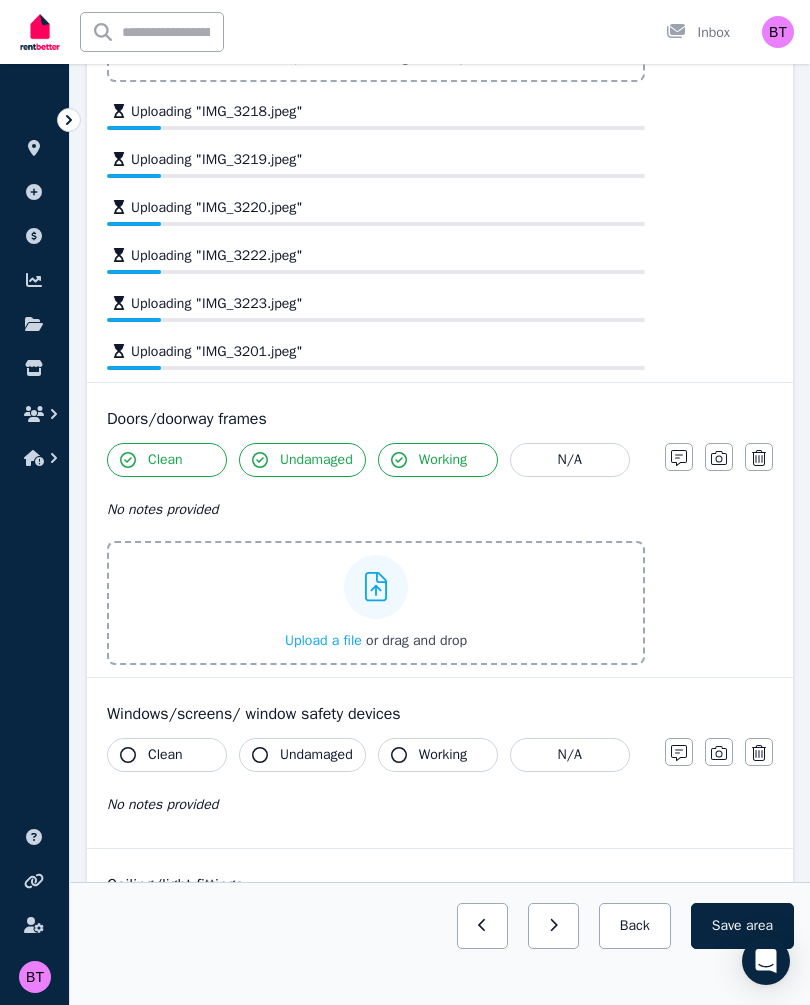 click on "Upload a file" at bounding box center (323, 640) 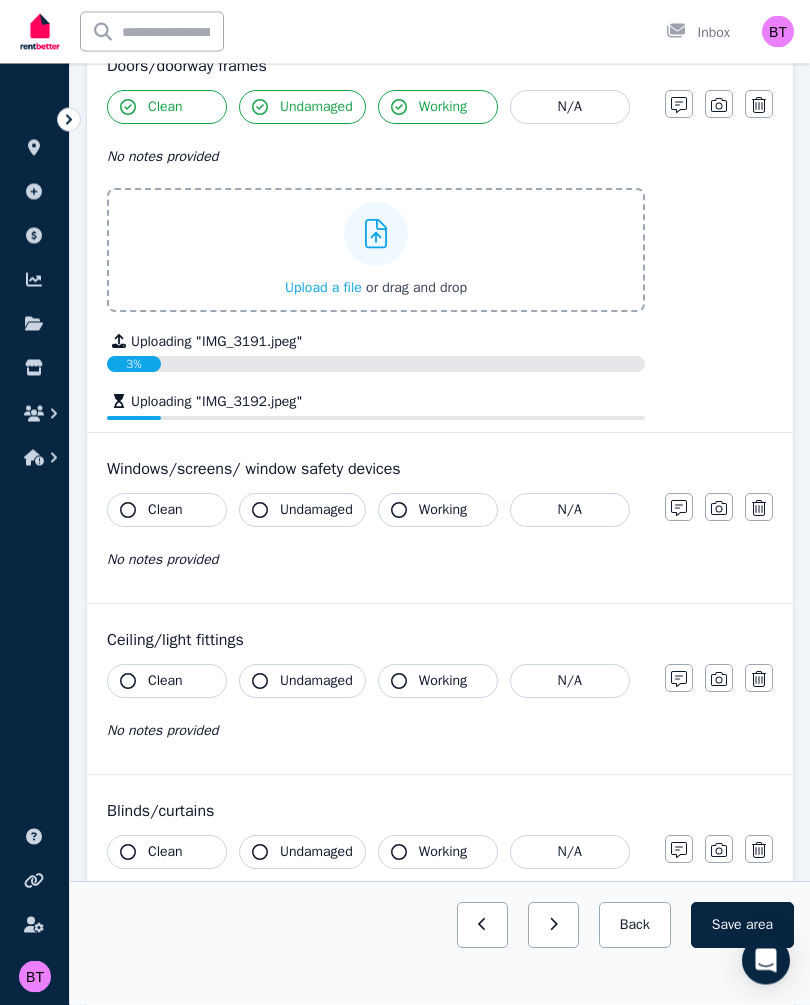 scroll, scrollTop: 1209, scrollLeft: 0, axis: vertical 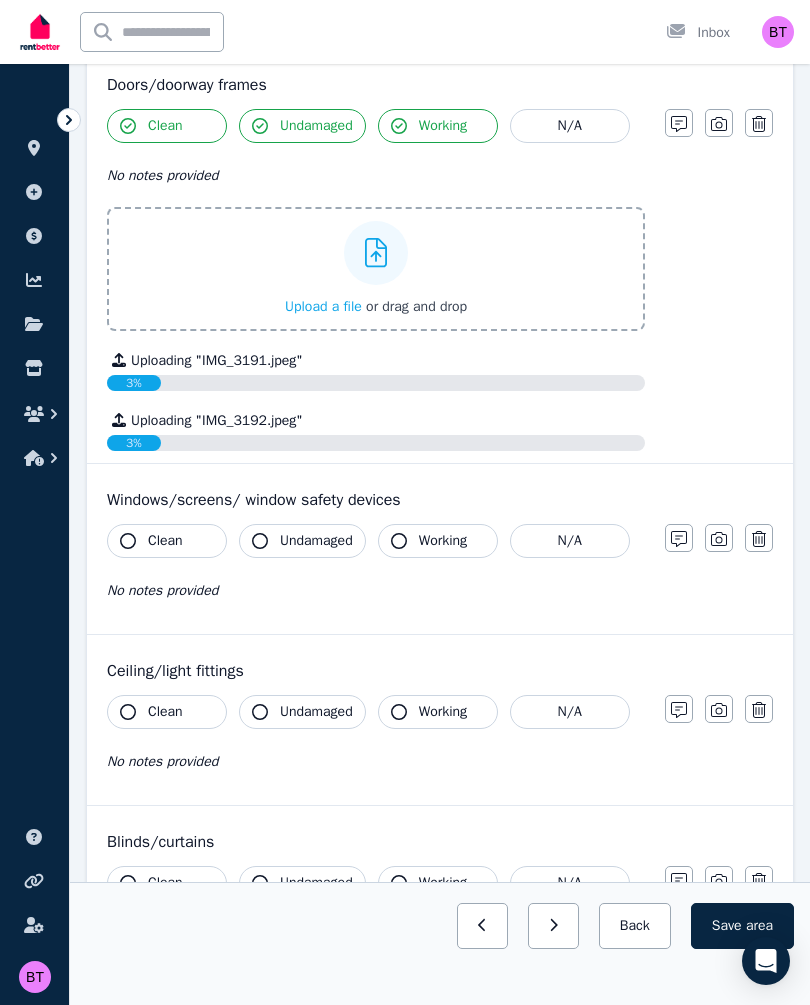 click on "Clean" at bounding box center (165, 541) 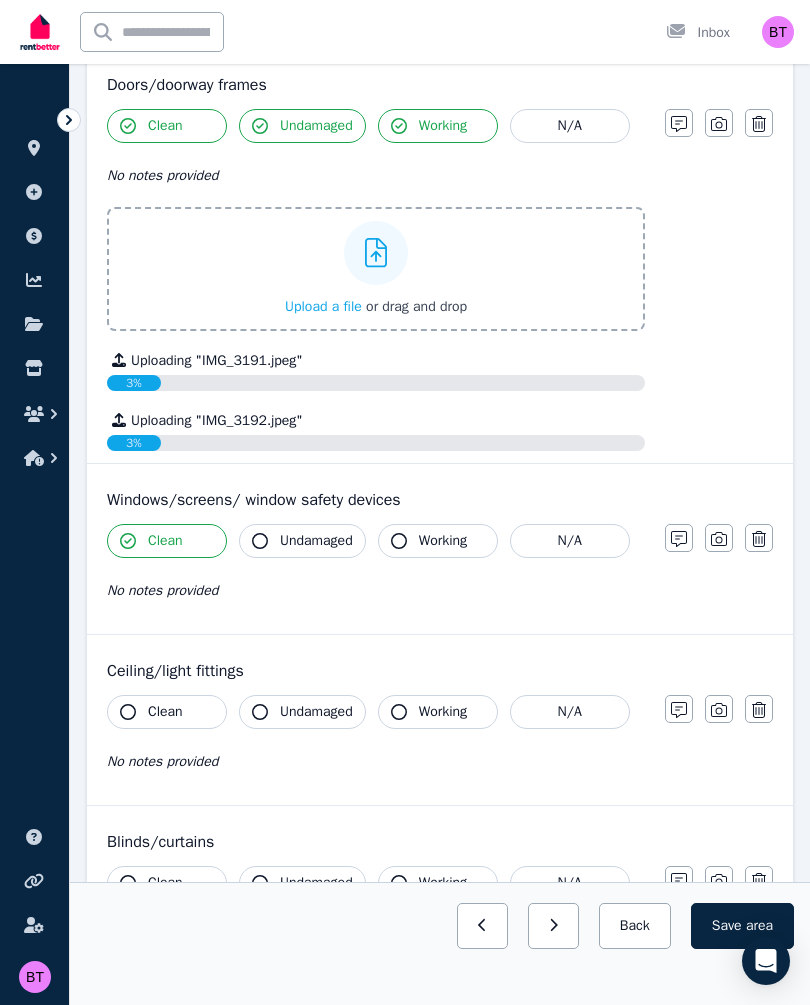 click on "Undamaged" at bounding box center (316, 541) 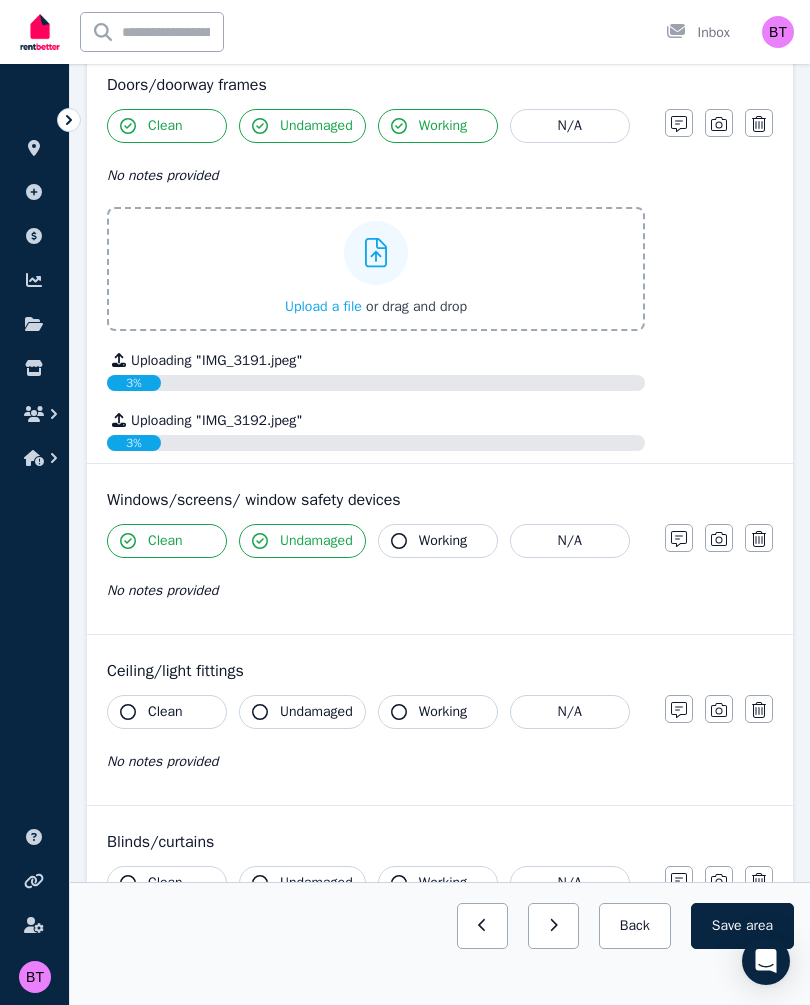 click on "Working" at bounding box center (443, 541) 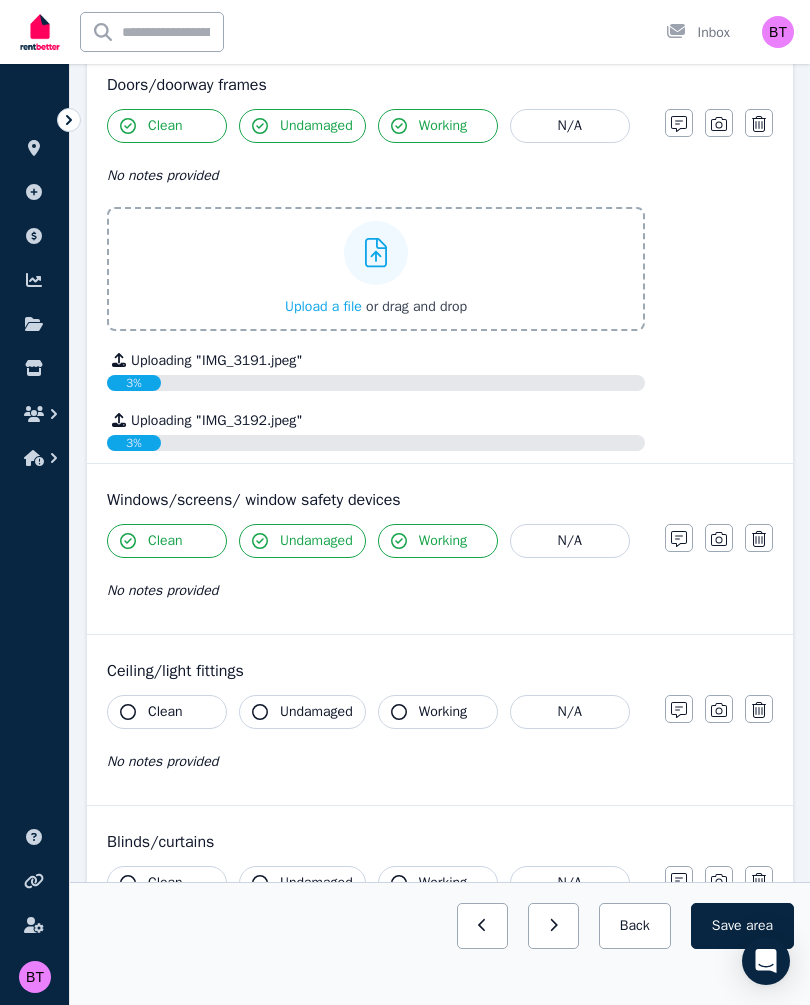 click at bounding box center (719, 538) 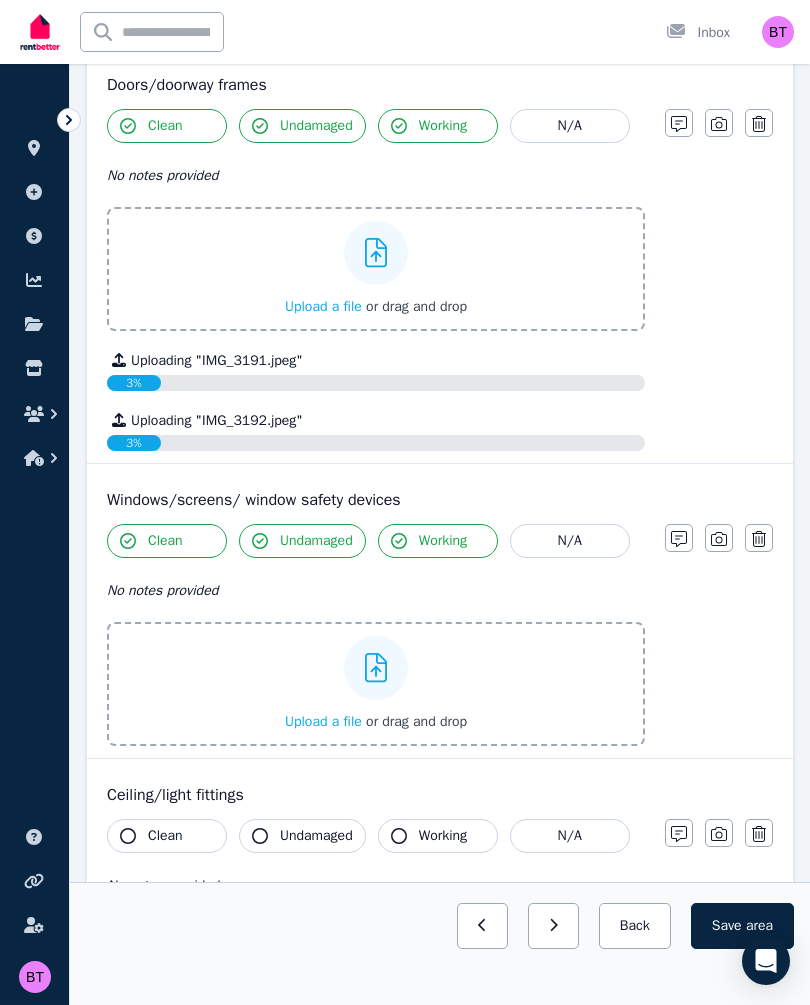 click on "Upload a file" at bounding box center [323, 721] 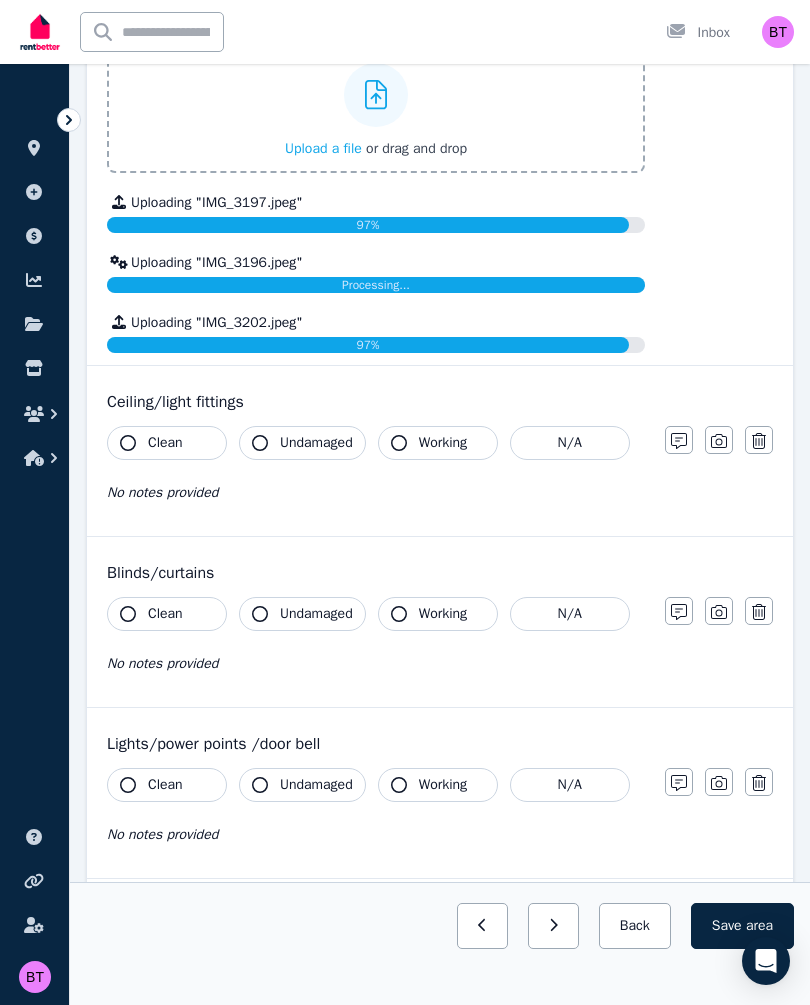 scroll, scrollTop: 1723, scrollLeft: 0, axis: vertical 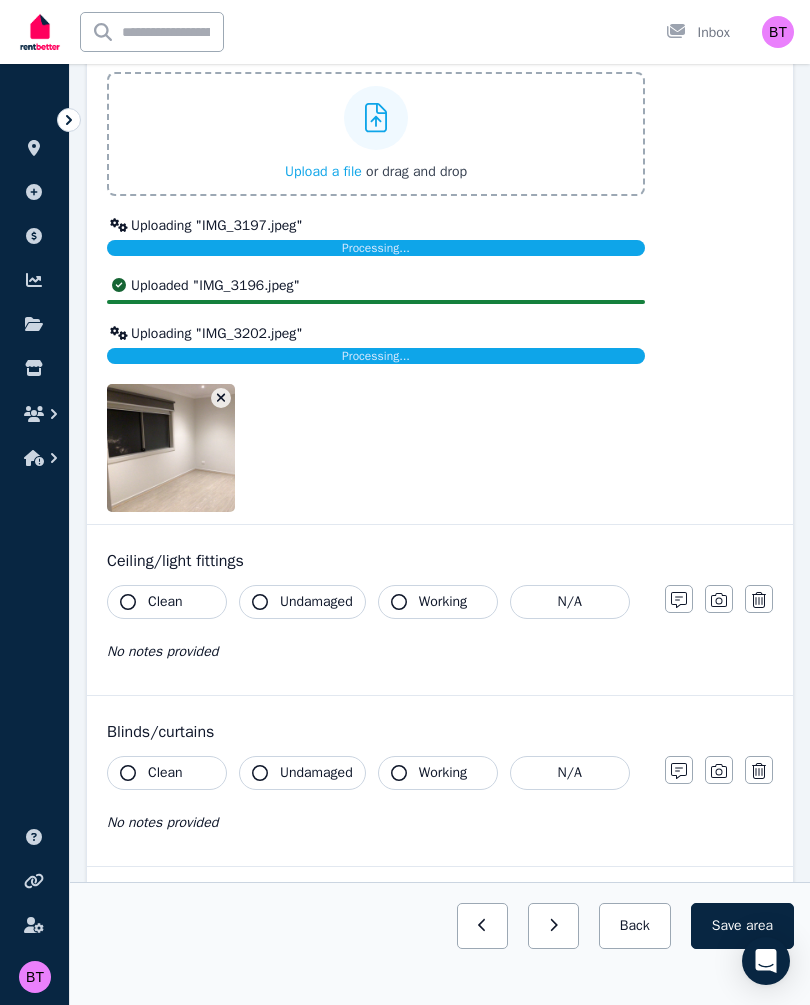 click at bounding box center (376, 448) 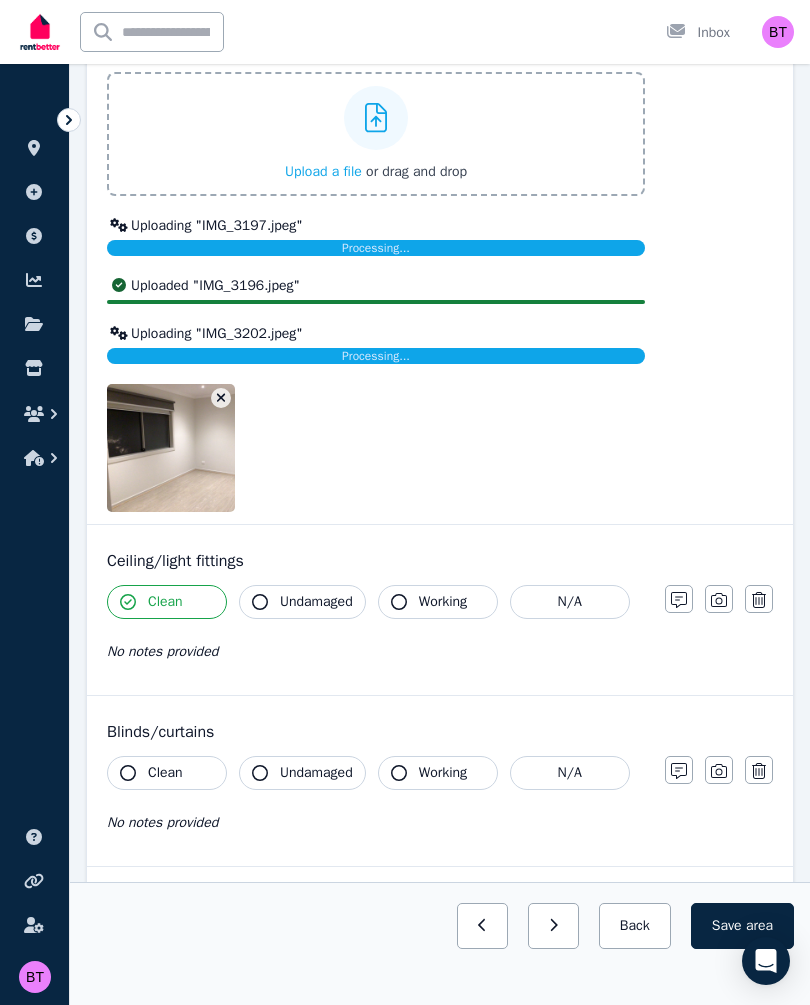 click on "Undamaged" at bounding box center (316, 602) 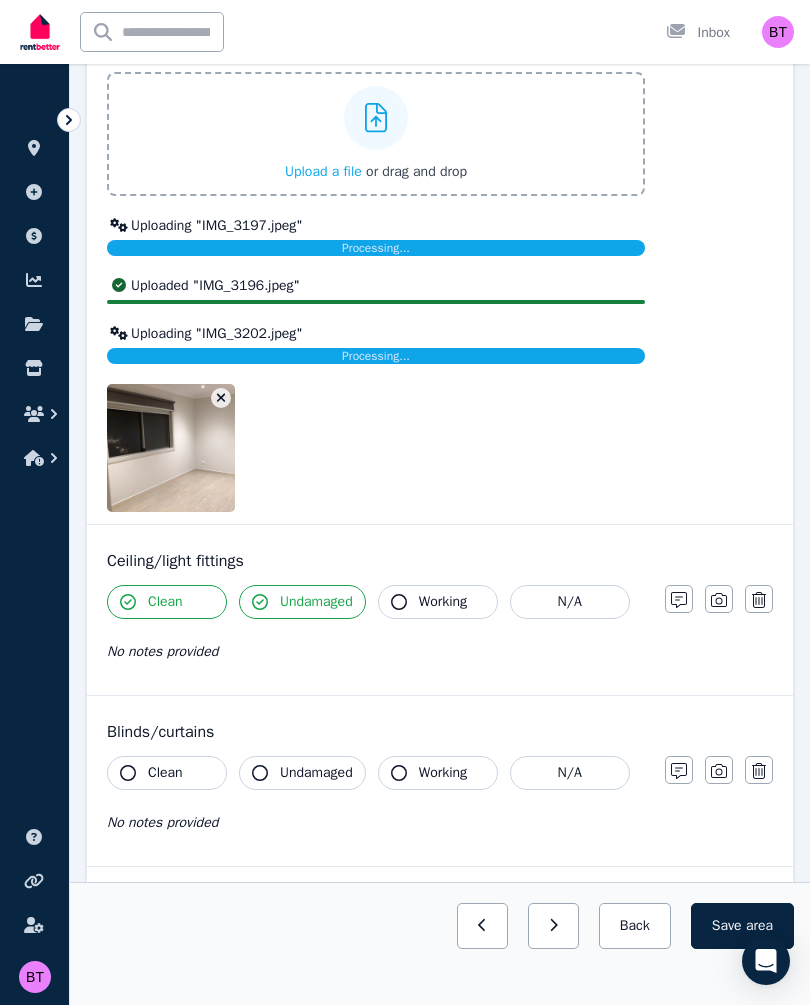 click on "Working" at bounding box center [438, 602] 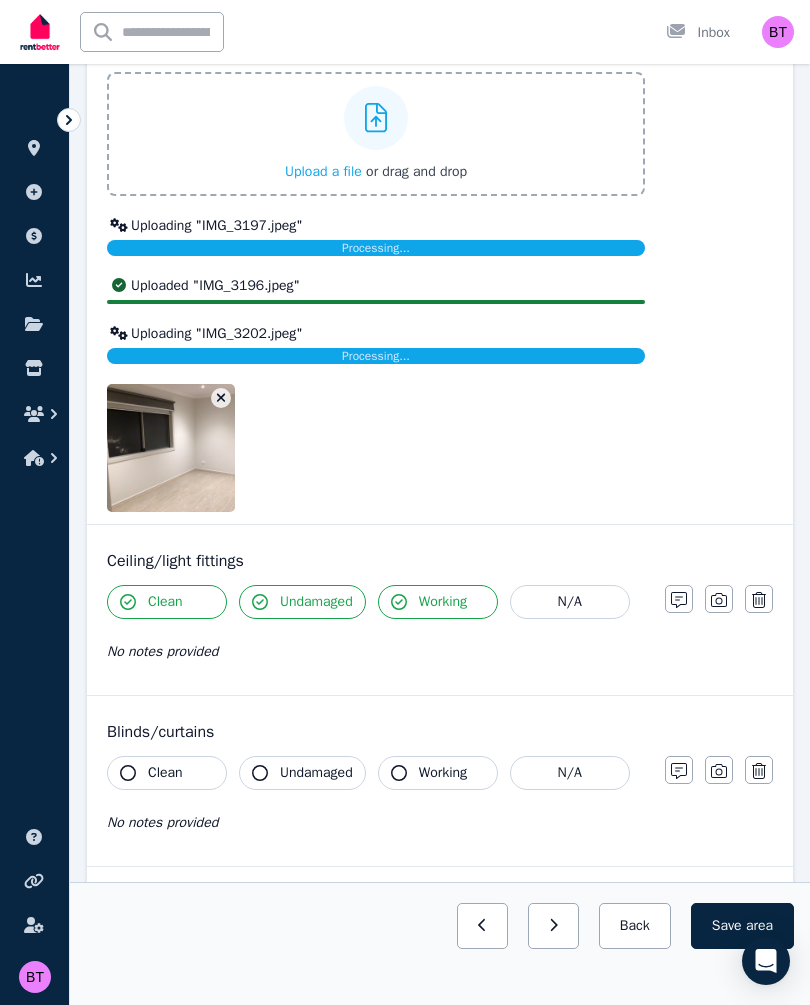 click 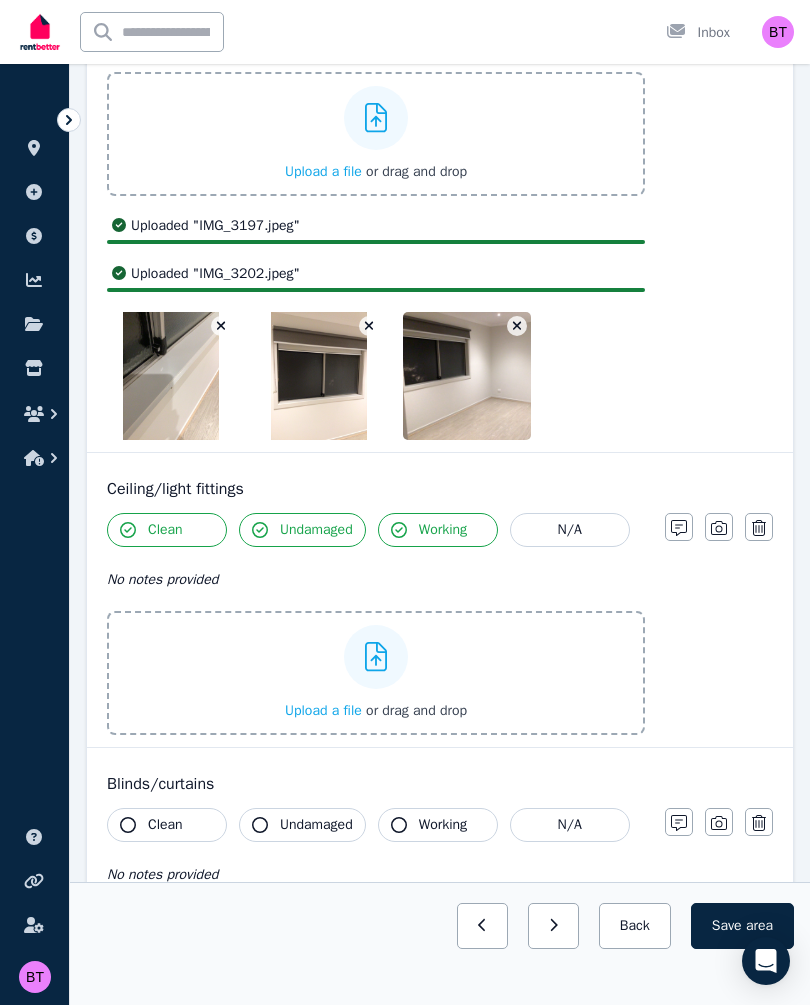 click on "Upload a file" at bounding box center (323, 710) 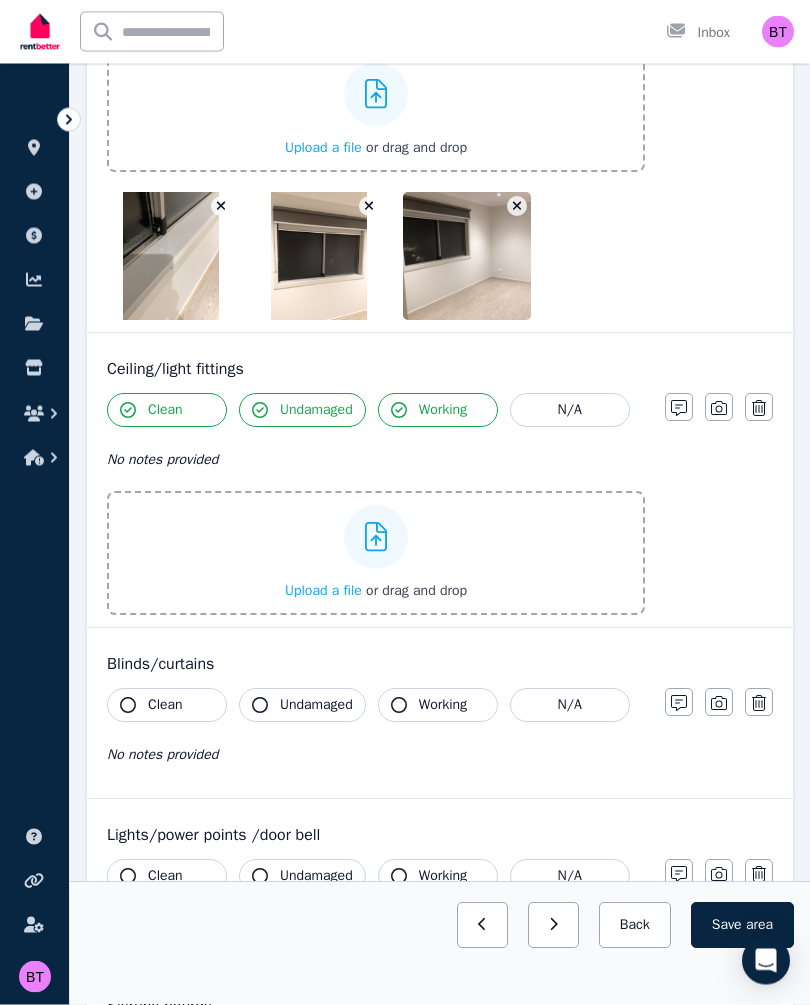 scroll, scrollTop: 1820, scrollLeft: 0, axis: vertical 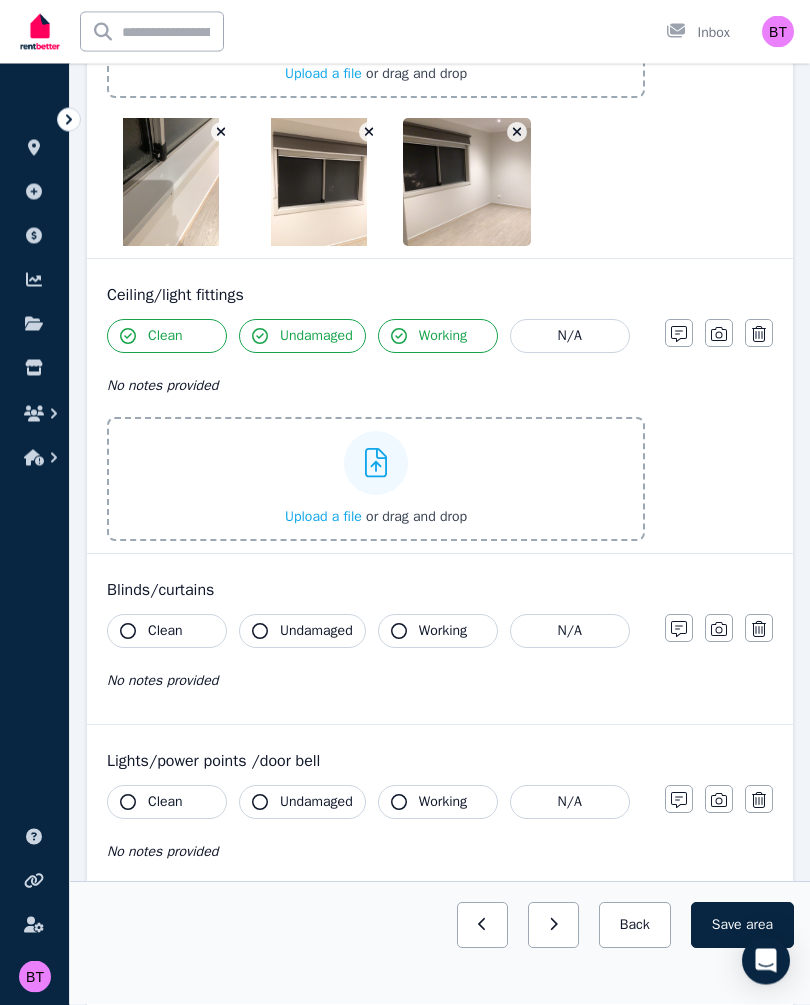 click on "Clean" at bounding box center (167, 632) 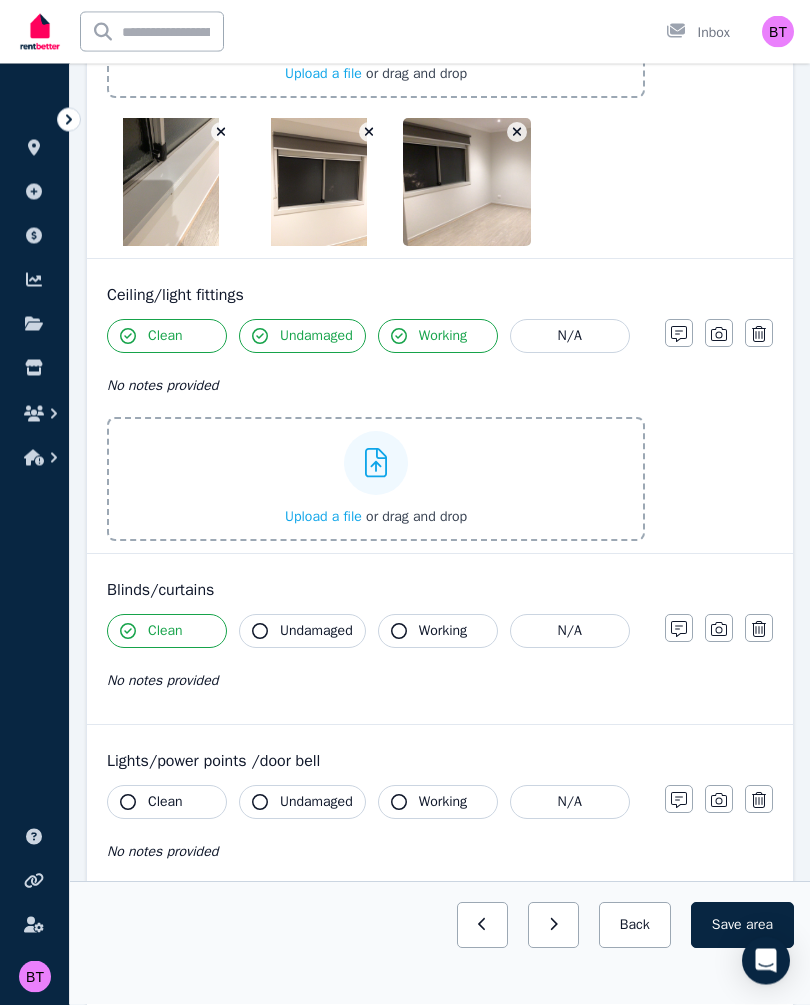 scroll, scrollTop: 1821, scrollLeft: 0, axis: vertical 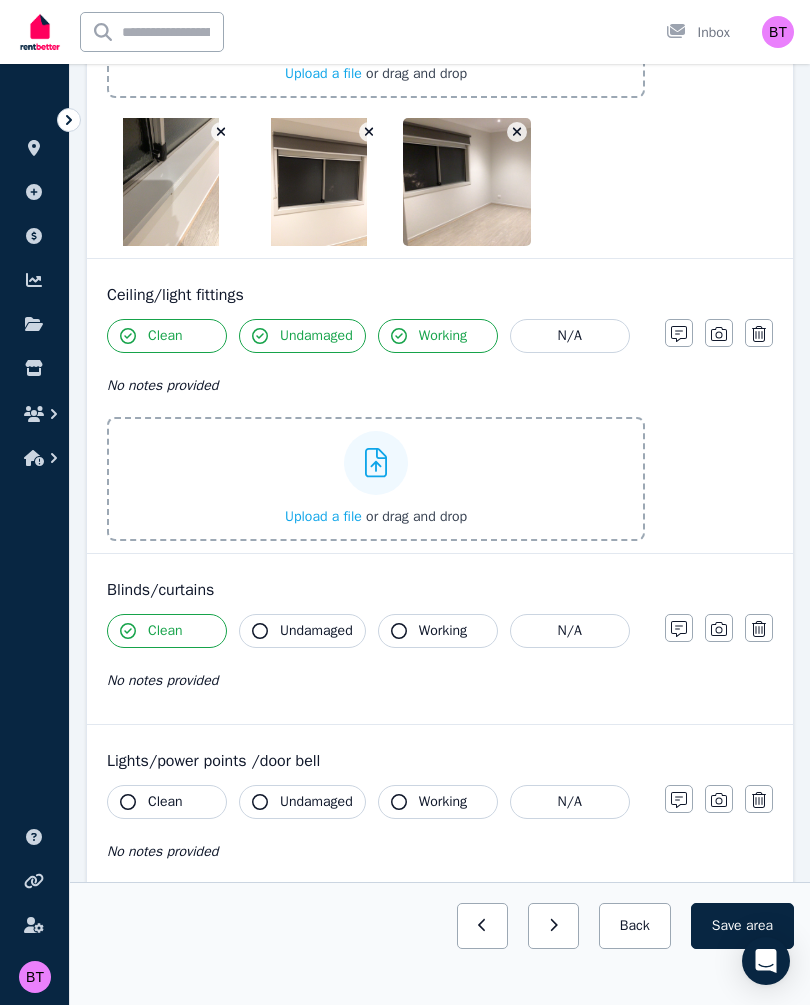 click on "Undamaged" at bounding box center (316, 631) 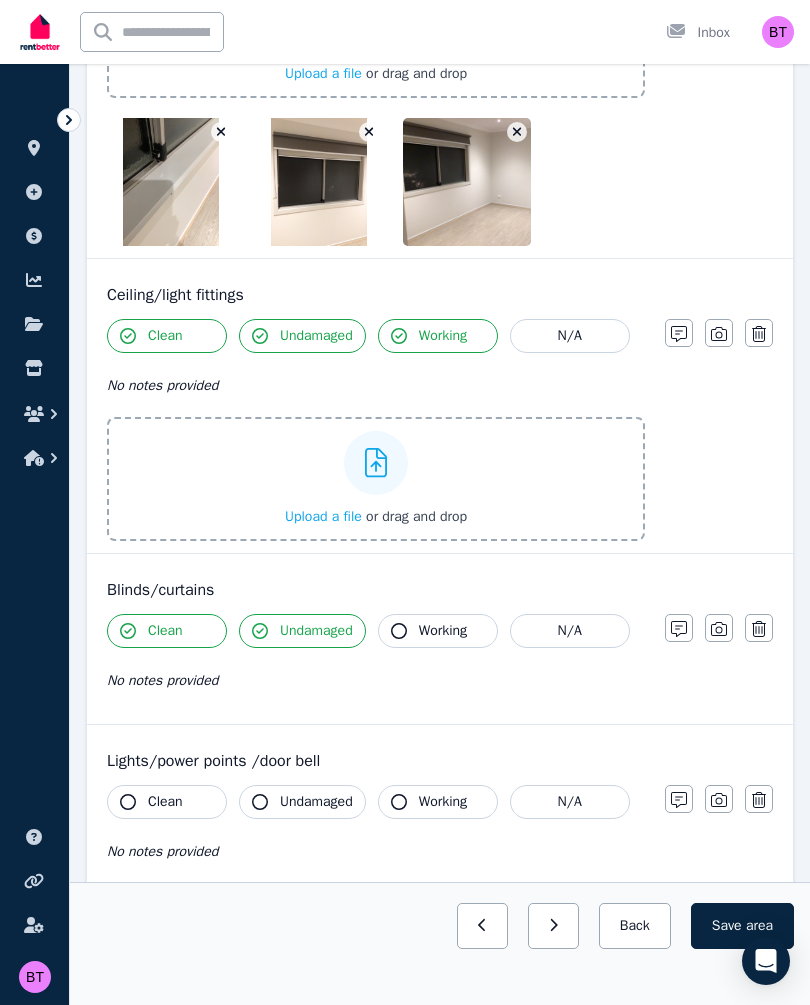 click on "Working" at bounding box center [438, 631] 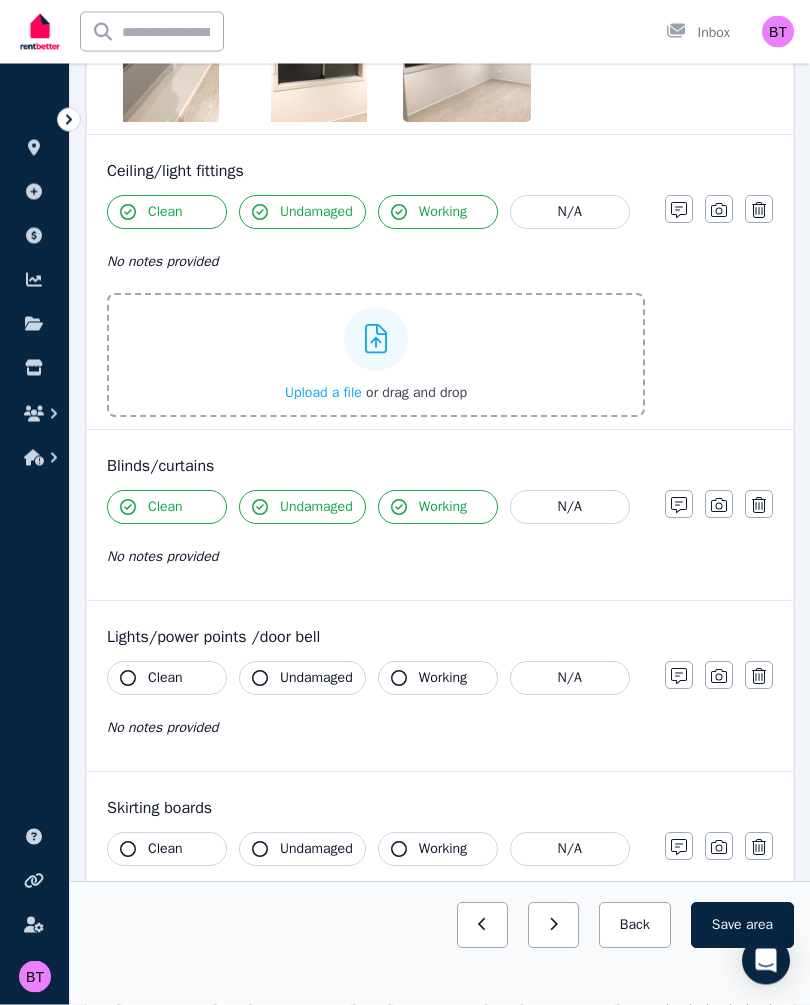 click on "Clean" at bounding box center (165, 679) 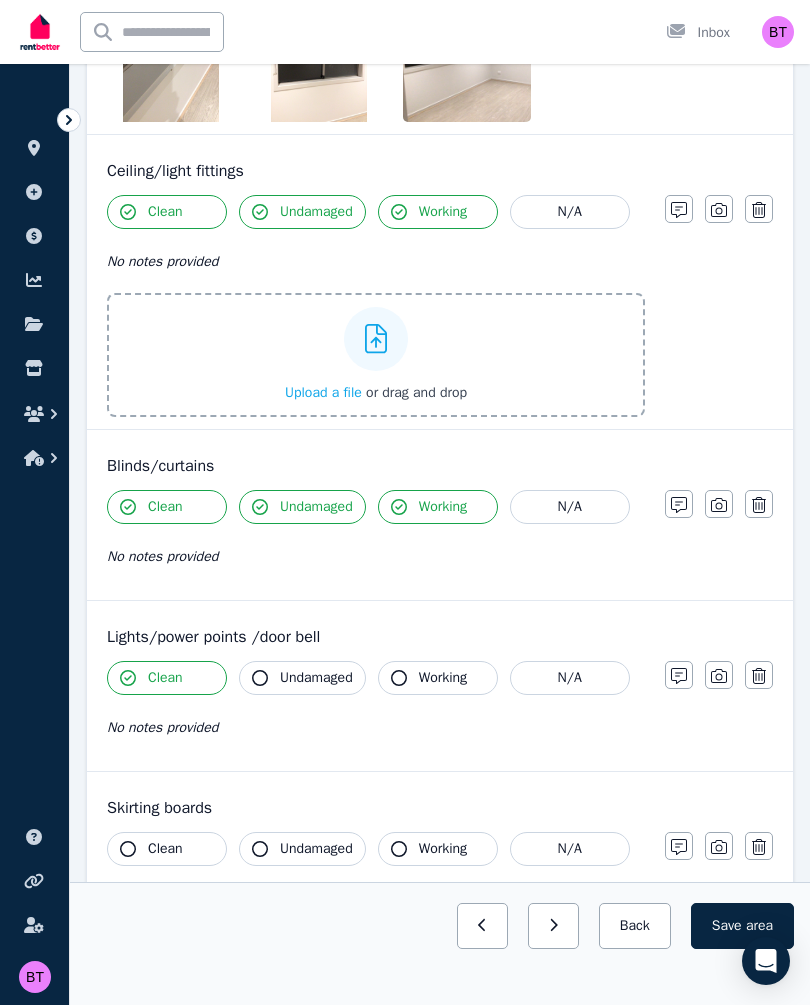 click on "Undamaged" at bounding box center [316, 678] 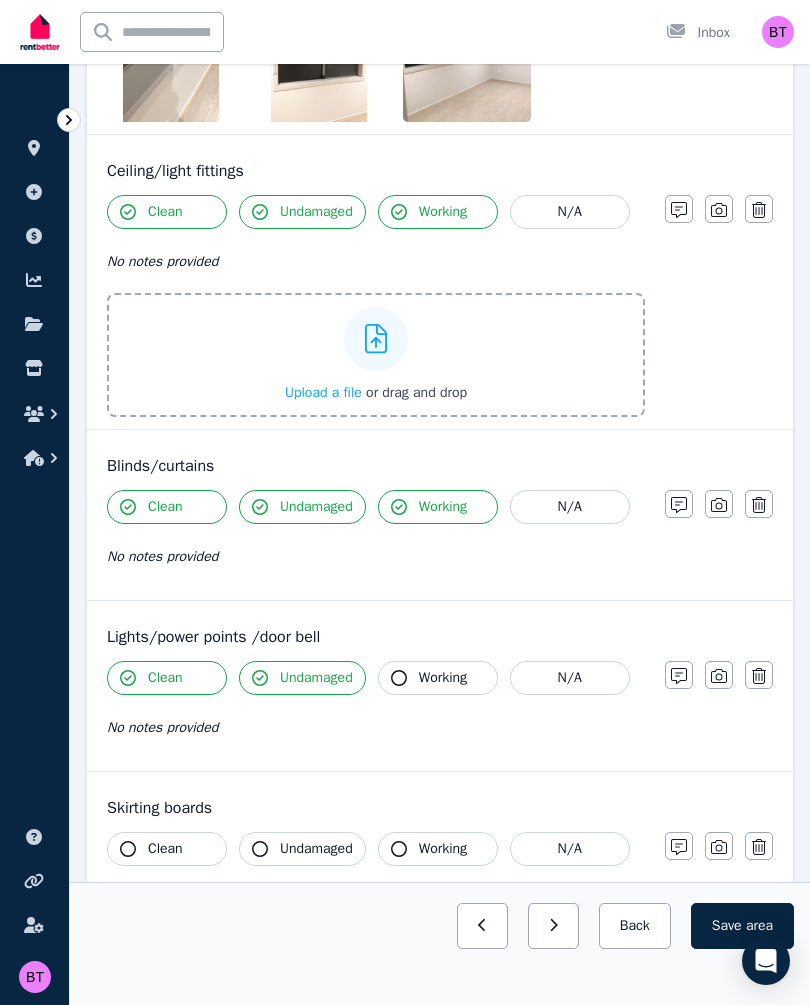 click on "Working" at bounding box center [443, 678] 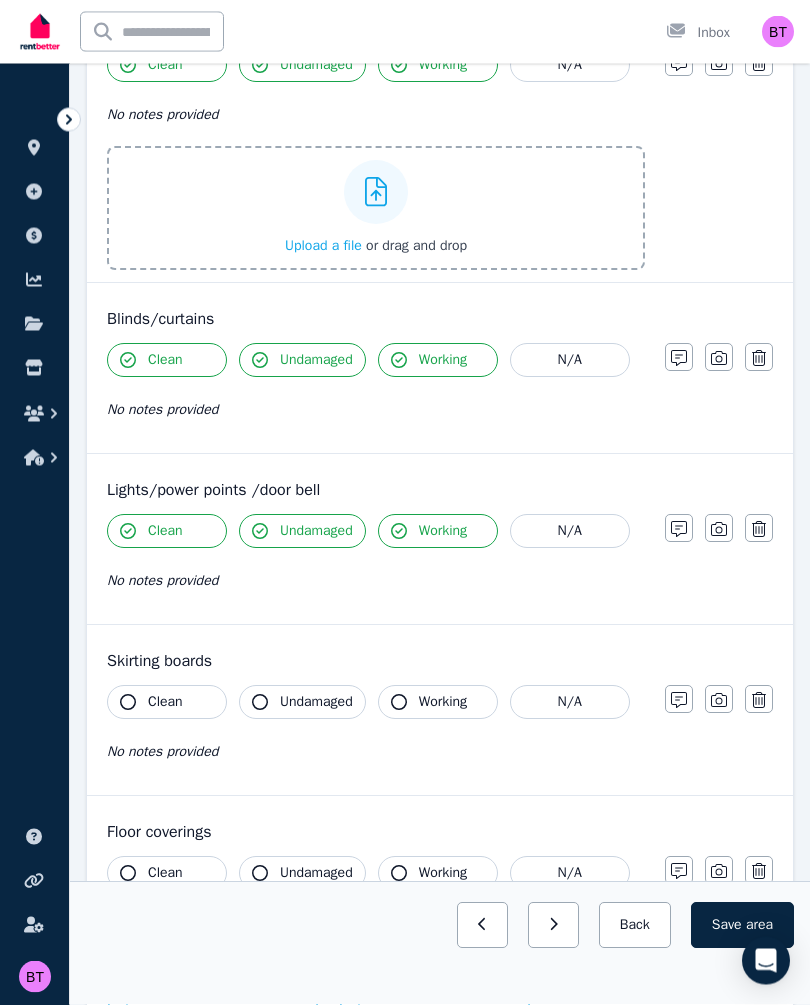 scroll, scrollTop: 2120, scrollLeft: 0, axis: vertical 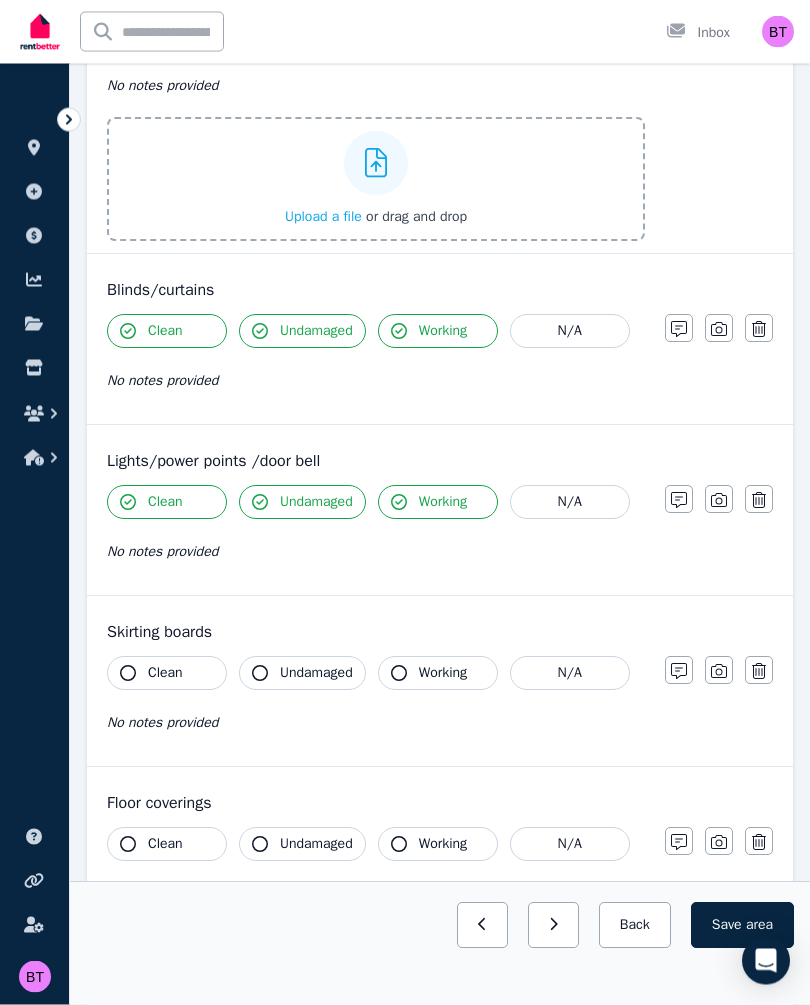 click on "Clean" at bounding box center (167, 674) 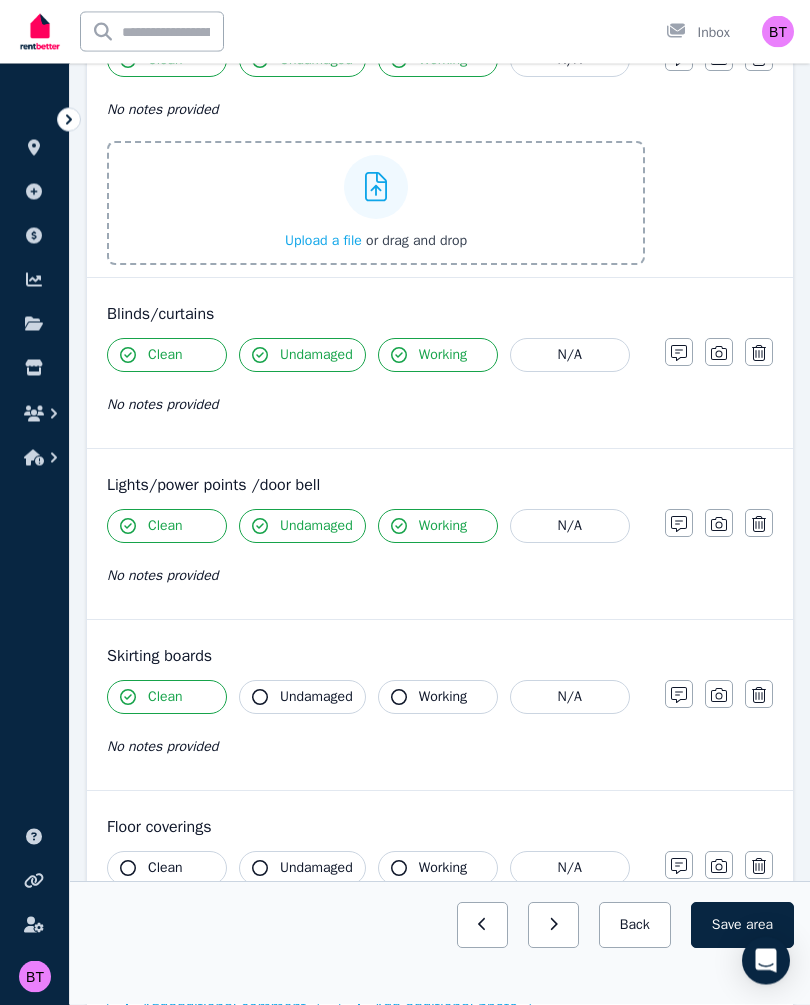 click on "Working" at bounding box center (443, 698) 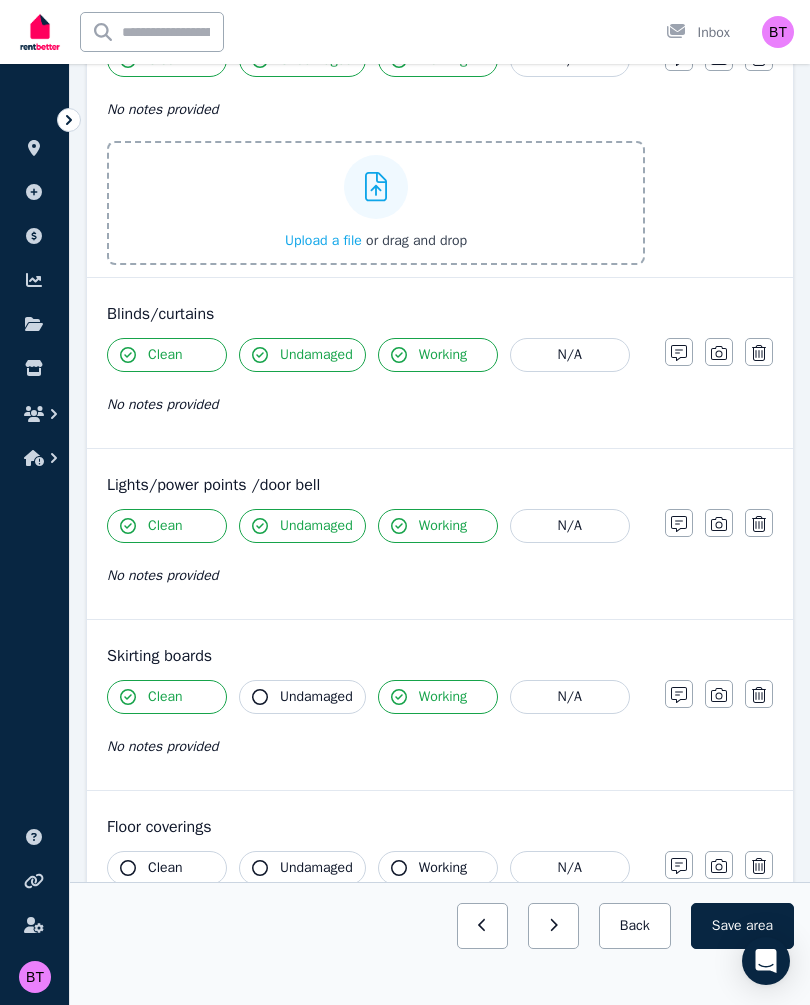 click on "Undamaged" at bounding box center (302, 697) 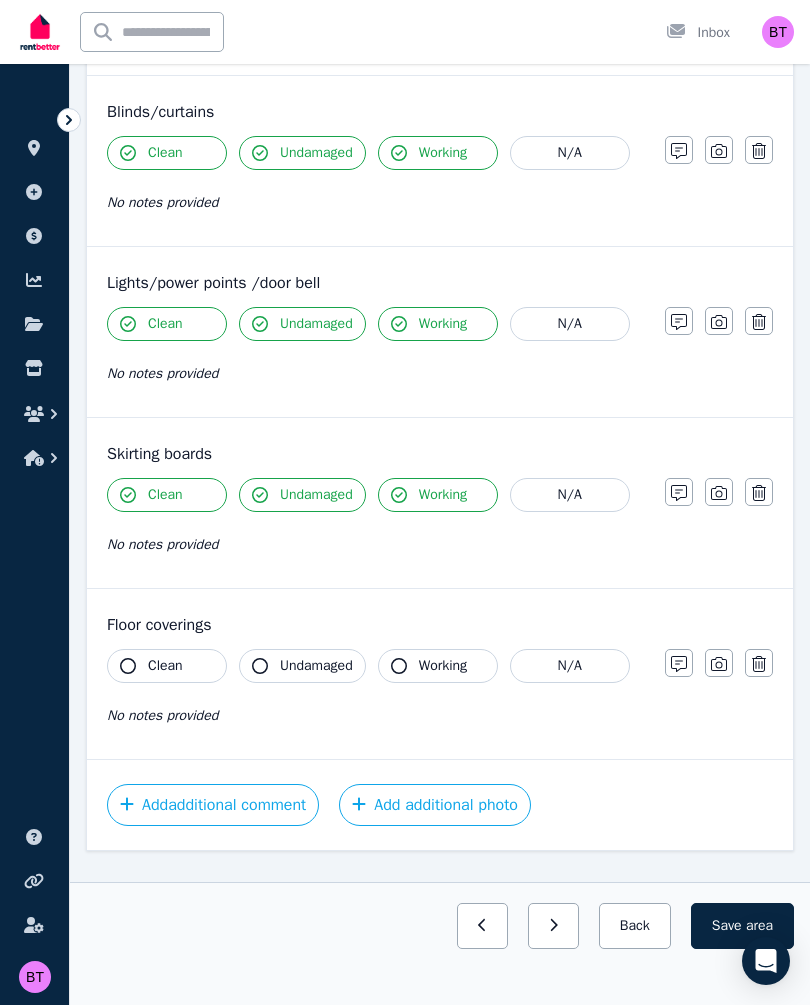 scroll, scrollTop: 2304, scrollLeft: 0, axis: vertical 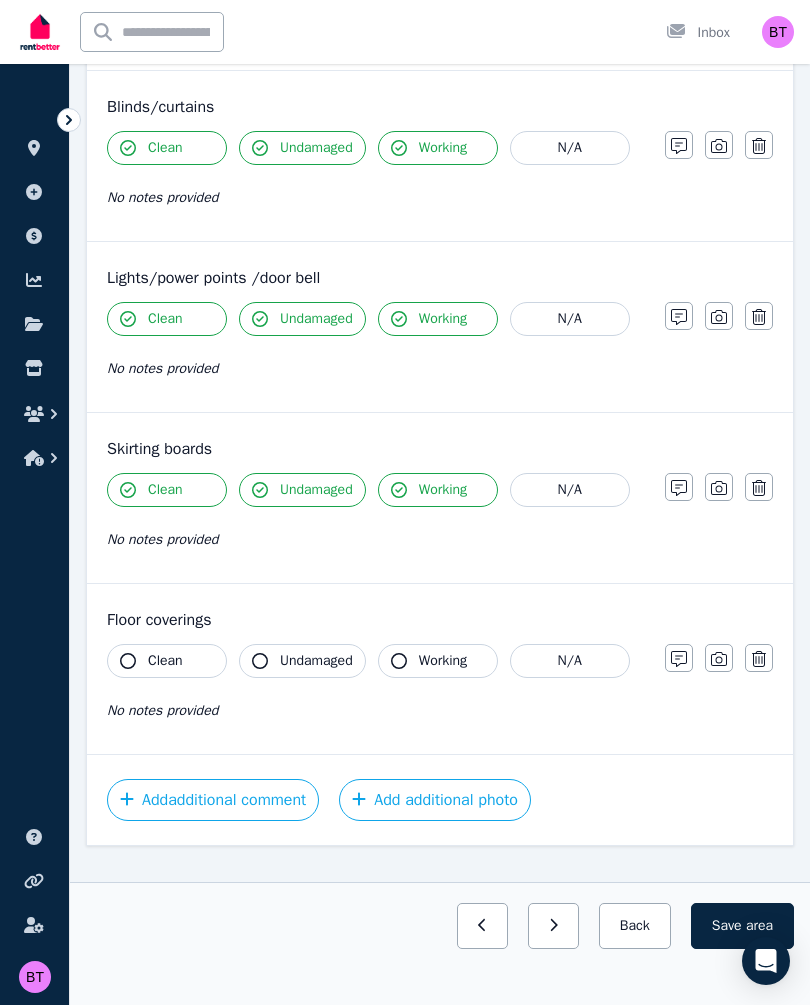 click on "Undamaged" at bounding box center [316, 661] 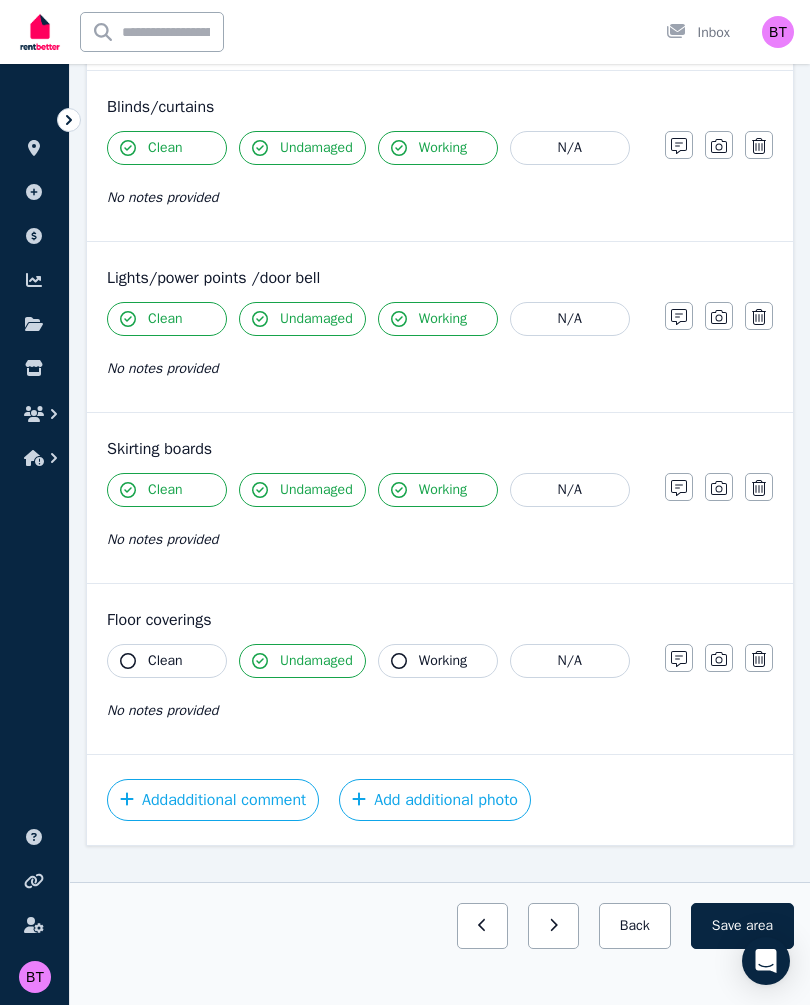 click on "Working" at bounding box center (443, 661) 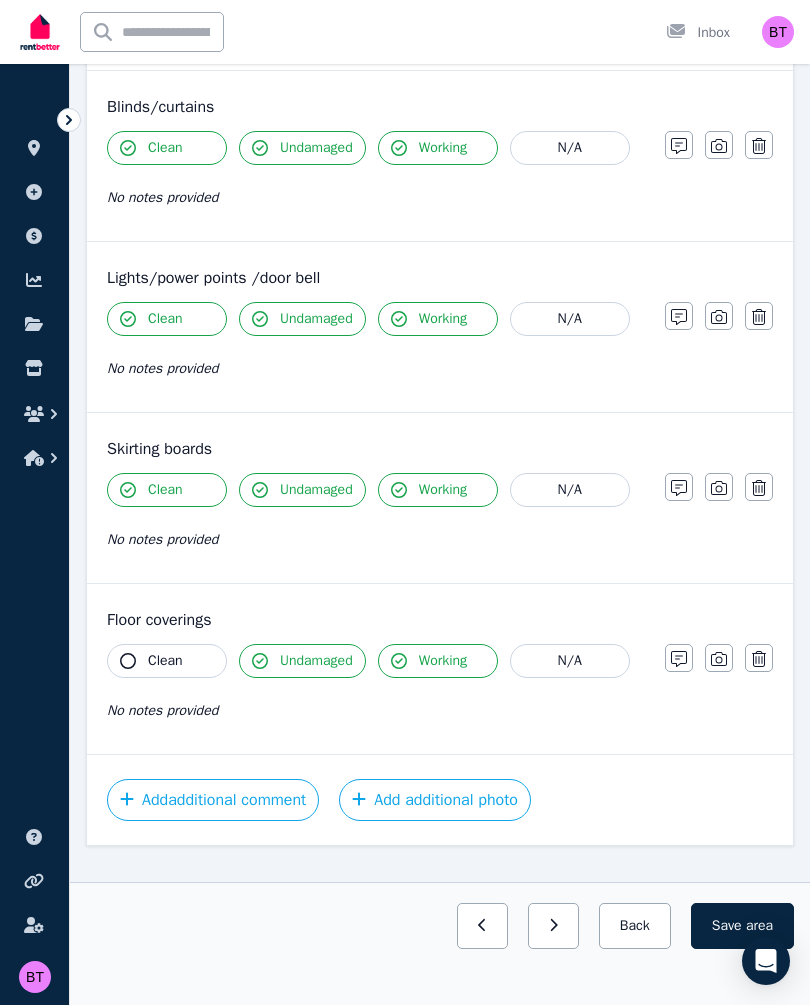 click on "Clean" at bounding box center [167, 661] 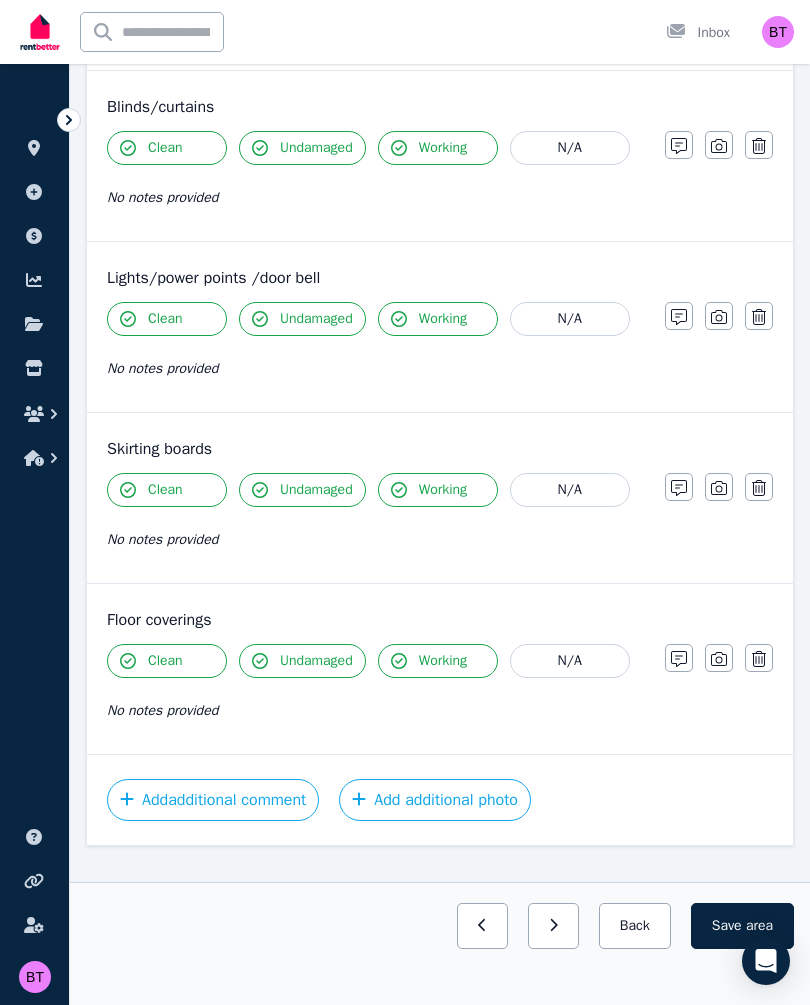 click on "Save   area" at bounding box center (742, 926) 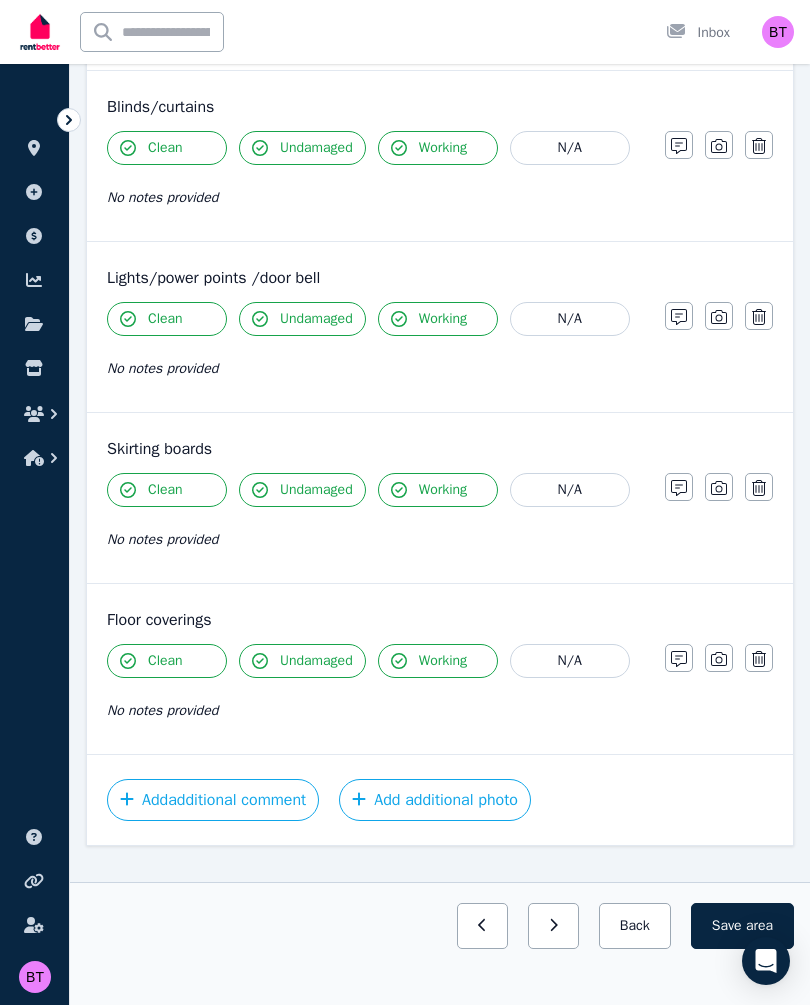 scroll, scrollTop: 2302, scrollLeft: 0, axis: vertical 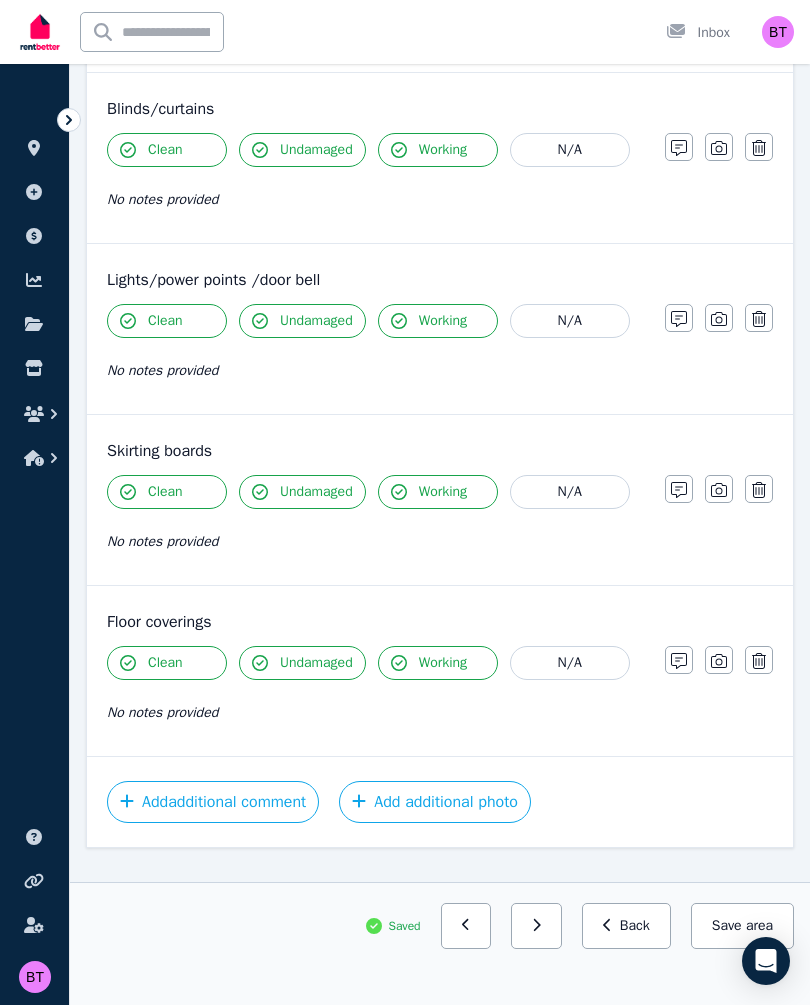 click on "Back" at bounding box center (626, 926) 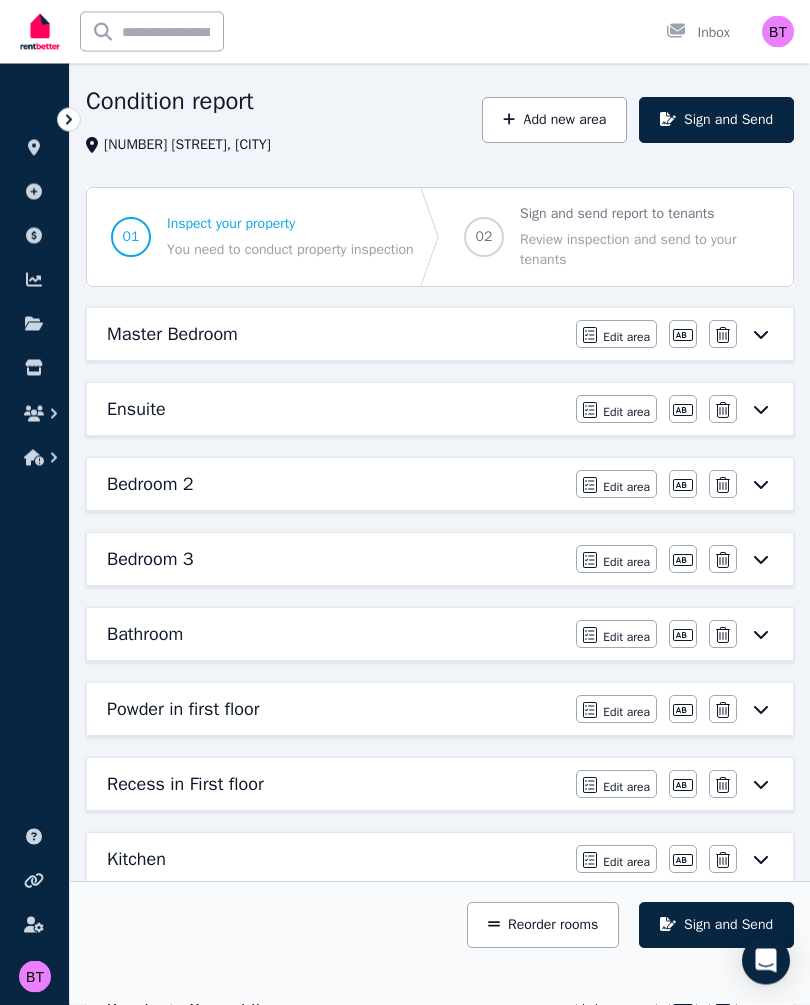 scroll, scrollTop: 0, scrollLeft: 0, axis: both 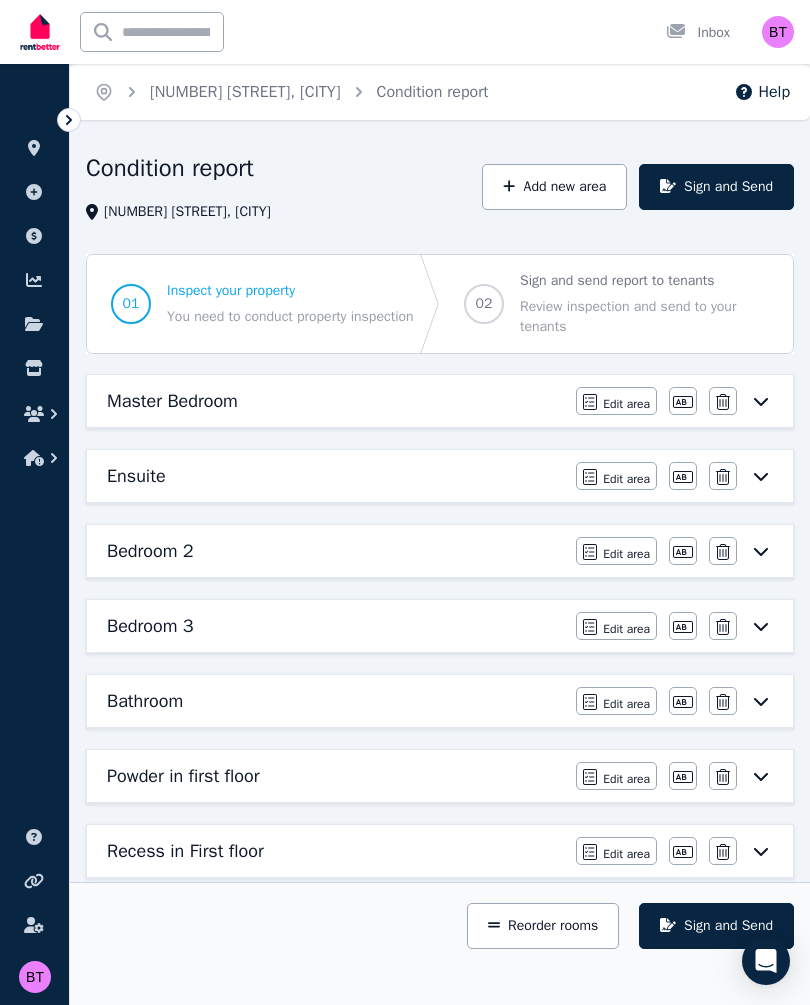 click on "Edit area" at bounding box center [626, 629] 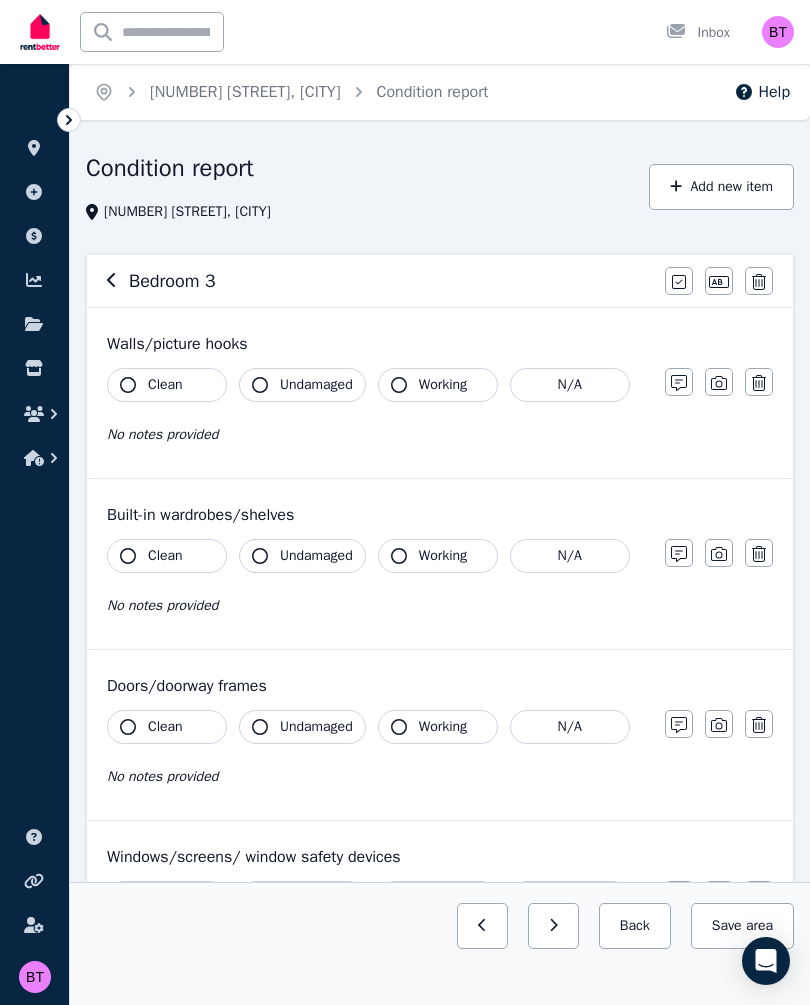click on "Clean" at bounding box center [165, 385] 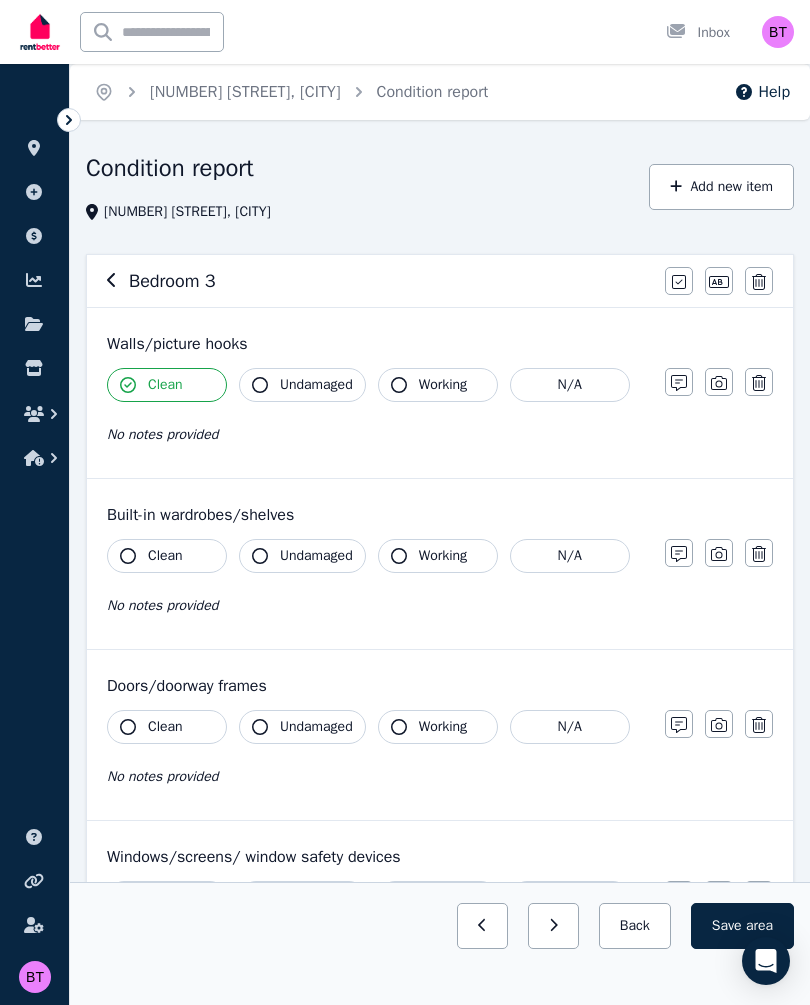 click on "Undamaged" at bounding box center (316, 385) 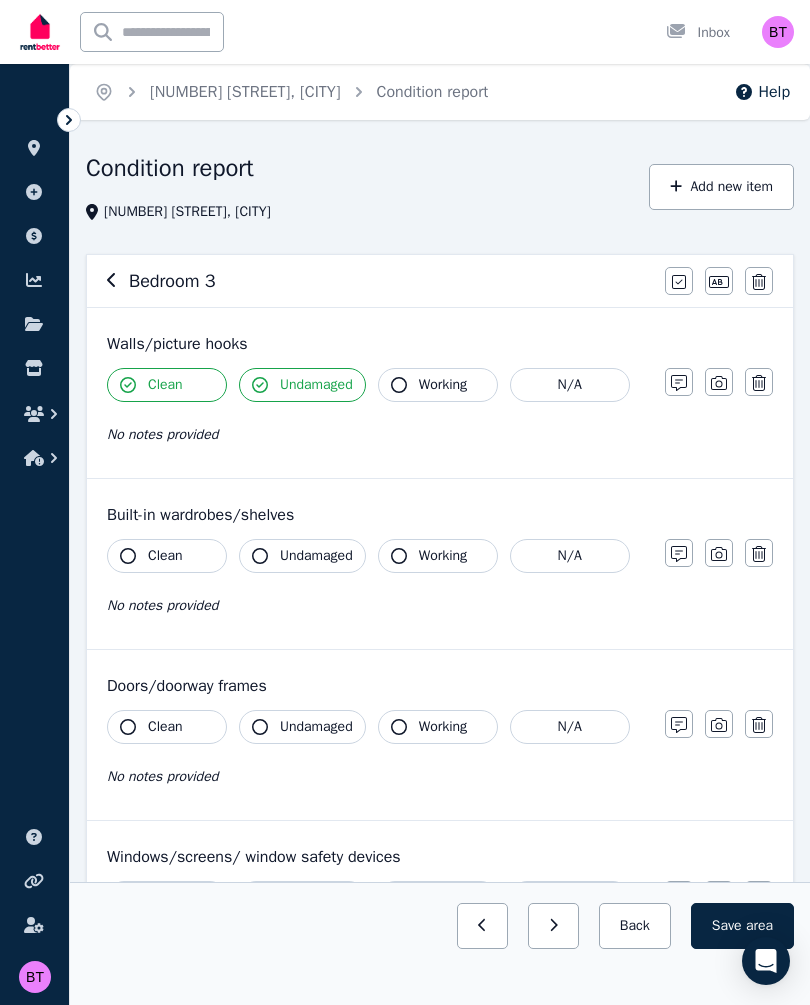 click on "Working" at bounding box center [438, 385] 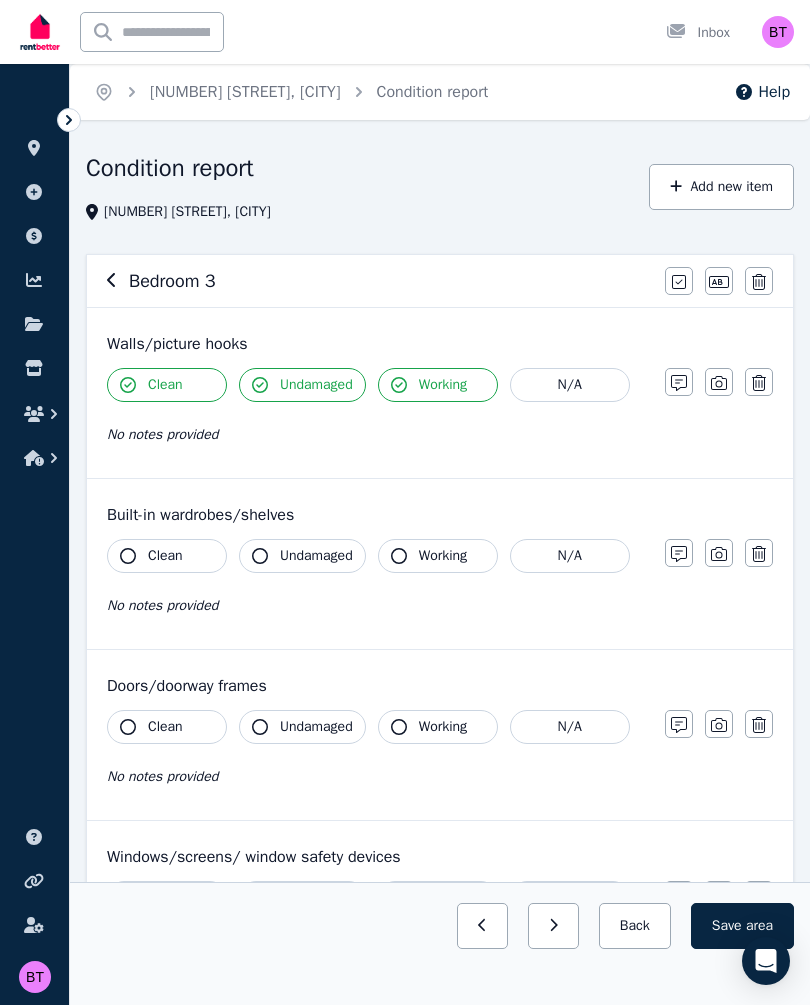 click at bounding box center [719, 382] 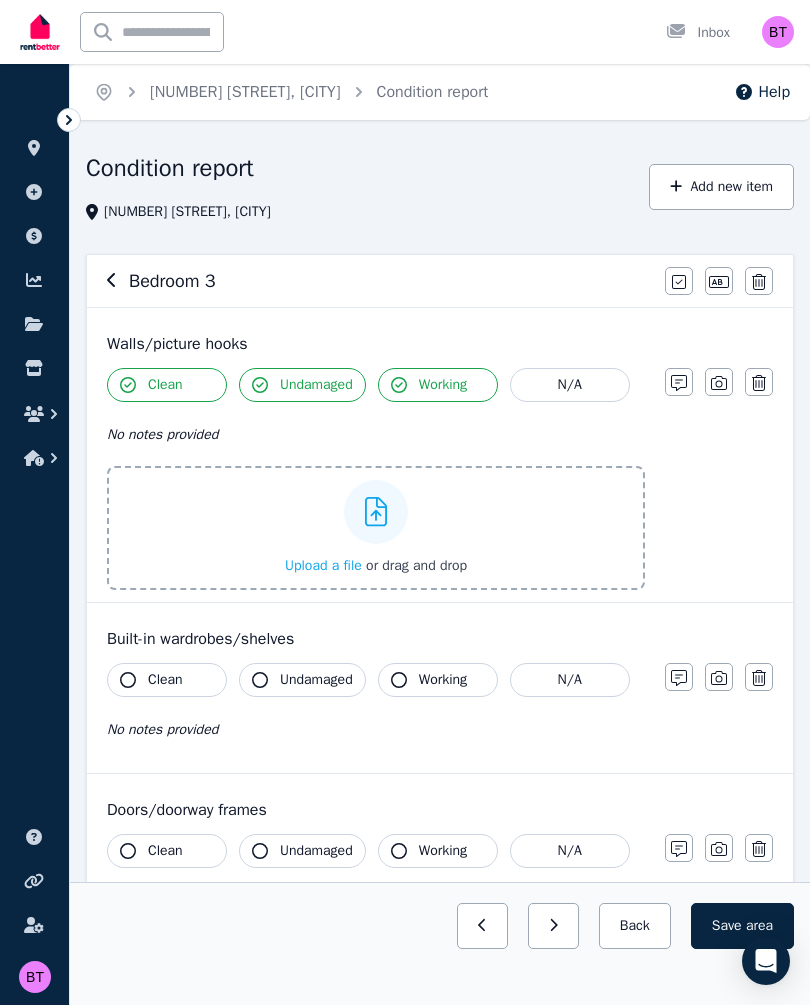 click on "Upload a file" at bounding box center [323, 565] 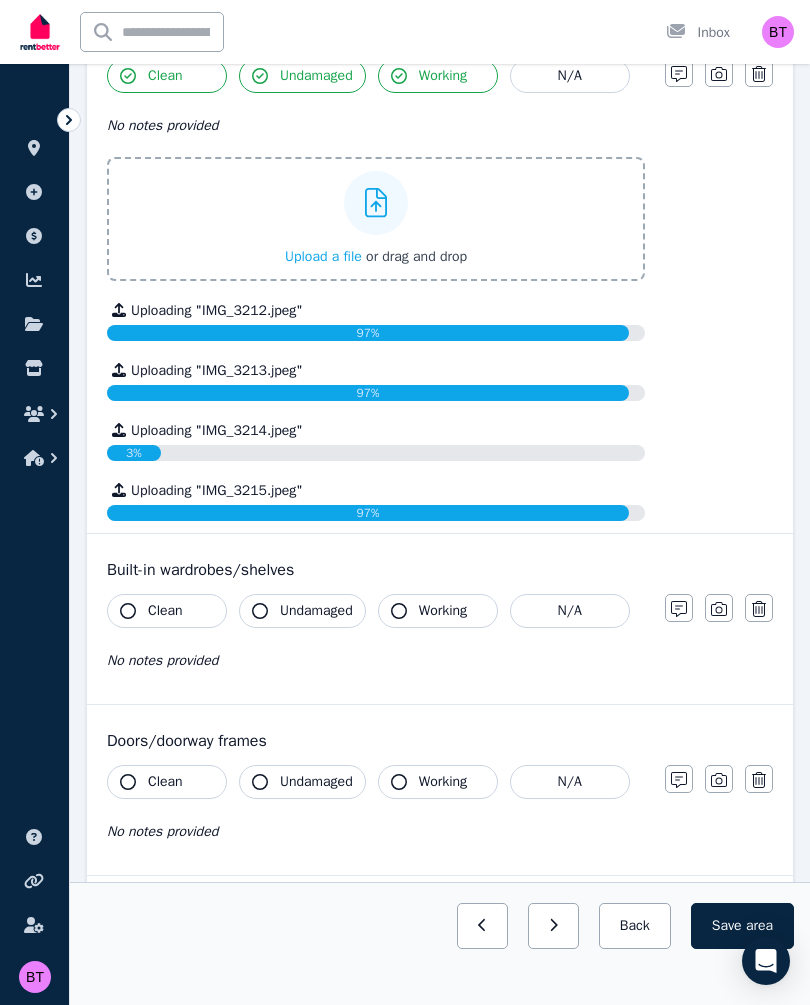 scroll, scrollTop: 304, scrollLeft: 0, axis: vertical 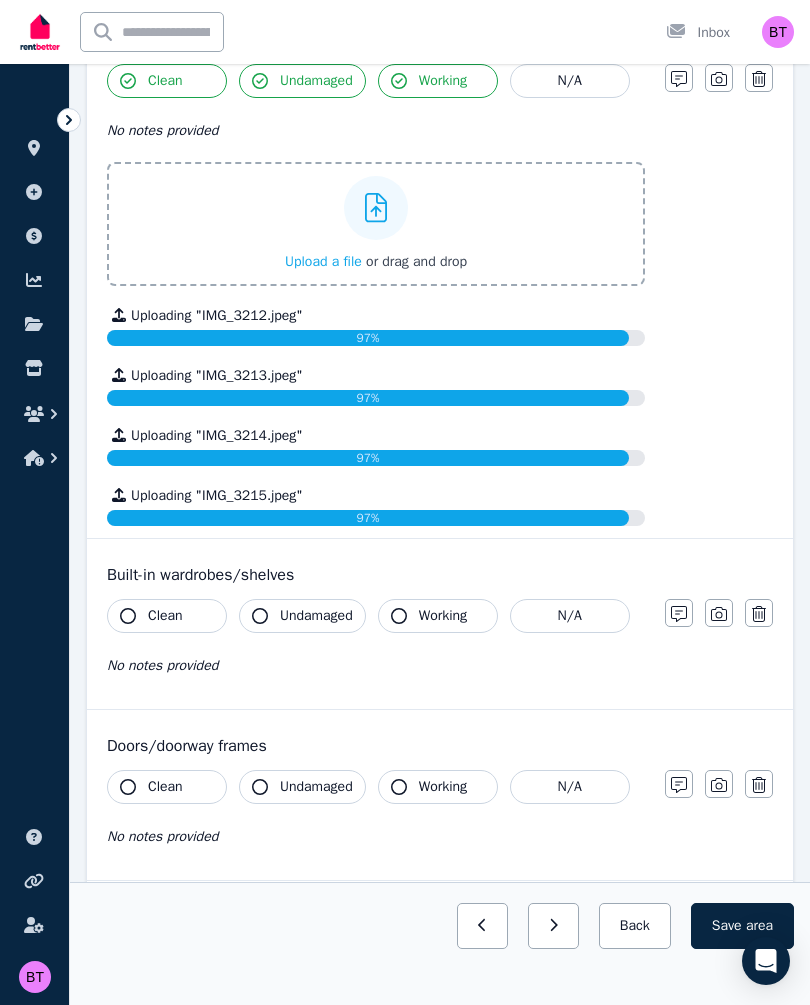 click on "Clean" at bounding box center (167, 616) 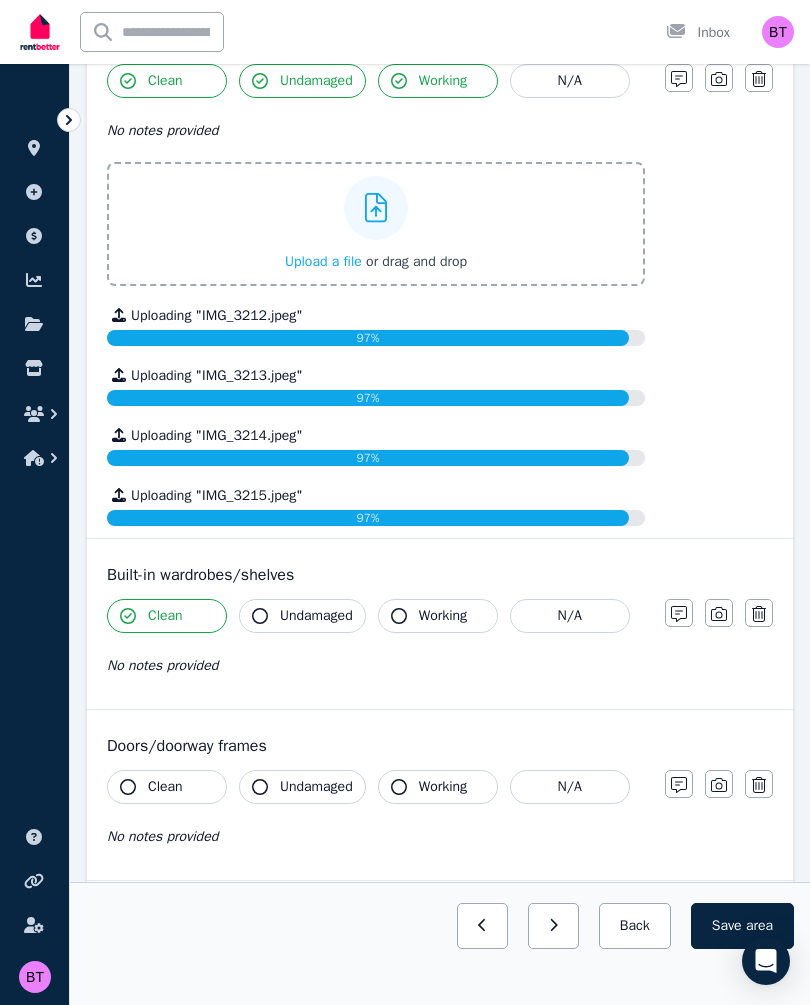 click on "Undamaged" at bounding box center (316, 616) 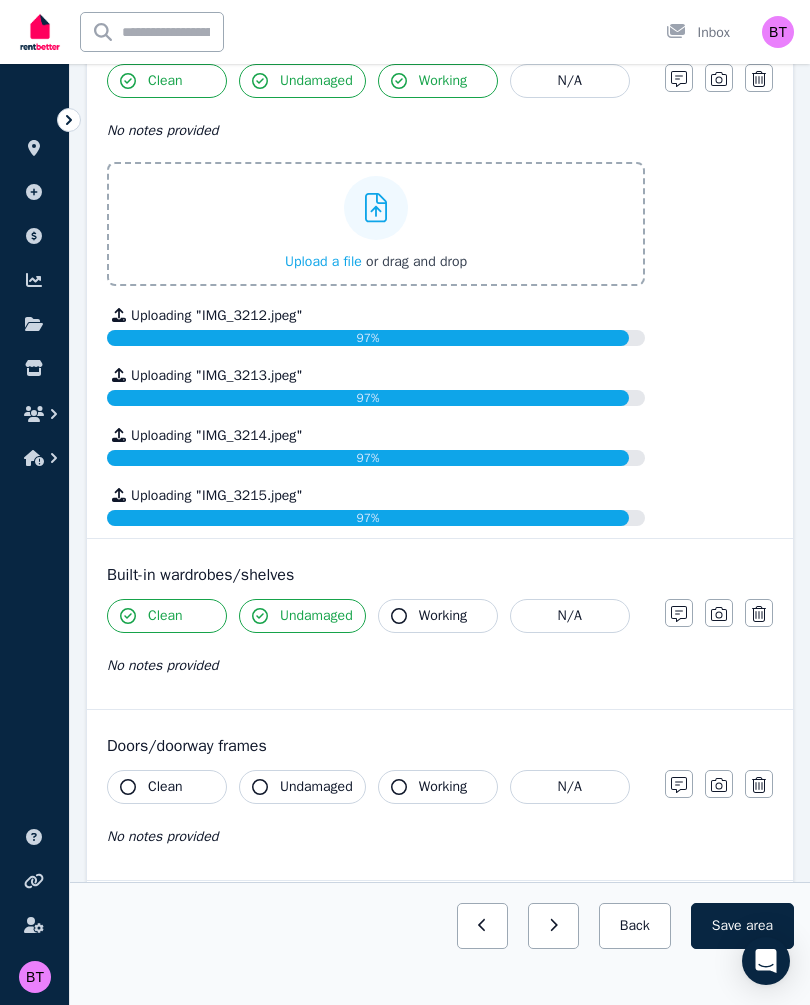click on "Working" at bounding box center (443, 616) 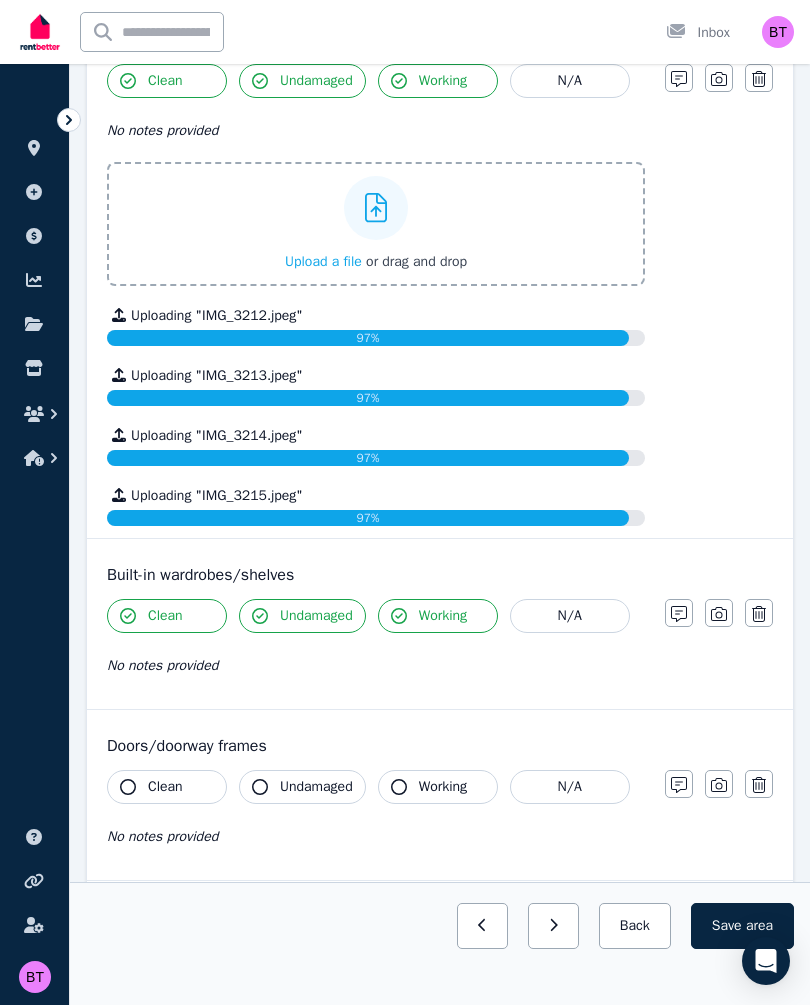click 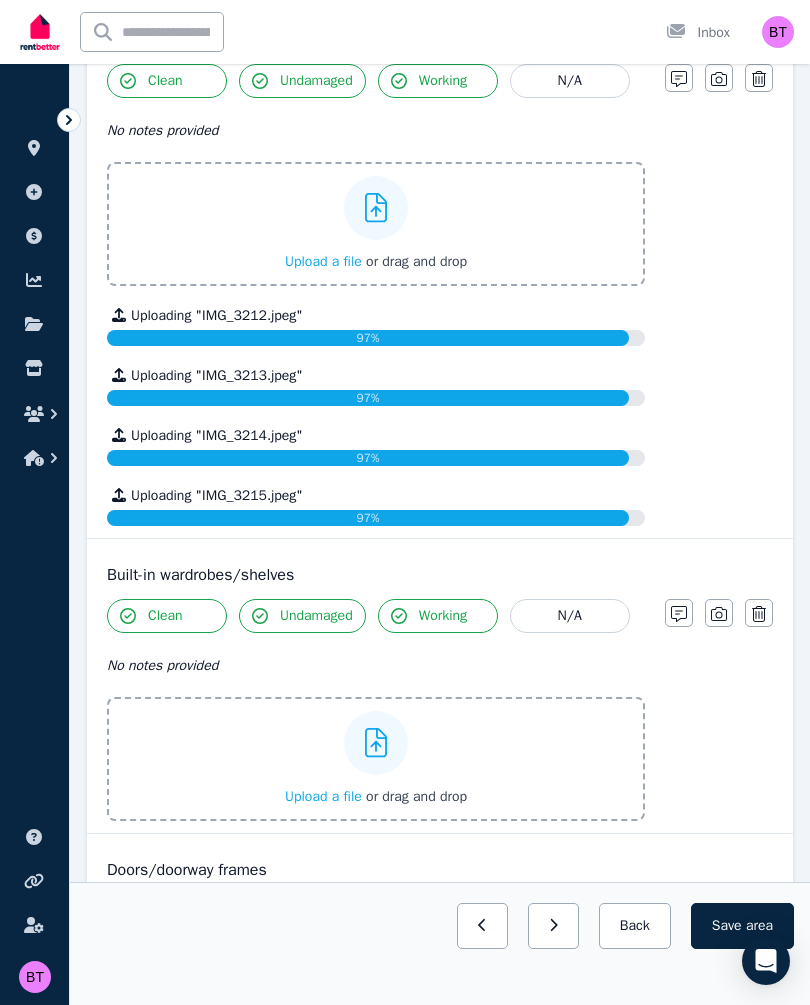 click on "Upload a file" at bounding box center [323, 796] 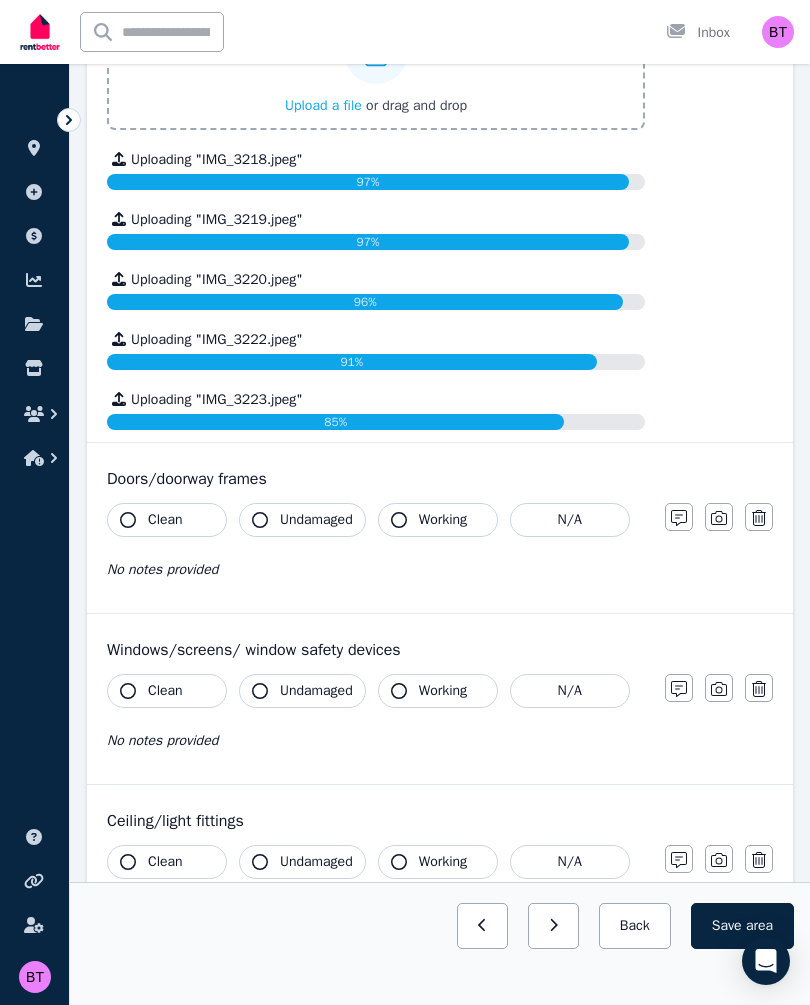 scroll, scrollTop: 1049, scrollLeft: 0, axis: vertical 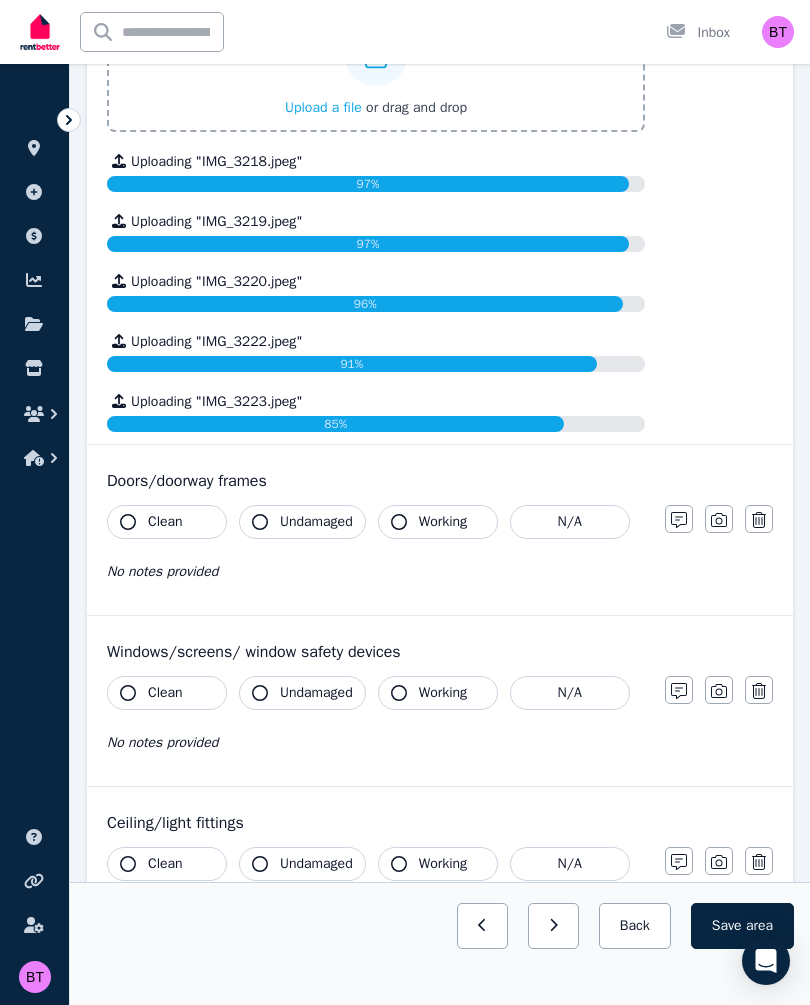 click on "Clean" at bounding box center [167, 522] 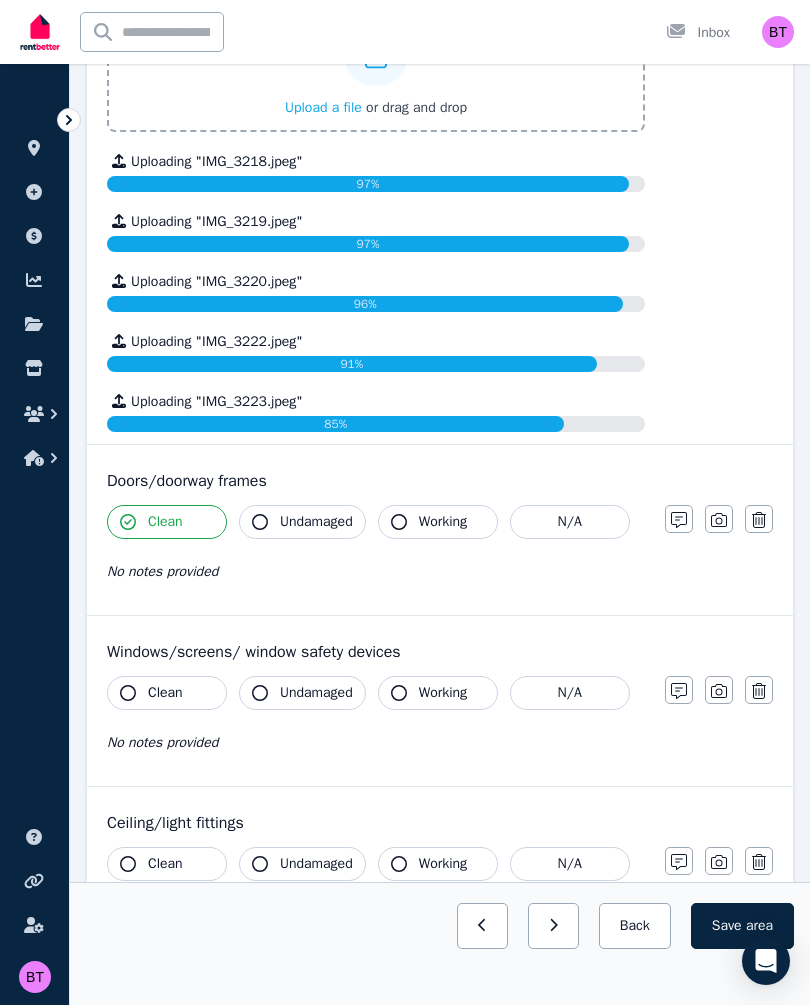 click on "Undamaged" at bounding box center [302, 522] 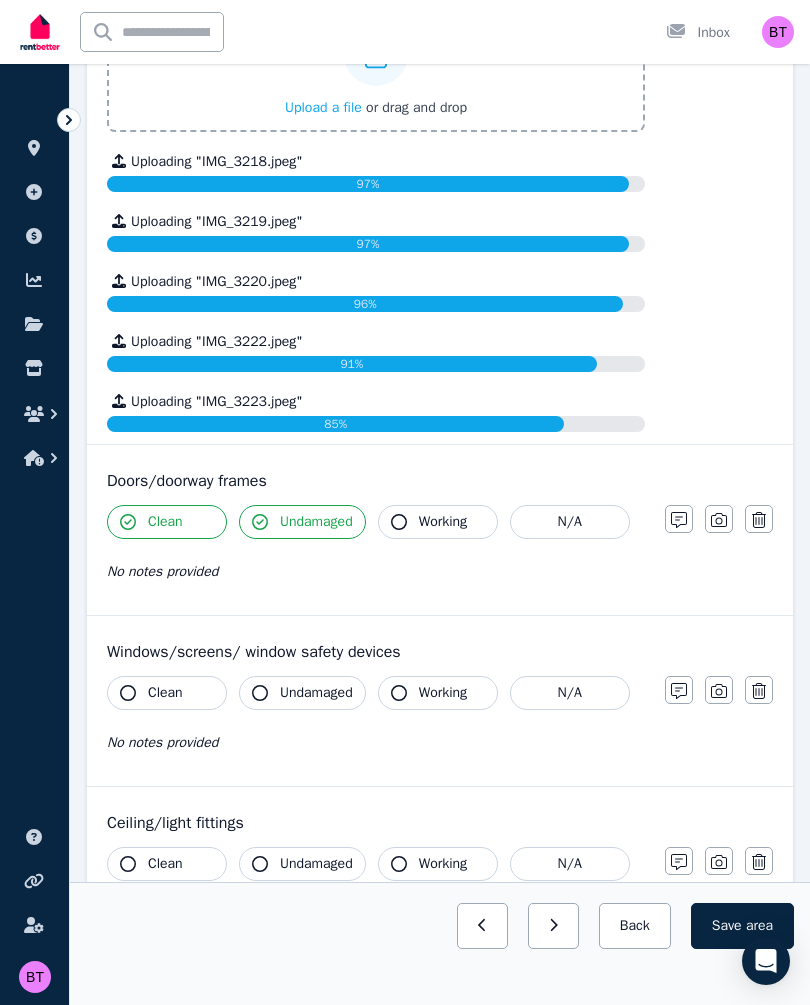 click on "Working" at bounding box center [443, 522] 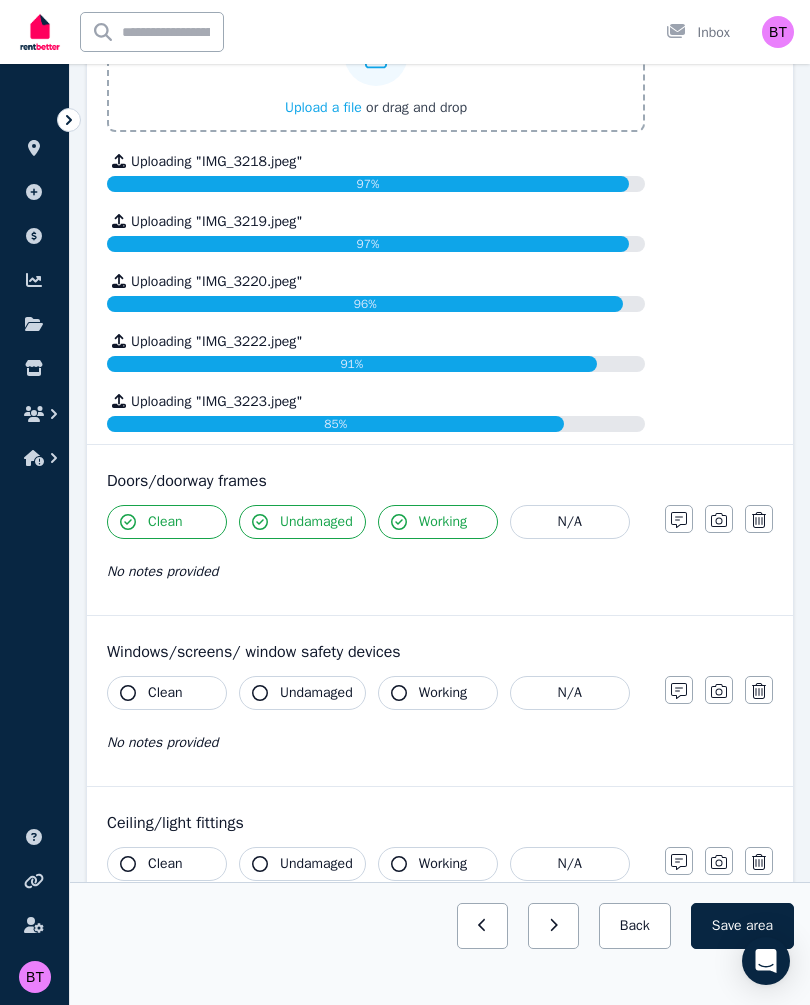 click at bounding box center (719, 519) 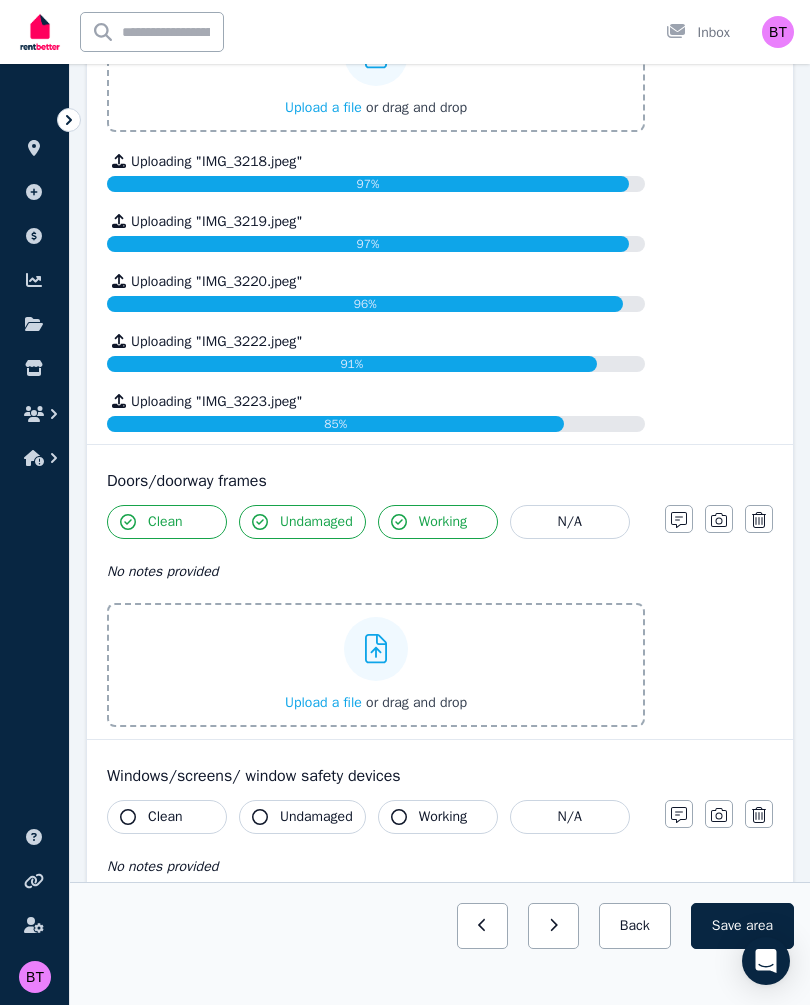 click on "Upload a file" at bounding box center (323, 702) 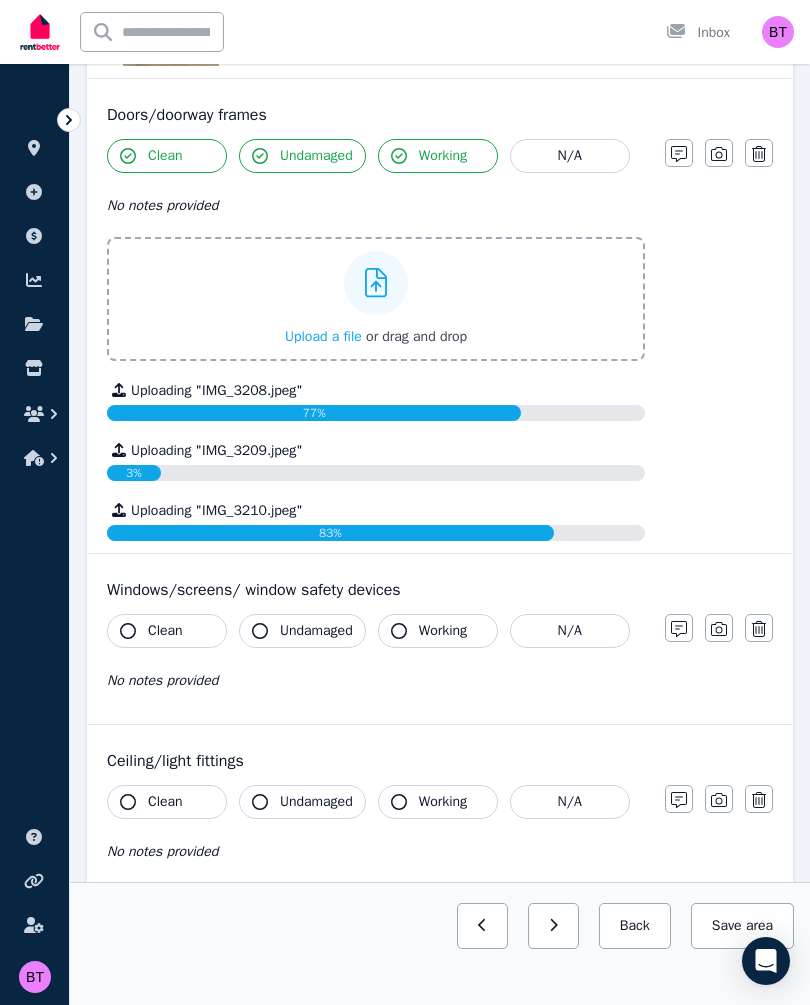 scroll, scrollTop: 1592, scrollLeft: 0, axis: vertical 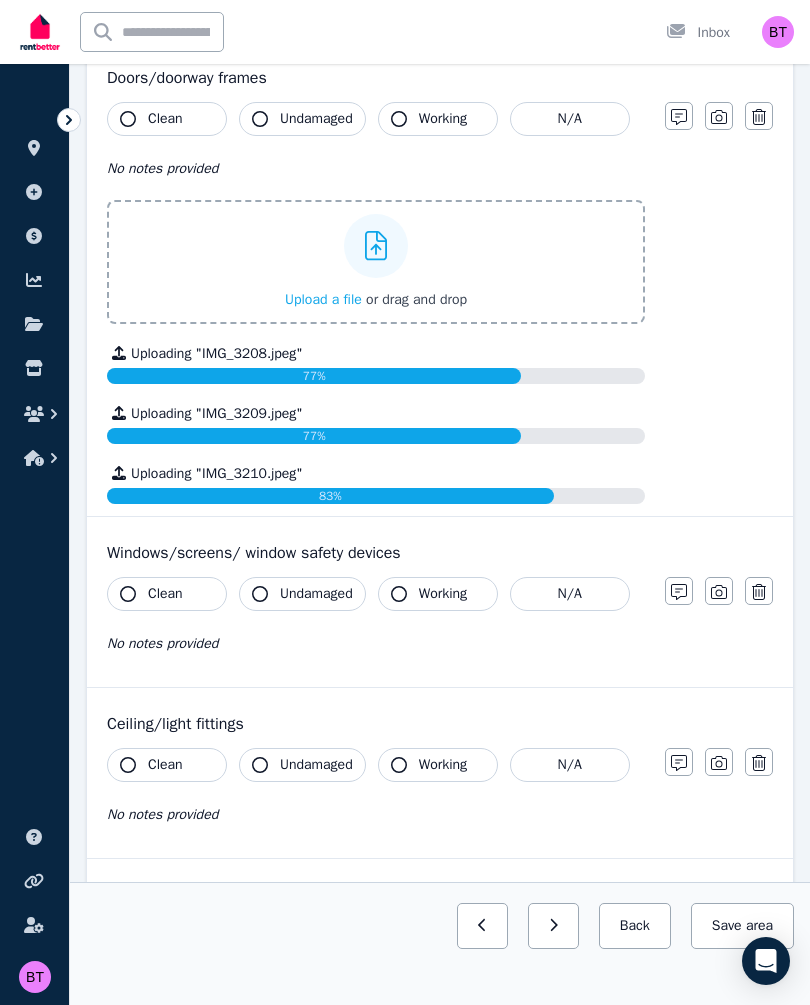 click on "Clean" at bounding box center (165, 594) 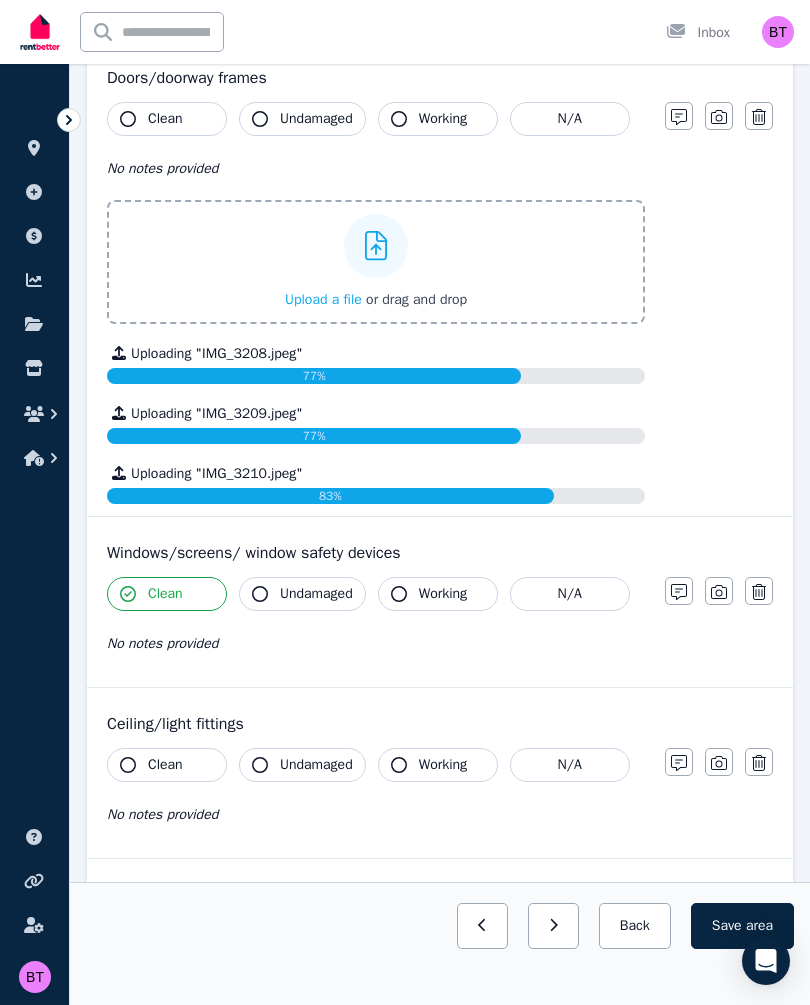 click on "Undamaged" at bounding box center [316, 594] 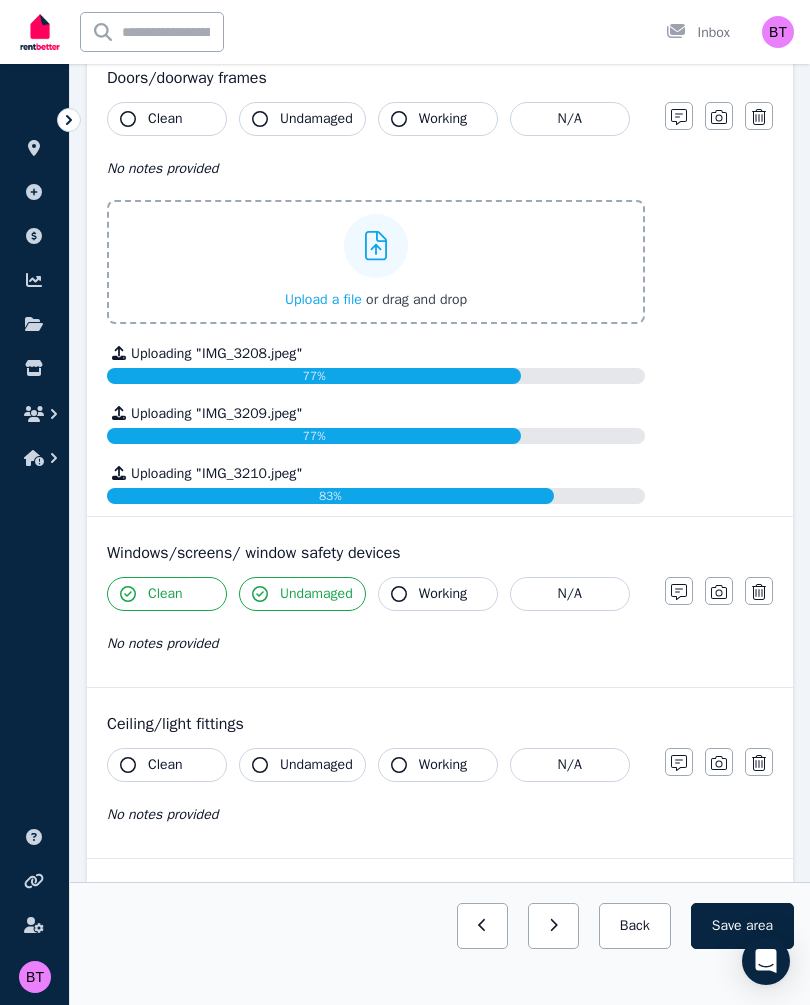 click on "Working" at bounding box center (443, 594) 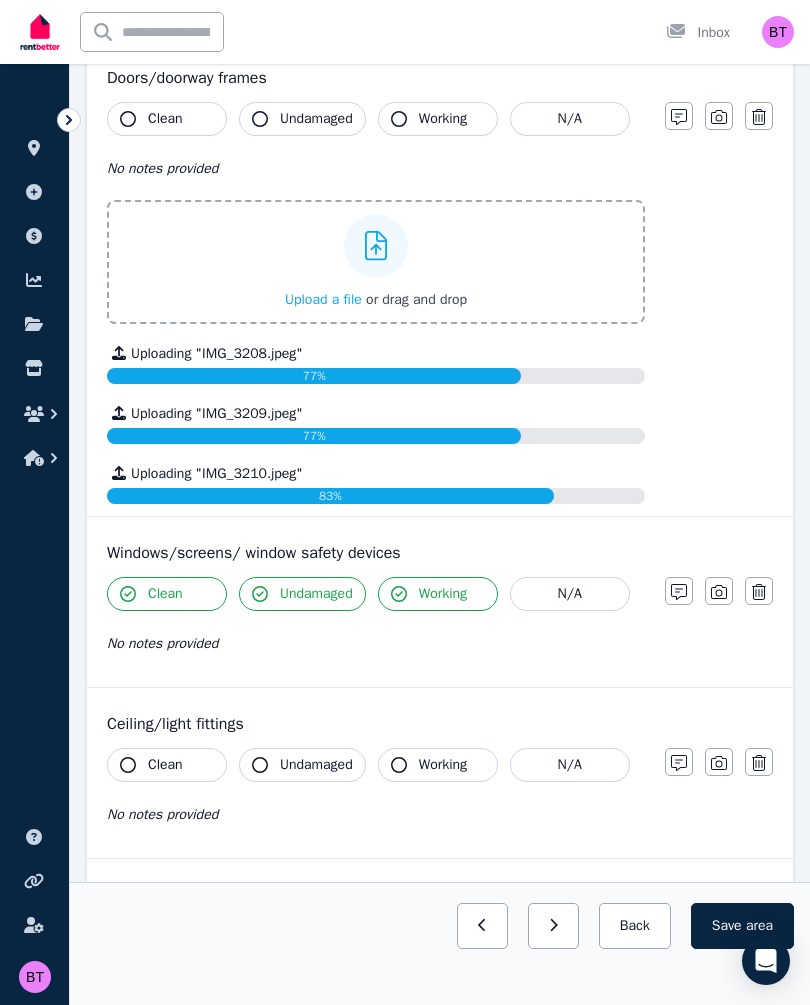 click at bounding box center [719, 591] 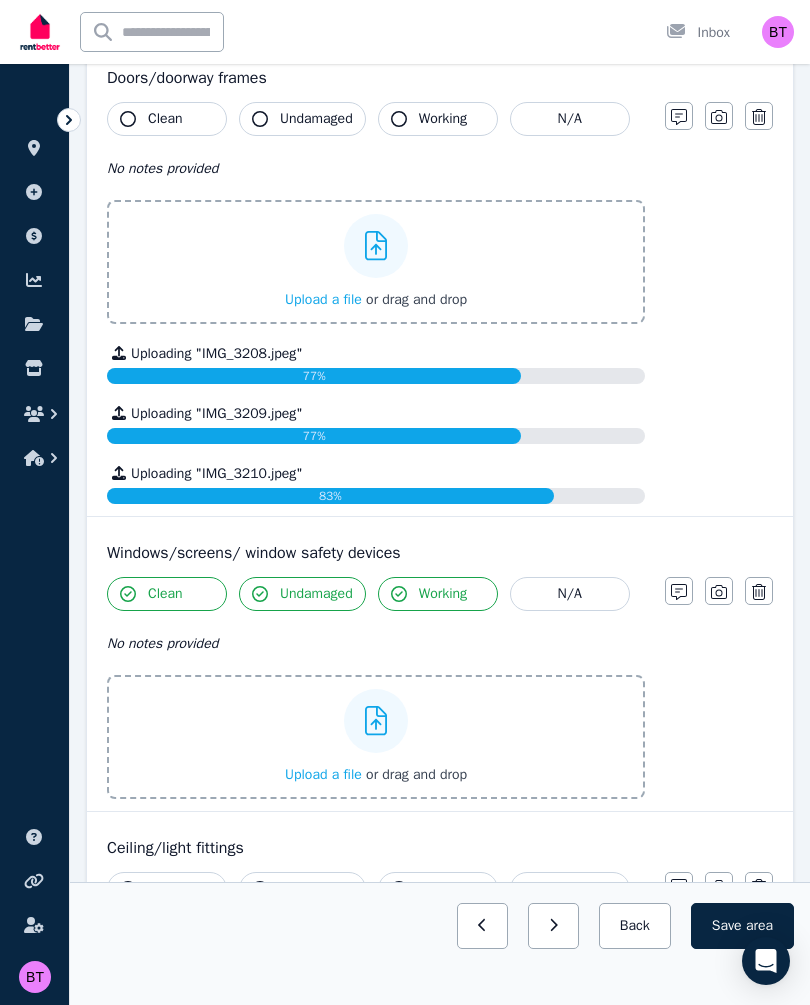 click on "Upload a file   or drag and drop" at bounding box center [376, 737] 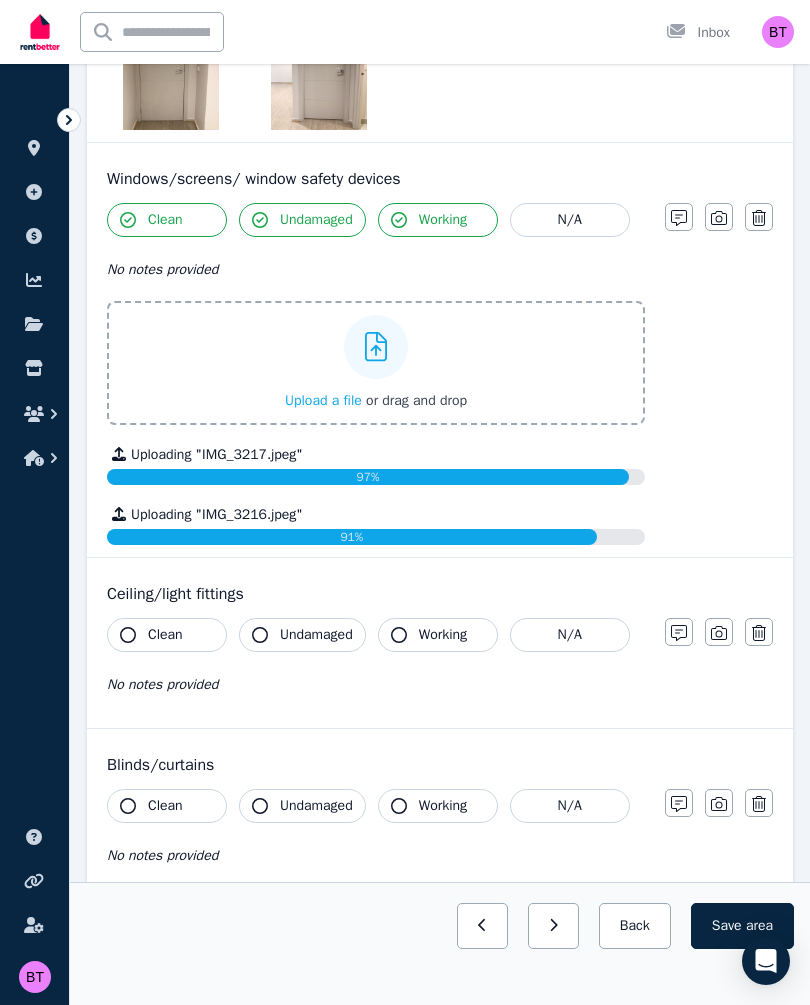 scroll, scrollTop: 1894, scrollLeft: 0, axis: vertical 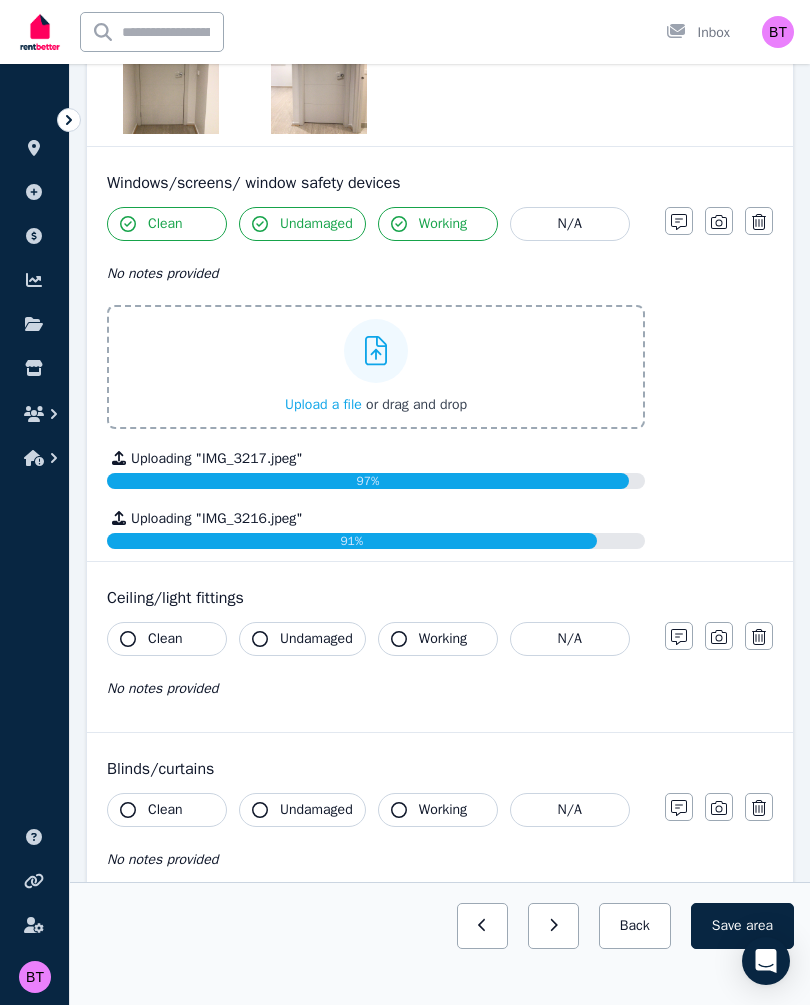 click on "Clean" at bounding box center [167, 639] 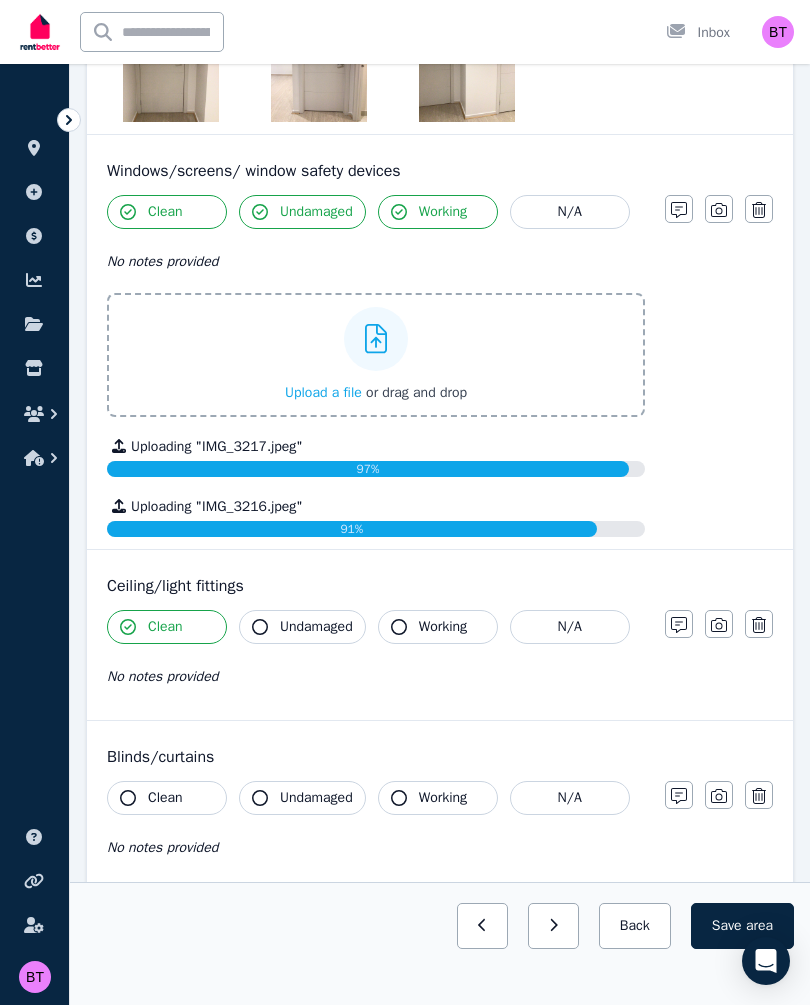 click on "Undamaged" at bounding box center (302, 627) 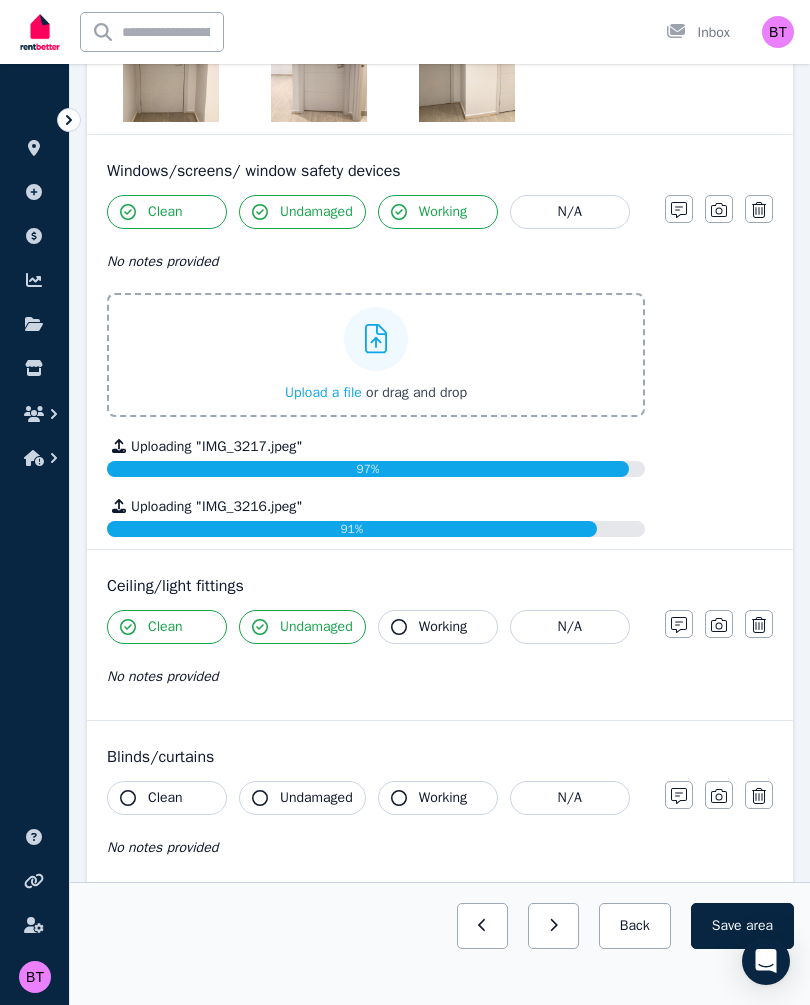 click on "Working" at bounding box center (438, 627) 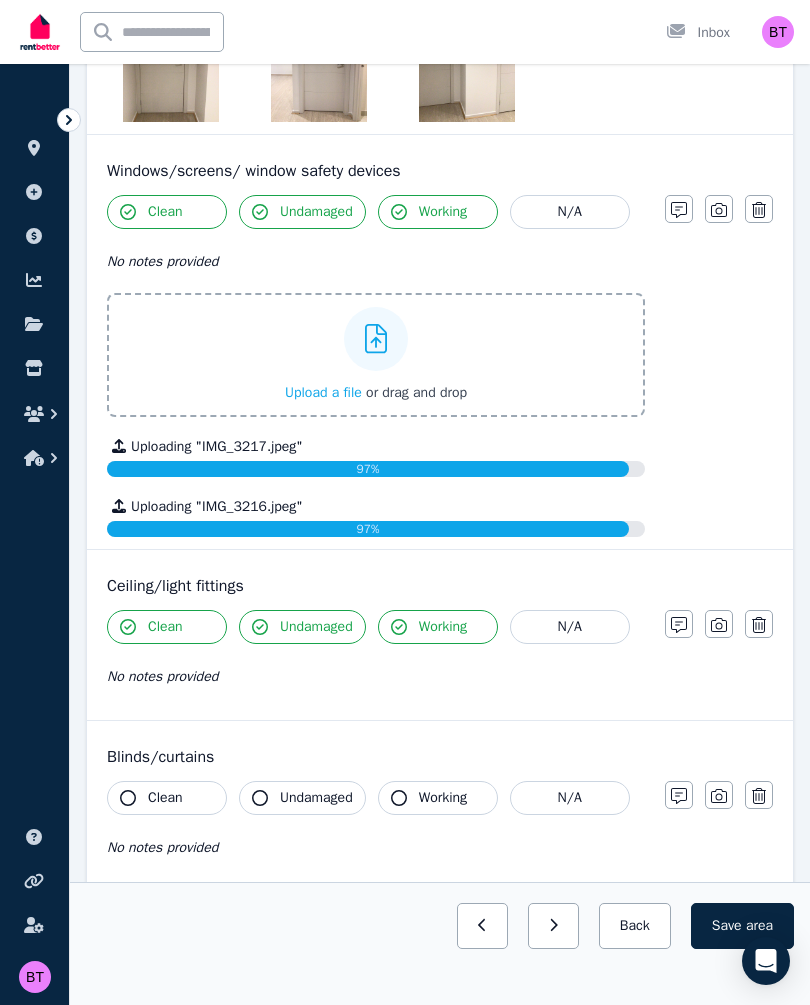 click on "Clean" at bounding box center [167, 798] 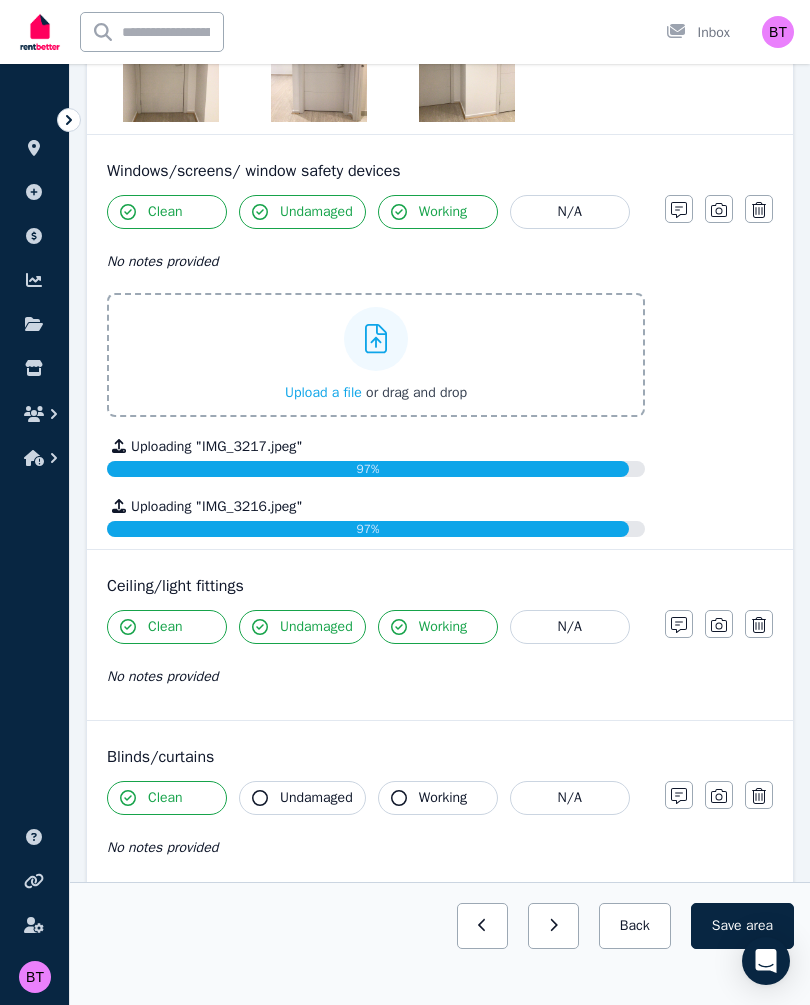 click on "Undamaged" at bounding box center [302, 798] 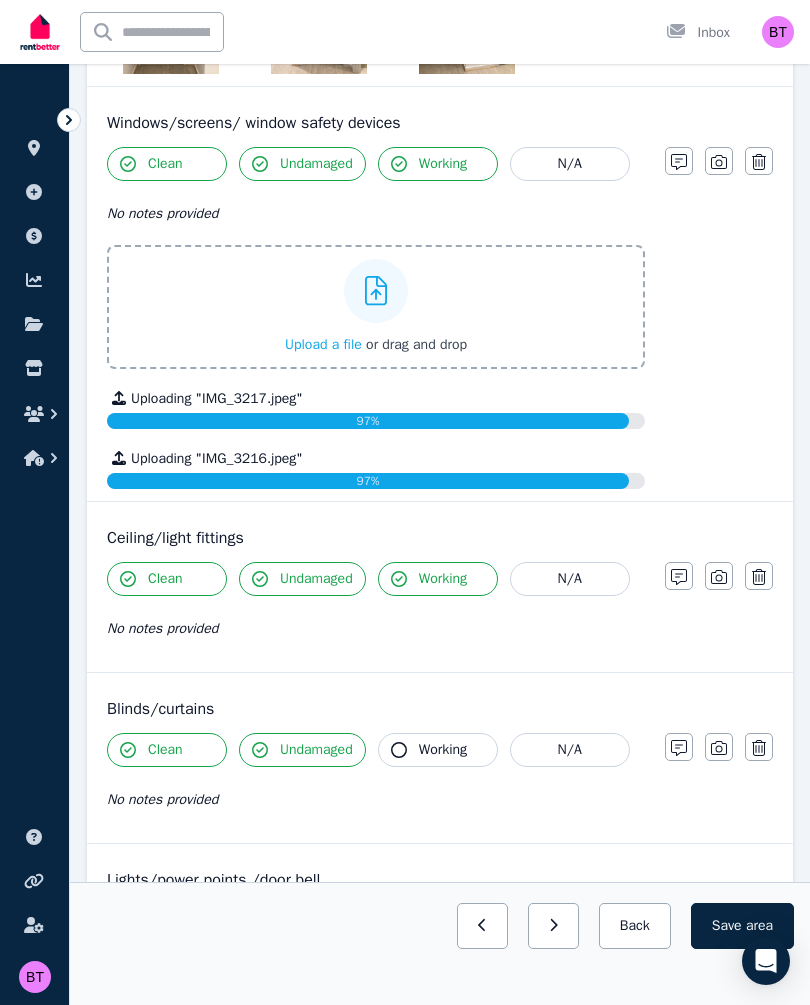 click on "Clean Undamaged Working N/A No notes provided" at bounding box center (376, 782) 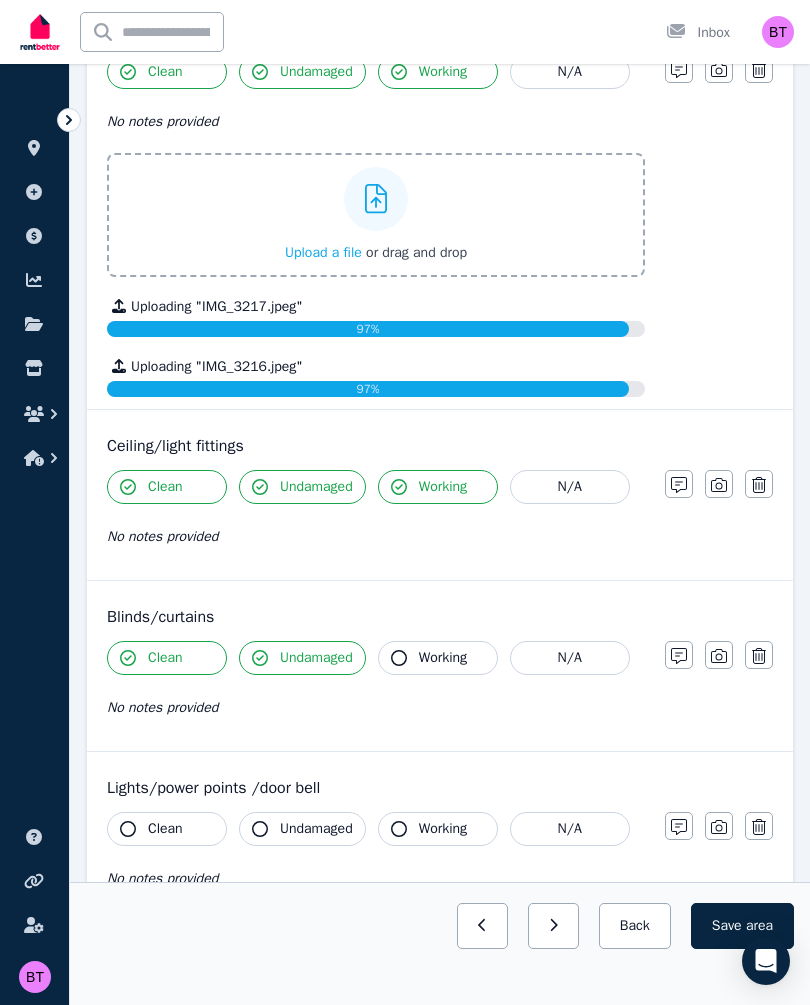 click on "Working" at bounding box center (443, 658) 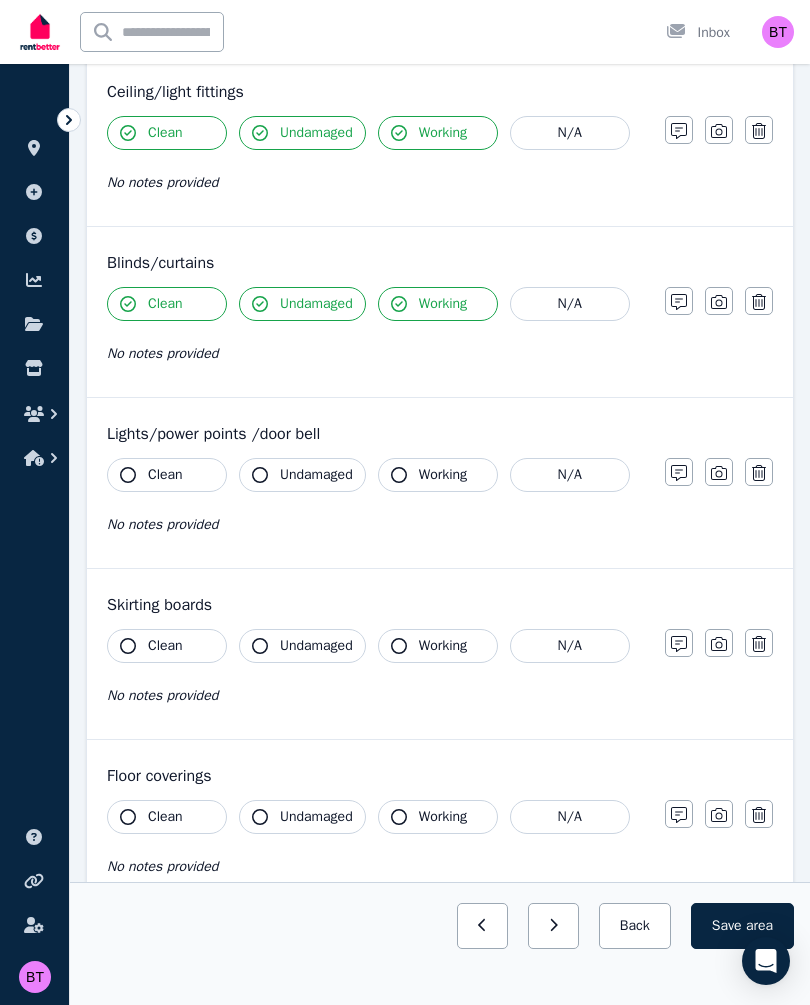 scroll, scrollTop: 2211, scrollLeft: 0, axis: vertical 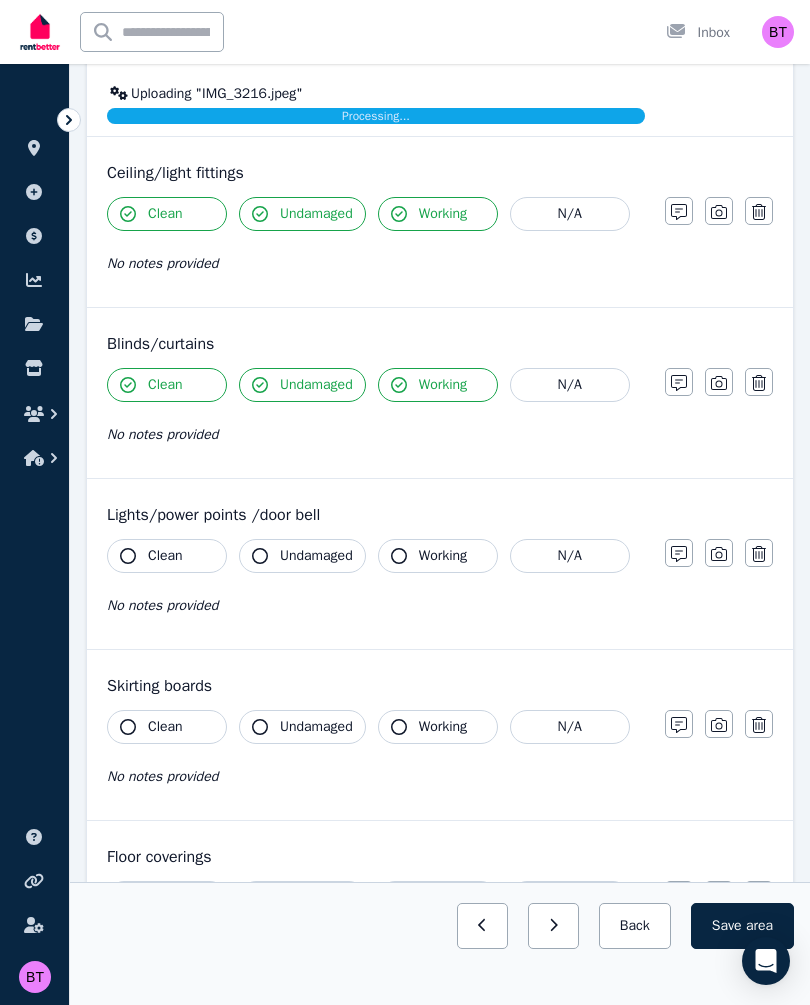 click on "Clean" at bounding box center (167, 556) 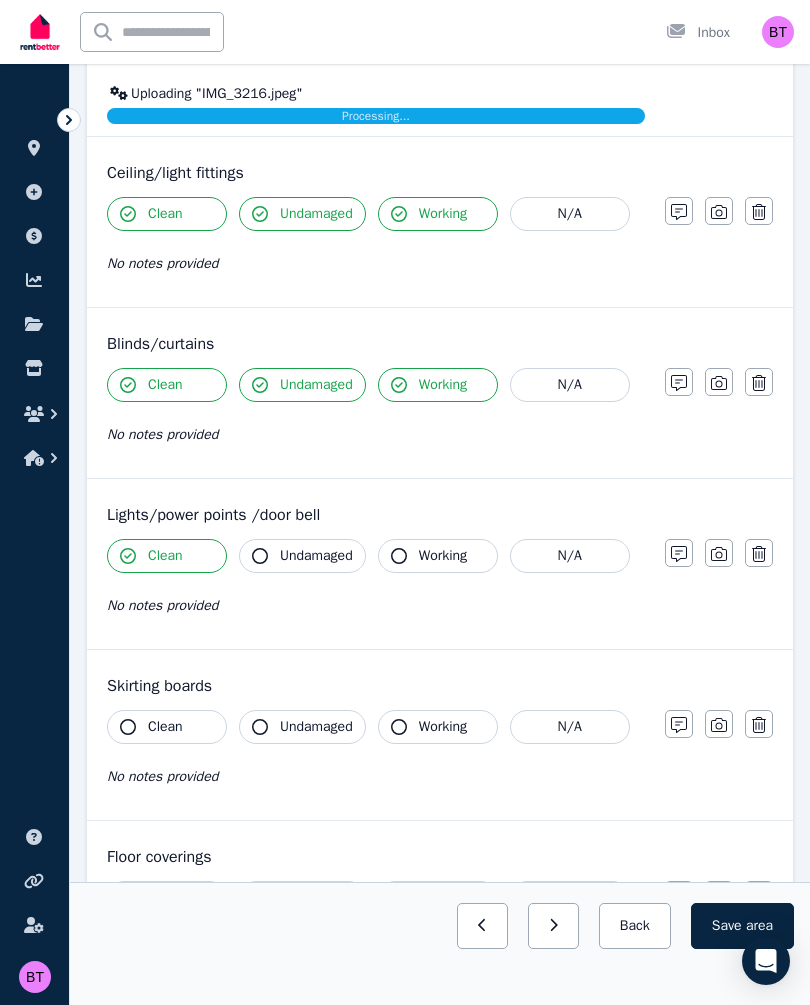 click on "Undamaged" at bounding box center (316, 556) 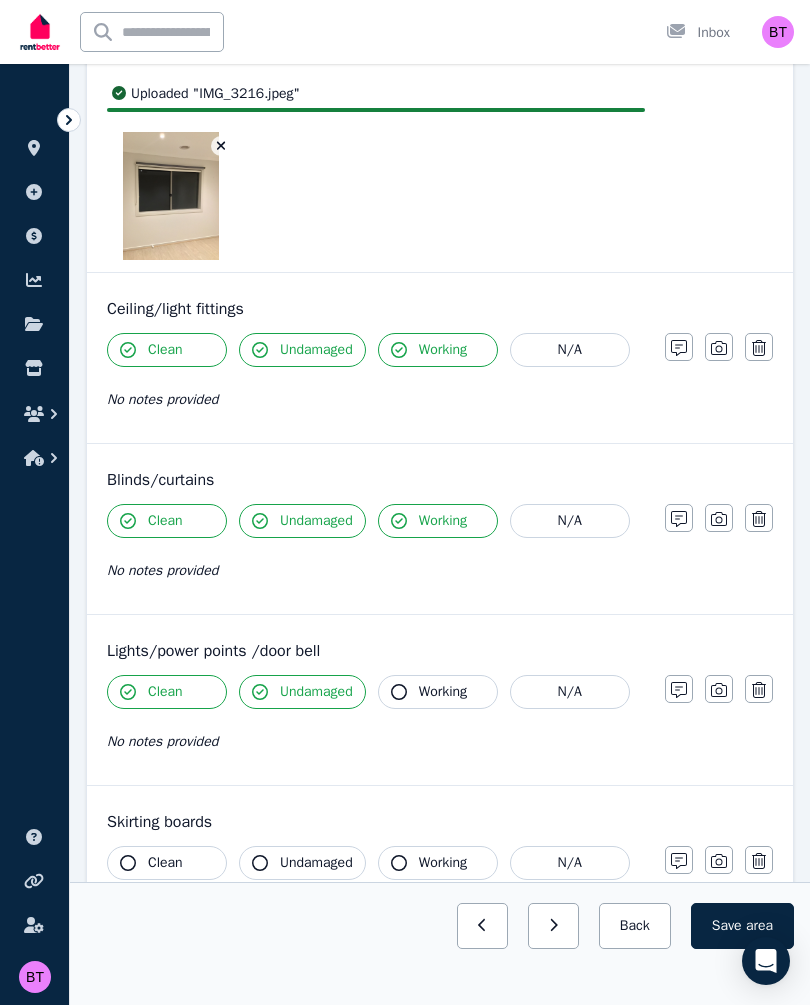 click on "Working" at bounding box center [443, 692] 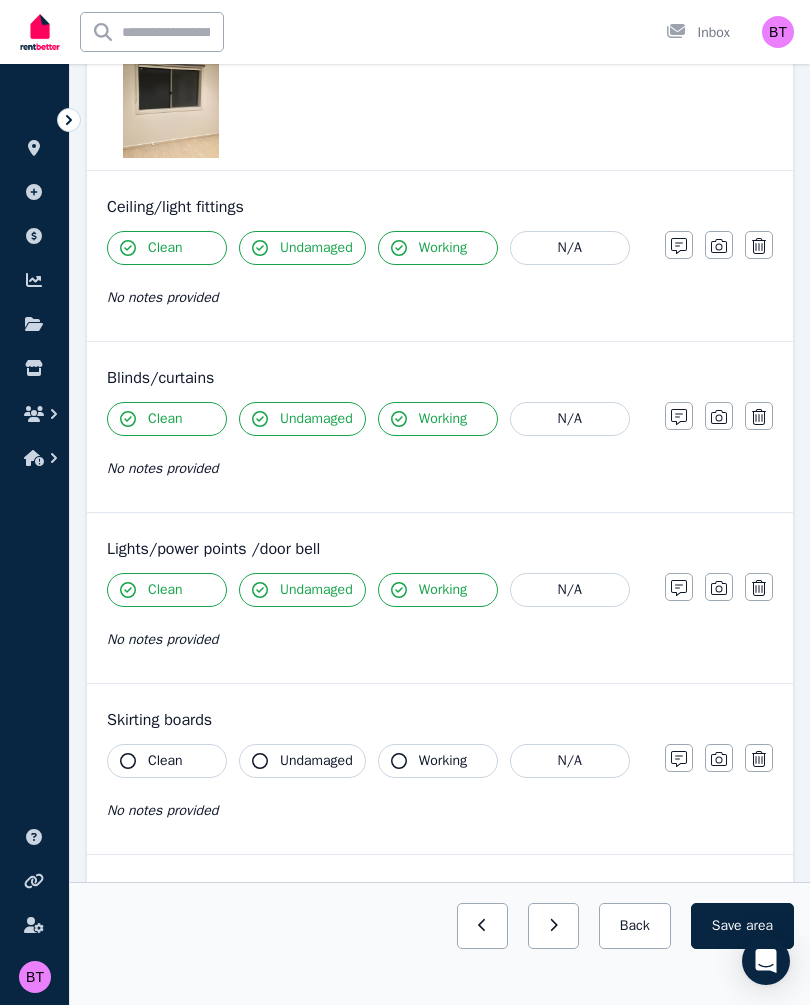 scroll, scrollTop: 2379, scrollLeft: 0, axis: vertical 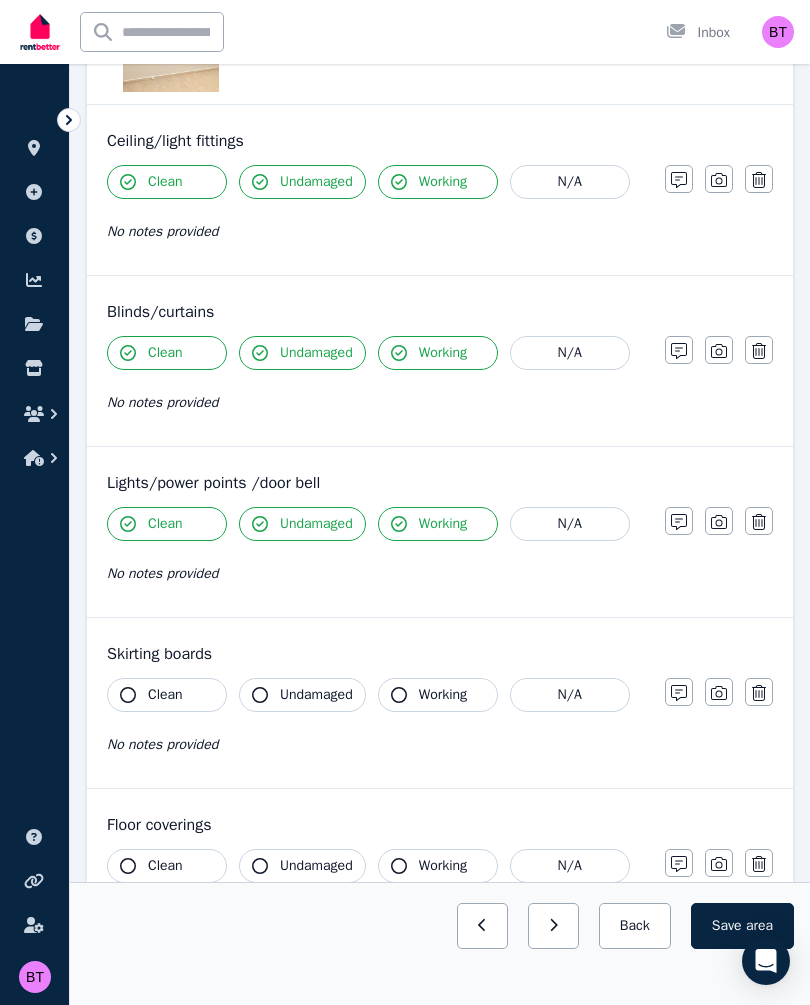 click on "Clean" at bounding box center (165, 695) 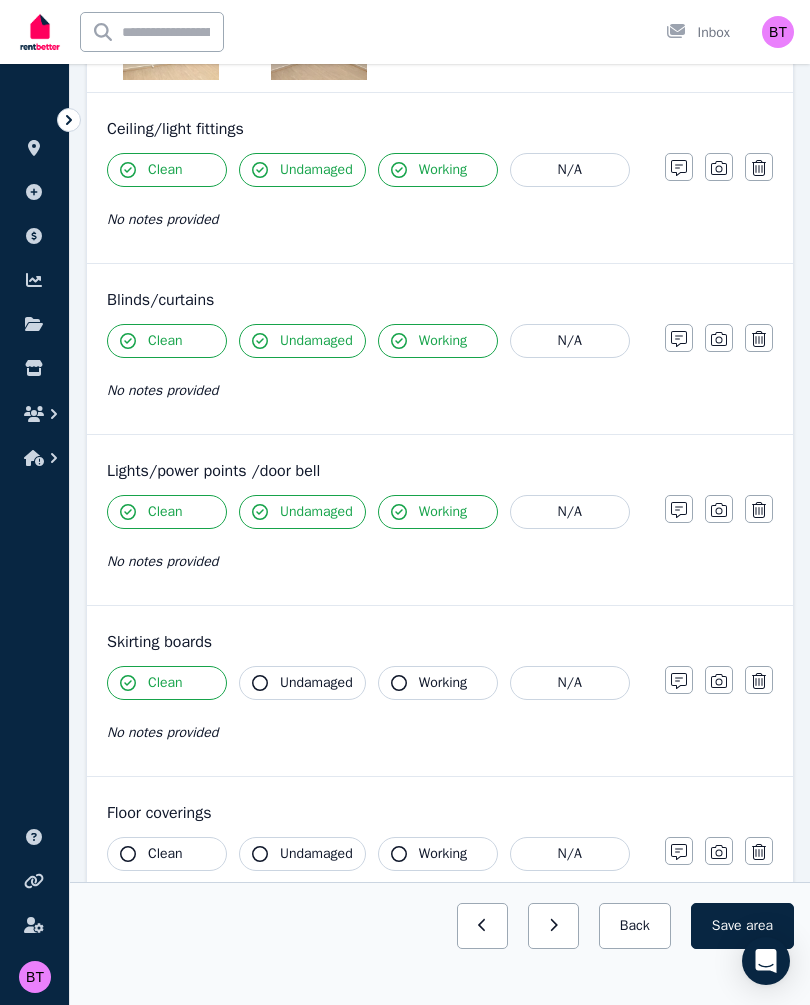 click on "Undamaged" at bounding box center (302, 683) 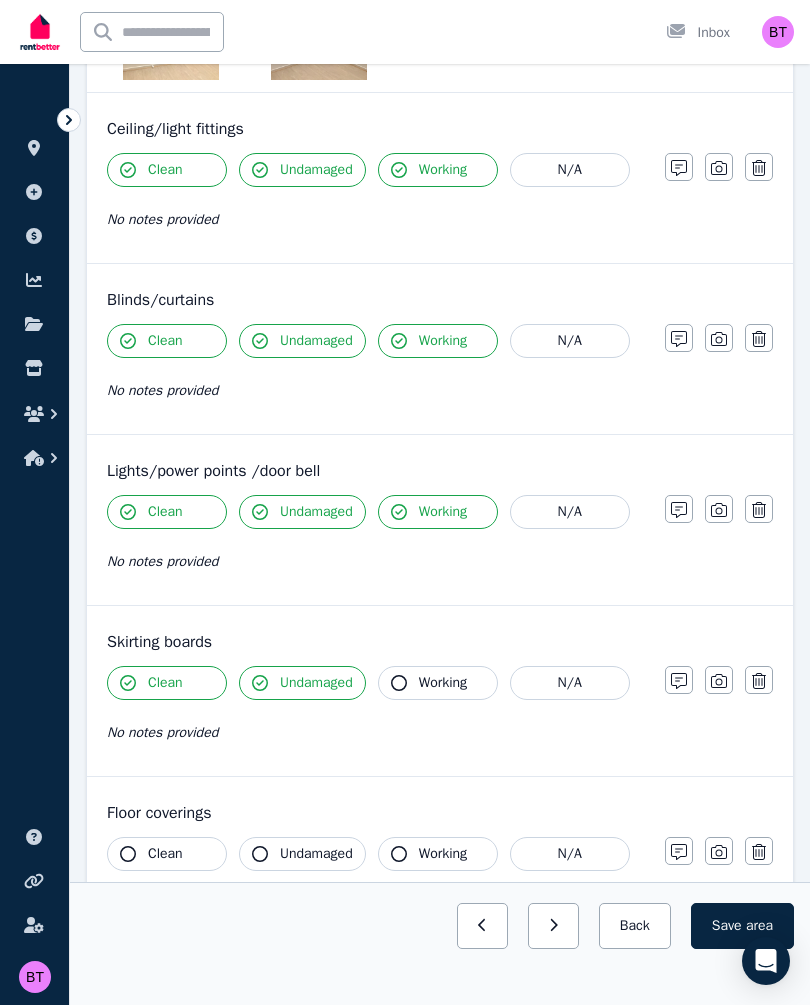 click on "Working" at bounding box center [438, 683] 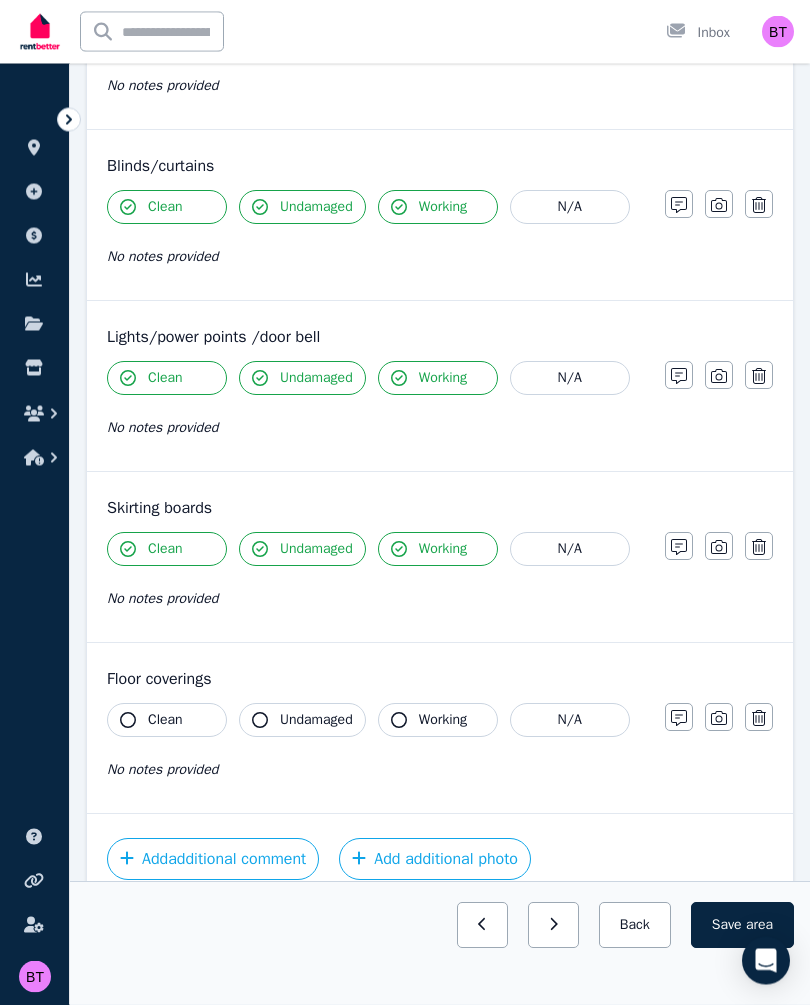 scroll, scrollTop: 2524, scrollLeft: 0, axis: vertical 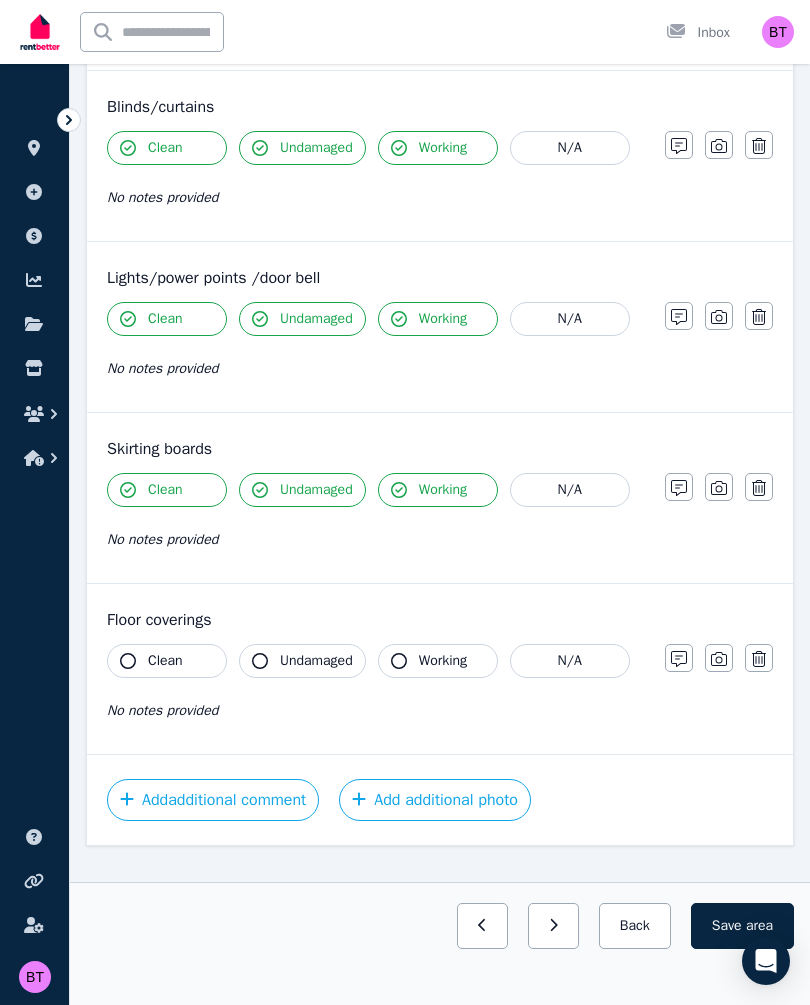 click on "Undamaged" at bounding box center [302, 661] 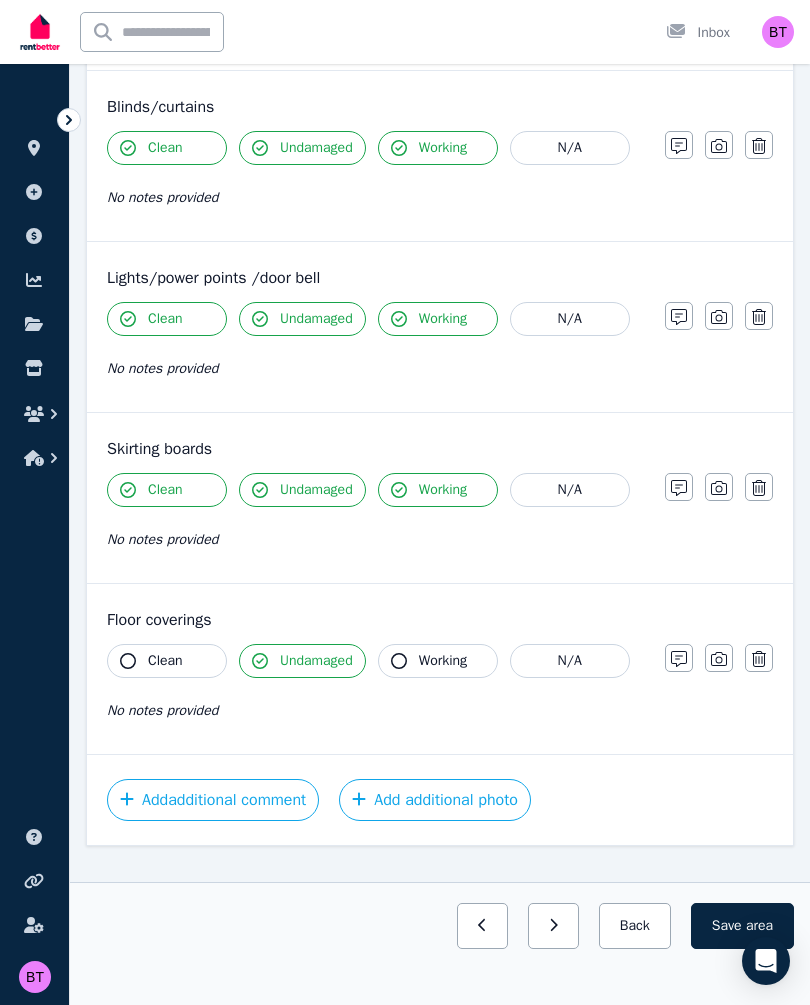 click on "Working" at bounding box center (443, 661) 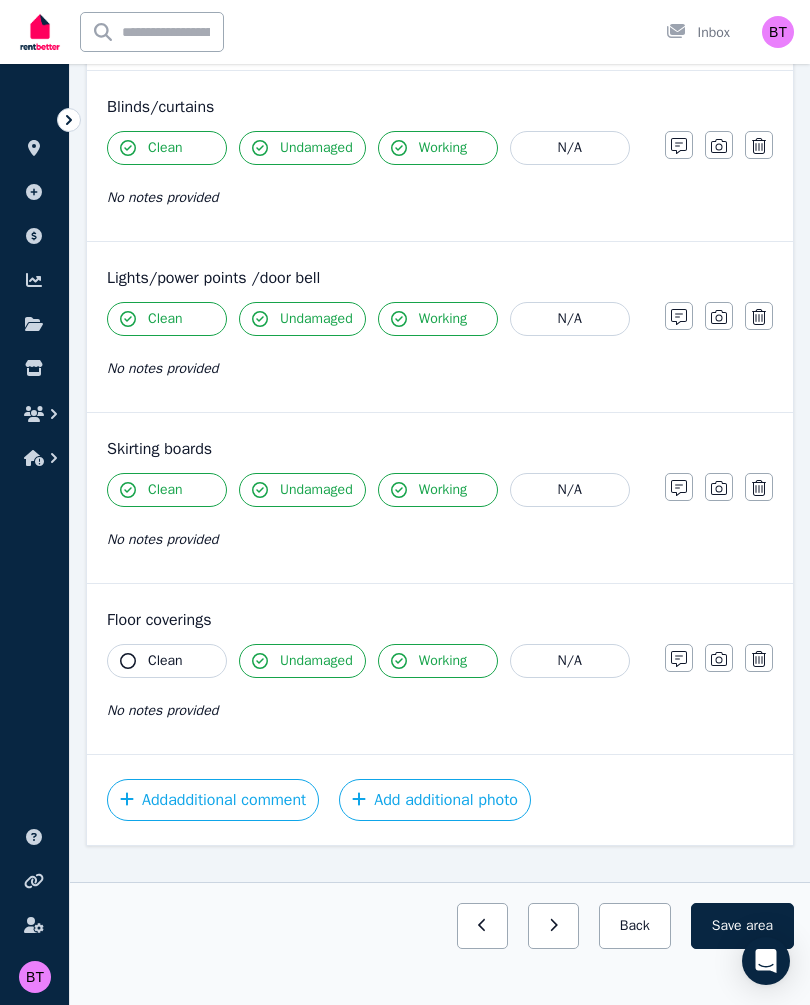 click on "Clean" at bounding box center [167, 661] 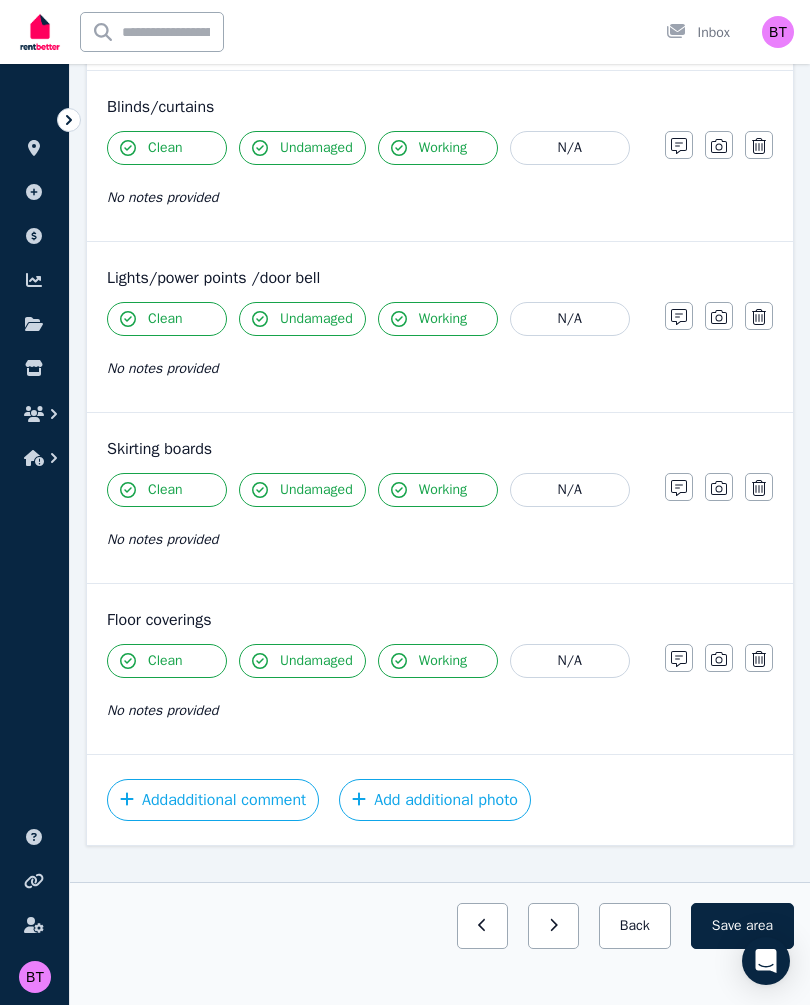 click on "Save   area" at bounding box center (742, 926) 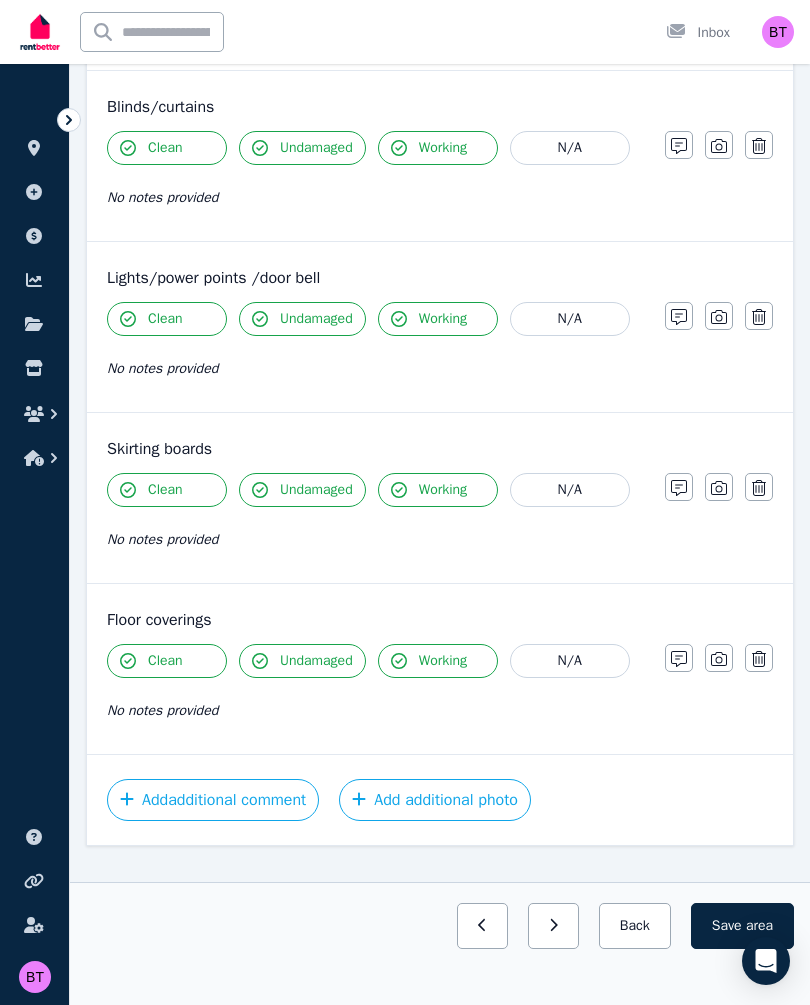 scroll, scrollTop: 2474, scrollLeft: 0, axis: vertical 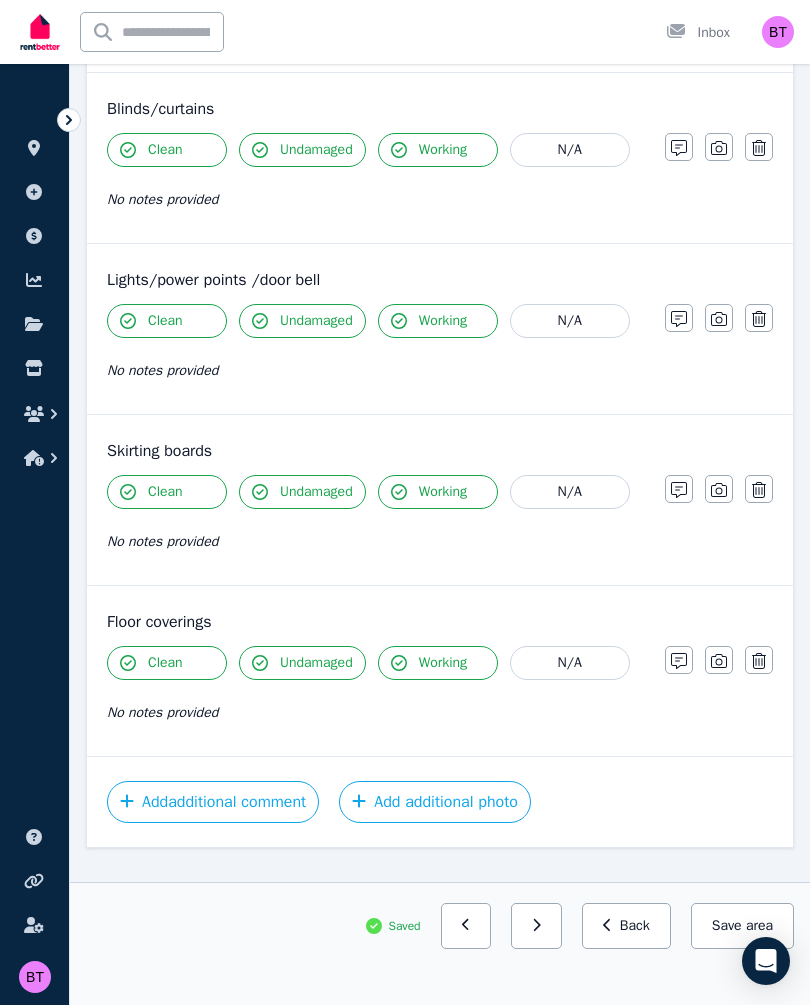 click on "Back" at bounding box center [626, 926] 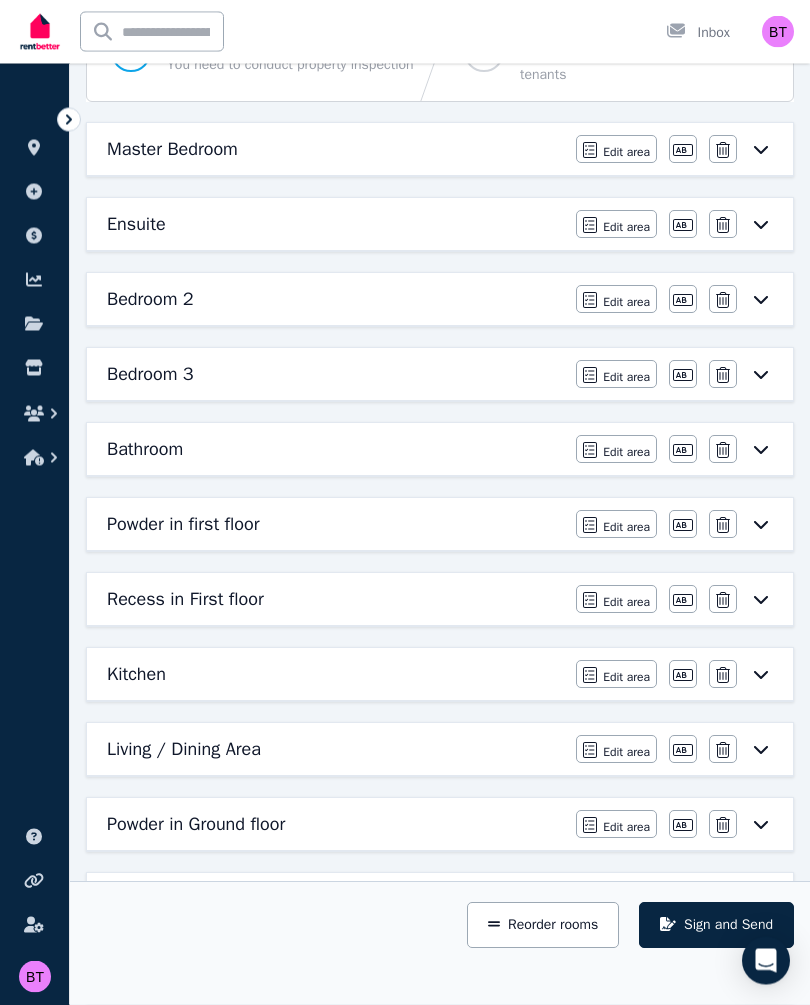 scroll, scrollTop: 252, scrollLeft: 0, axis: vertical 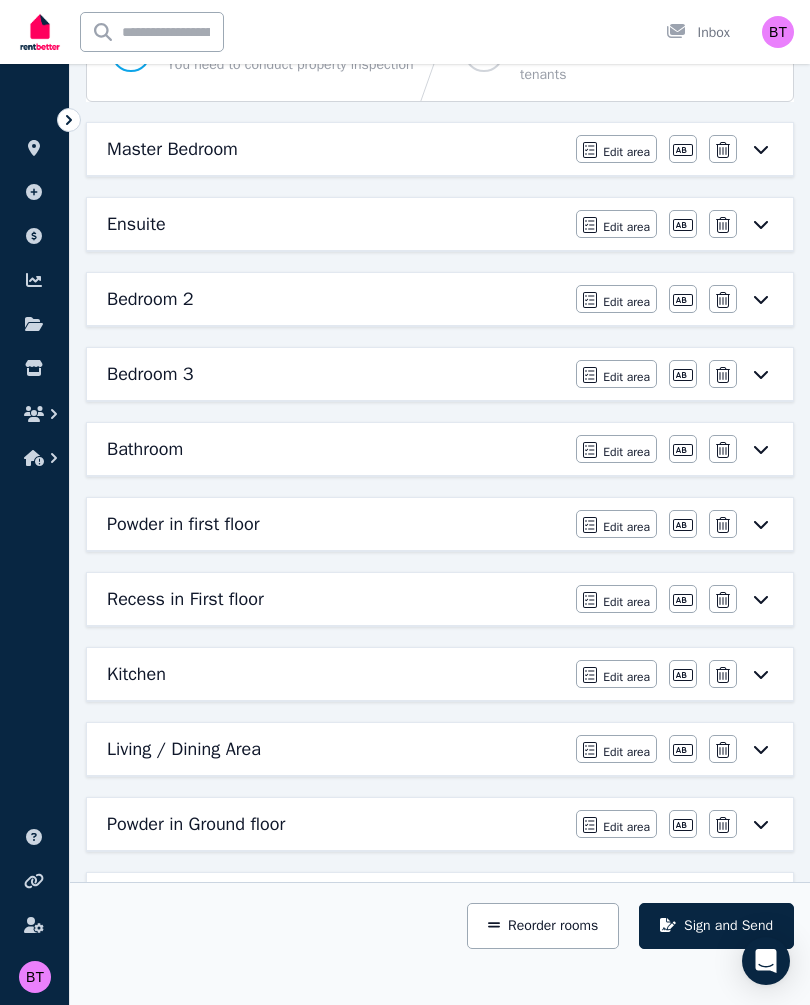 click on "Edit area" at bounding box center (616, 374) 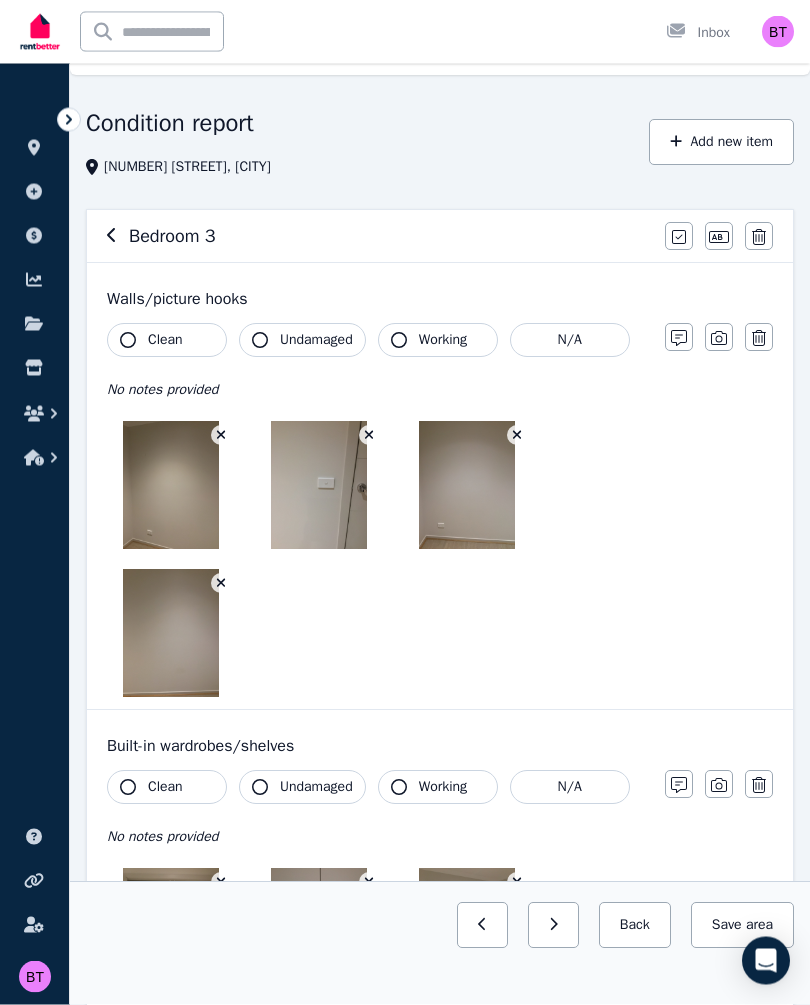 scroll, scrollTop: 58, scrollLeft: 0, axis: vertical 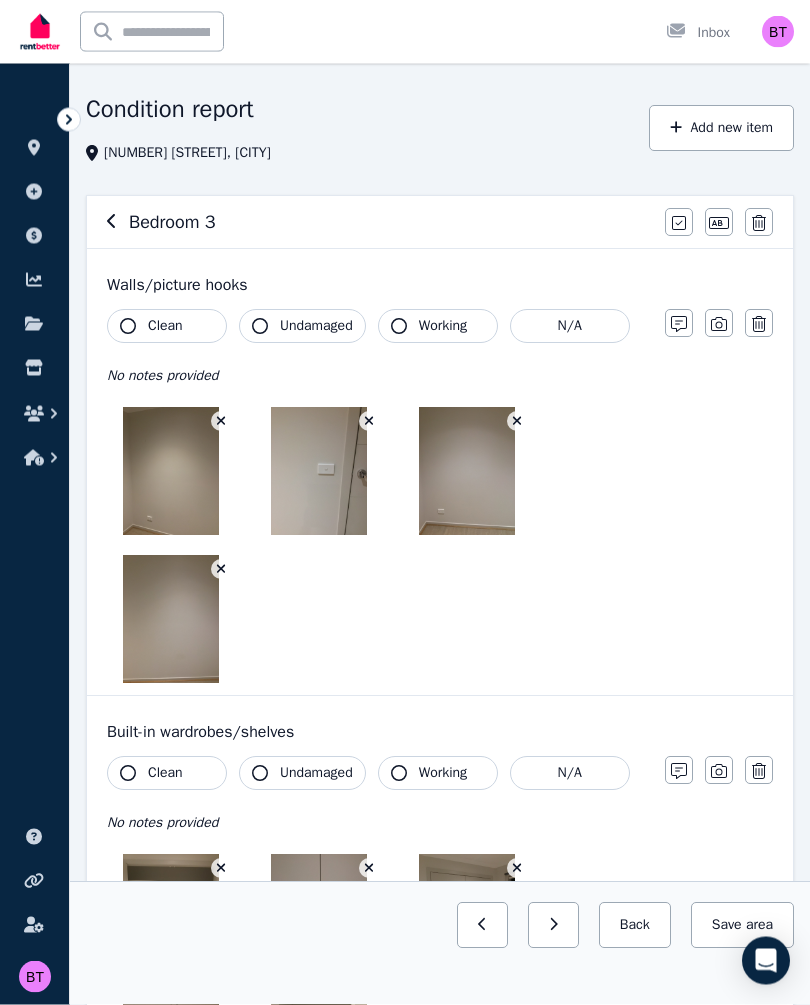 click on "Bedroom 3" at bounding box center (172, 223) 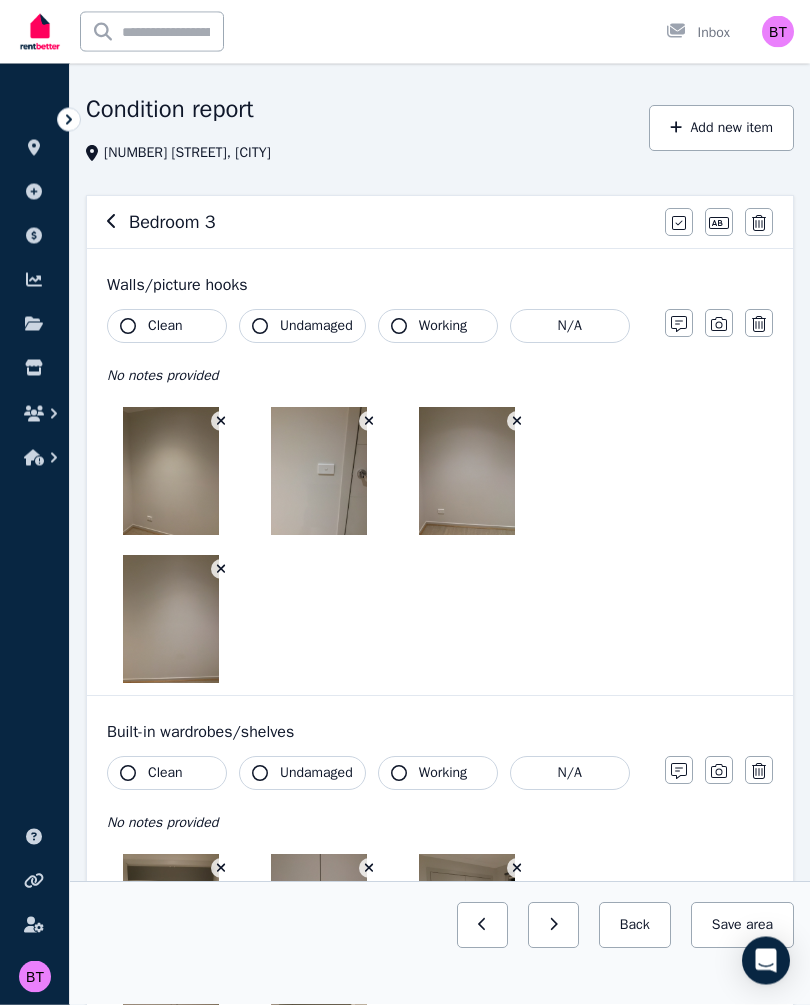 scroll, scrollTop: 59, scrollLeft: 0, axis: vertical 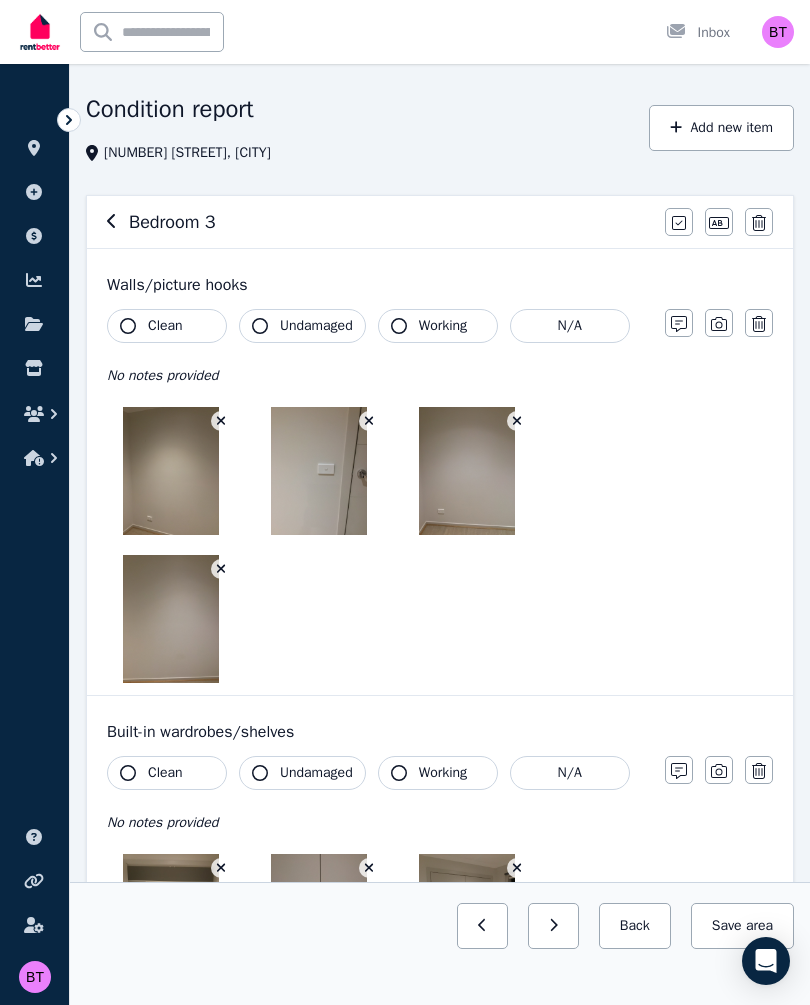 click on "Back" at bounding box center [635, 926] 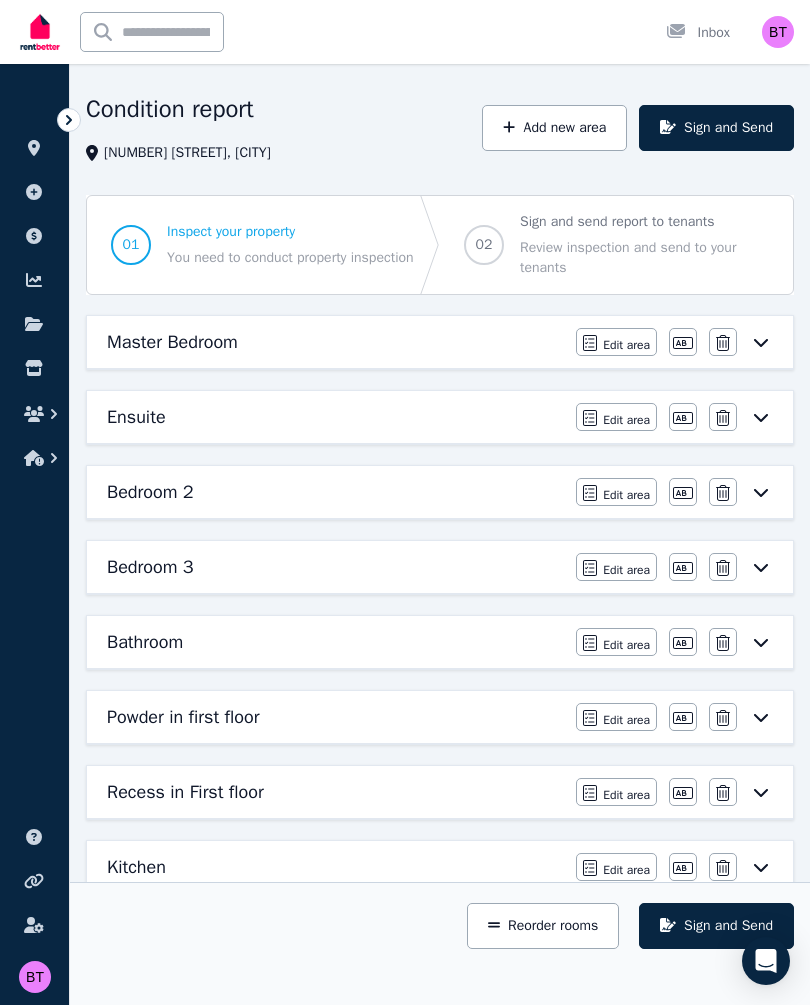click on "Edit area" at bounding box center [626, 645] 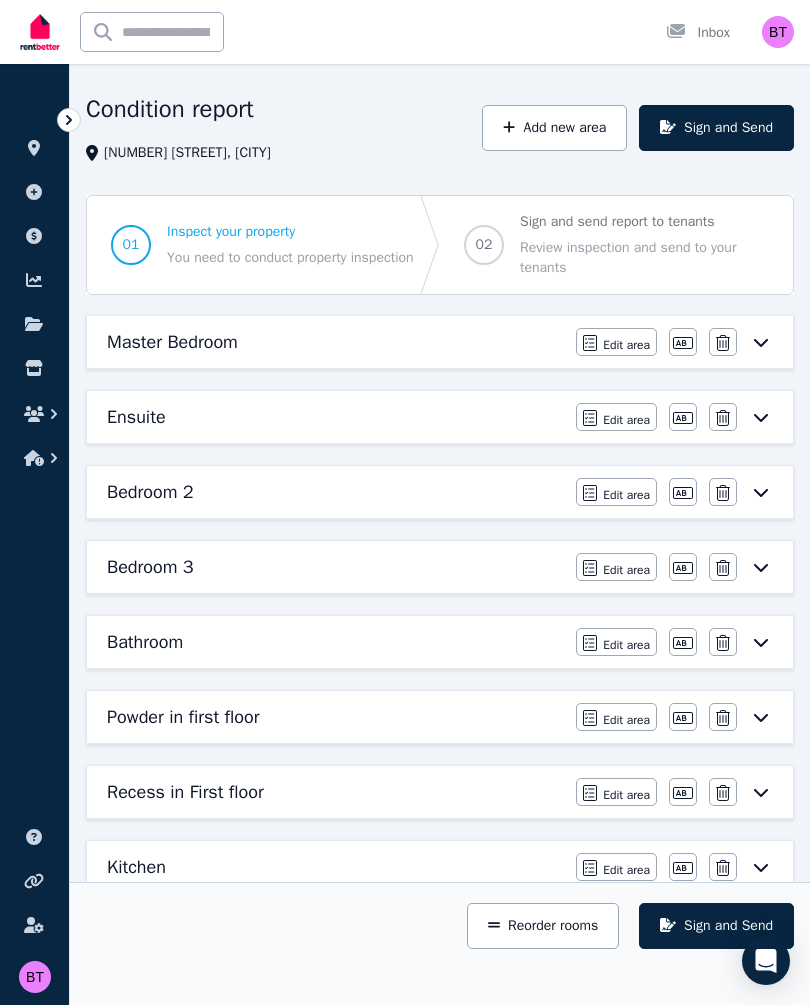 scroll, scrollTop: 0, scrollLeft: 0, axis: both 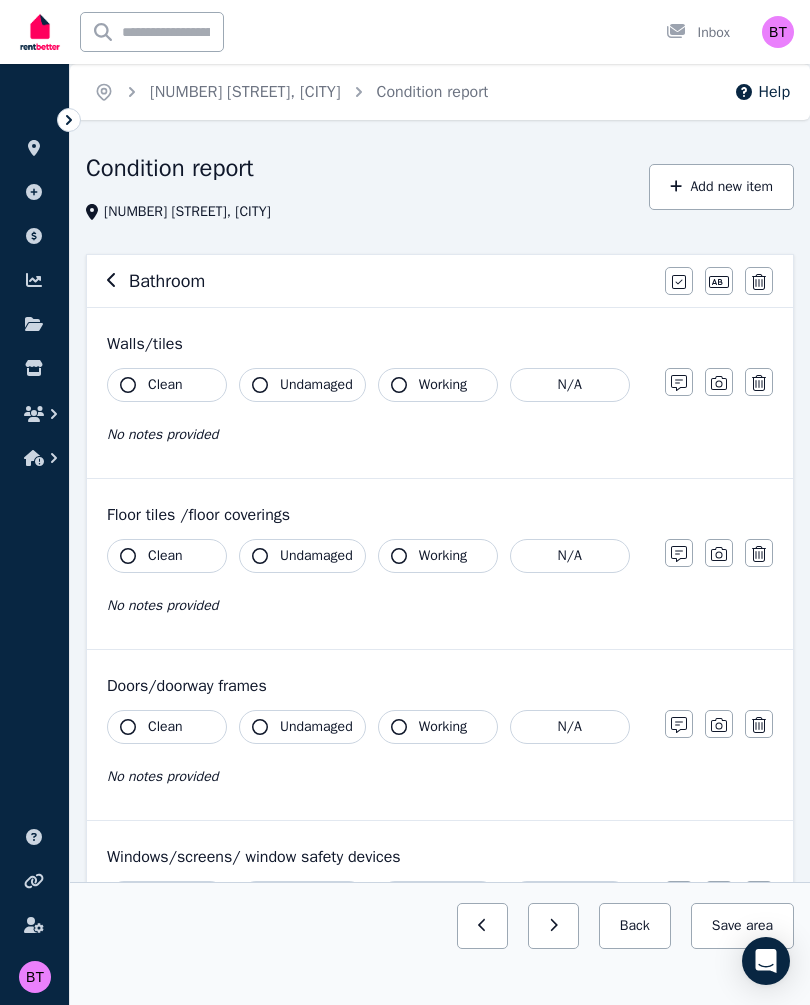 click on "Clean" at bounding box center (165, 385) 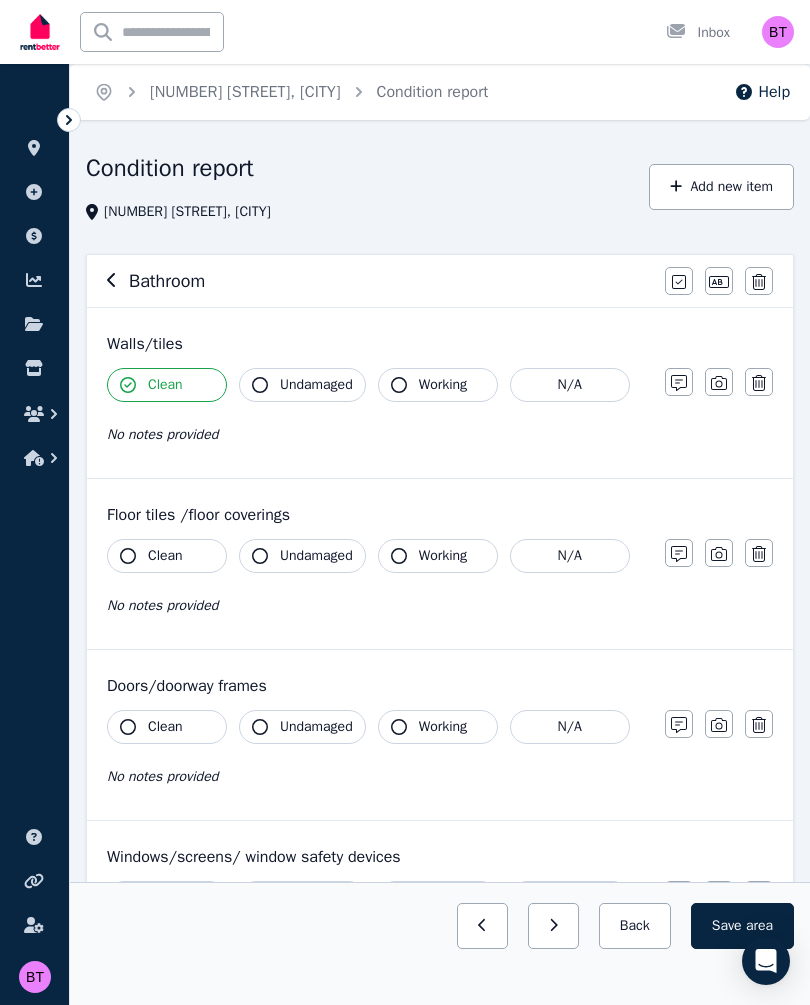click on "Undamaged" at bounding box center (316, 385) 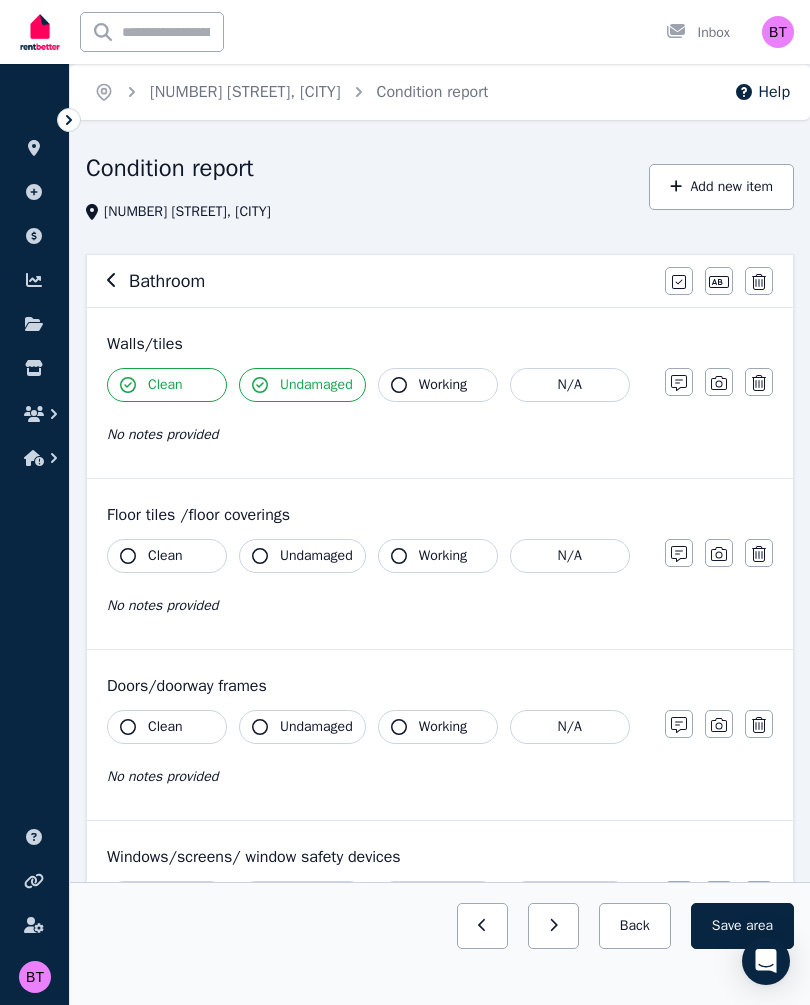 click on "Working" at bounding box center (443, 385) 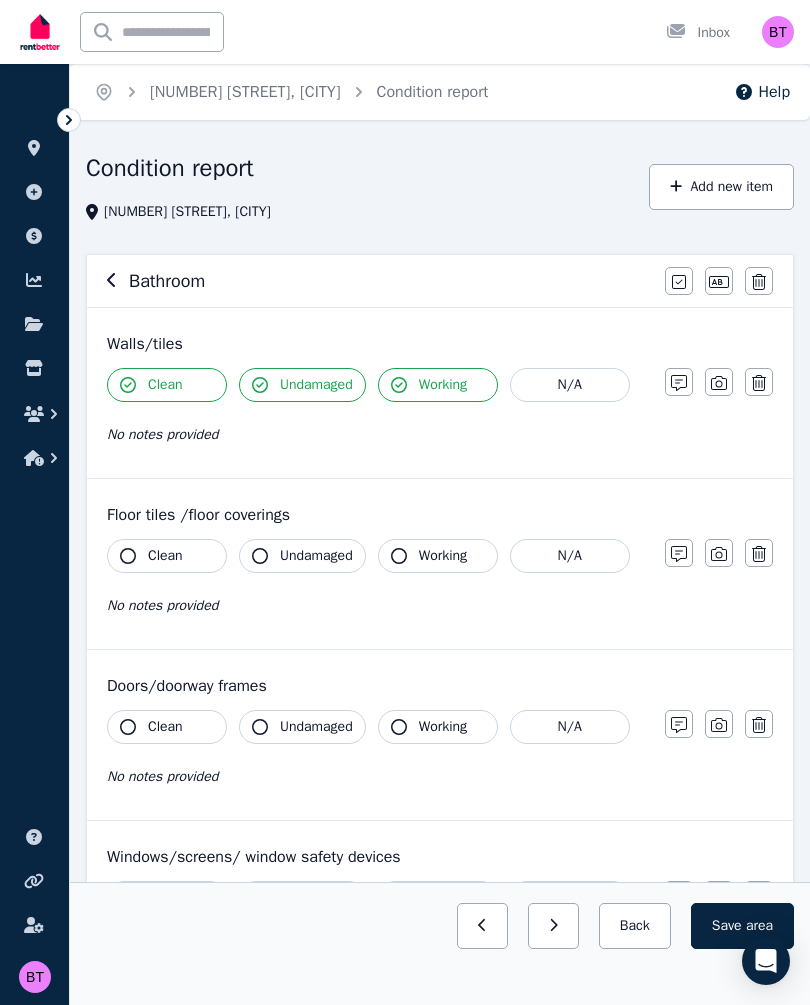 click 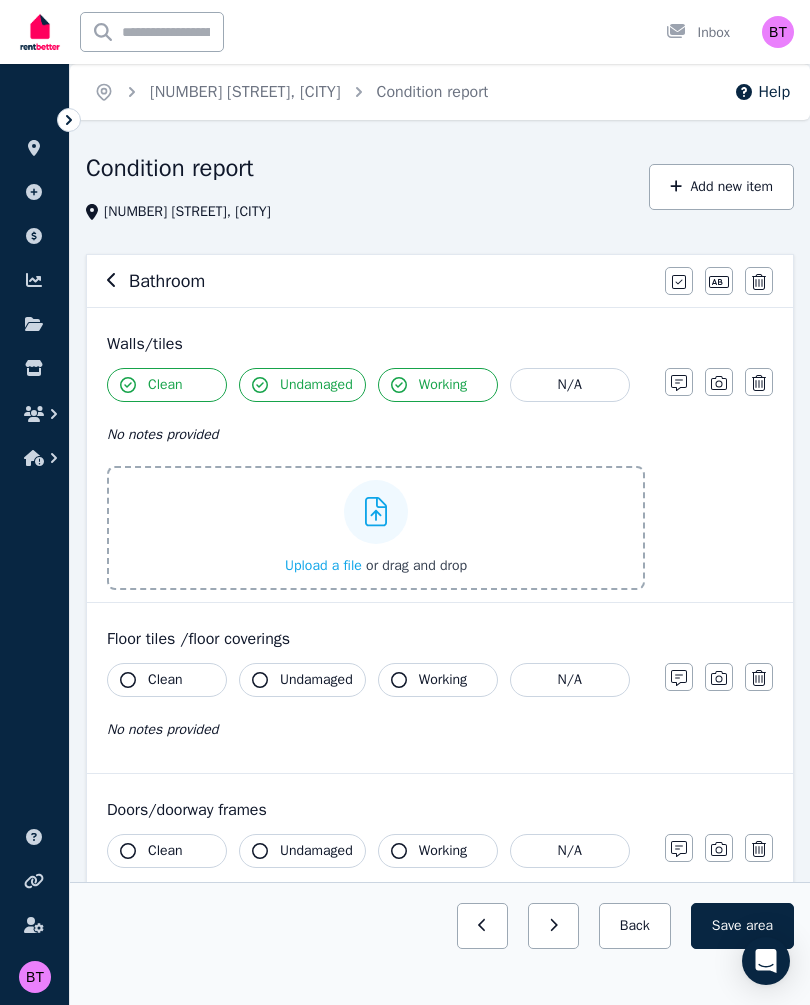 click on "Upload a file" at bounding box center [323, 565] 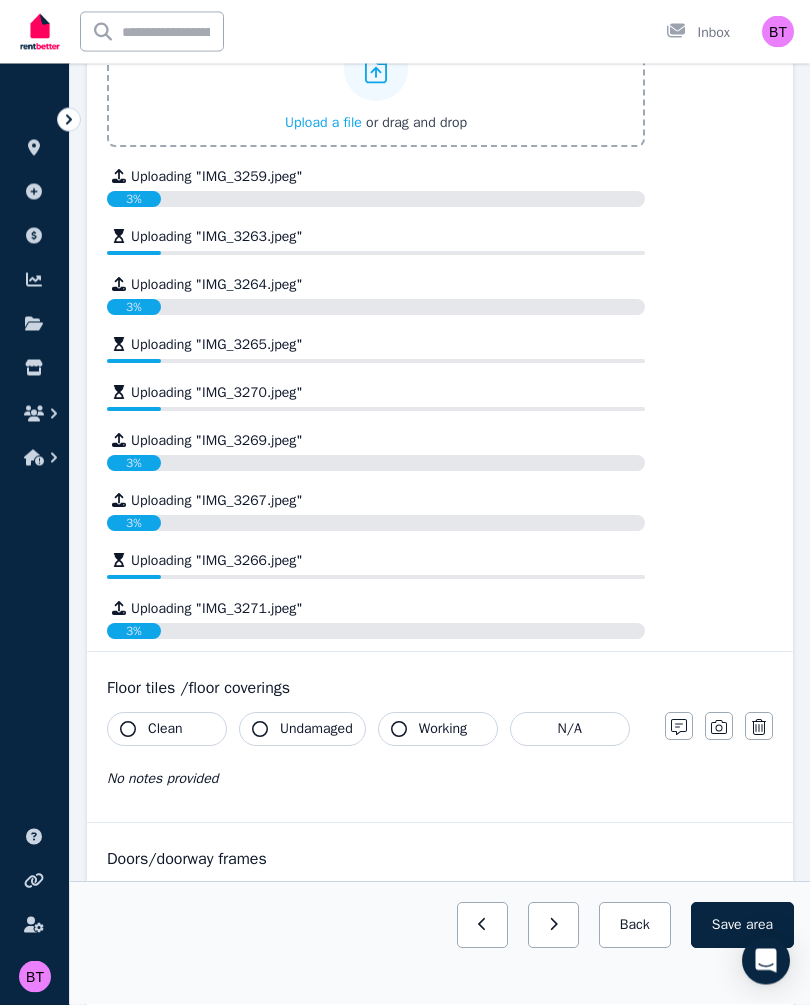 scroll, scrollTop: 459, scrollLeft: 0, axis: vertical 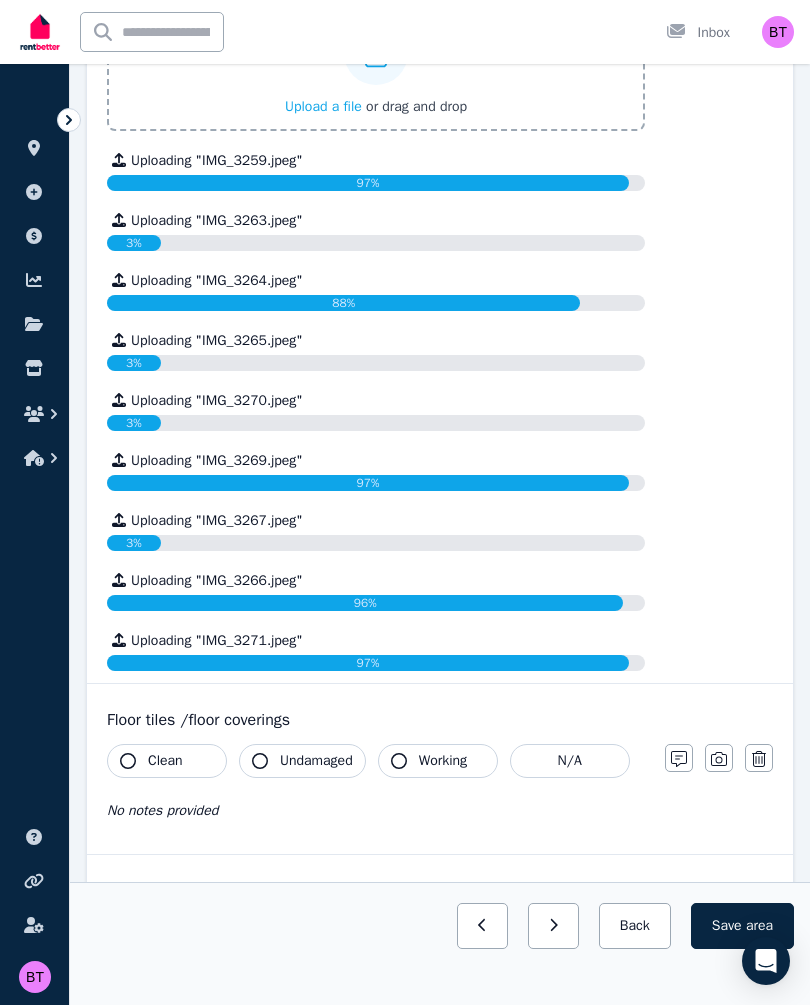 click on "Floor tiles /floor coverings" at bounding box center (440, 720) 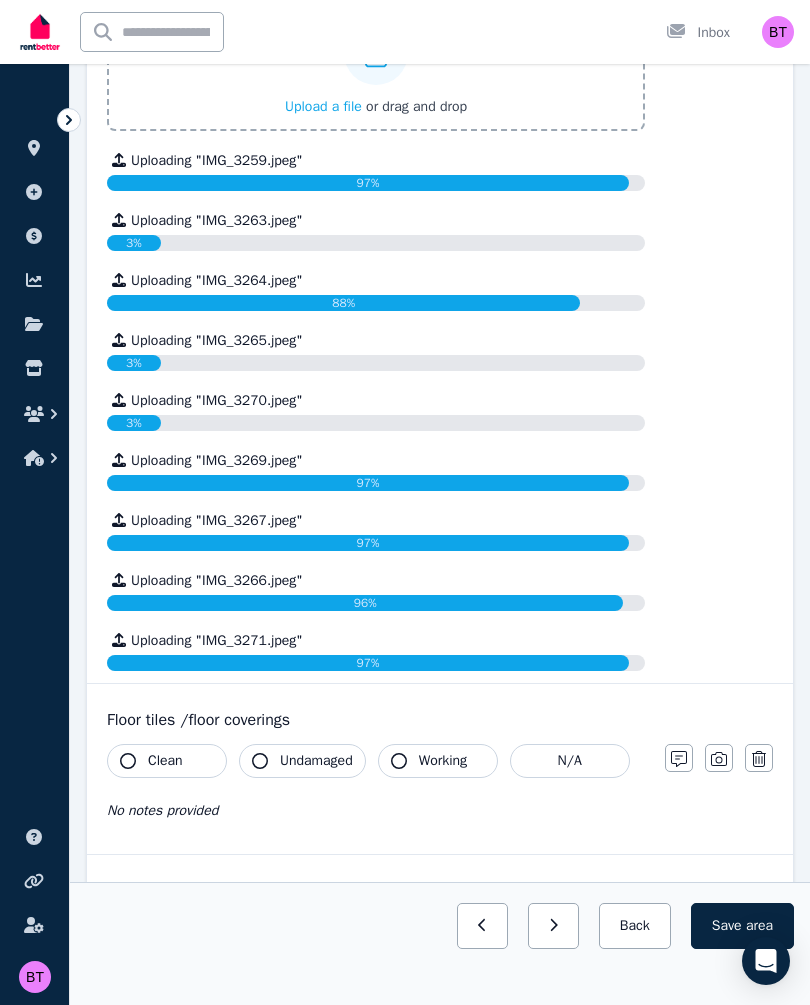 click on "Clean" at bounding box center (165, 761) 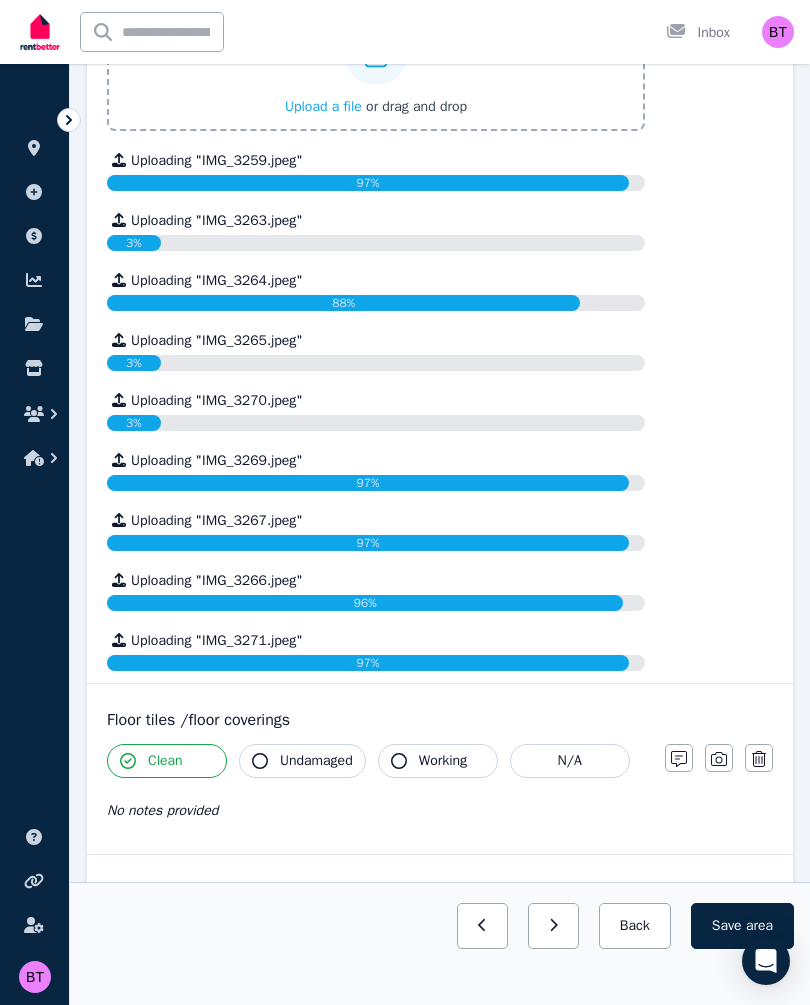 click on "Undamaged" at bounding box center [316, 761] 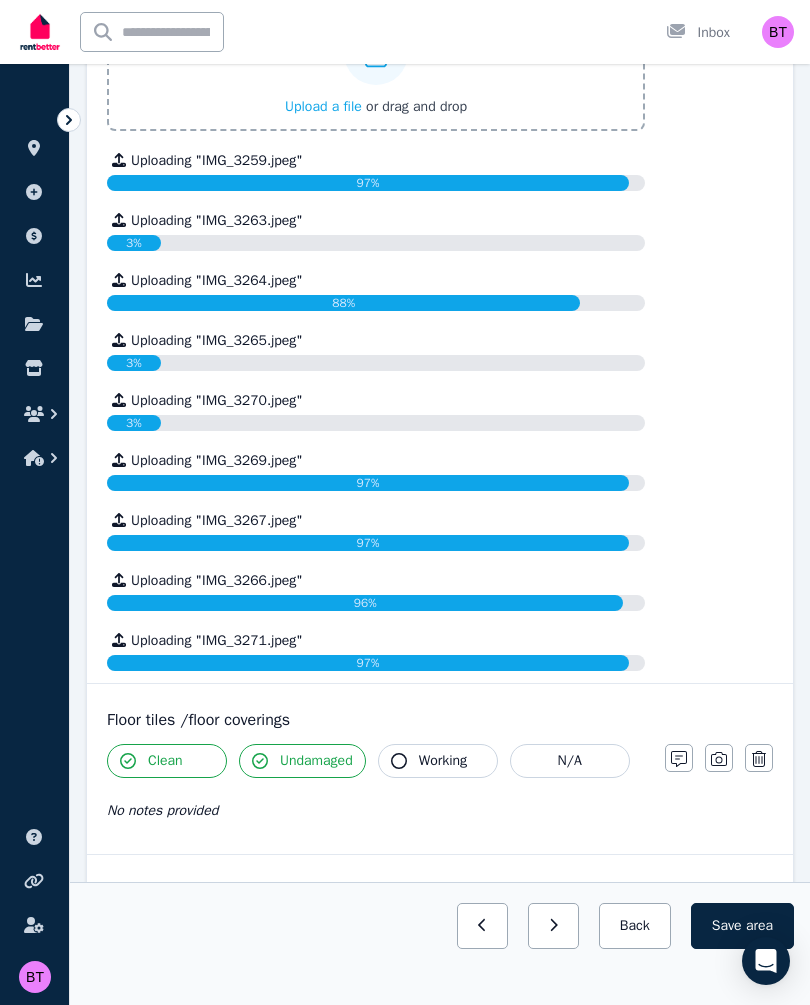 click on "Working" at bounding box center [443, 761] 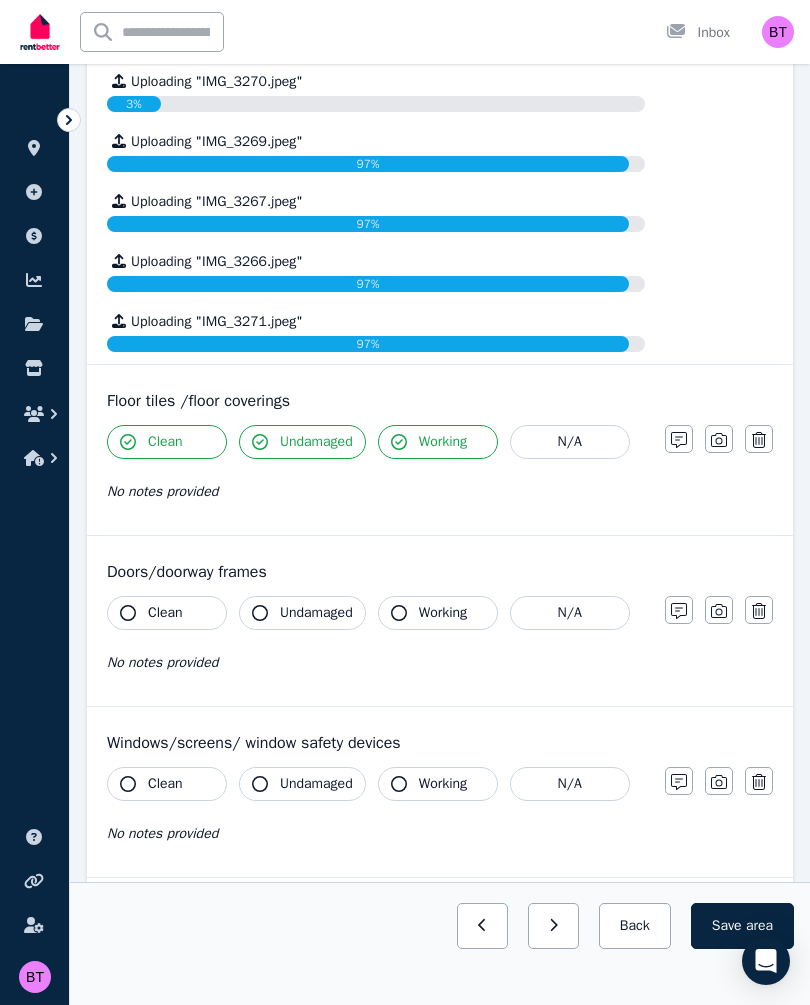 scroll, scrollTop: 783, scrollLeft: 0, axis: vertical 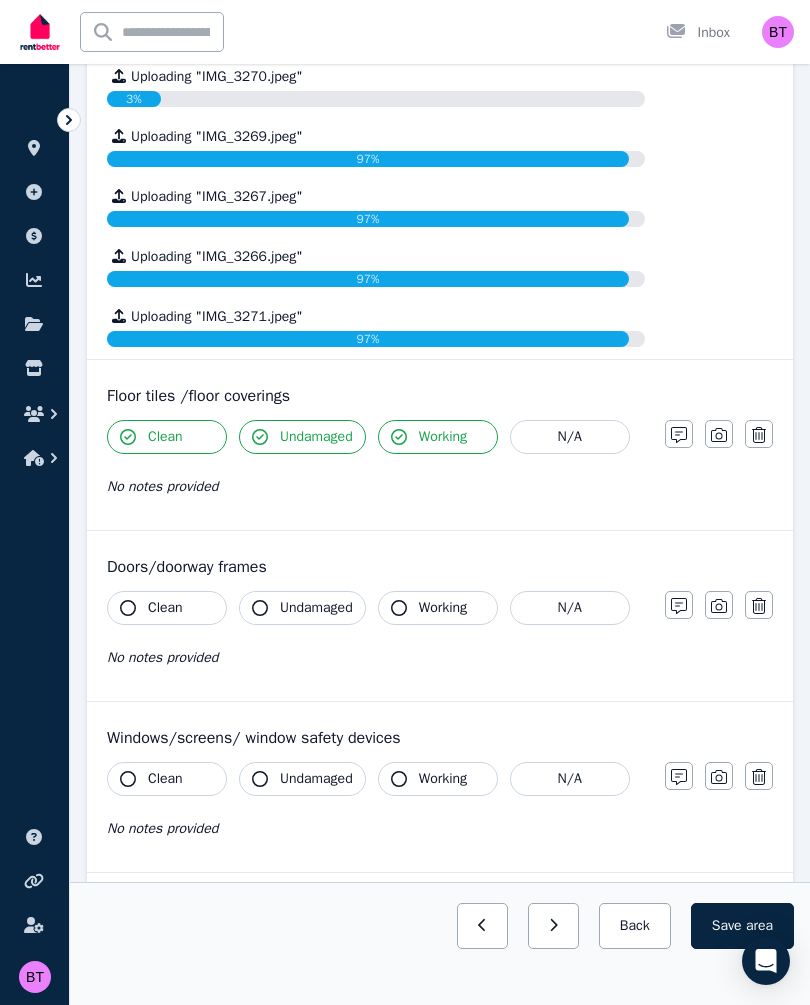 click on "Clean" at bounding box center (167, 608) 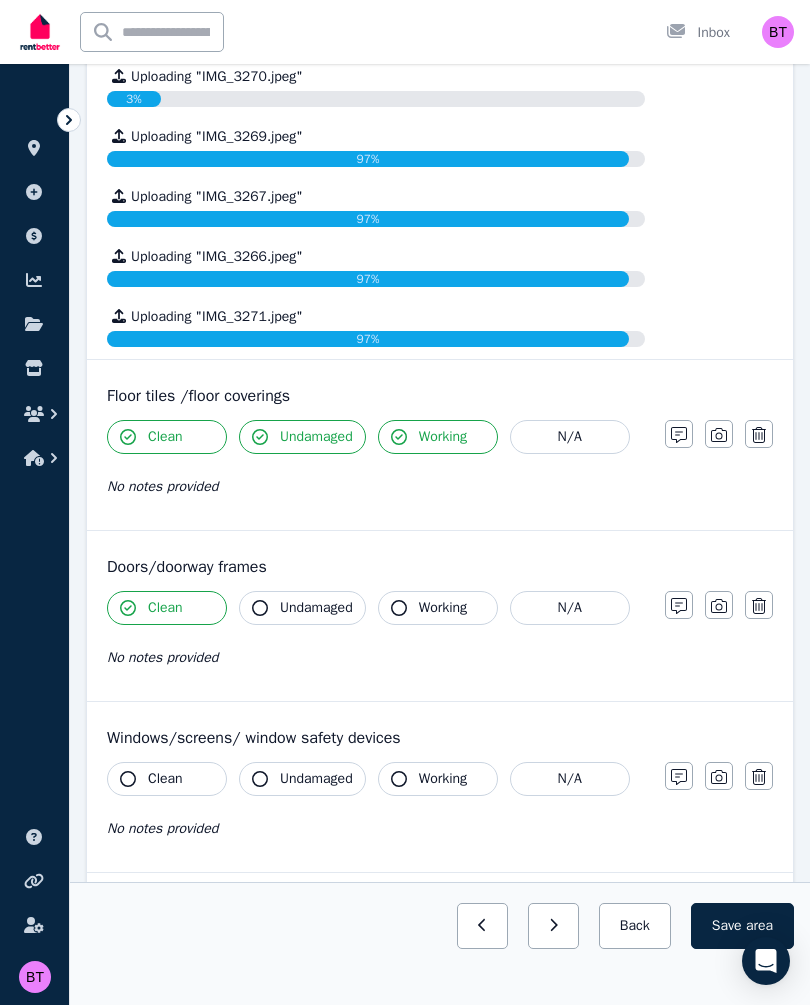 click on "Undamaged" at bounding box center (316, 608) 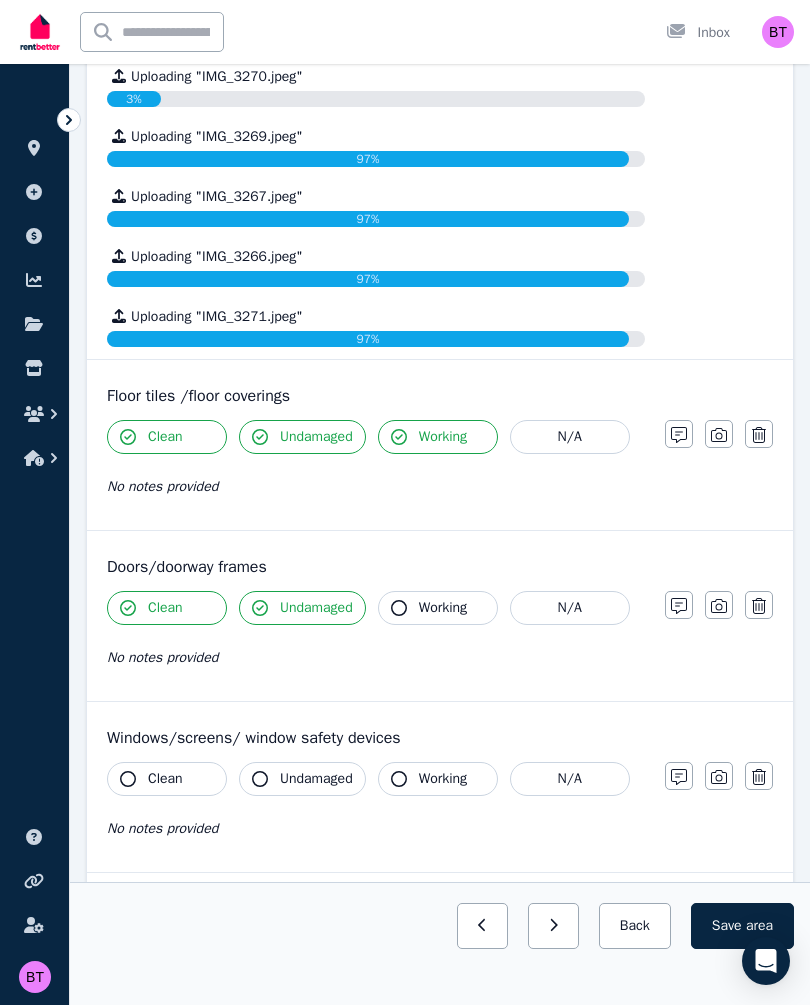 click on "Working" at bounding box center [438, 608] 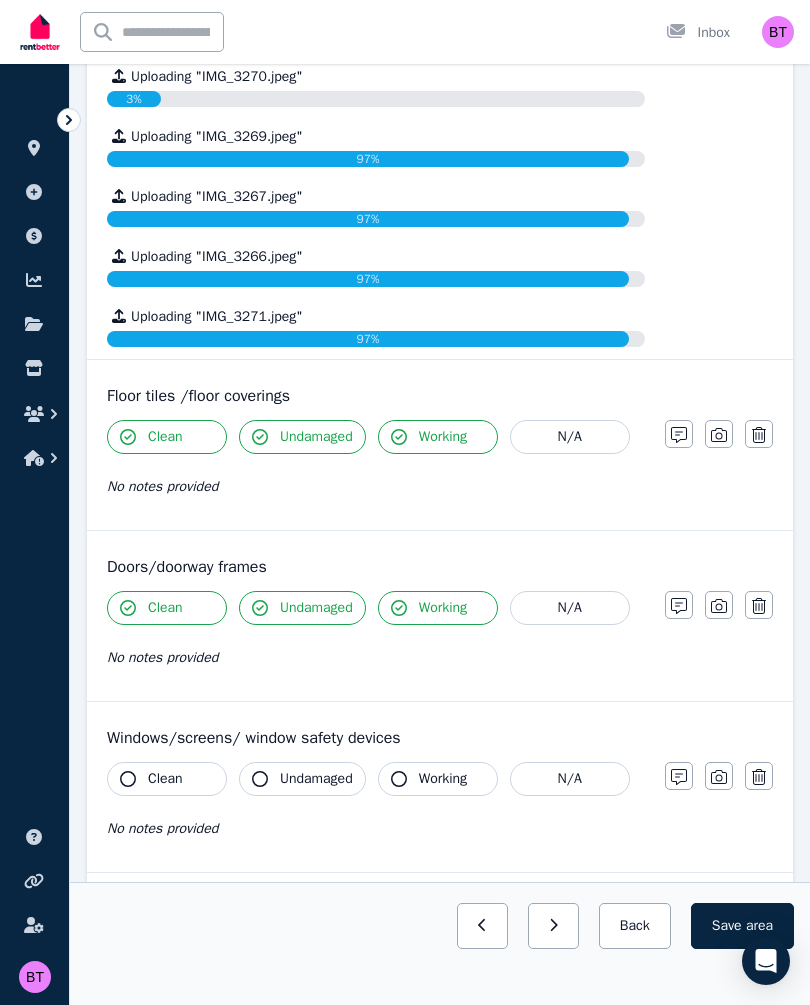 click on "Clean" at bounding box center [165, 779] 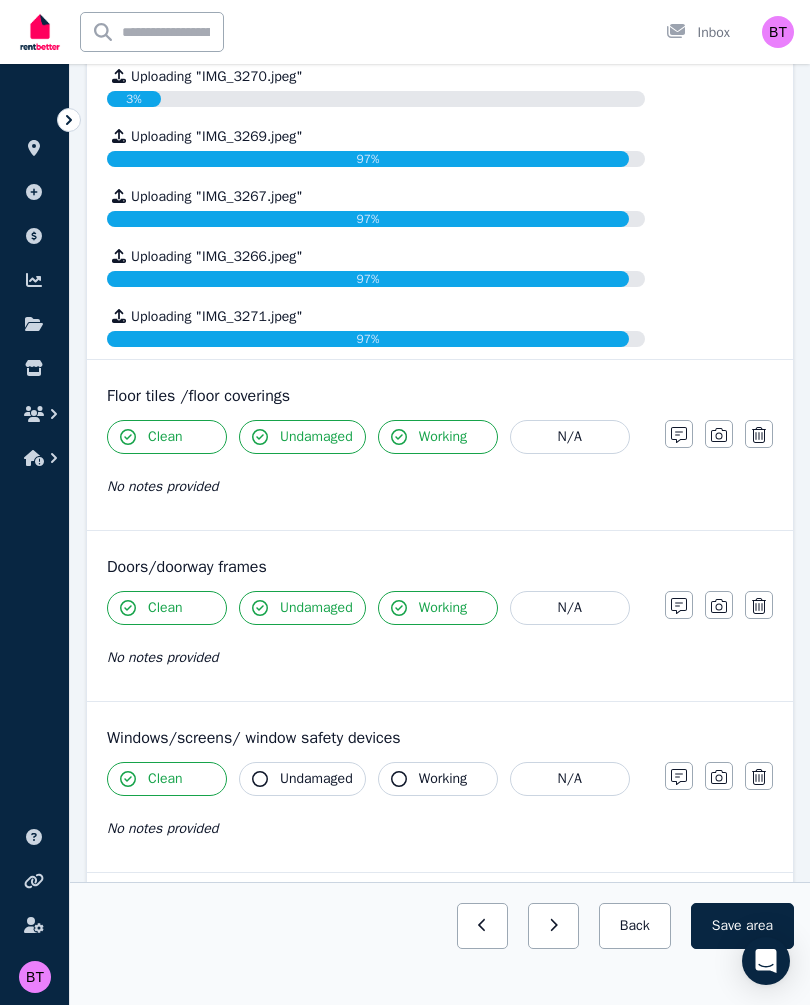click on "Undamaged" at bounding box center [316, 779] 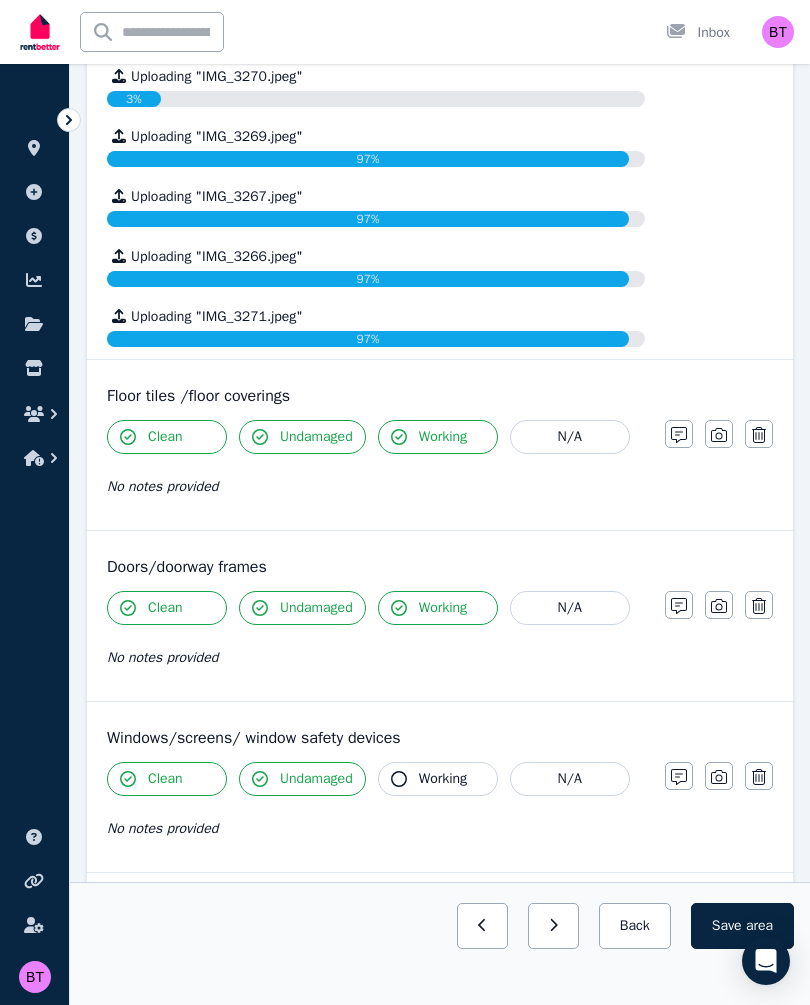 click on "Working" at bounding box center [443, 779] 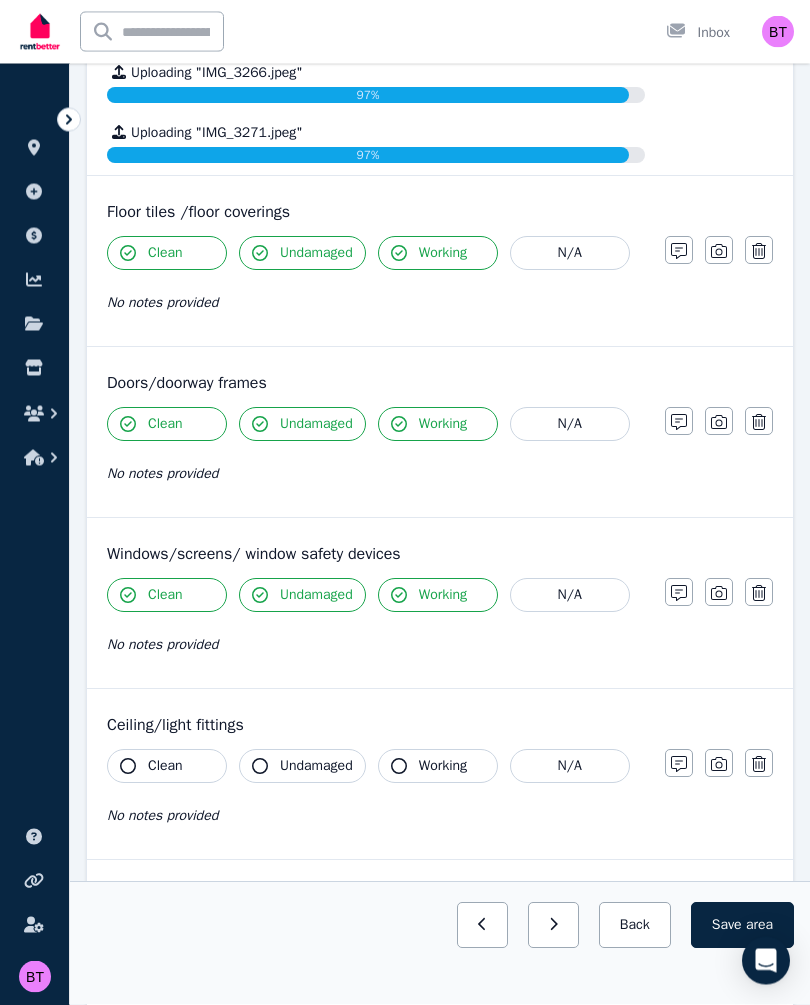 scroll, scrollTop: 990, scrollLeft: 0, axis: vertical 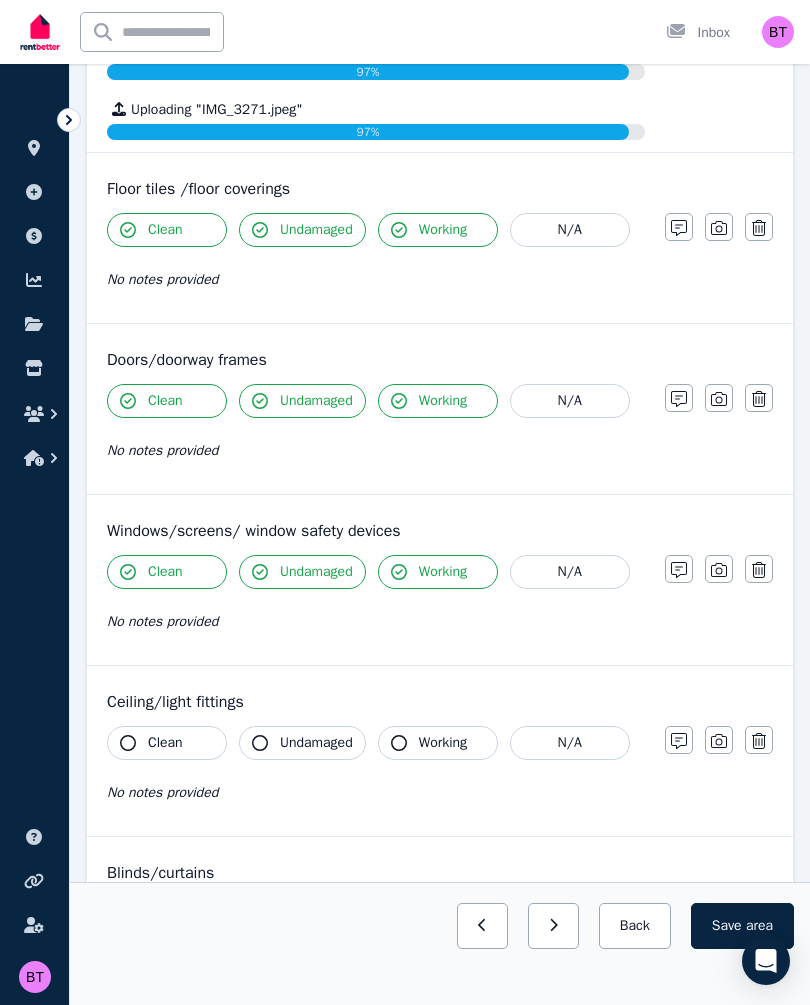 click on "Clean" at bounding box center [167, 743] 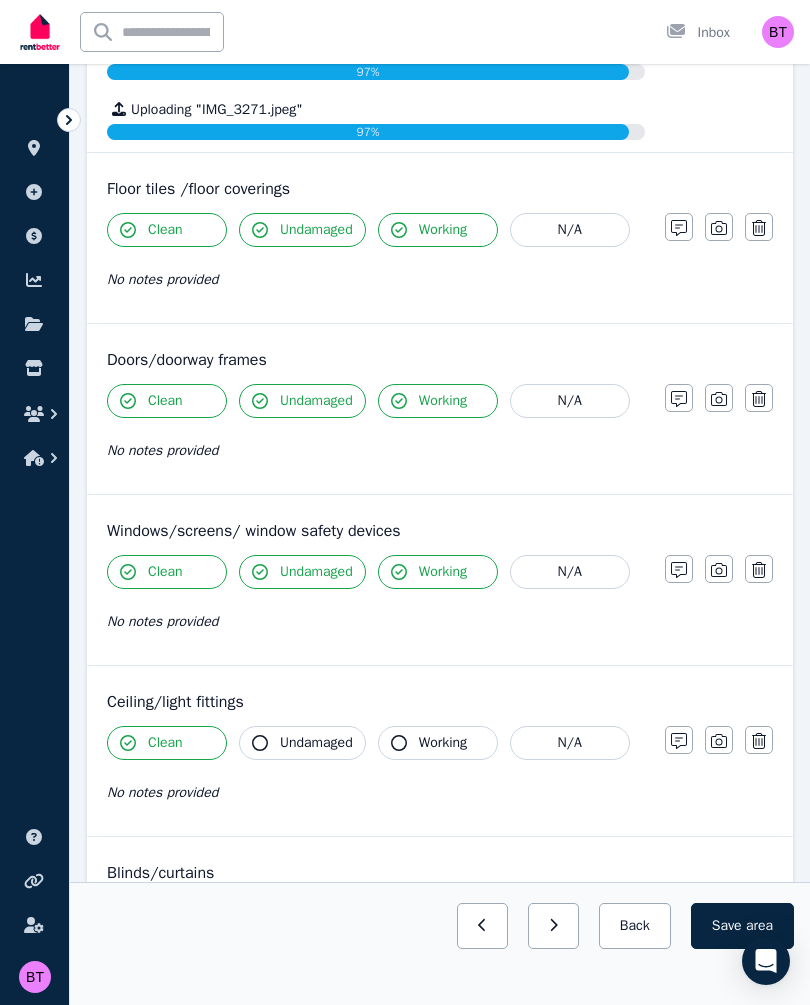 click on "Undamaged" at bounding box center (316, 743) 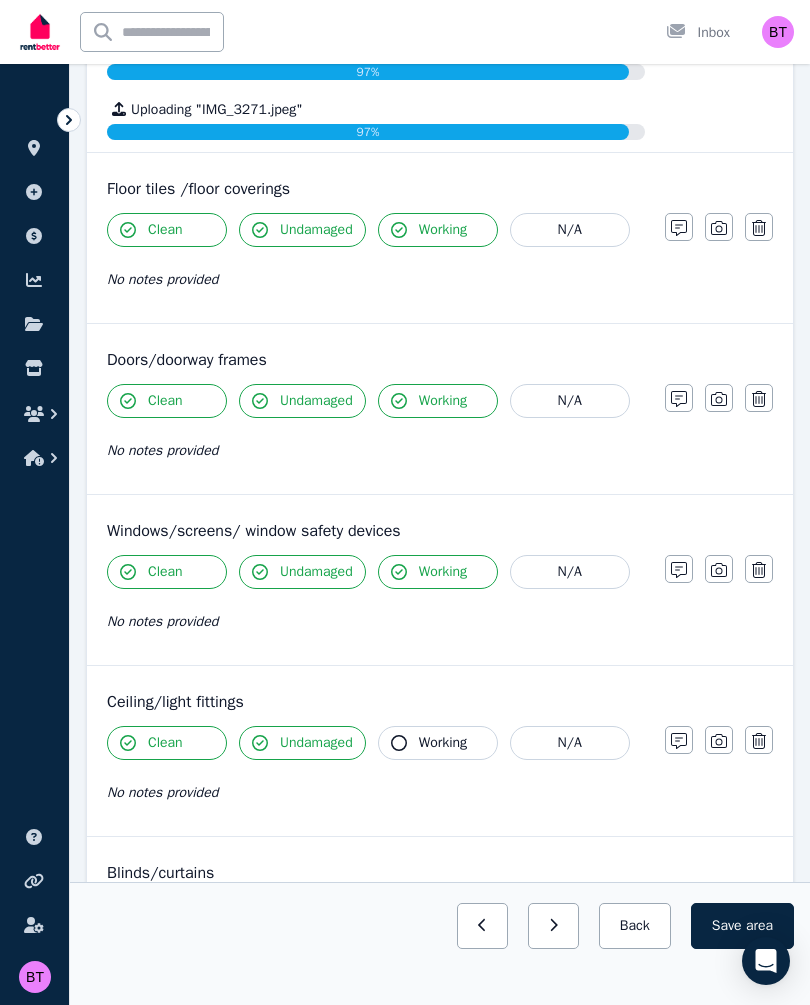 click on "Working" at bounding box center [438, 743] 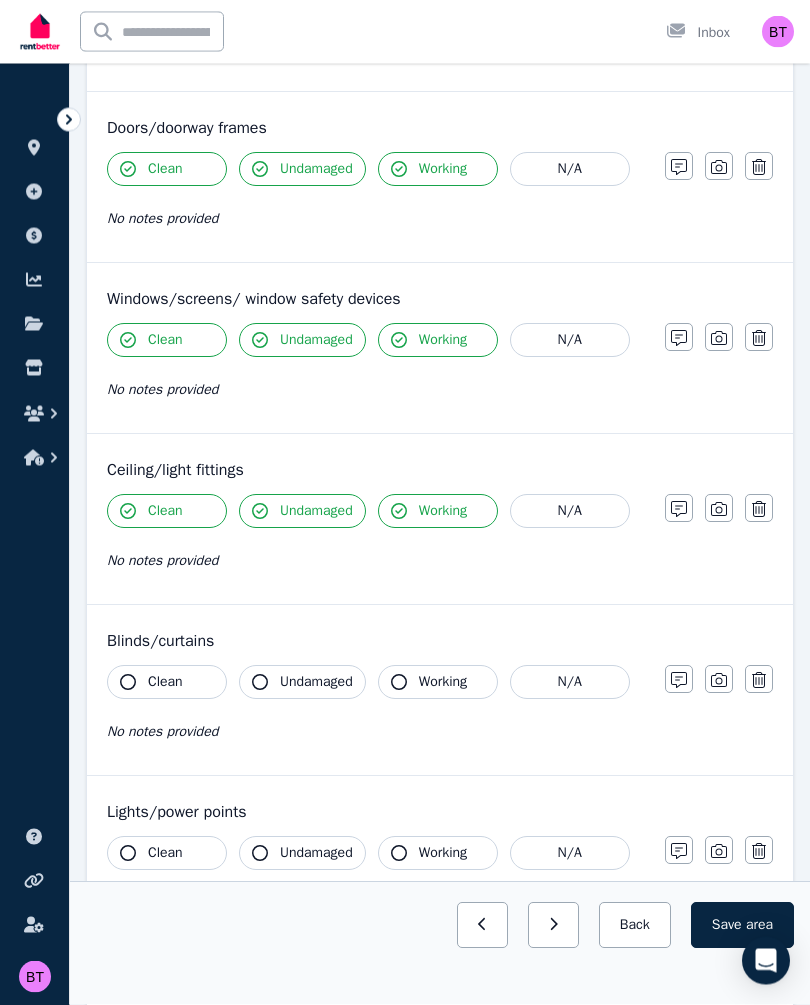 scroll, scrollTop: 1248, scrollLeft: 0, axis: vertical 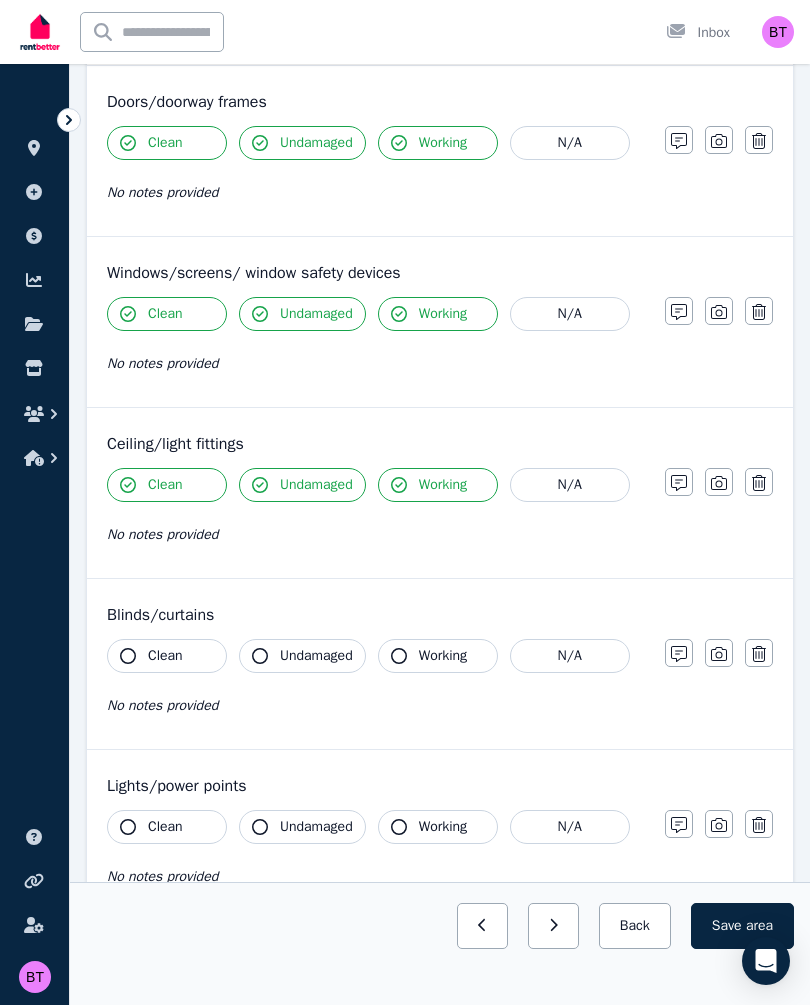 click on "Clean" at bounding box center (167, 656) 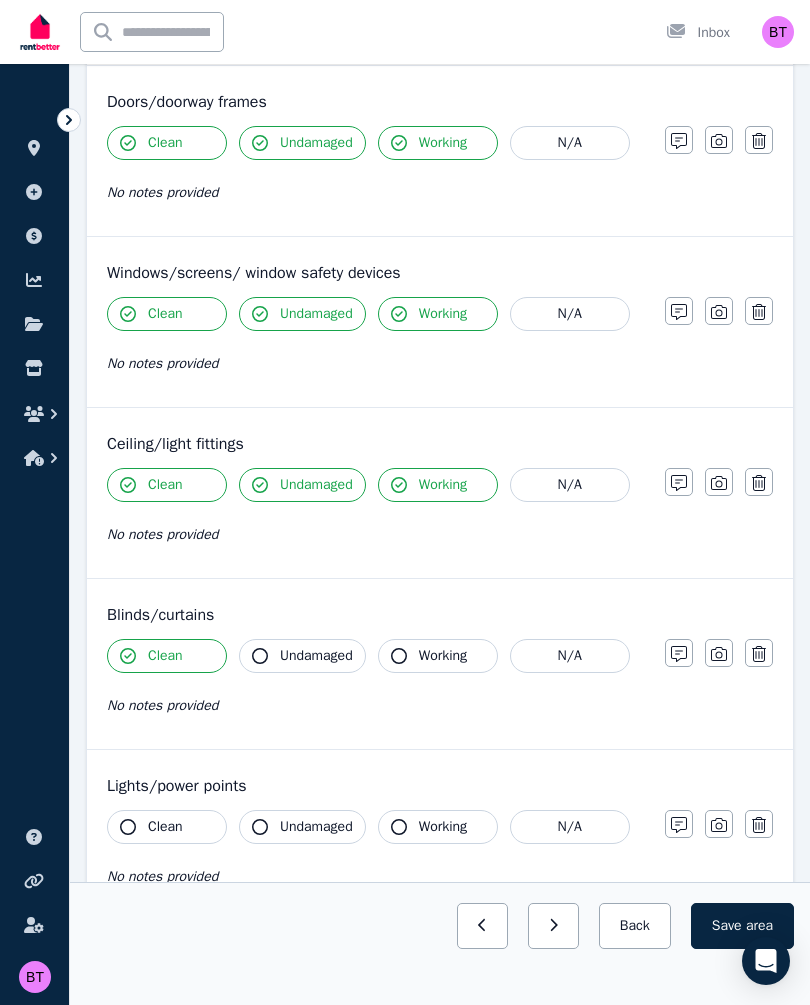 click on "Undamaged" at bounding box center (316, 656) 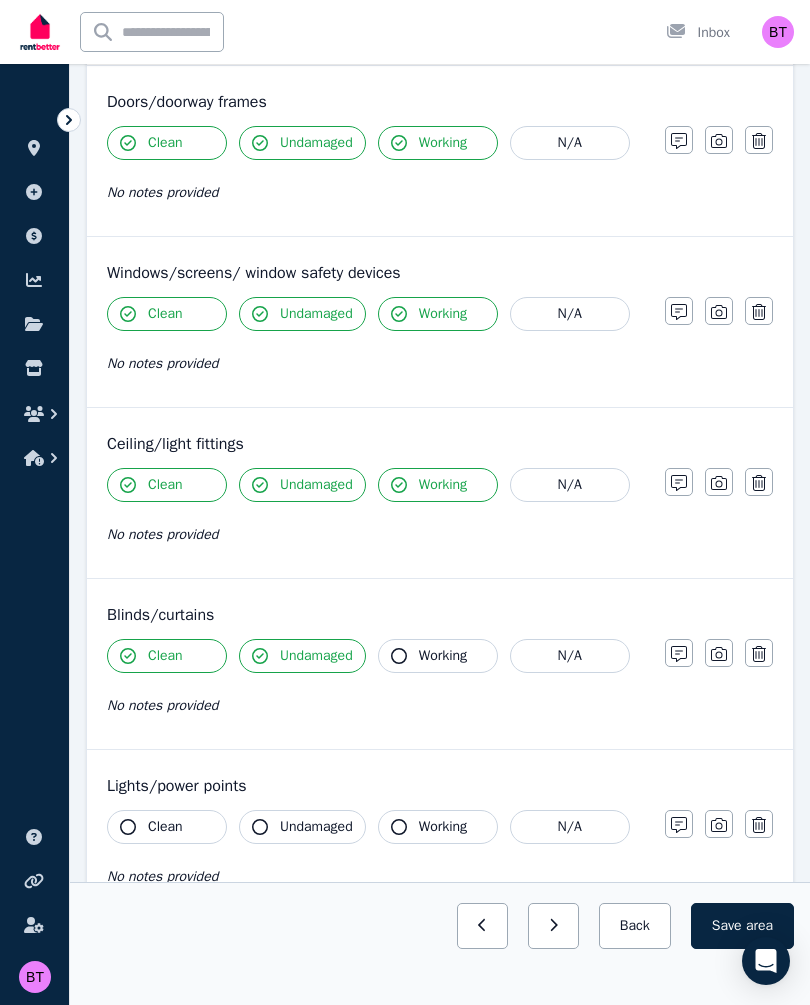 click on "Working" at bounding box center (443, 656) 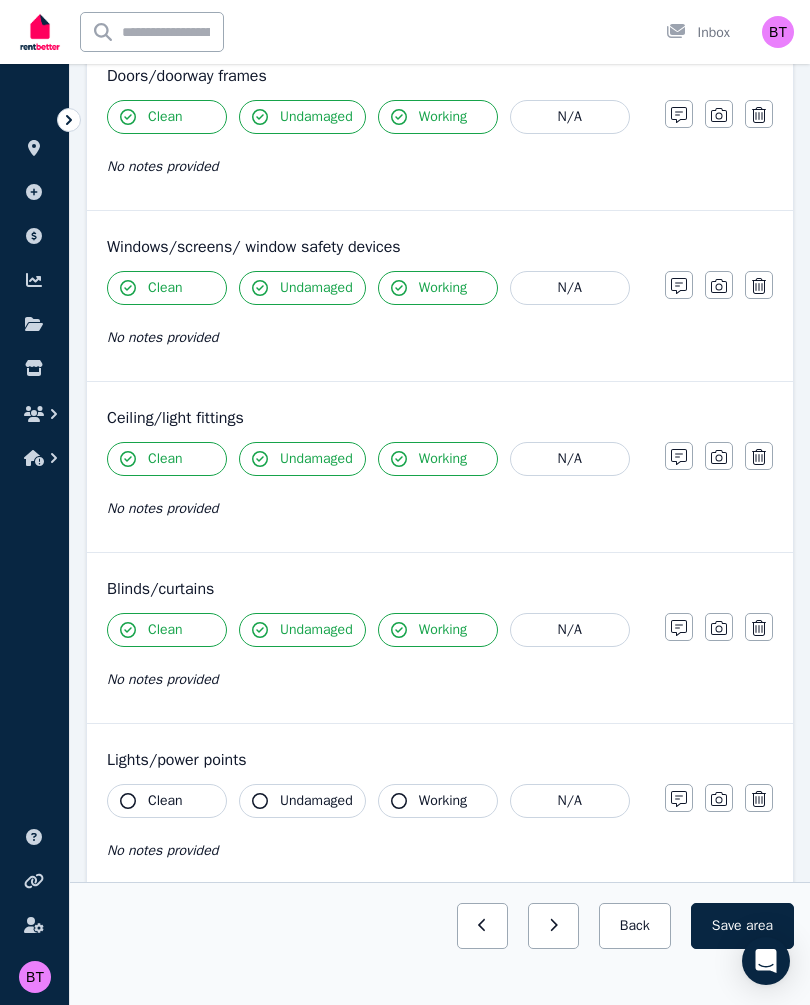 scroll, scrollTop: 1370, scrollLeft: 0, axis: vertical 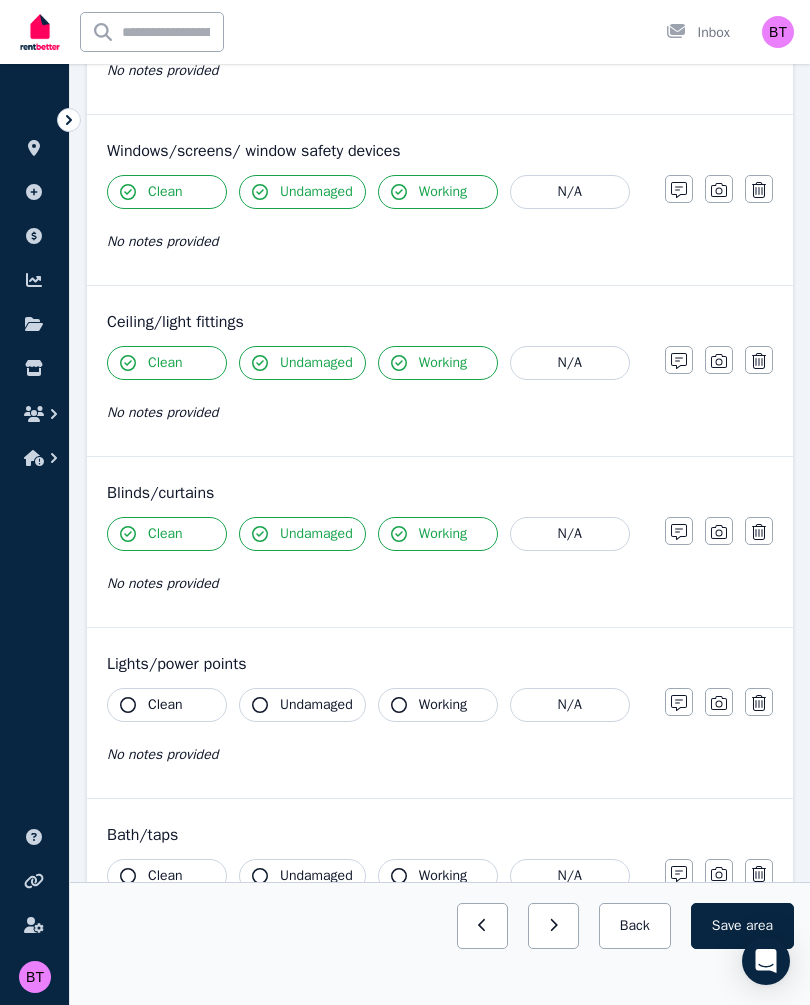 click on "Clean" at bounding box center (165, 705) 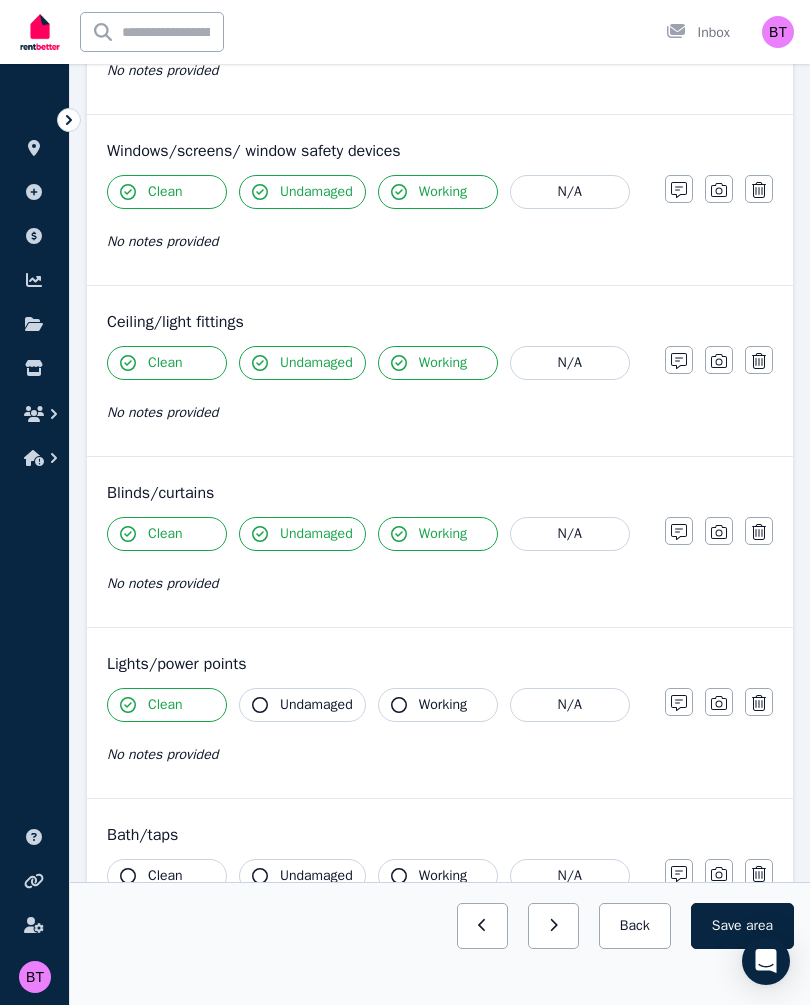 click on "Undamaged" at bounding box center (302, 705) 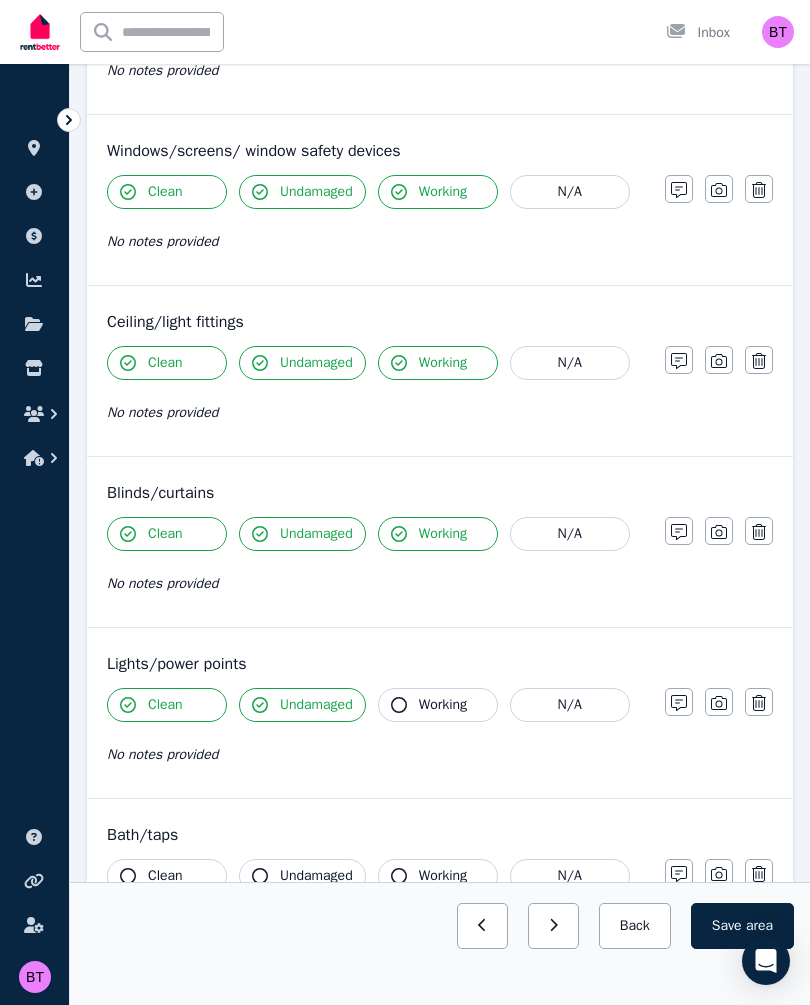 click on "Working" at bounding box center [438, 705] 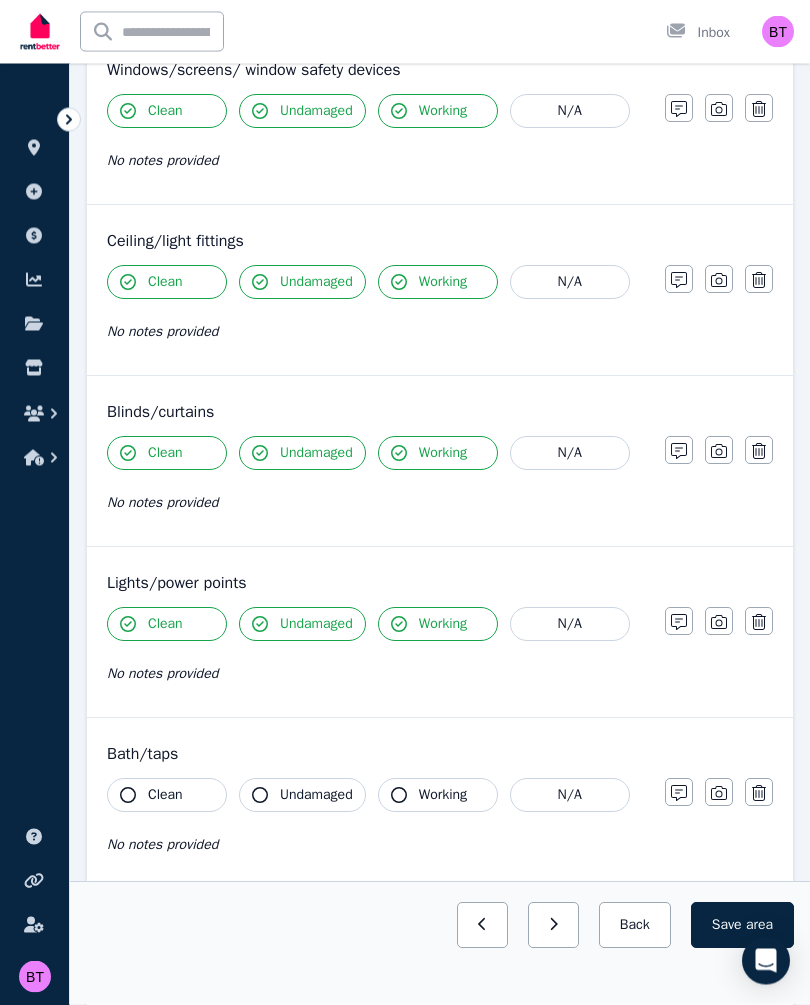 scroll, scrollTop: 1644, scrollLeft: 0, axis: vertical 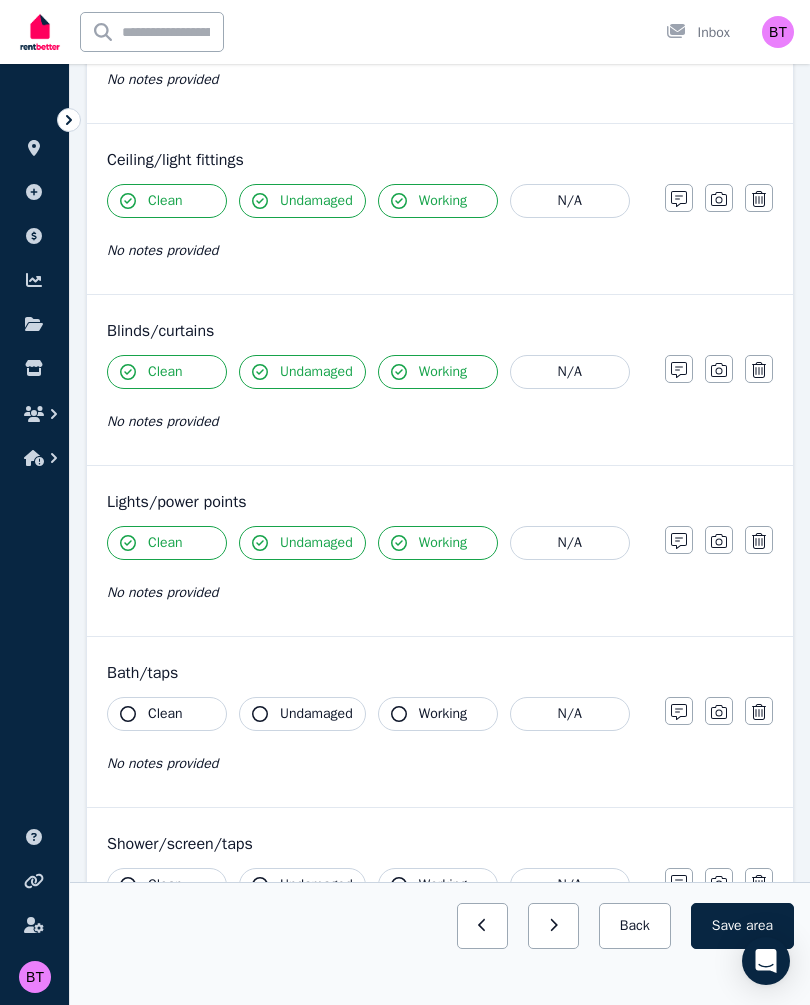 click on "Clean" at bounding box center (165, 714) 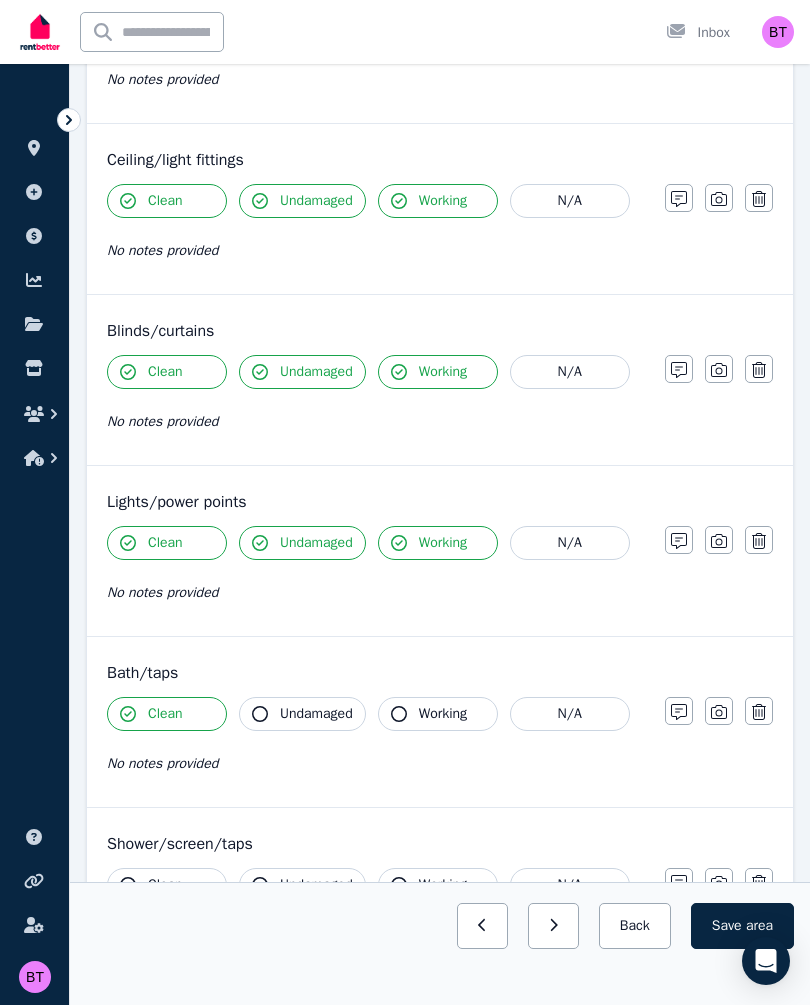 click on "Undamaged" at bounding box center (316, 714) 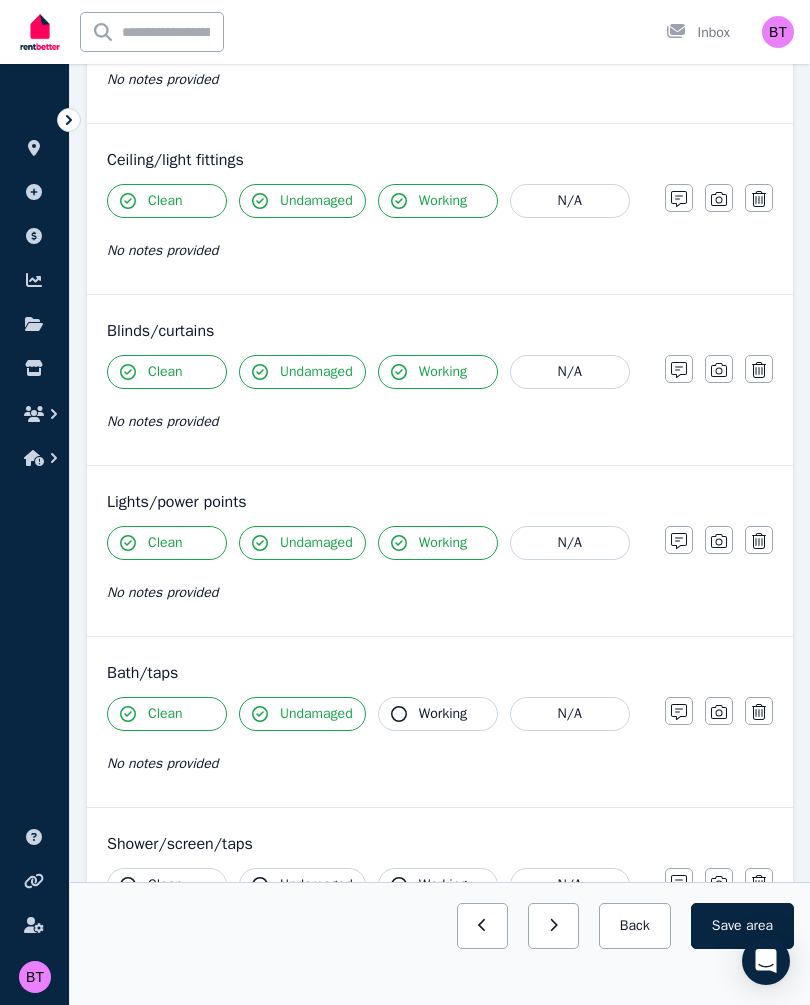 click on "Working" at bounding box center [443, 714] 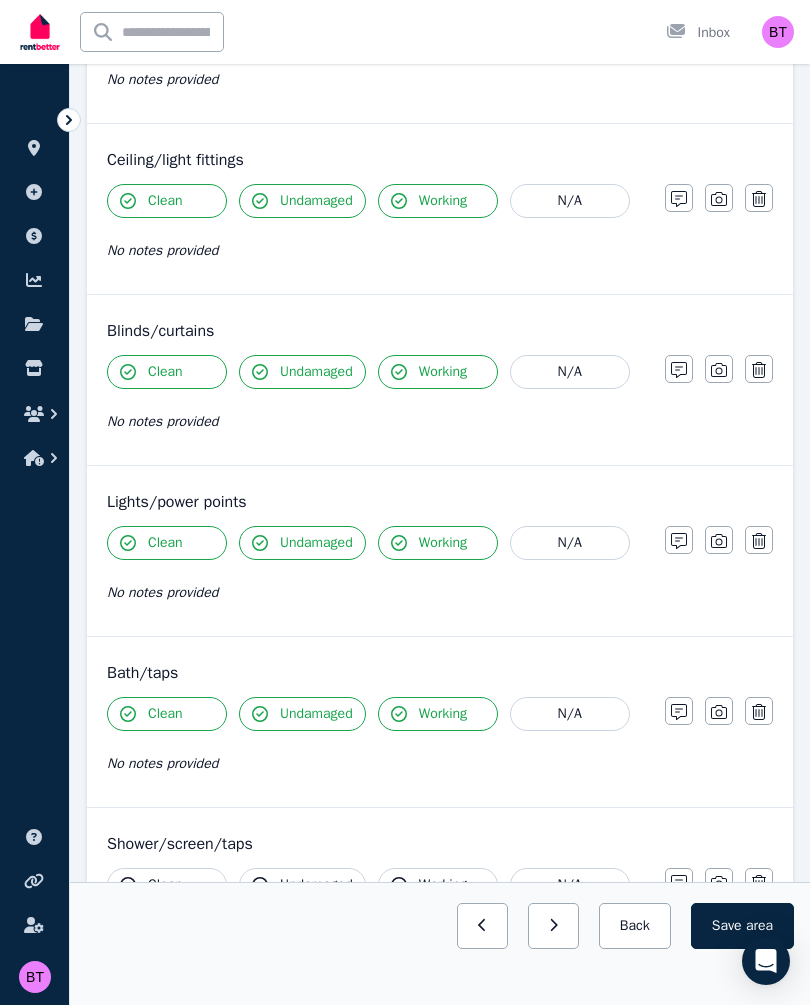 click 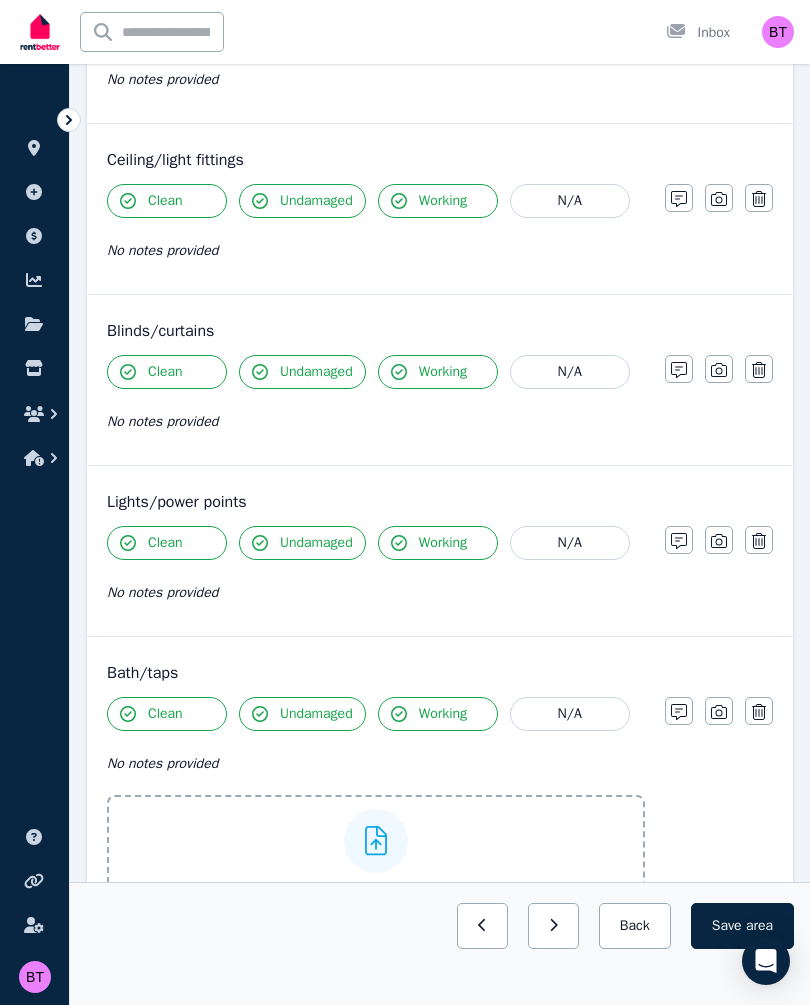 click on "Shower/screen/taps Clean Undamaged Working N/A No notes provided Notes Photo Delete" at bounding box center (440, 1017) 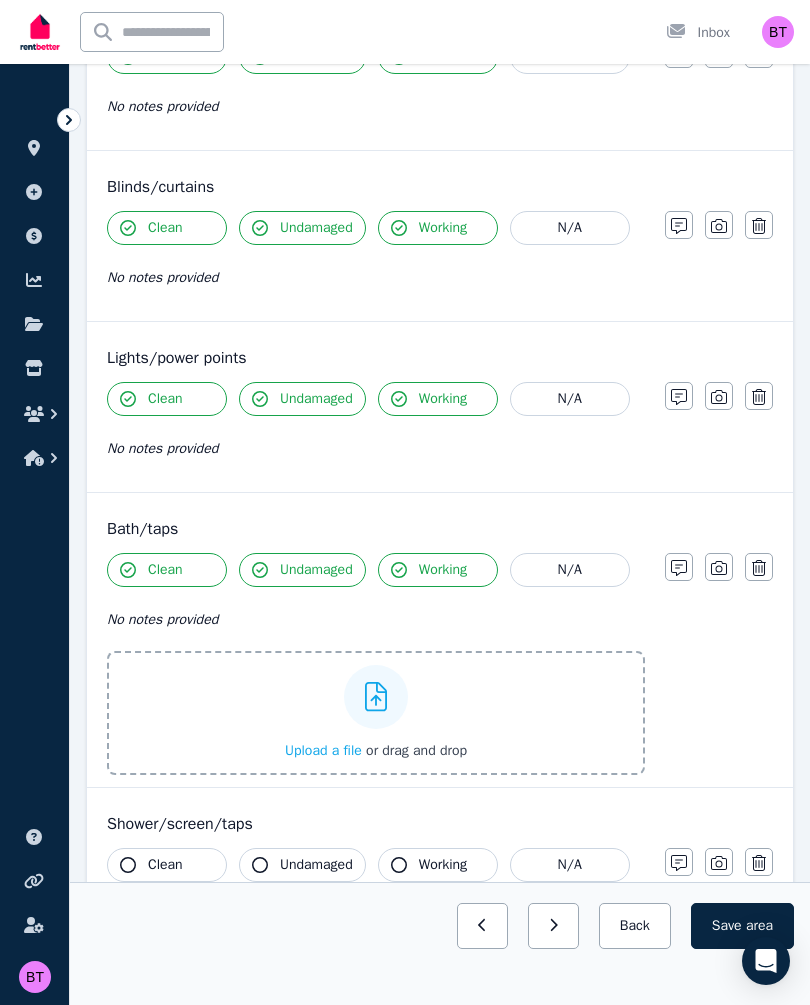 click on "Upload a file" at bounding box center [323, 750] 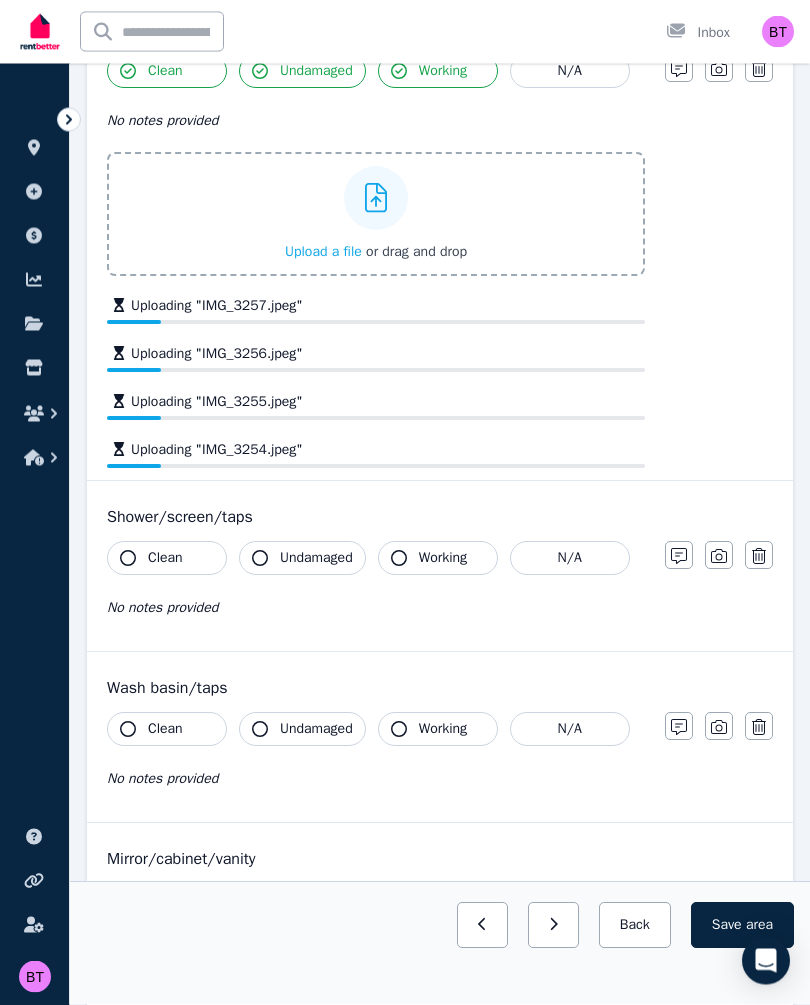 scroll, scrollTop: 2143, scrollLeft: 0, axis: vertical 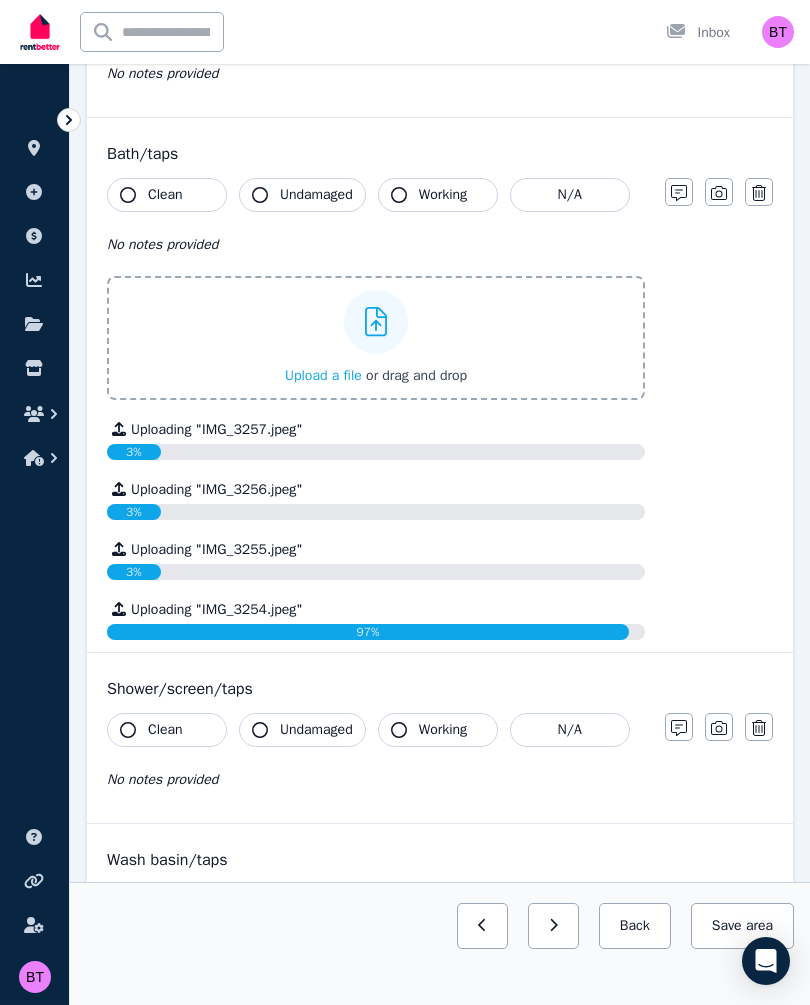 click on "Clean" at bounding box center (167, 730) 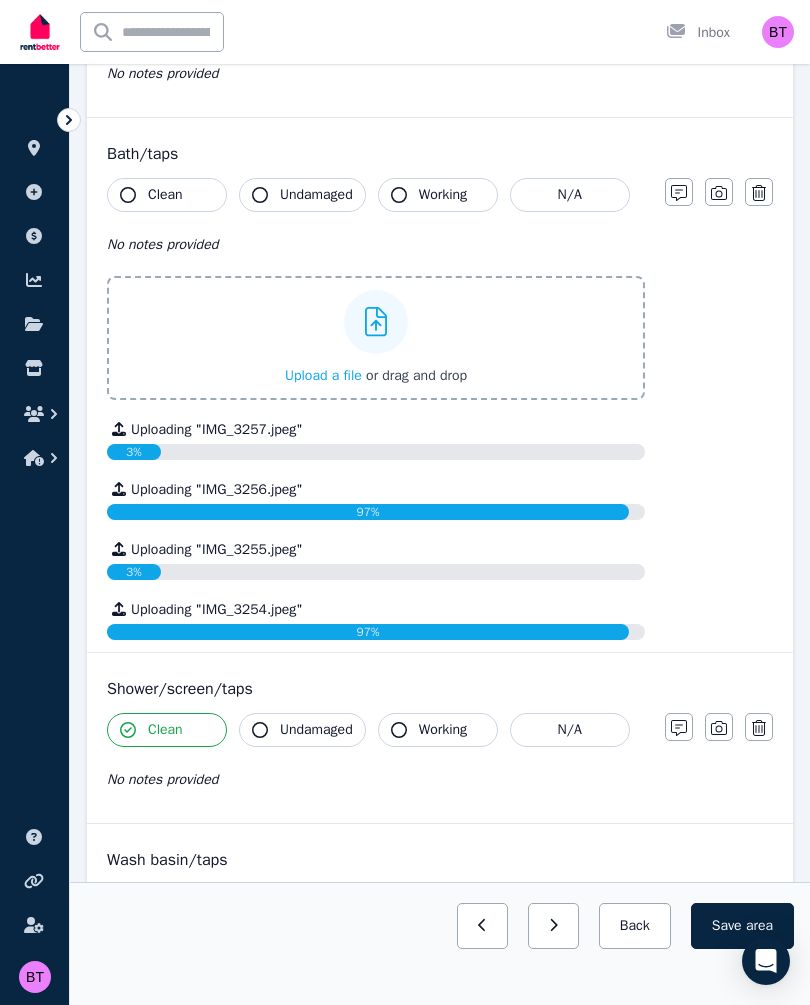 click on "Undamaged" at bounding box center [302, 730] 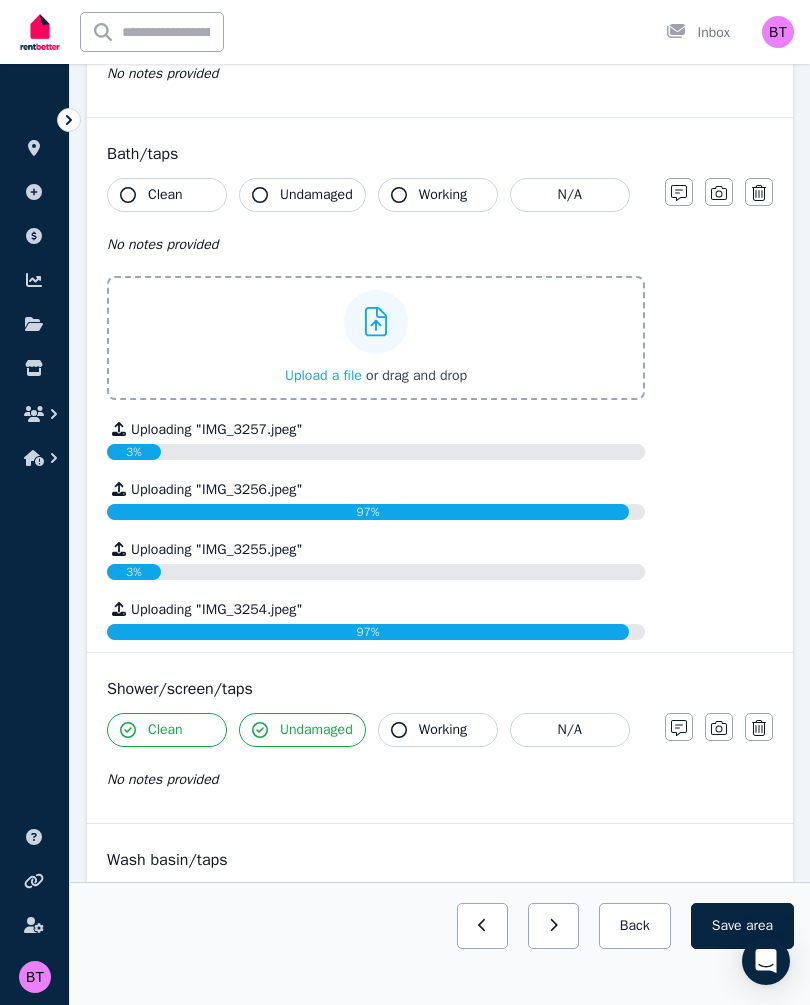 click on "Working" at bounding box center (438, 730) 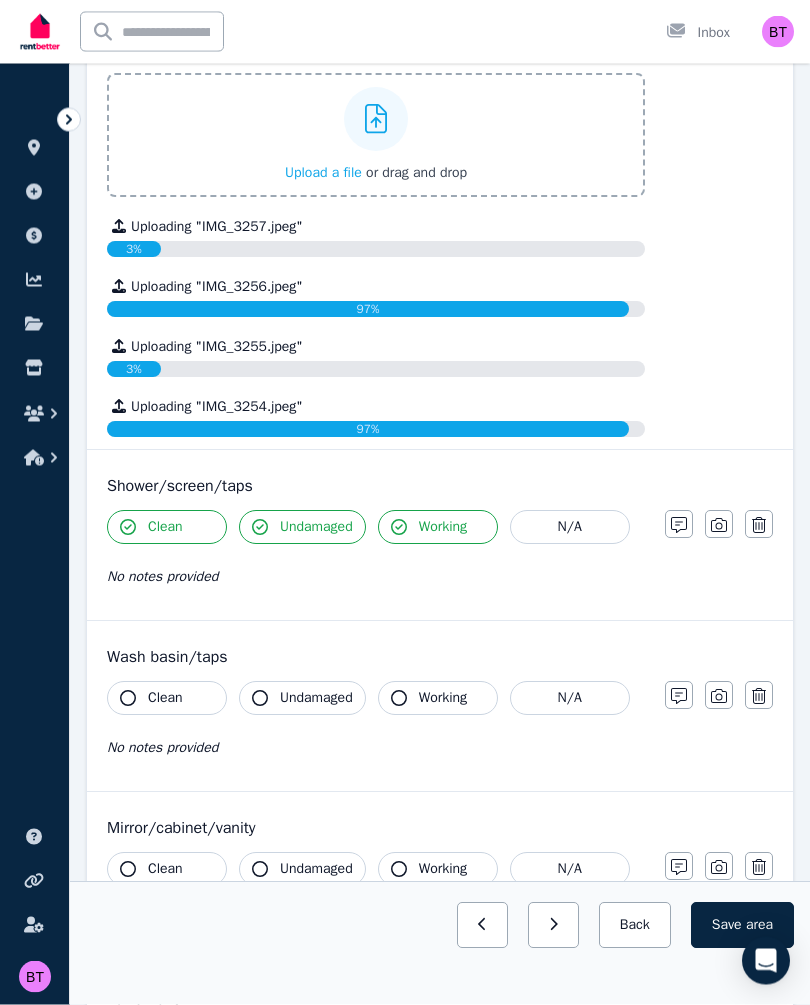 scroll, scrollTop: 2346, scrollLeft: 0, axis: vertical 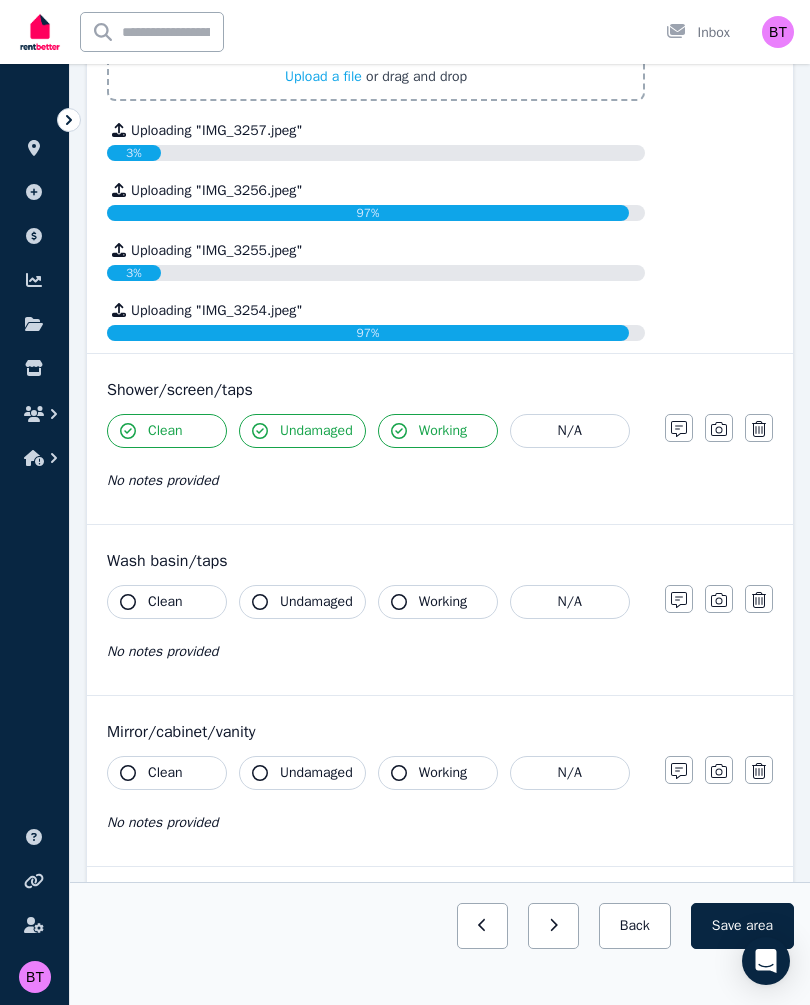 click on "Mirror/cabinet/vanity Clean Undamaged Working N/A No notes provided Notes Photo Delete" at bounding box center (440, 781) 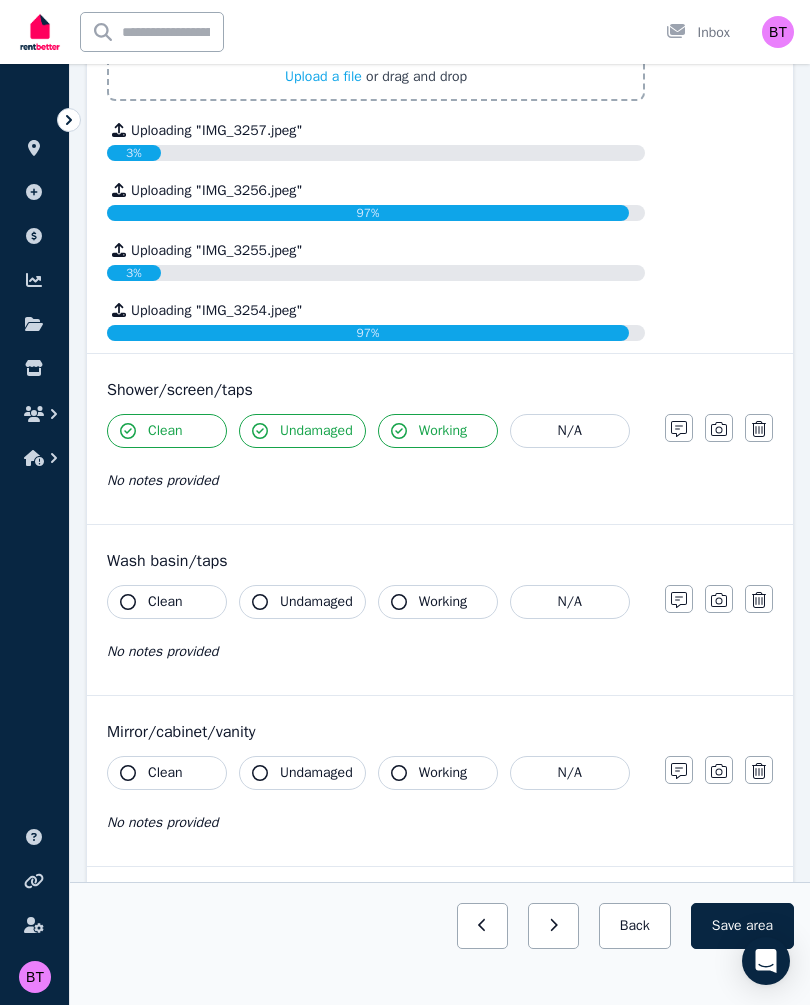 click on "Clean" at bounding box center [167, 602] 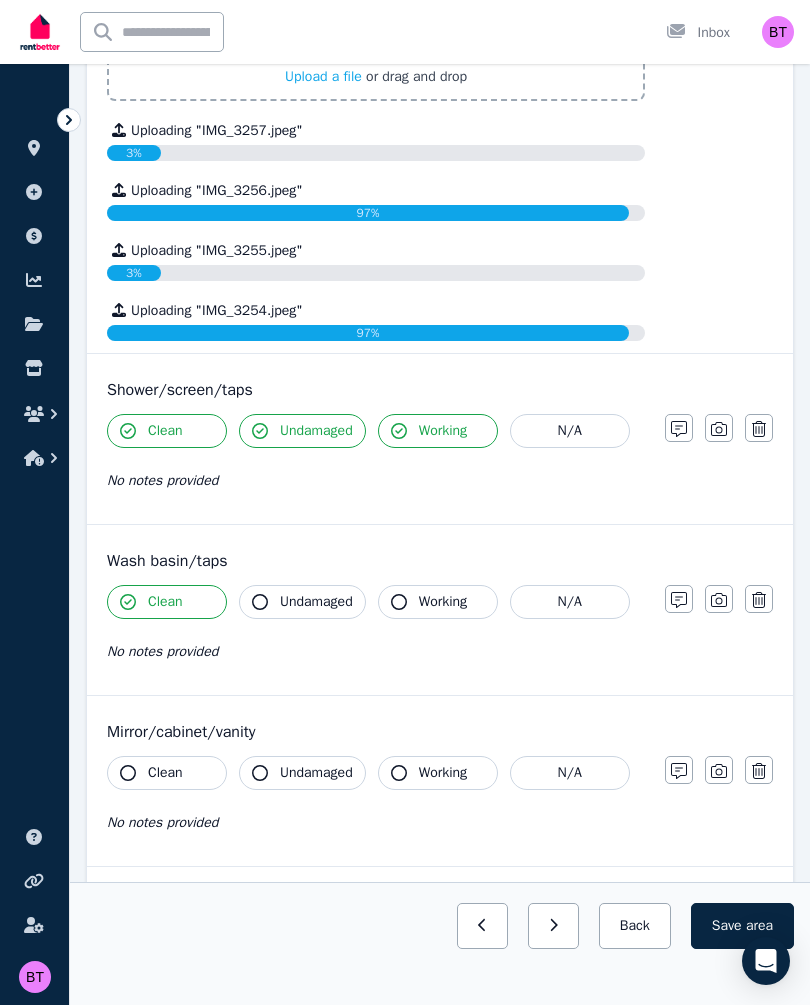 click on "Wash basin/taps Clean Undamaged Working N/A No notes provided Notes Photo Delete" at bounding box center (440, 610) 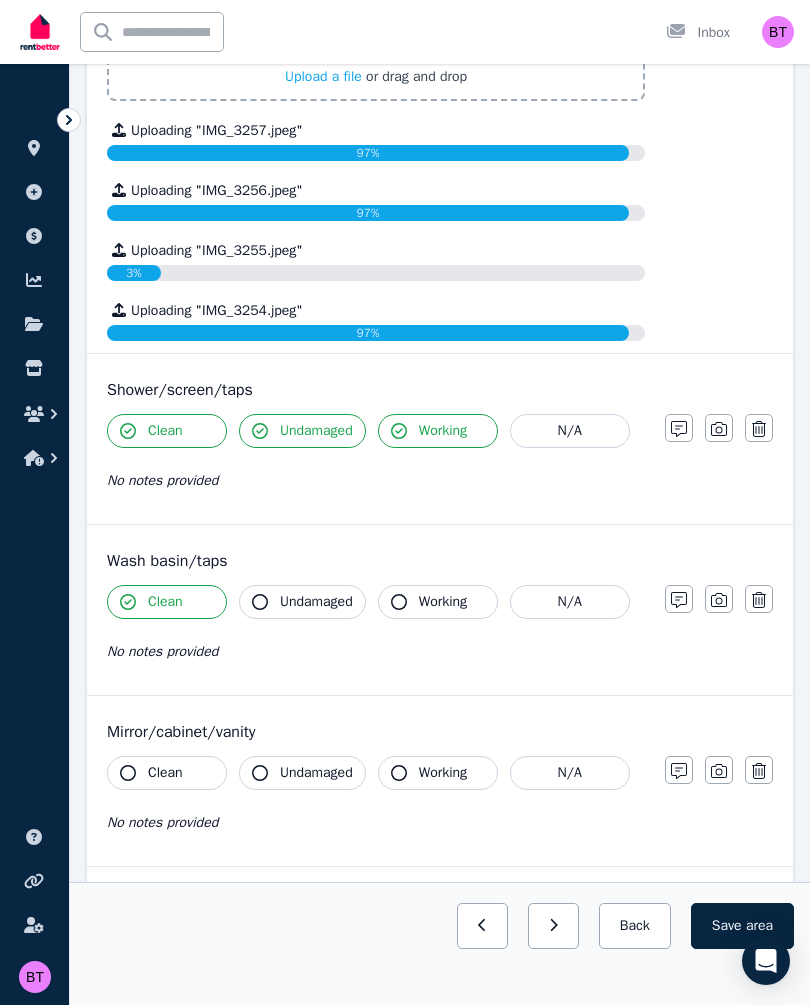 click on "Working" at bounding box center (438, 602) 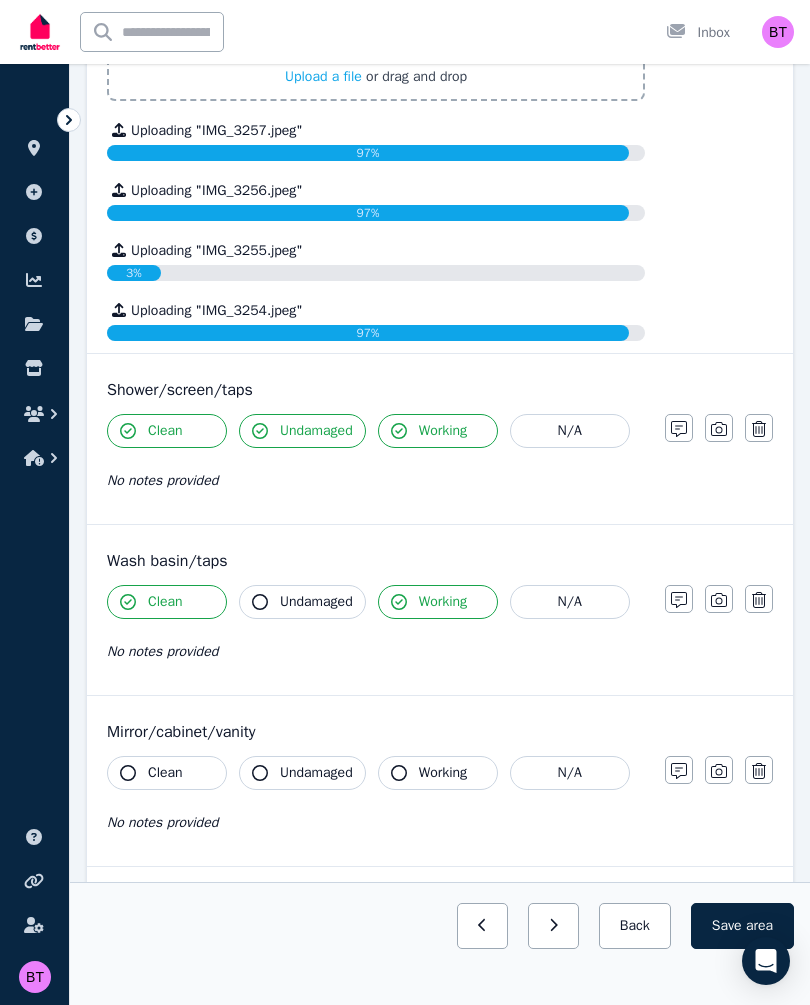 click on "Undamaged" at bounding box center [302, 602] 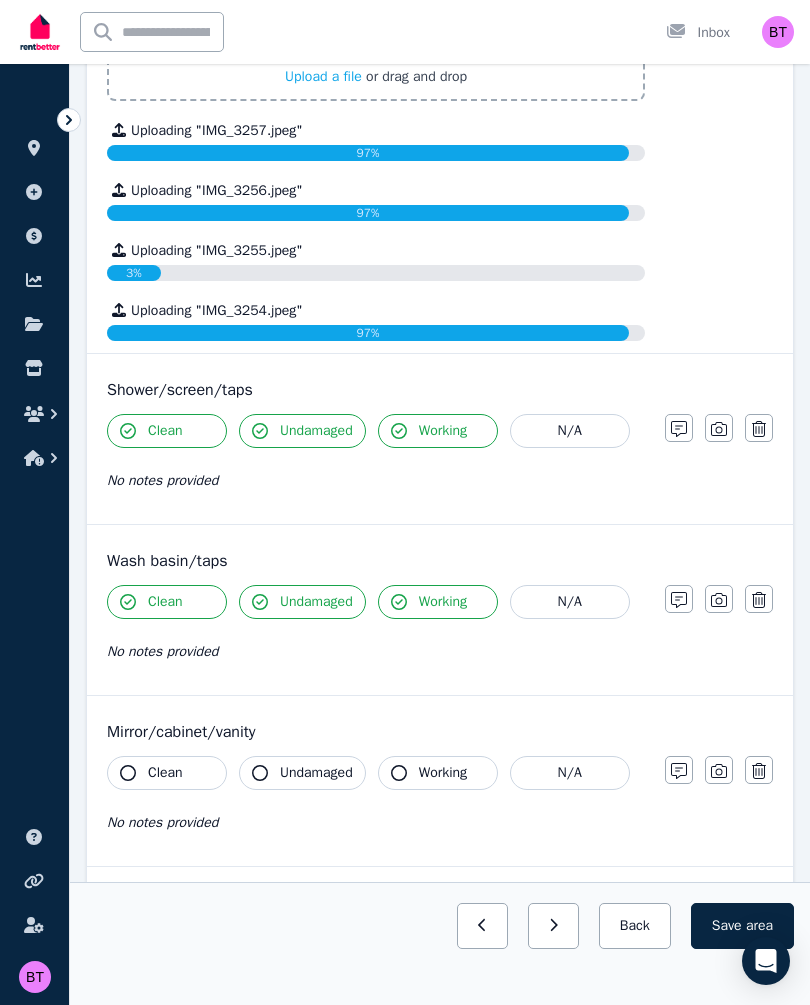 click 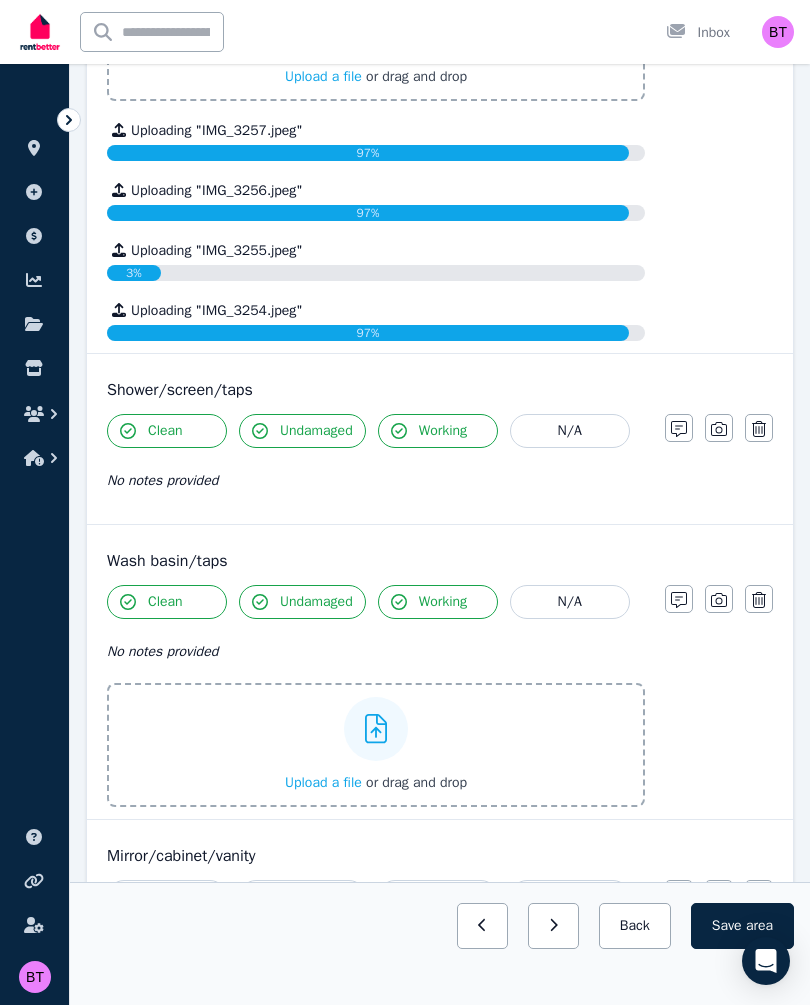 click on "Upload a file" at bounding box center (323, 782) 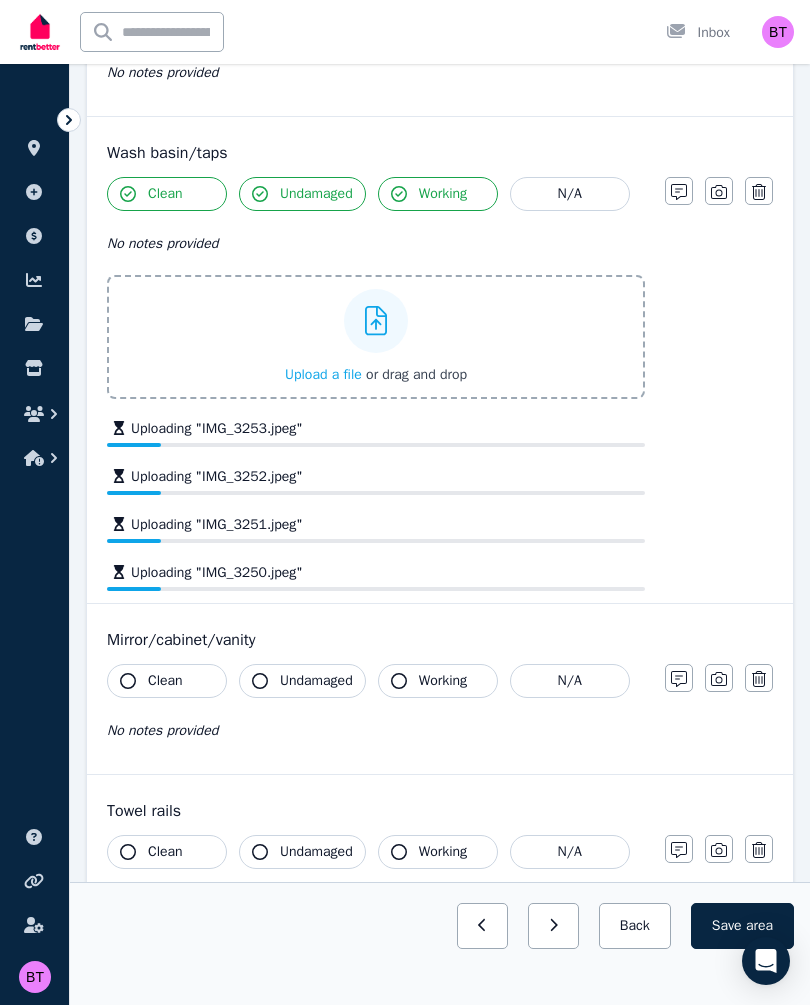scroll, scrollTop: 2576, scrollLeft: 0, axis: vertical 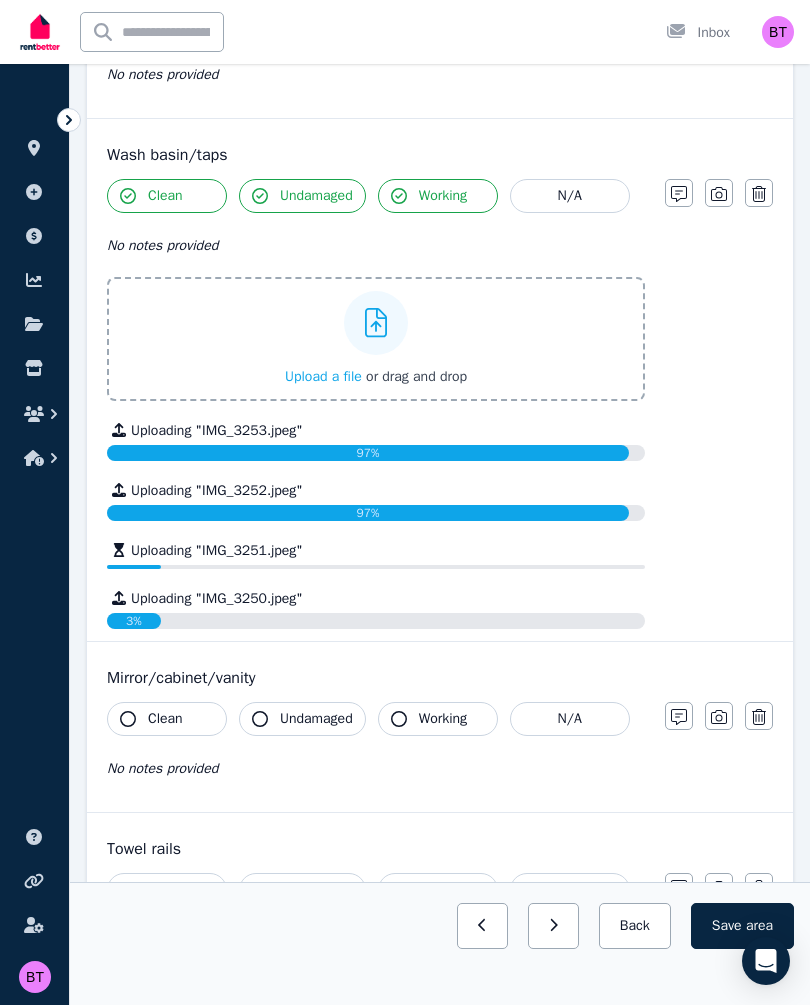 click on "Uploading   " IMG_3251.jpeg "" at bounding box center [376, 551] 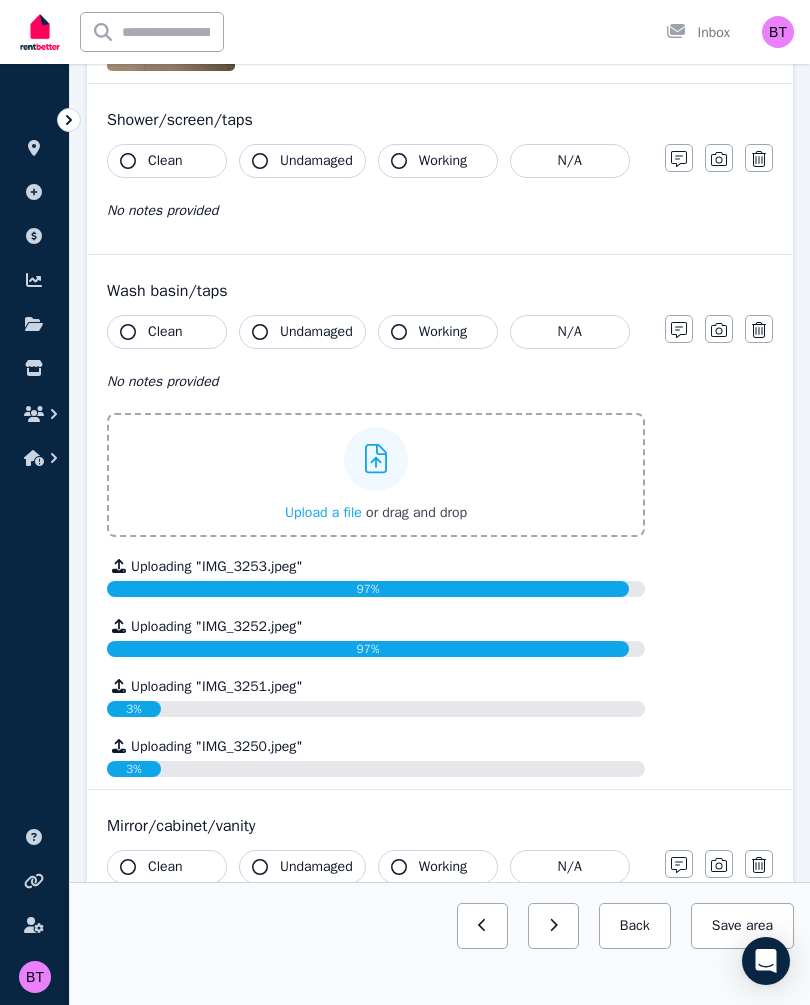 click on "Upload a file   or drag and drop Uploading   " IMG_3253.jpeg " 97% Uploading   " IMG_3252.jpeg " 97% Uploading   " IMG_3251.jpeg " 3% Uploading   " IMG_3250.jpeg " 3%" at bounding box center (376, 595) 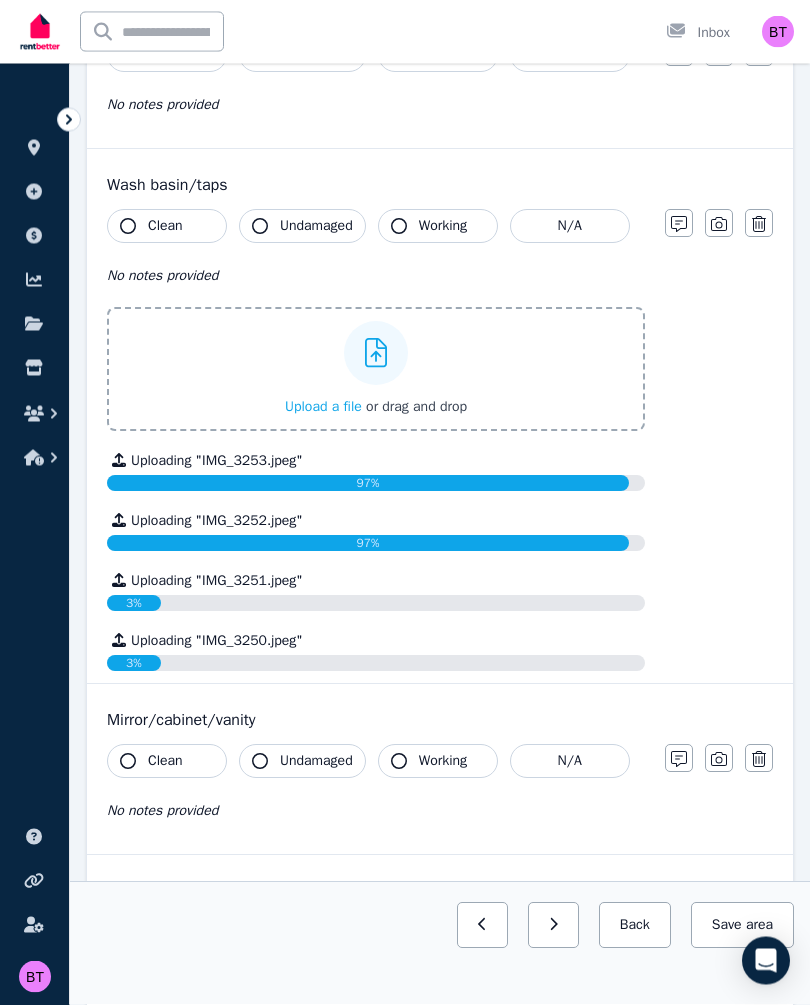 scroll, scrollTop: 2682, scrollLeft: 0, axis: vertical 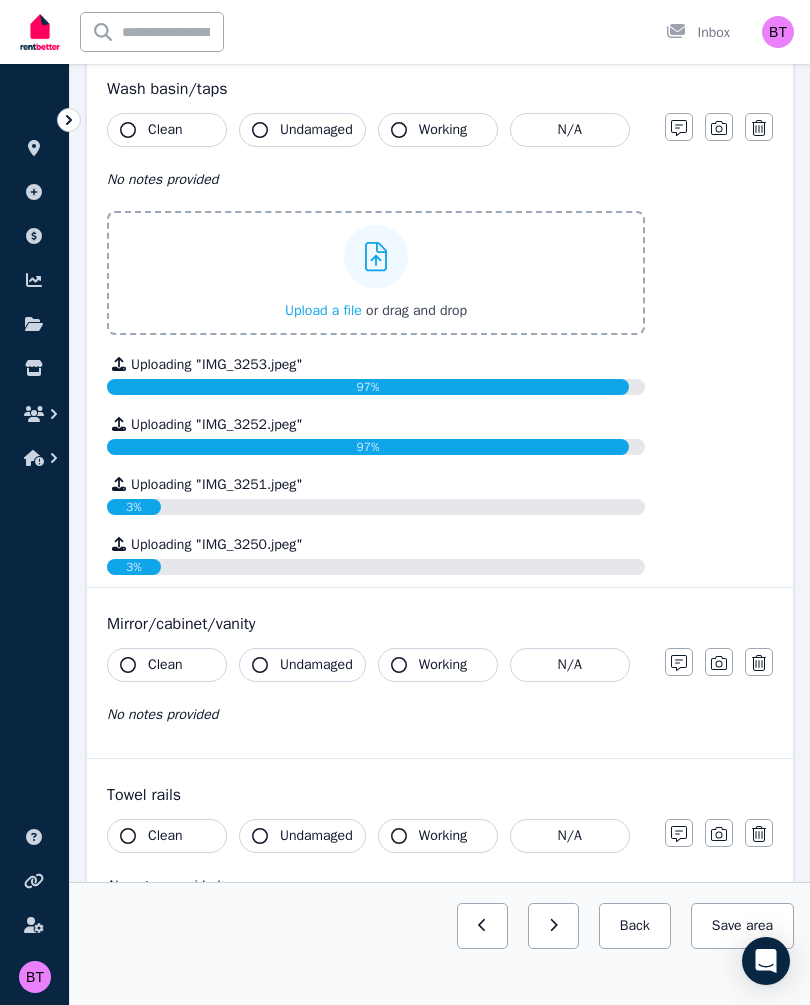 click on "Clean Undamaged Working N/A No notes provided" at bounding box center [376, 697] 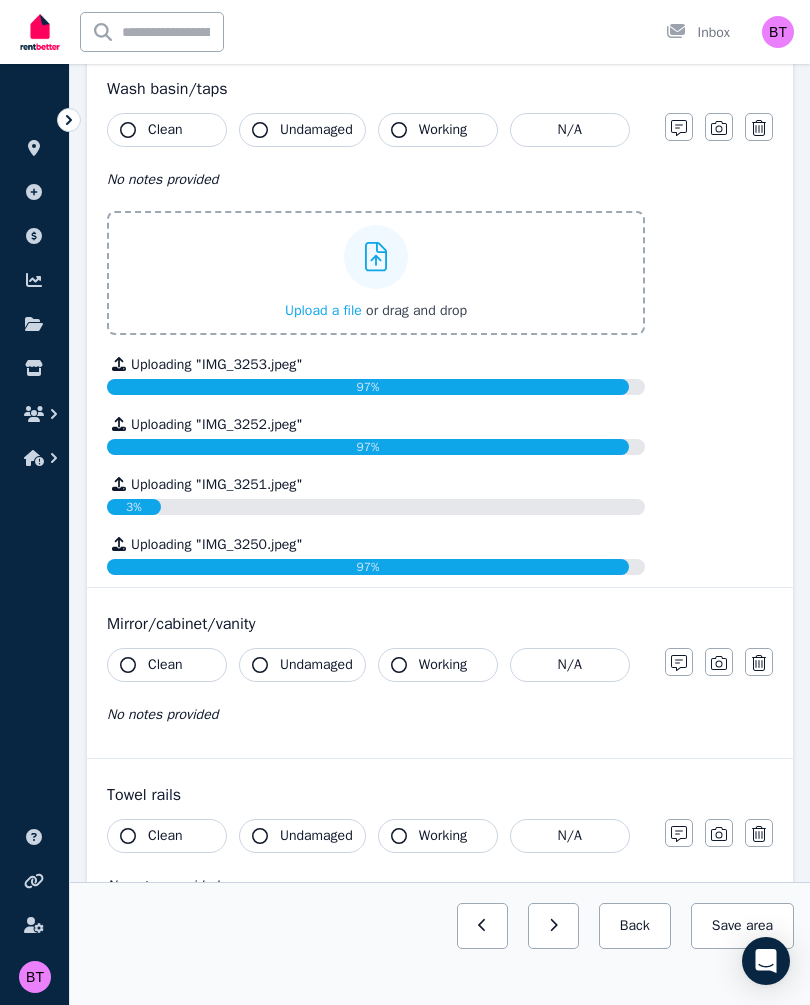 click on "Clean" at bounding box center [167, 665] 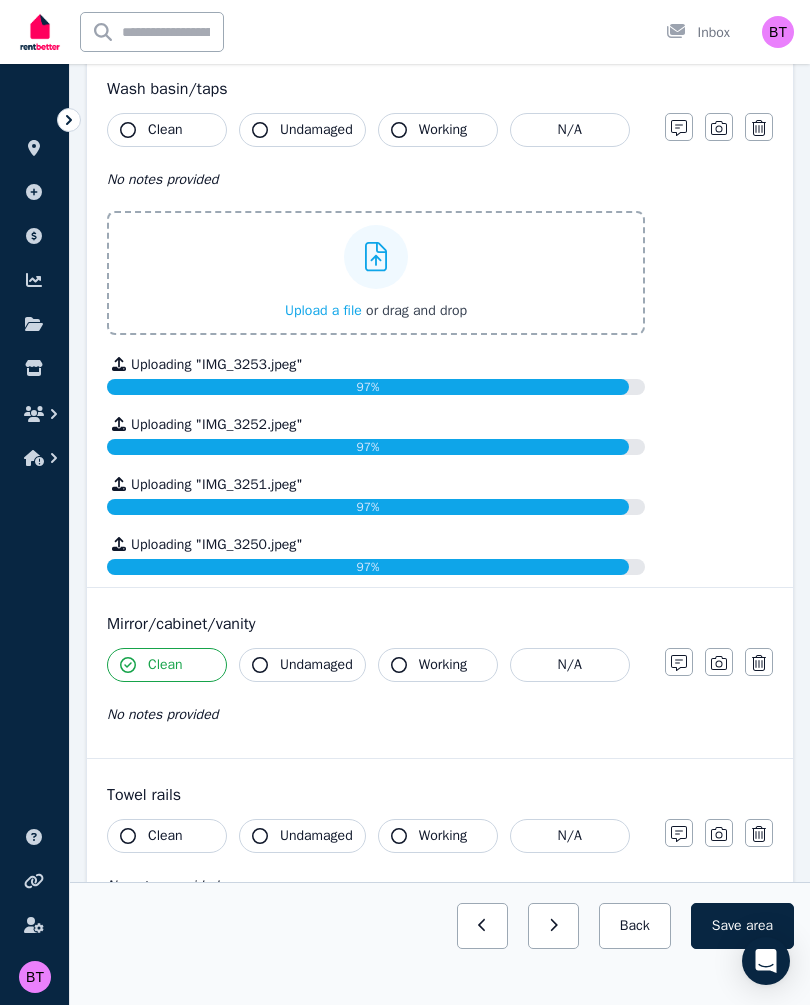 click on "Undamaged" at bounding box center [316, 665] 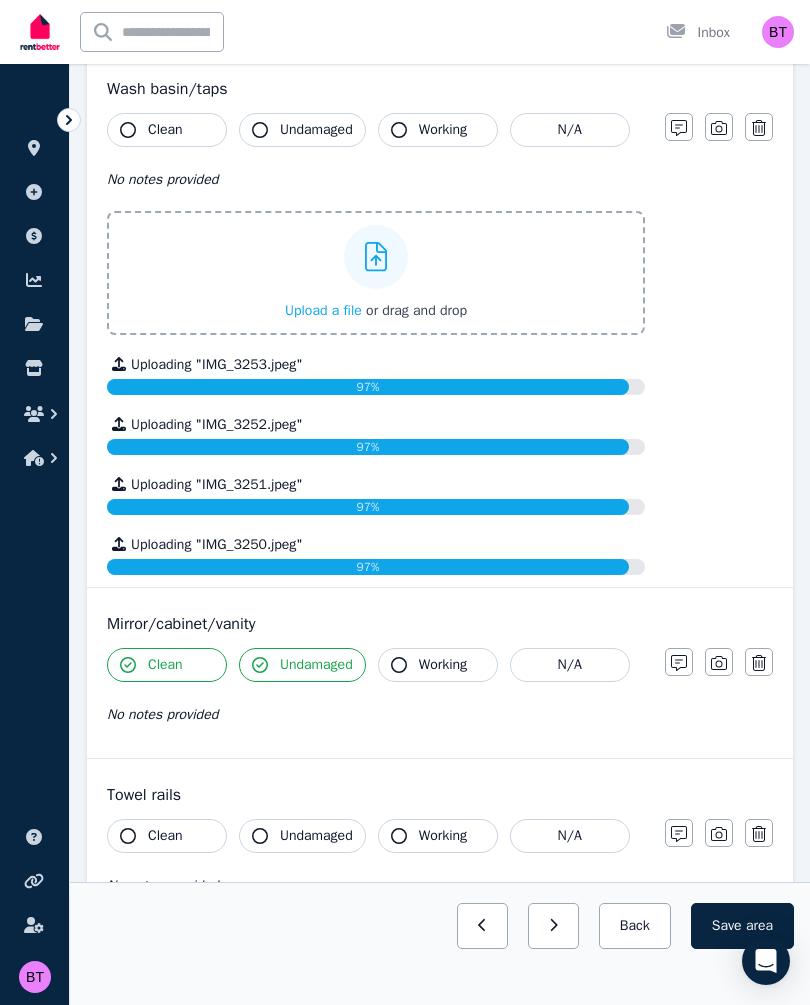 click on "Working" at bounding box center [443, 665] 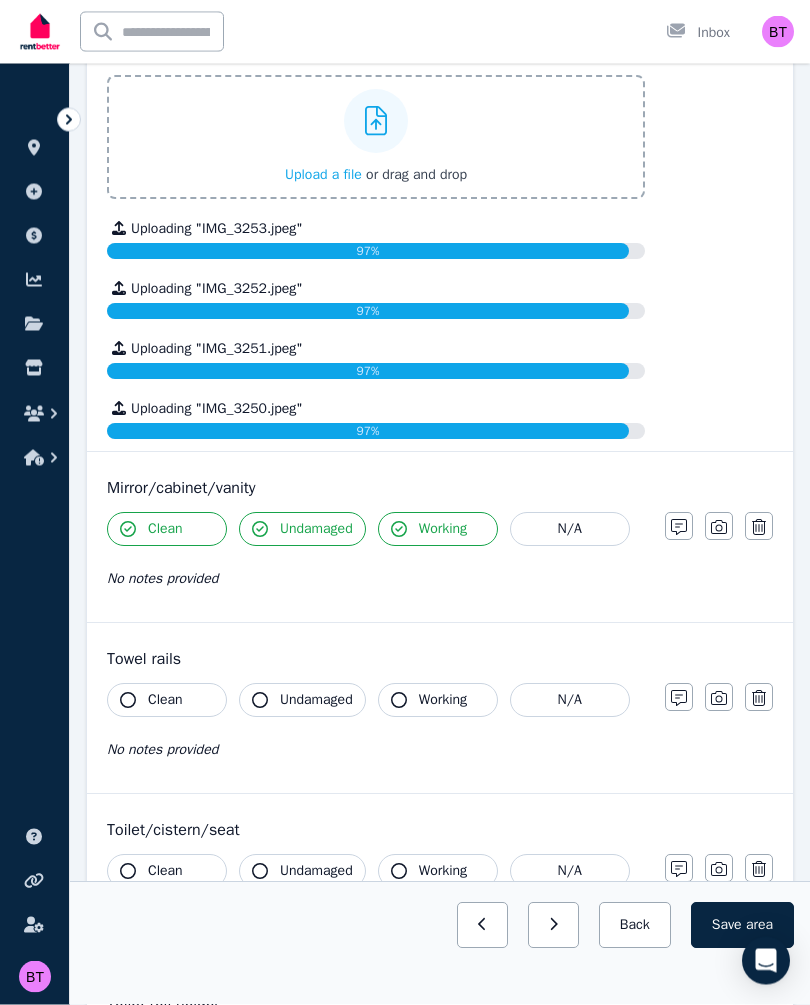 scroll, scrollTop: 2818, scrollLeft: 0, axis: vertical 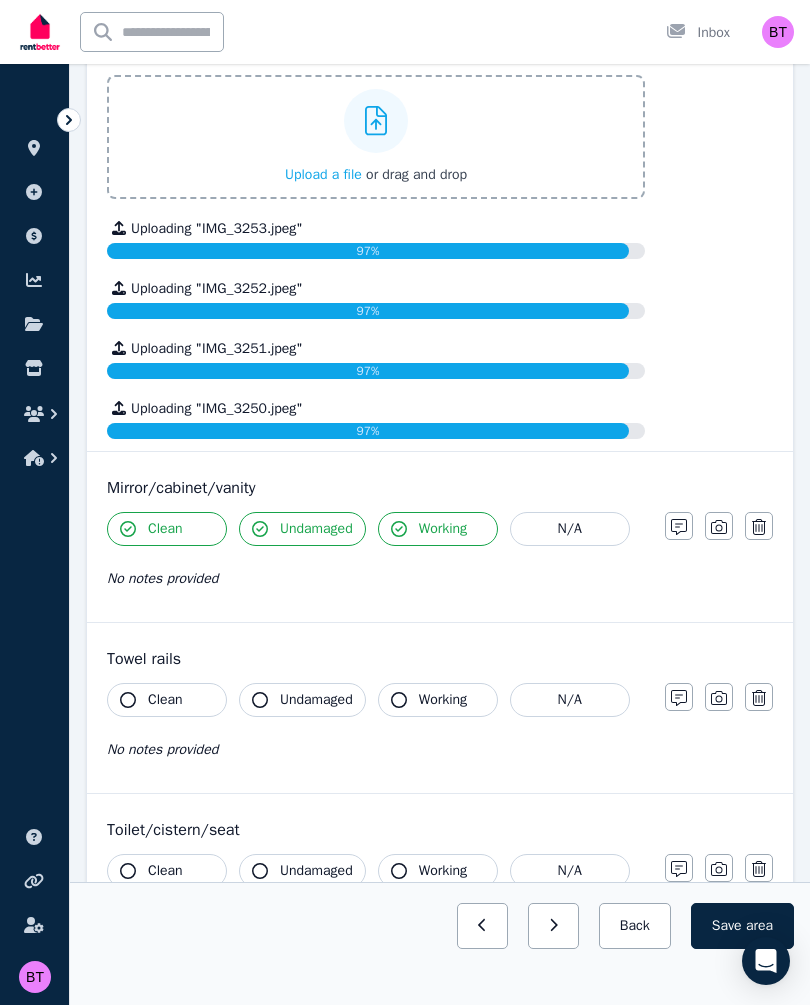 click on "No notes provided" at bounding box center (162, 749) 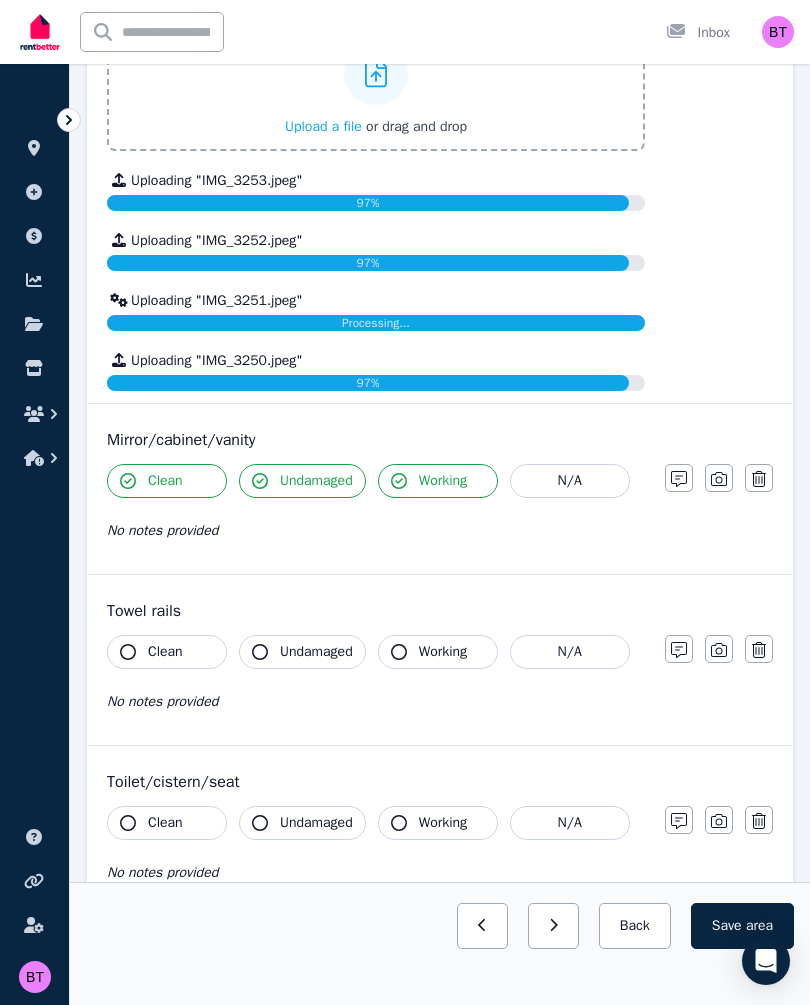 click on "Clean Undamaged Working N/A No notes provided" at bounding box center (376, 684) 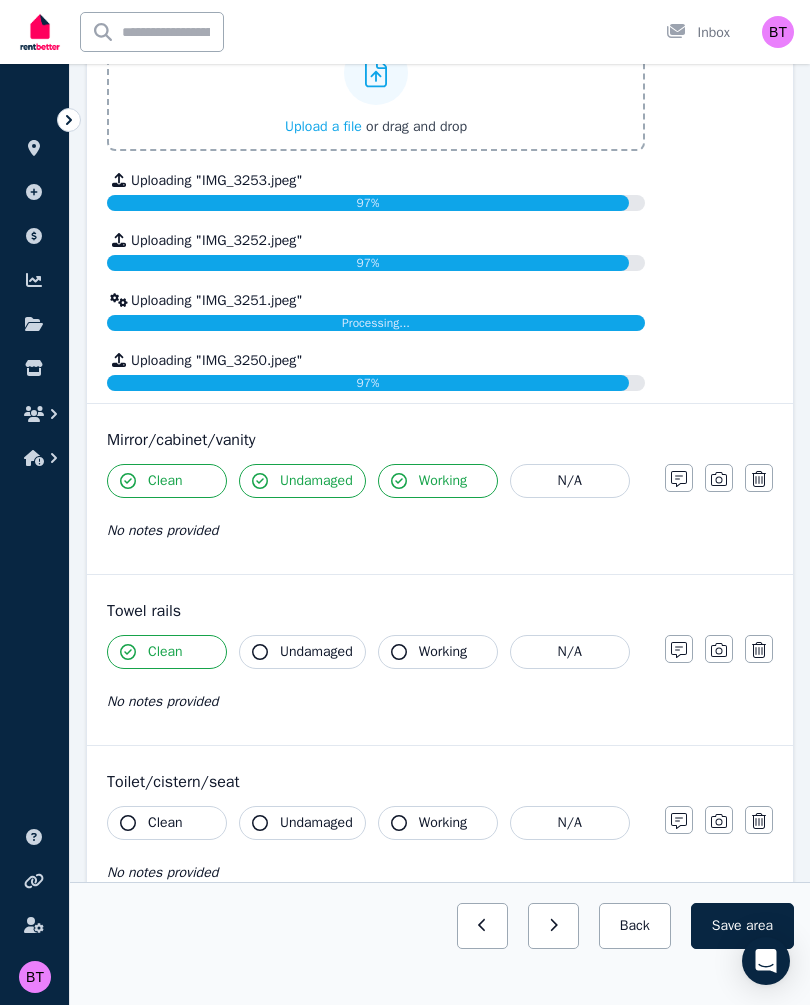 click on "Undamaged" at bounding box center [316, 652] 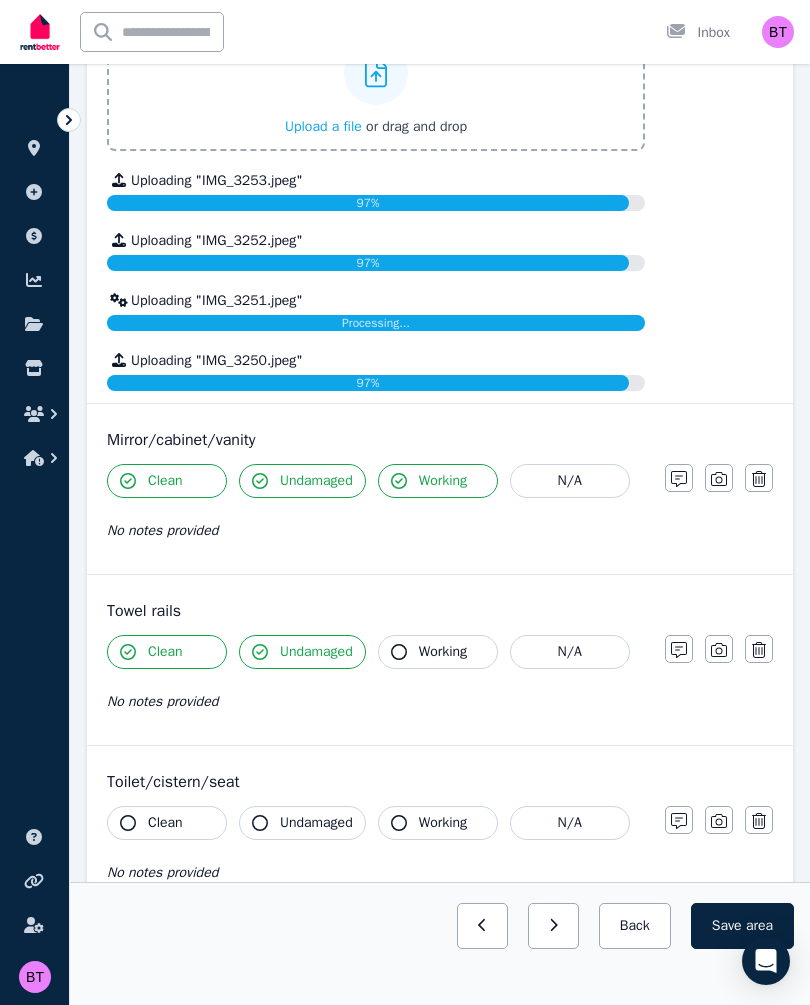 click on "Working" at bounding box center [443, 652] 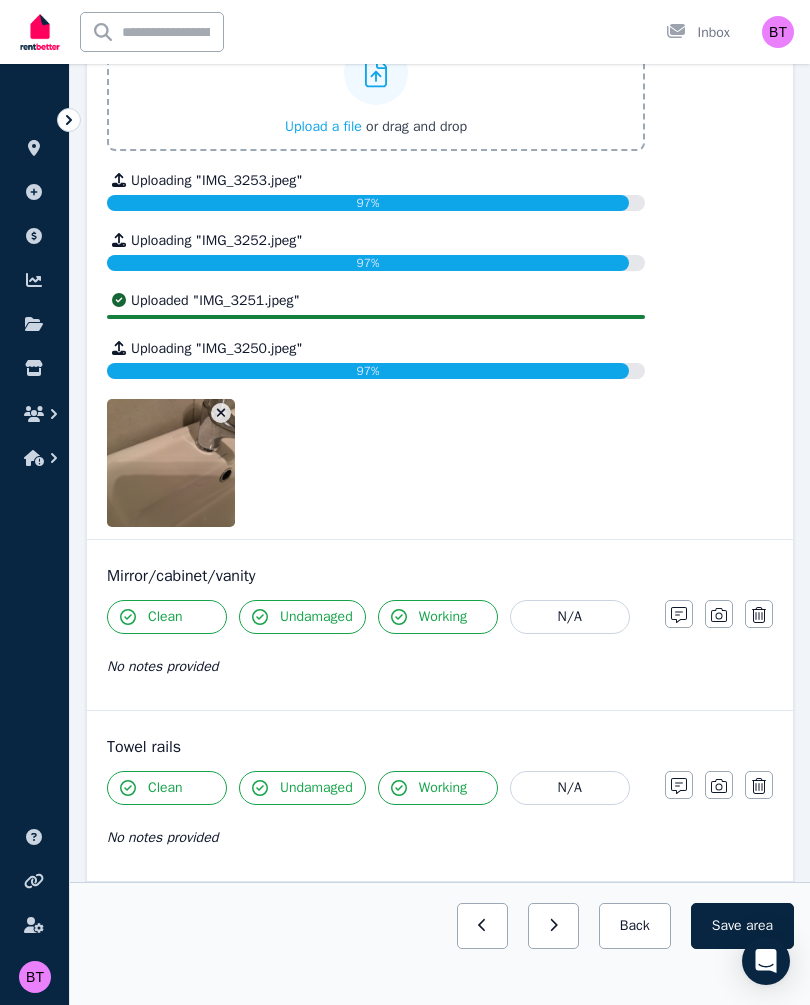 click 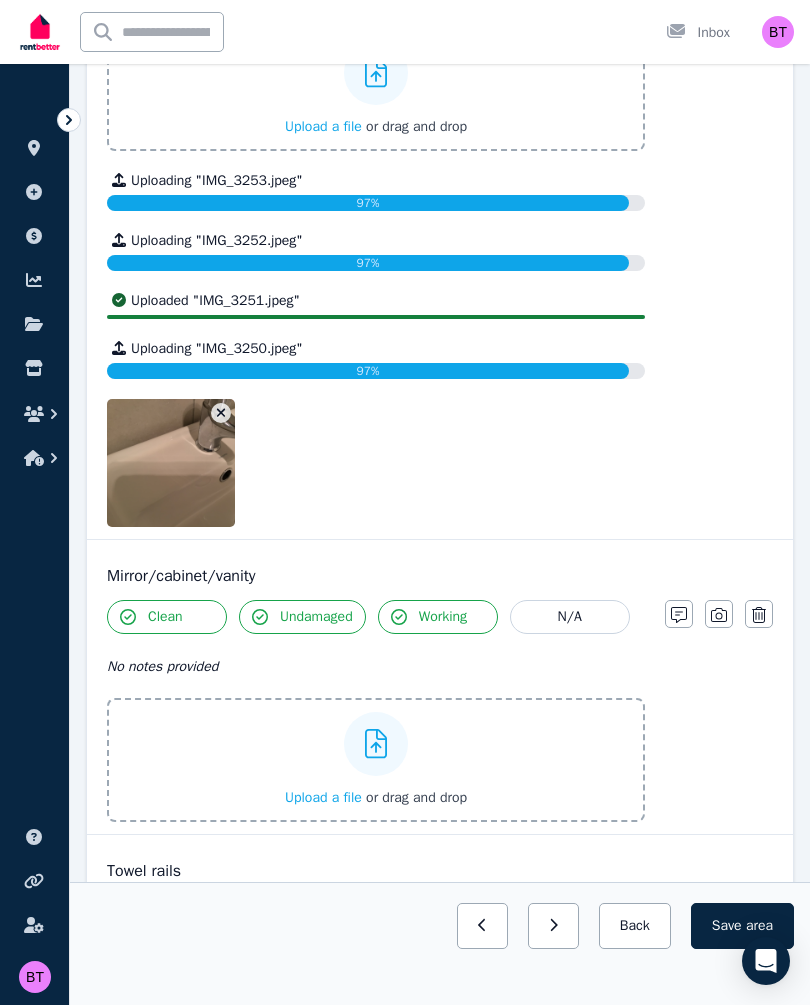 click on "Upload a file" at bounding box center (323, 797) 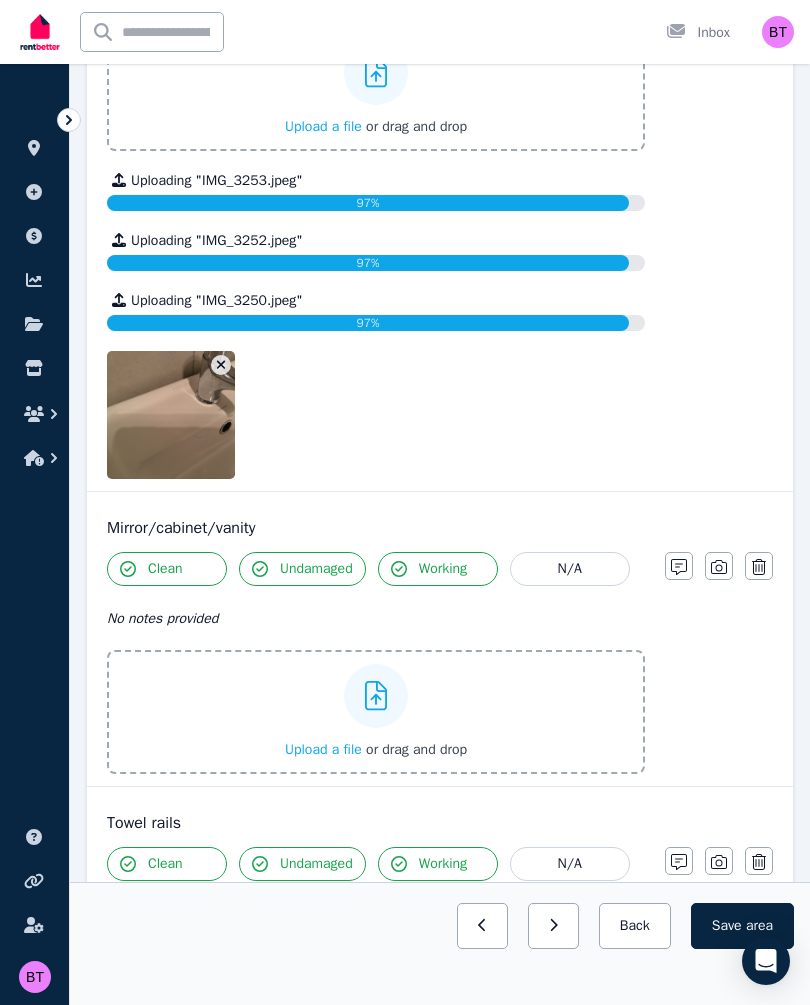 click on "Clean Undamaged Working N/A No notes provided Upload a file   or drag and drop Notes Photo Delete" at bounding box center (440, 663) 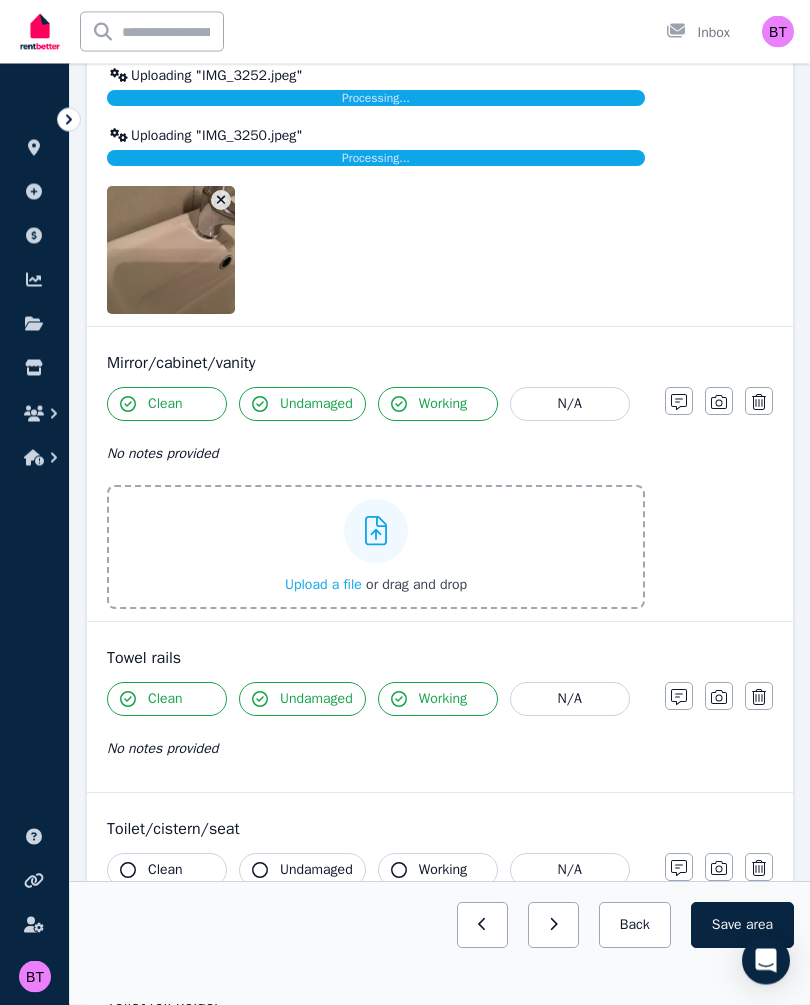 scroll, scrollTop: 2985, scrollLeft: 0, axis: vertical 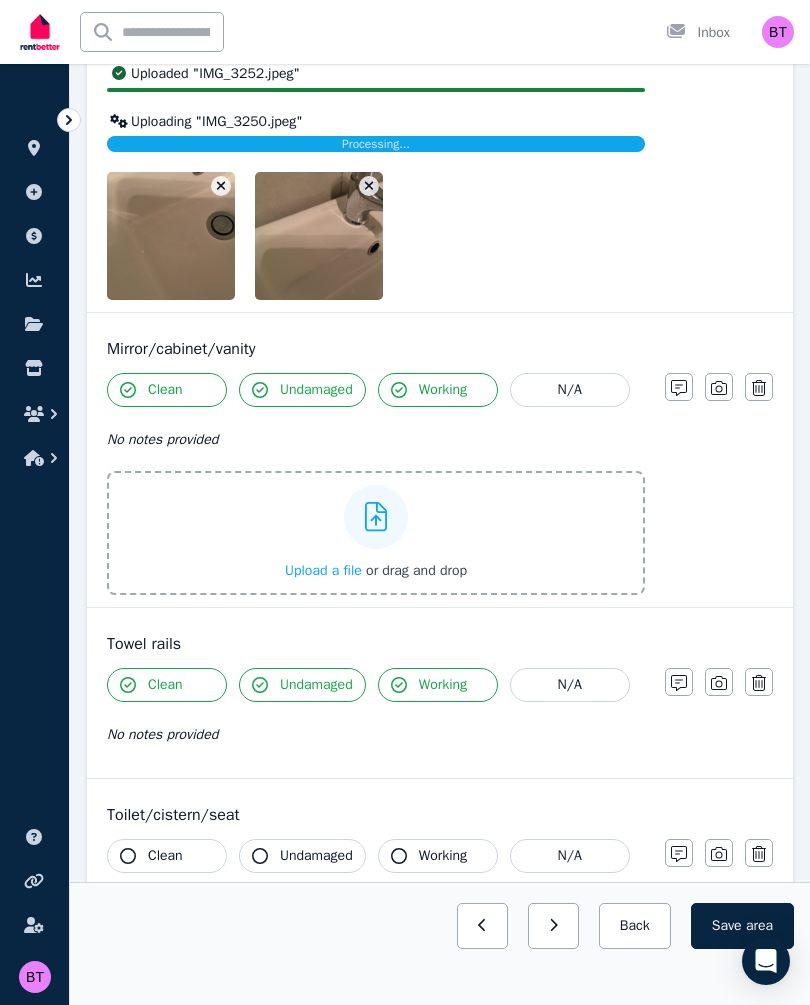 click 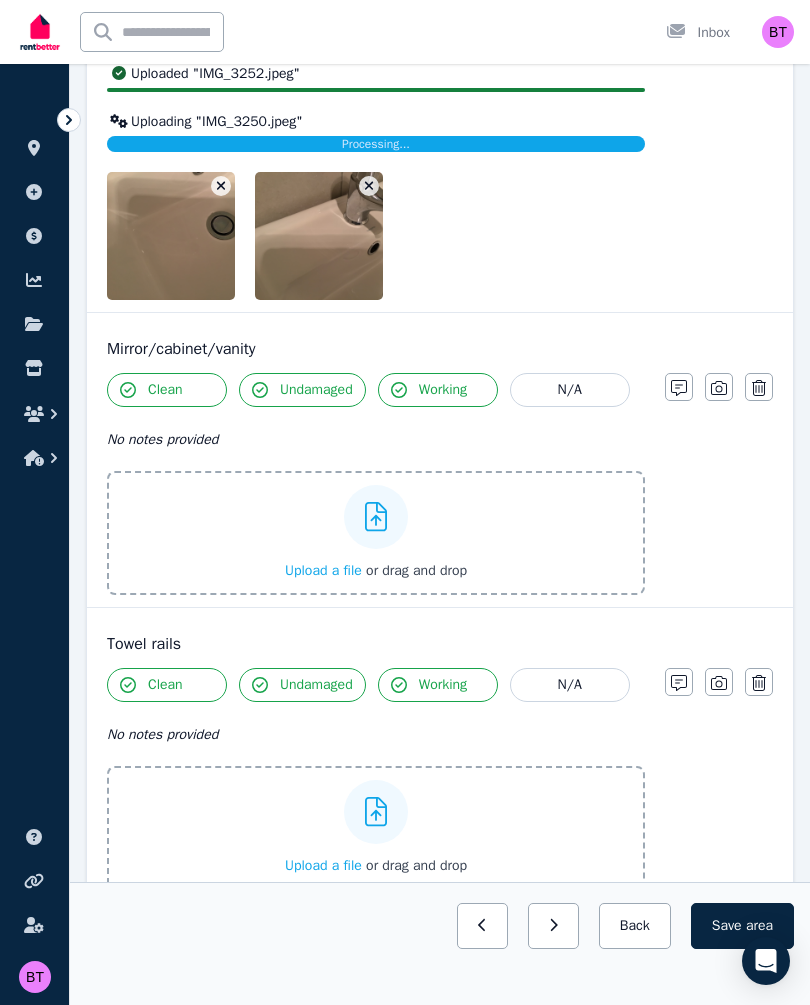 click on "Upload a file" at bounding box center (323, 865) 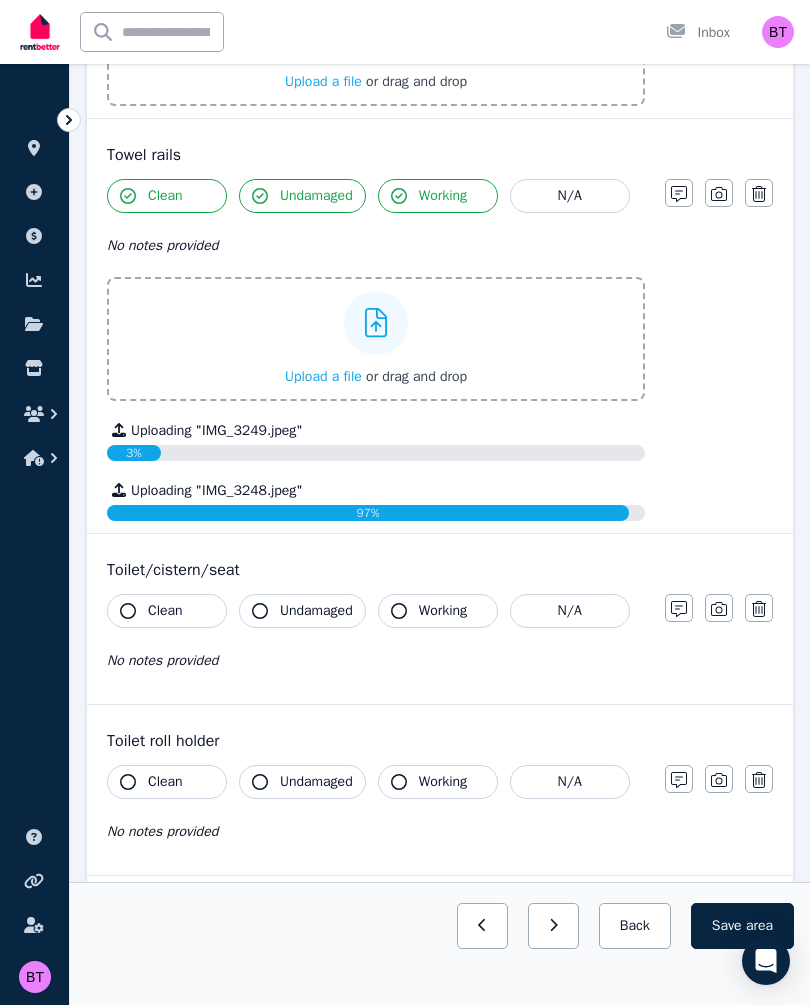 scroll, scrollTop: 3447, scrollLeft: 0, axis: vertical 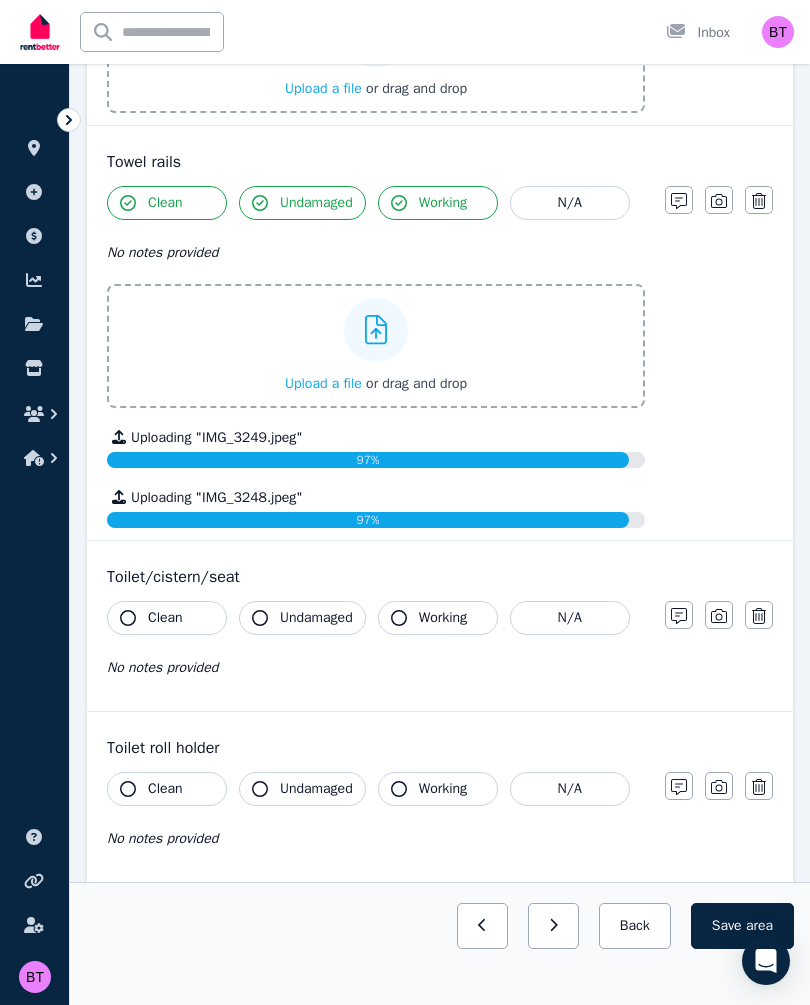 click on "N/A" at bounding box center [570, 618] 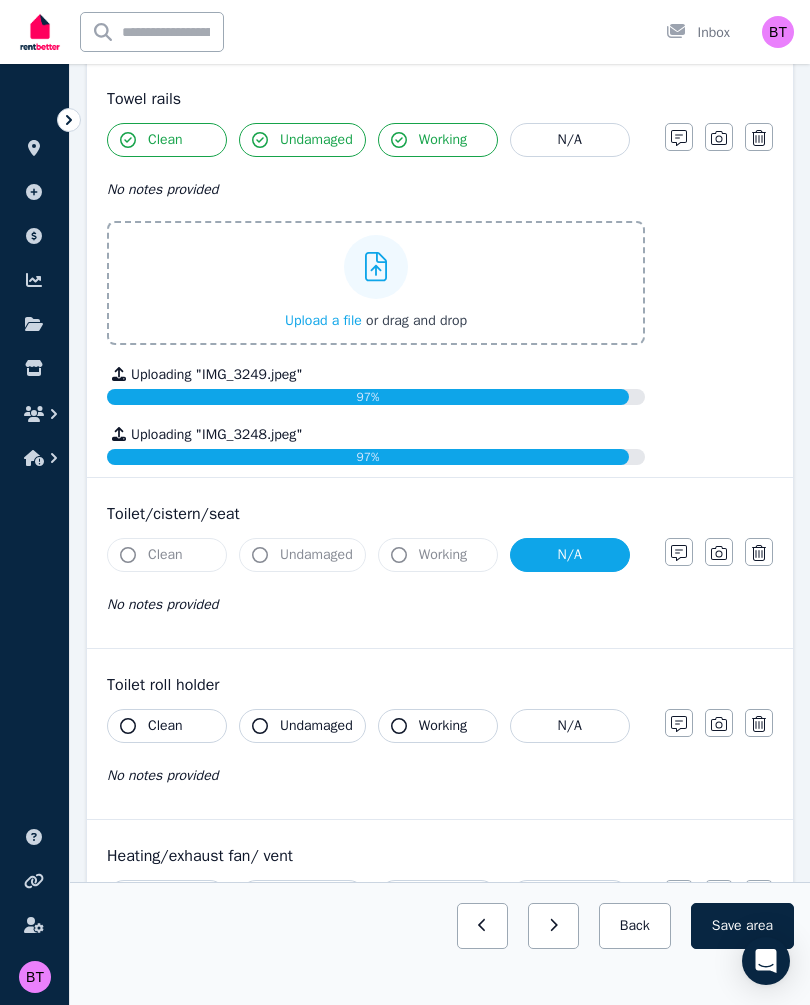 scroll, scrollTop: 3512, scrollLeft: 0, axis: vertical 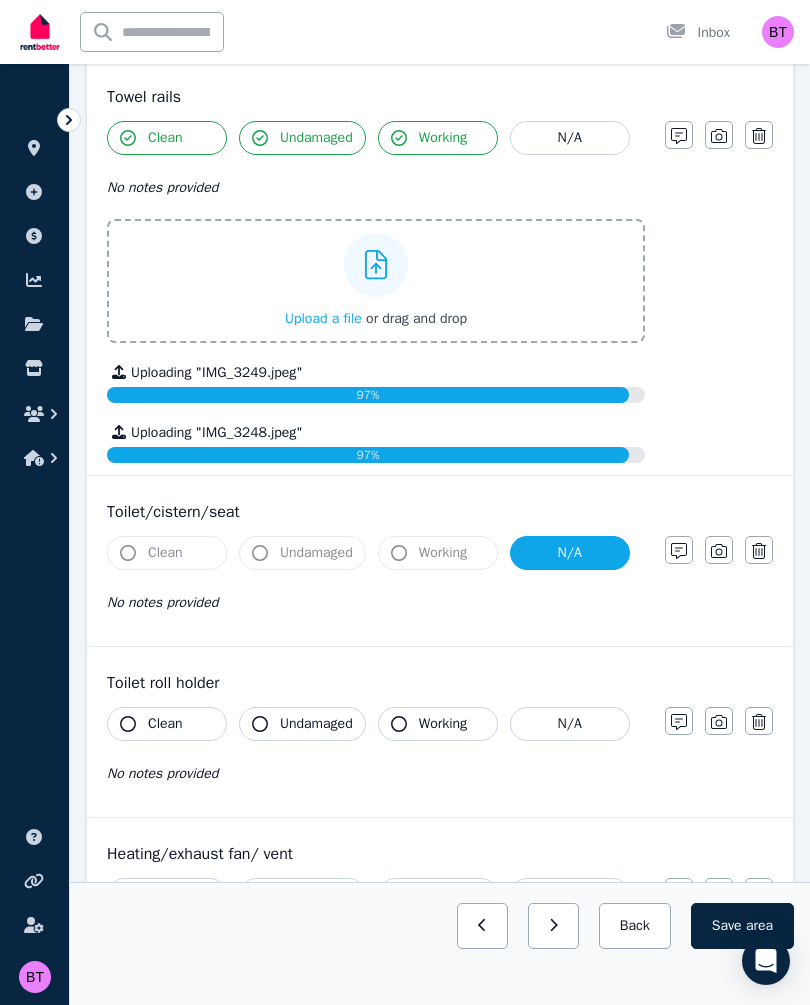 click on "N/A" at bounding box center [570, 724] 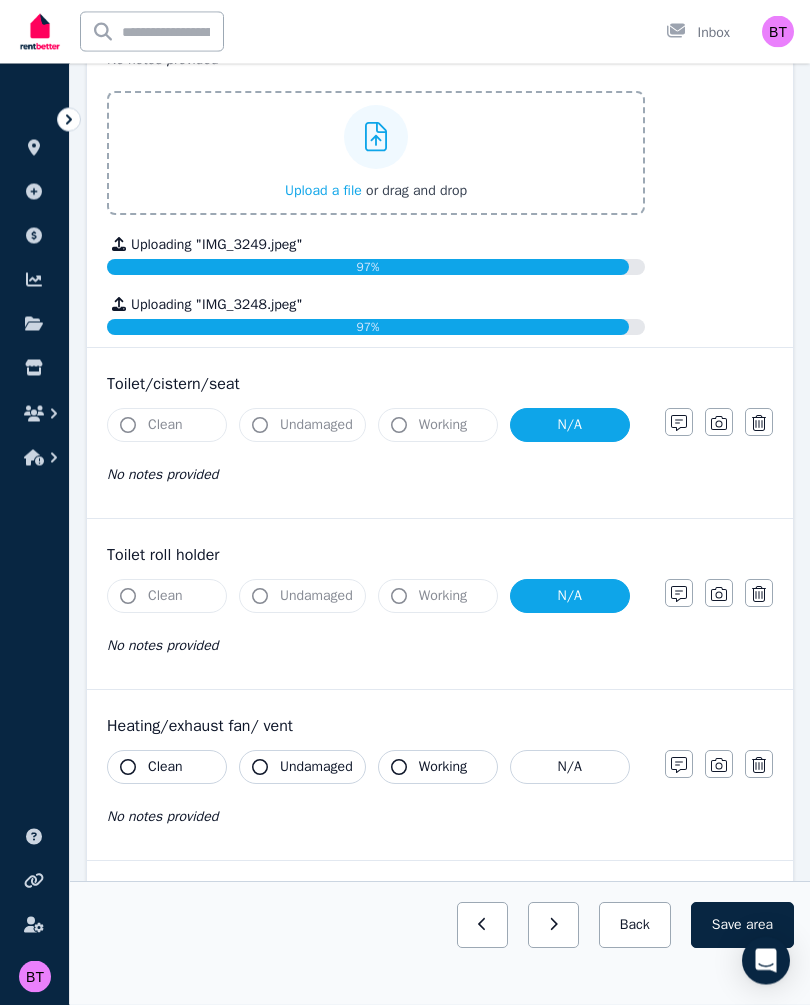 scroll, scrollTop: 3746, scrollLeft: 0, axis: vertical 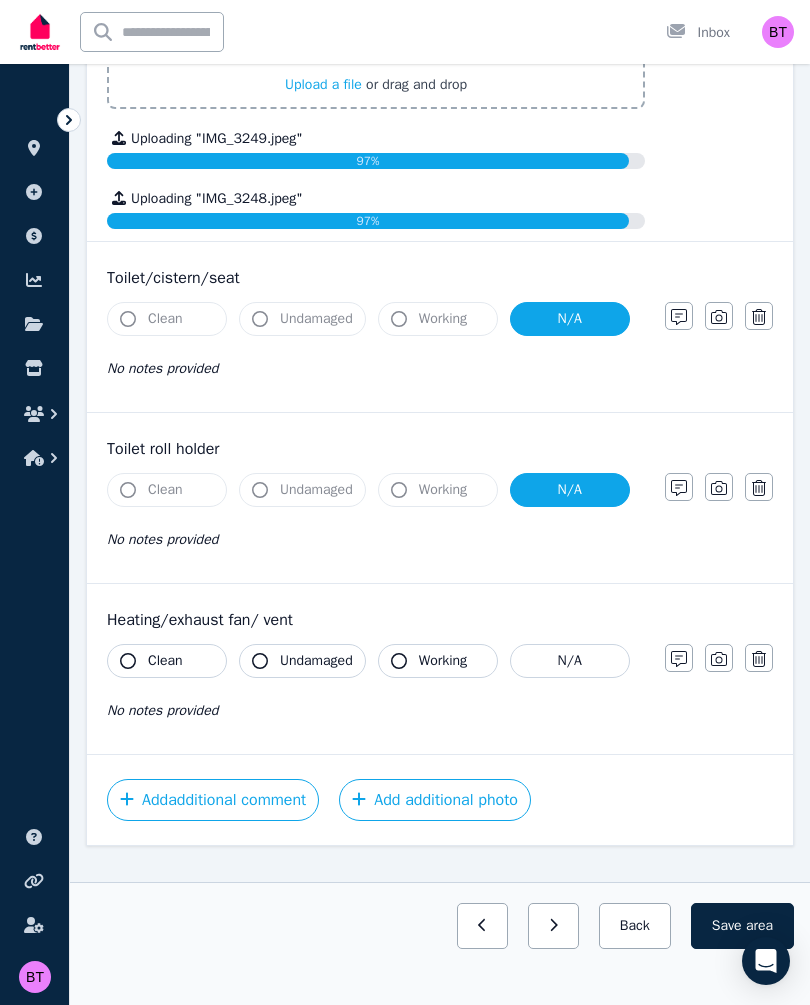 click on "Clean" at bounding box center [167, 661] 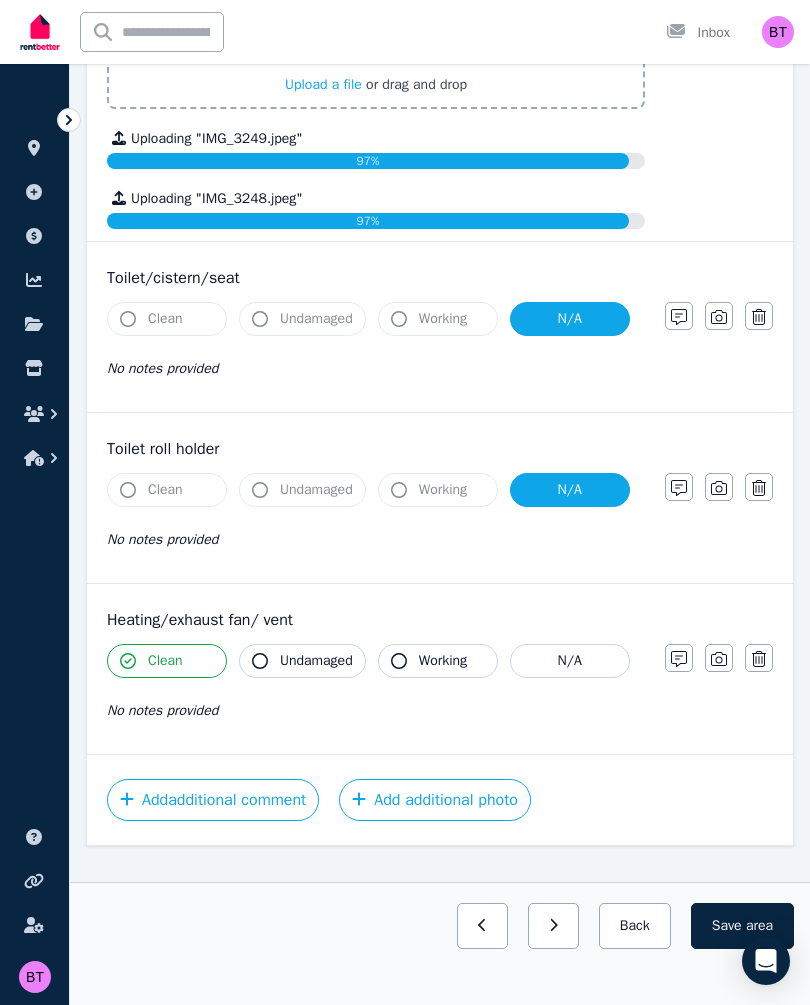 click on "Undamaged" at bounding box center [316, 661] 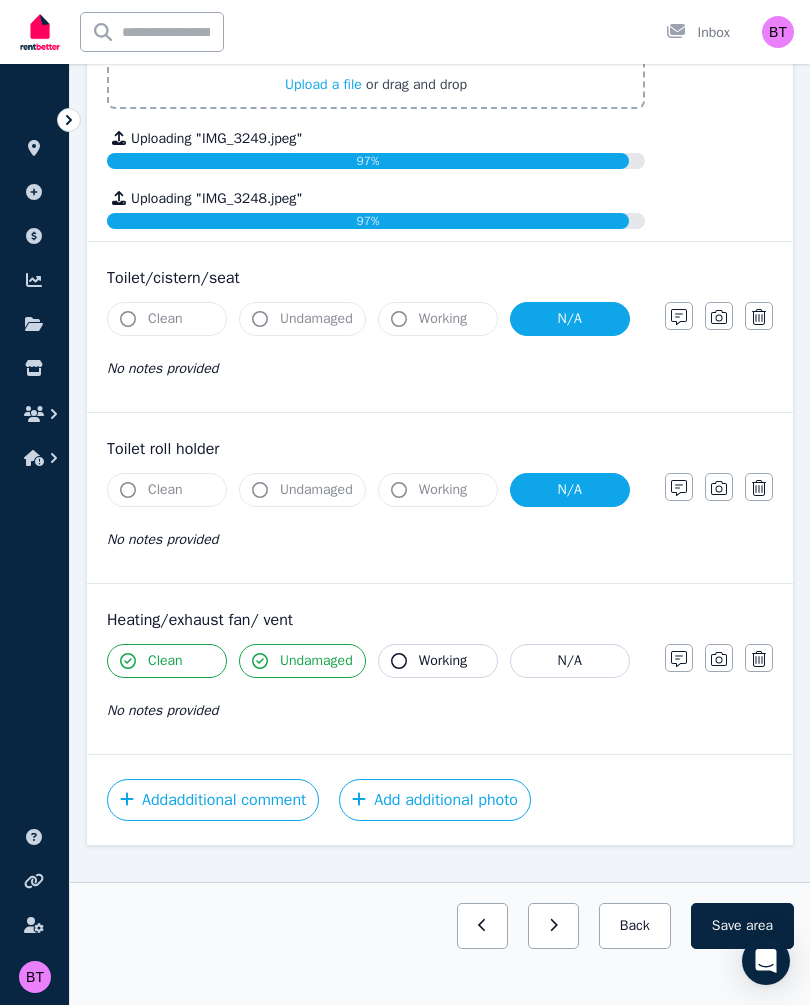 click on "Working" at bounding box center (443, 661) 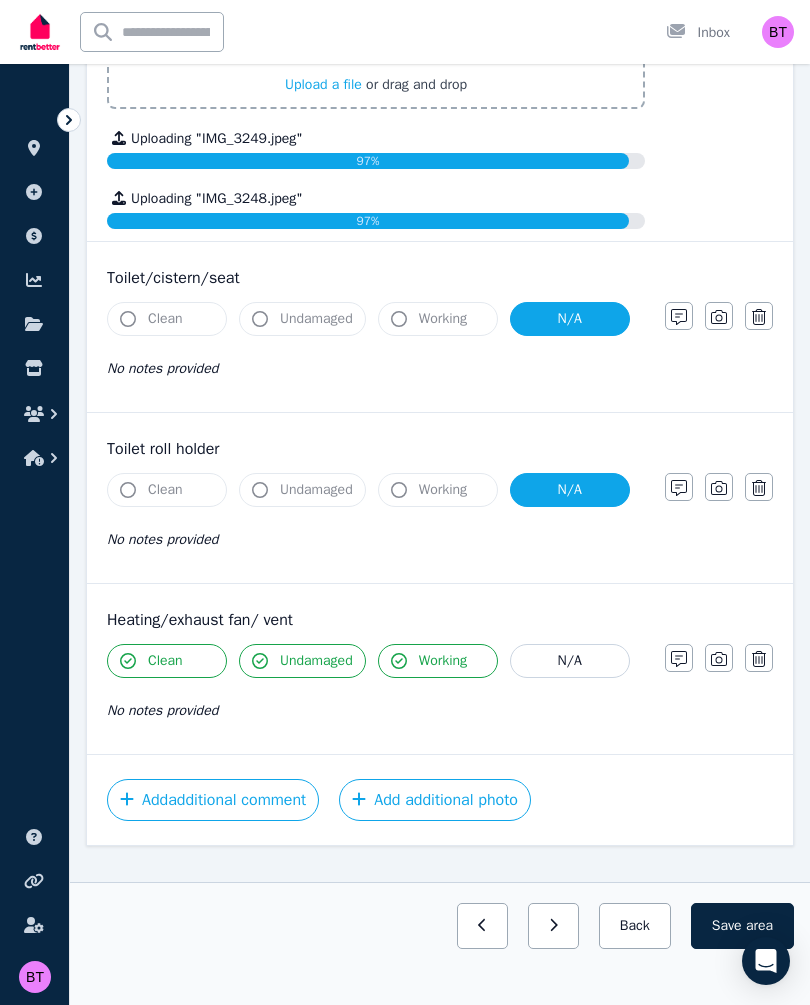 click on "Save   area" at bounding box center (742, 926) 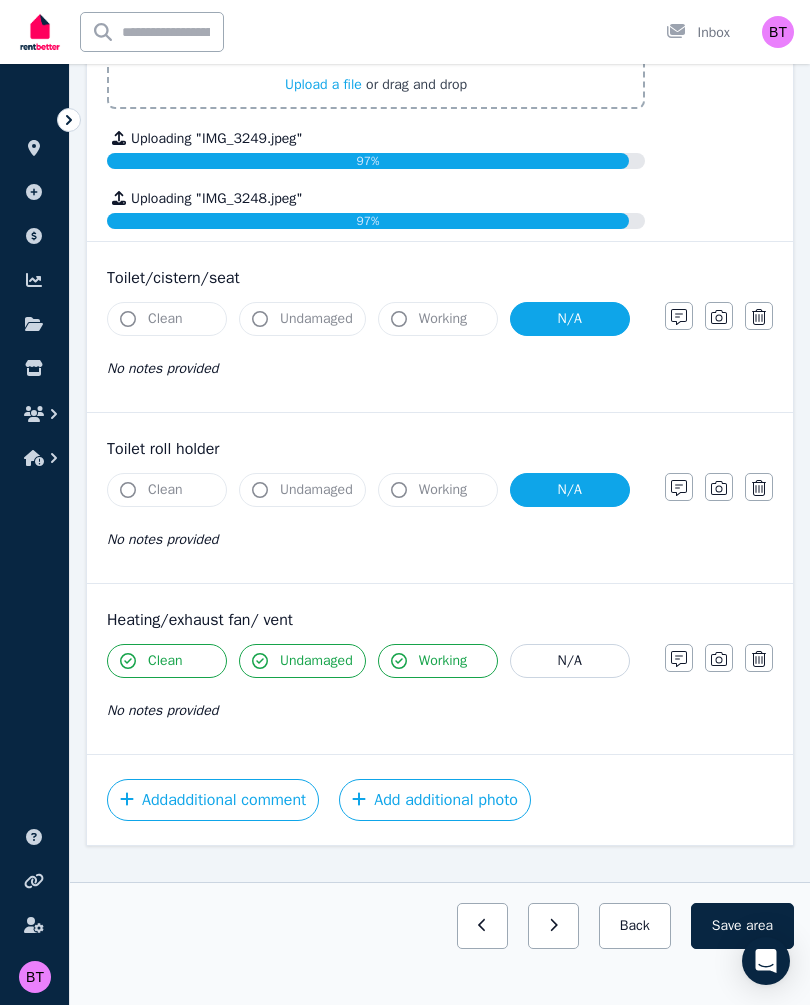 scroll, scrollTop: 3744, scrollLeft: 0, axis: vertical 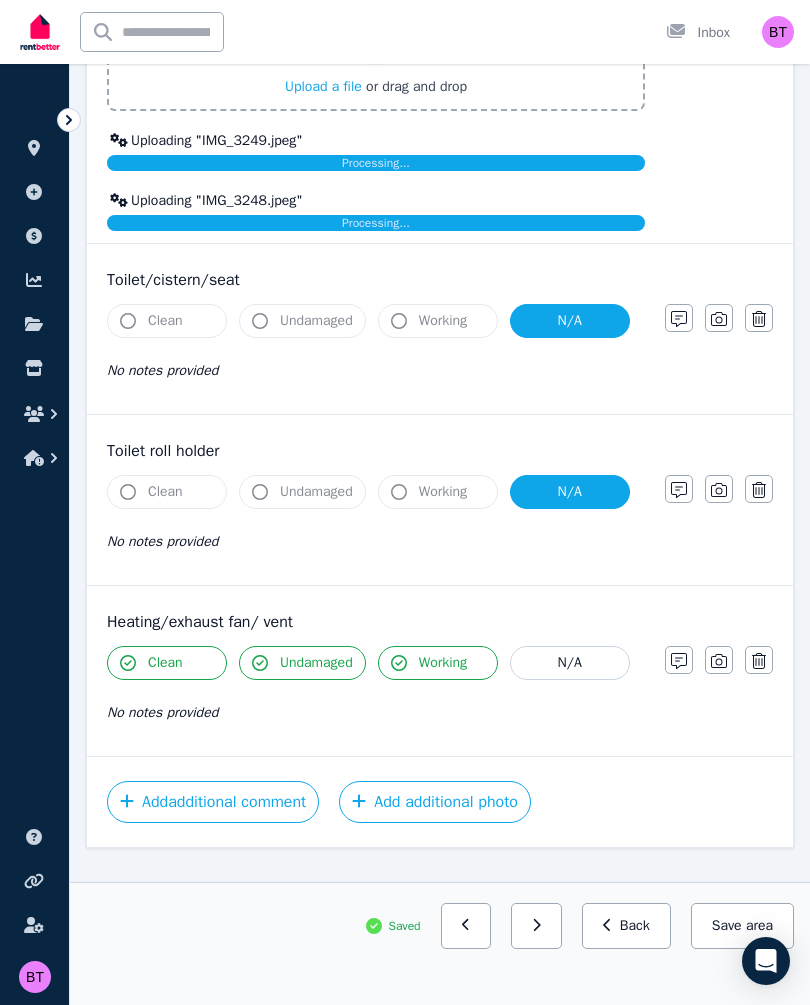 click on "Back" at bounding box center [626, 926] 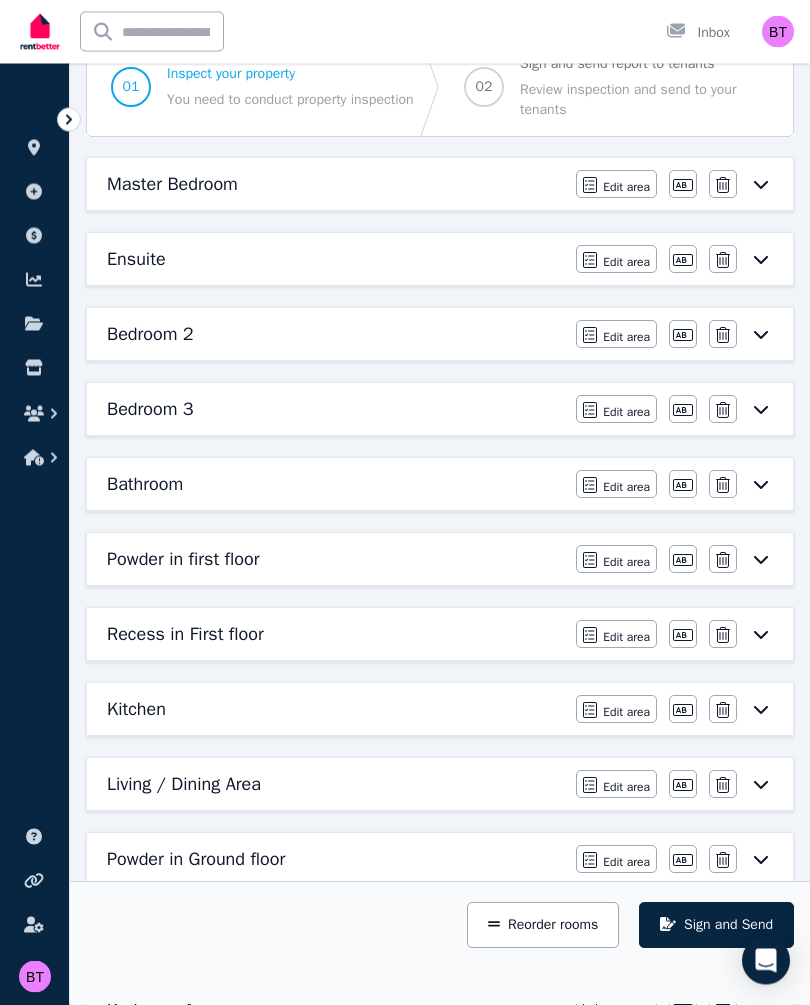 scroll, scrollTop: 212, scrollLeft: 0, axis: vertical 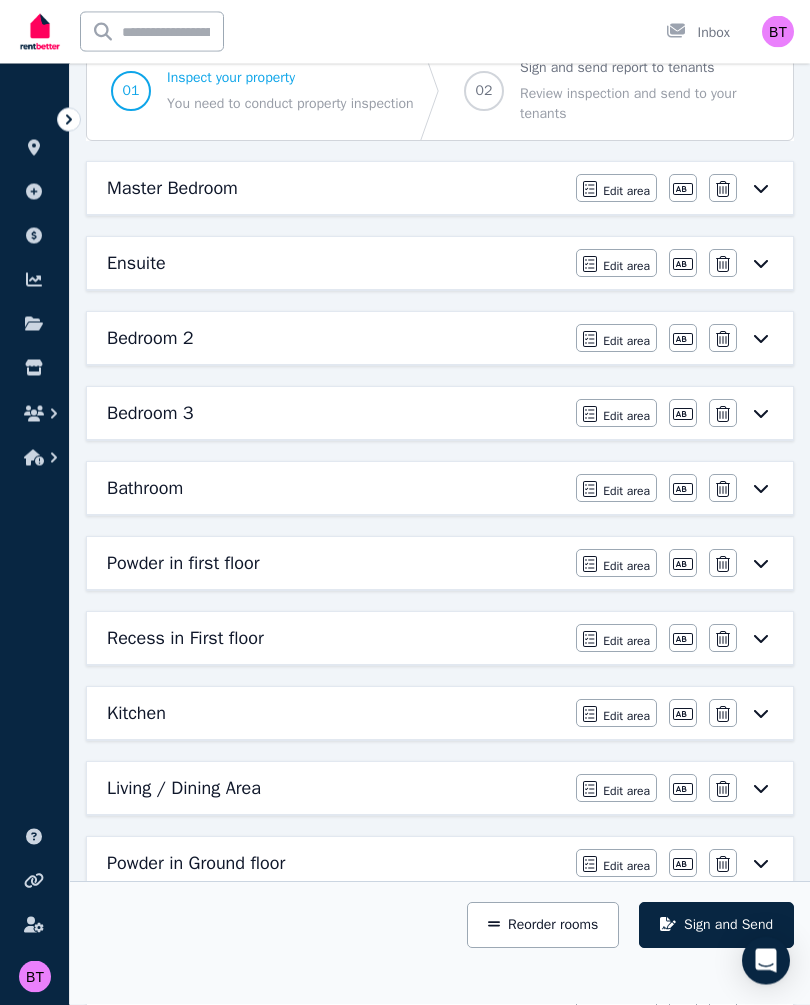 click on "Edit area" at bounding box center (616, 564) 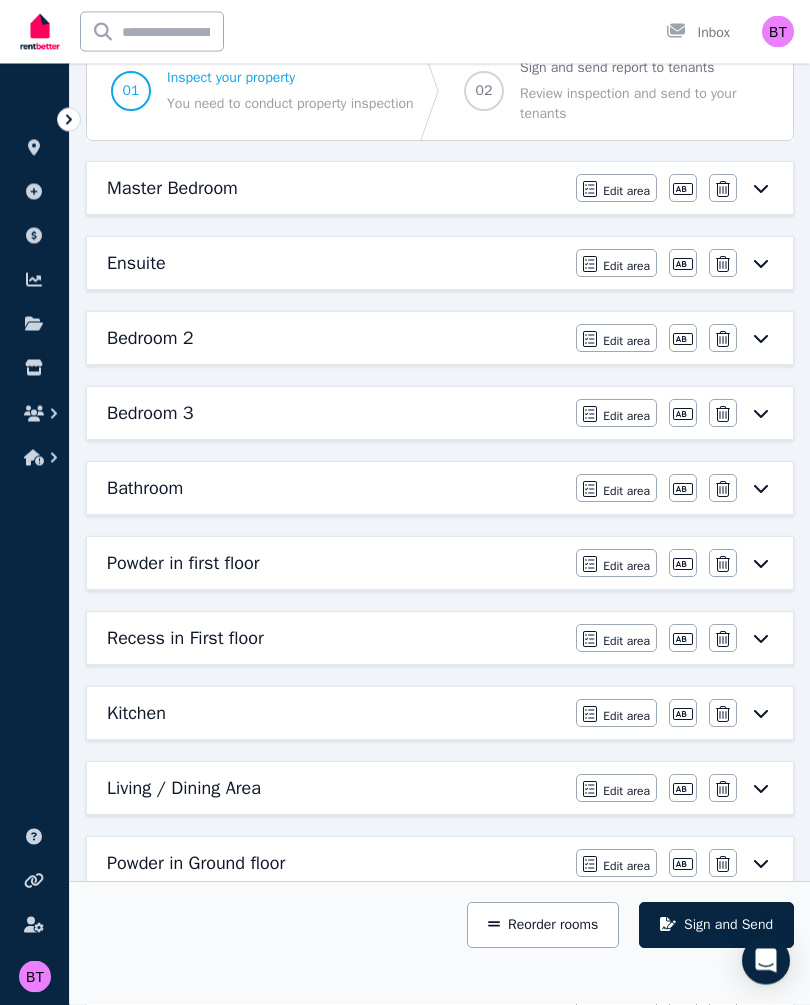 scroll, scrollTop: 0, scrollLeft: 0, axis: both 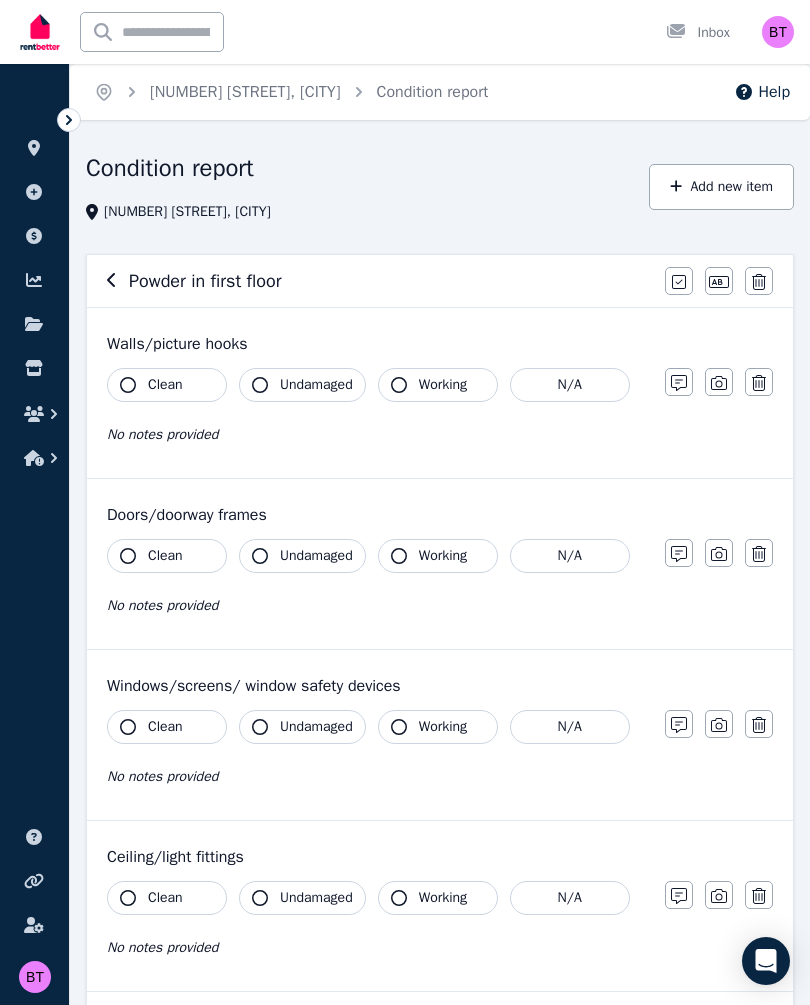 click on "Clean" at bounding box center [167, 385] 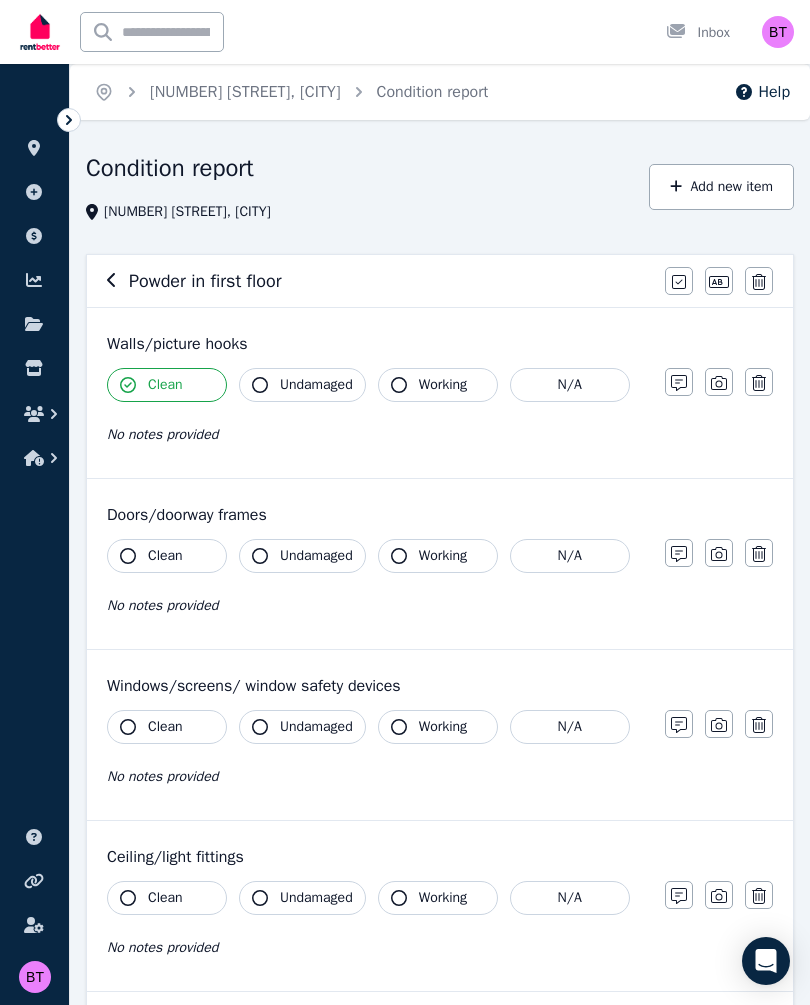 click on "Undamaged" at bounding box center (316, 385) 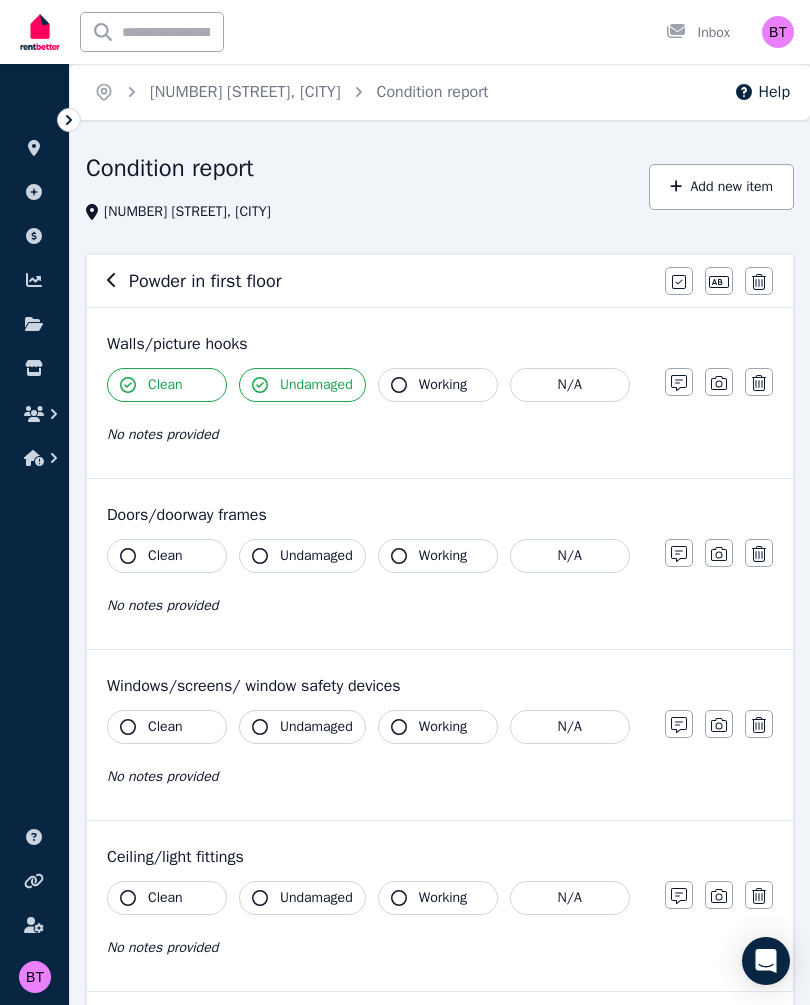 click on "Working" at bounding box center [443, 385] 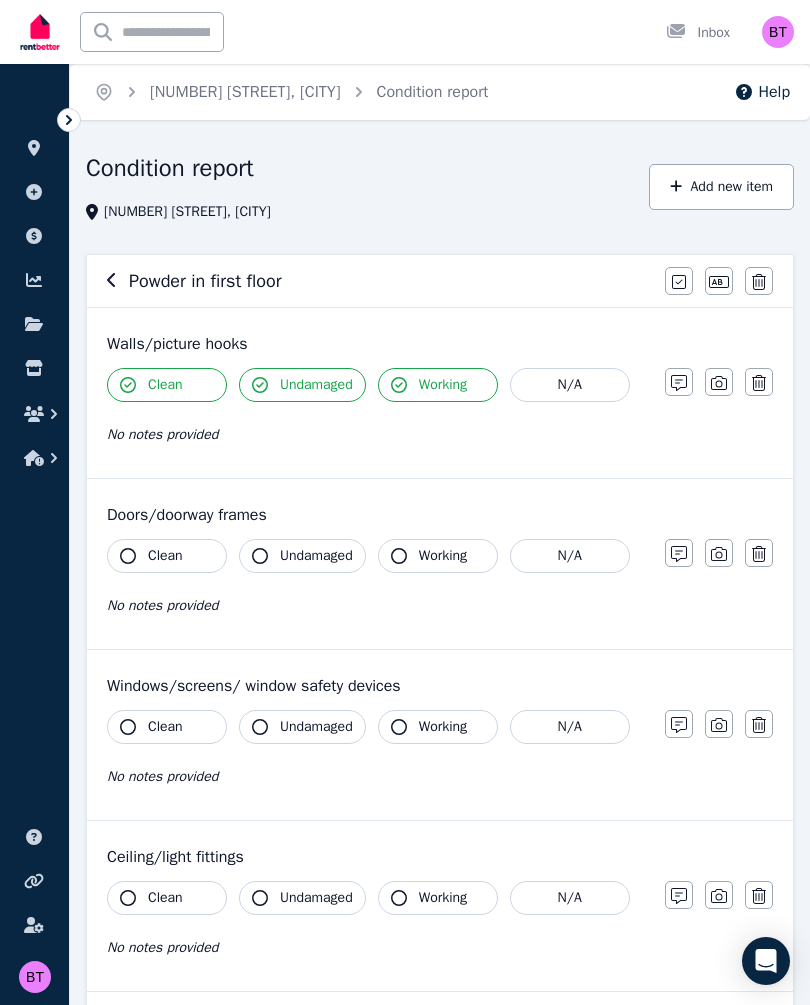 click at bounding box center [719, 382] 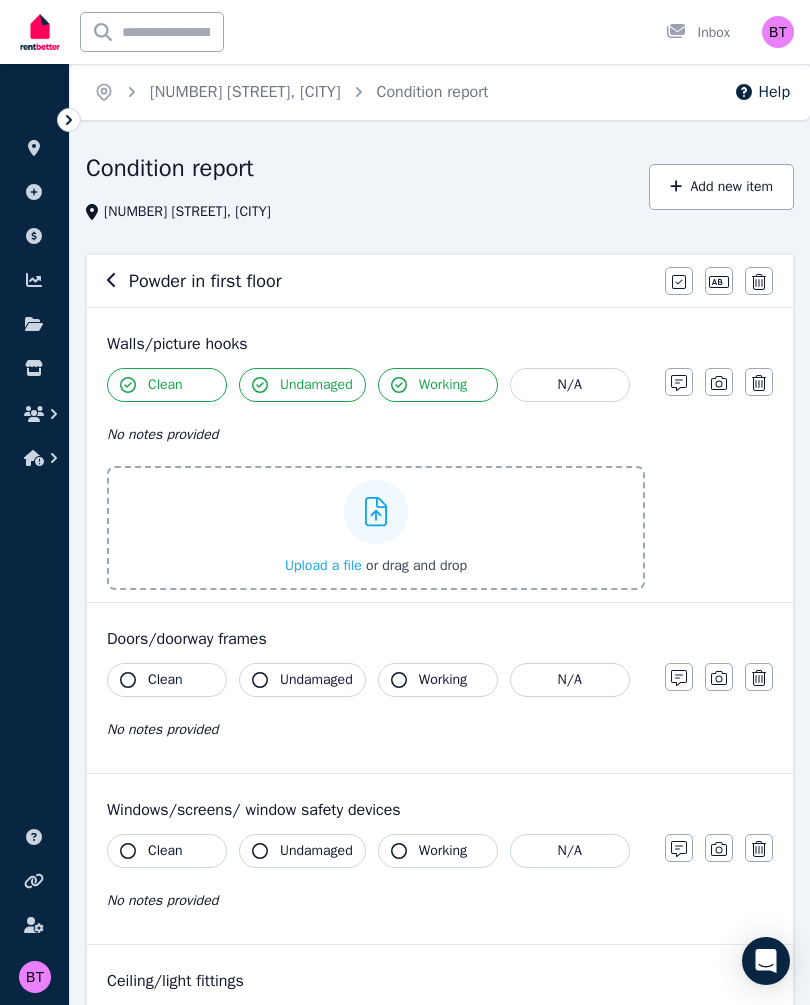 click on "Upload a file" at bounding box center [323, 565] 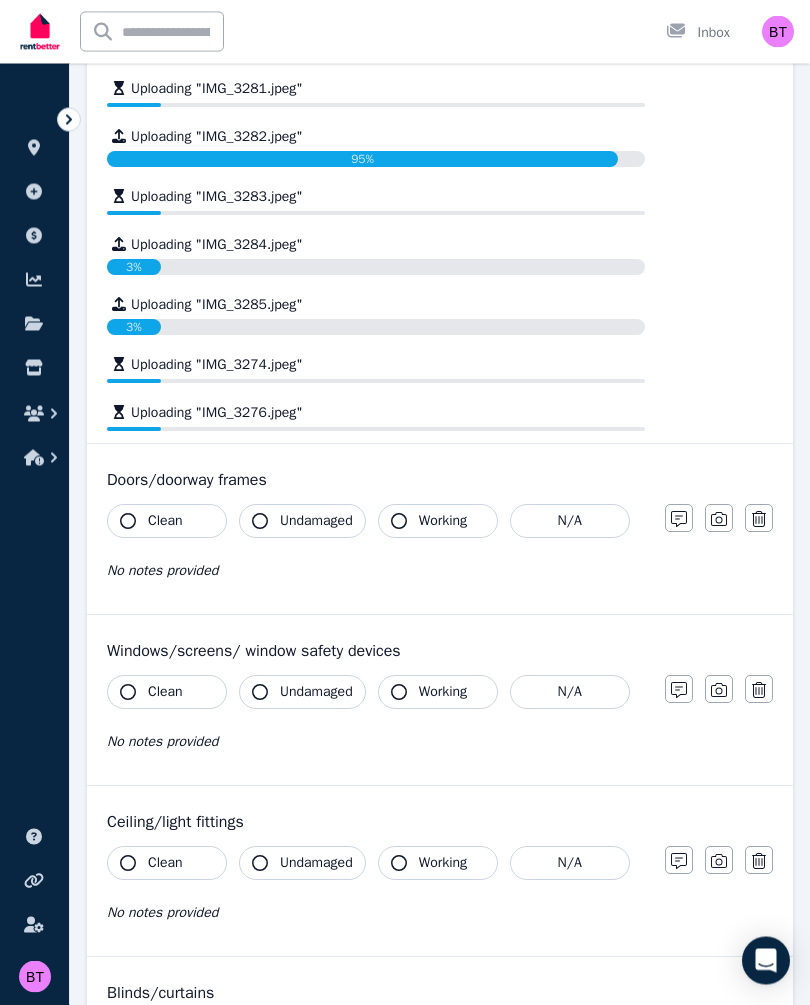 scroll, scrollTop: 735, scrollLeft: 0, axis: vertical 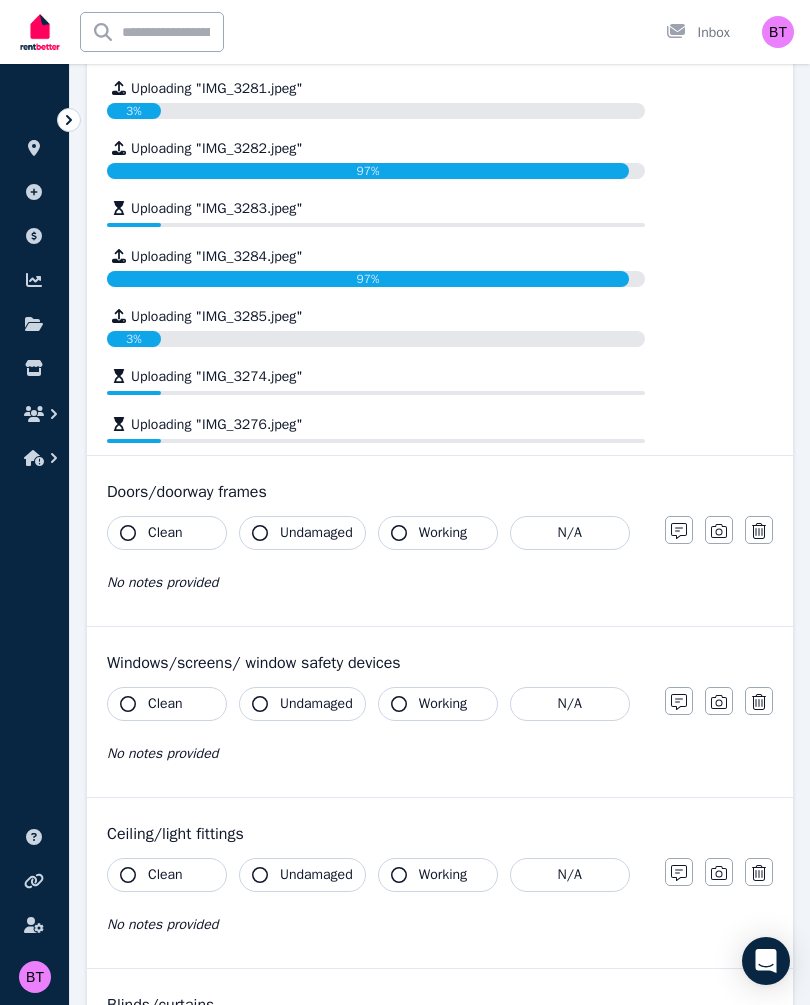 click on "Clean" at bounding box center (167, 533) 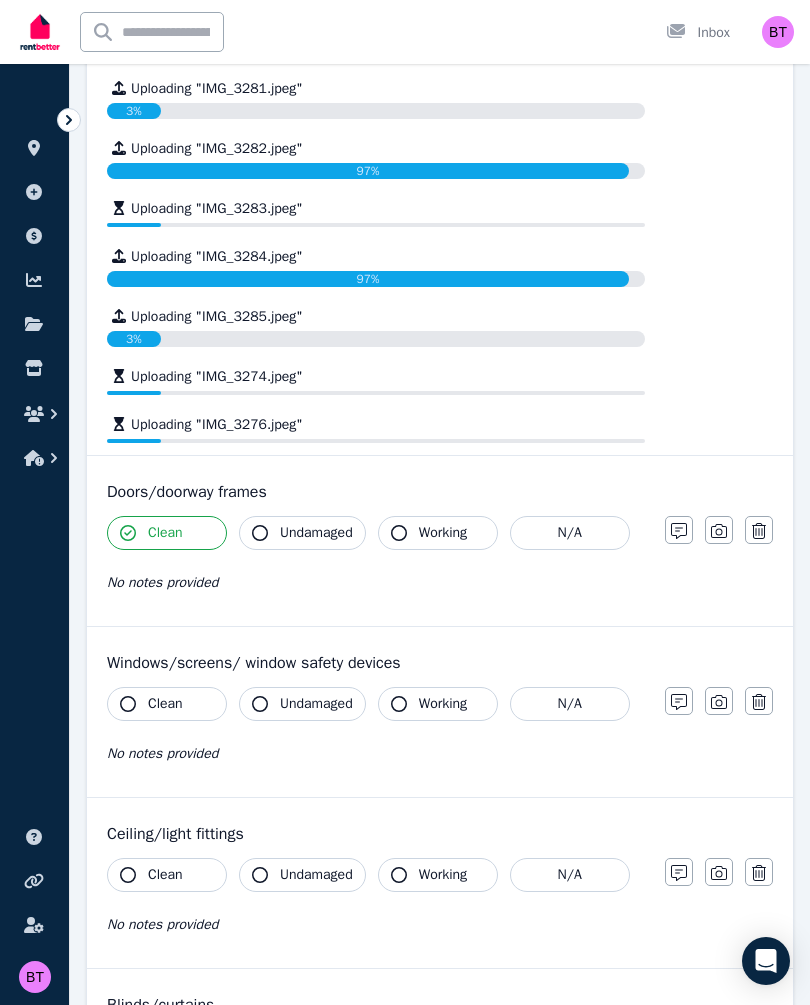 click on "Undamaged" at bounding box center [316, 533] 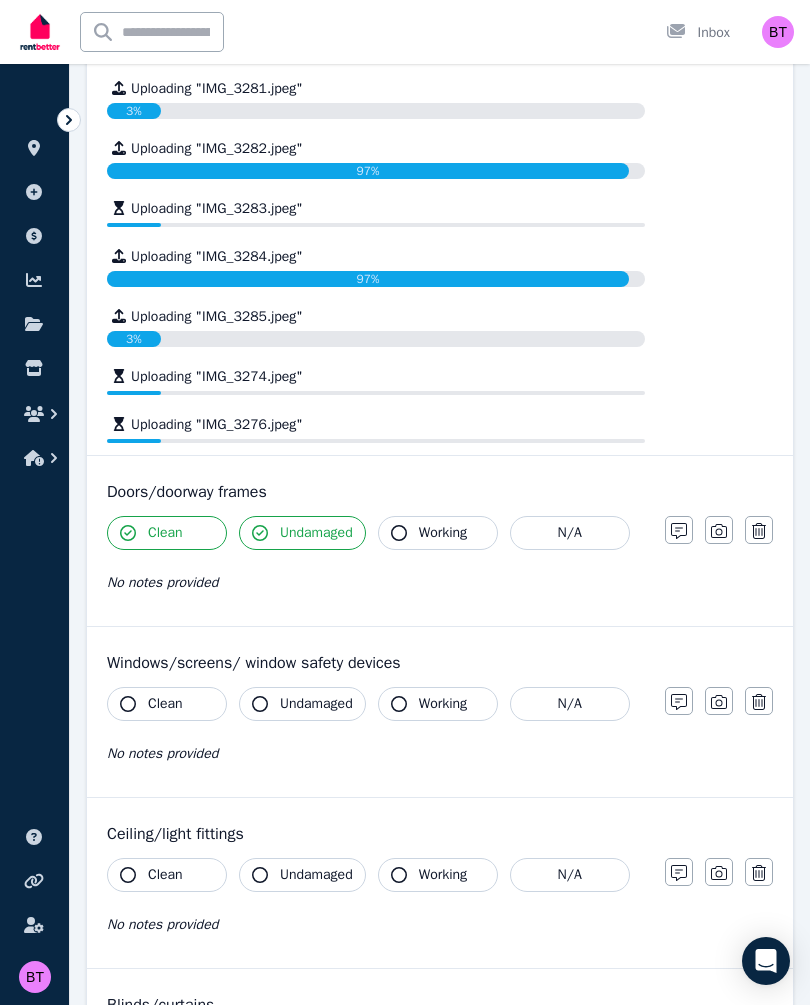 click on "Working" at bounding box center [443, 533] 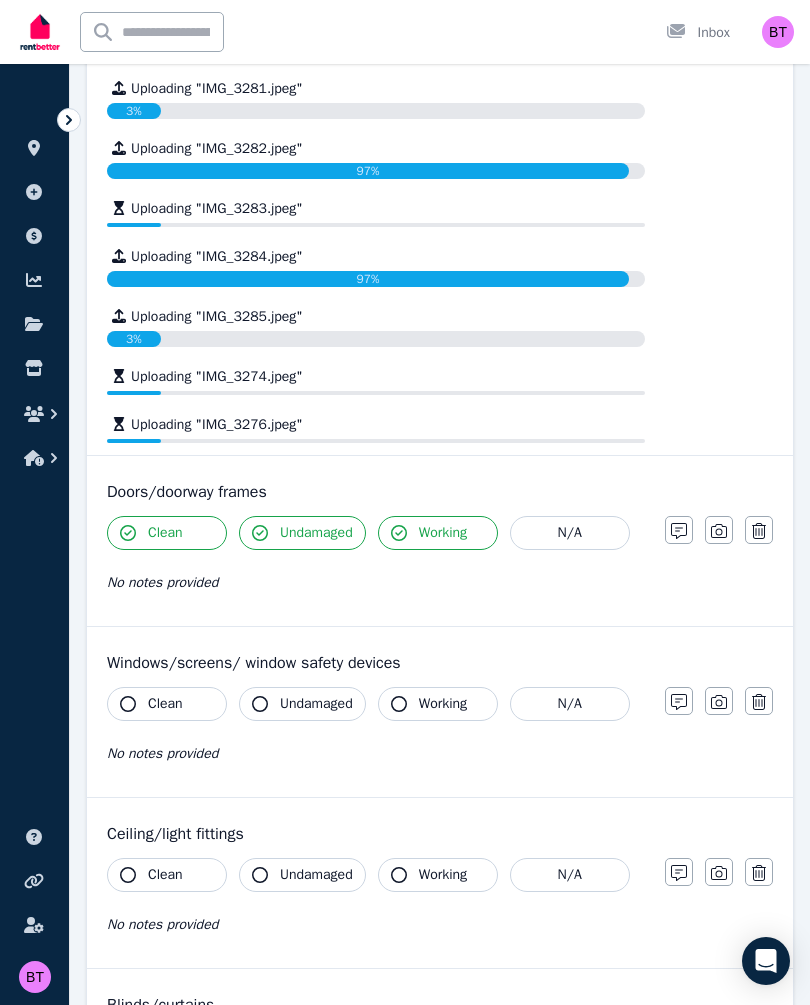 click on "Clean" at bounding box center [167, 704] 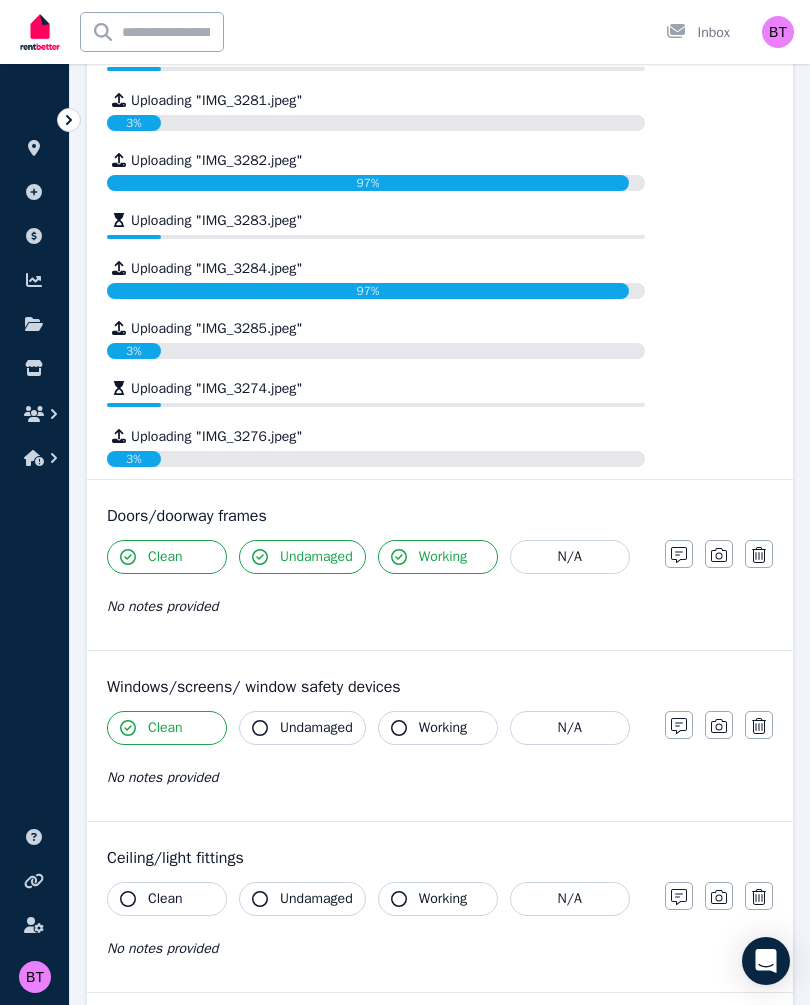 click on "Undamaged" at bounding box center (316, 728) 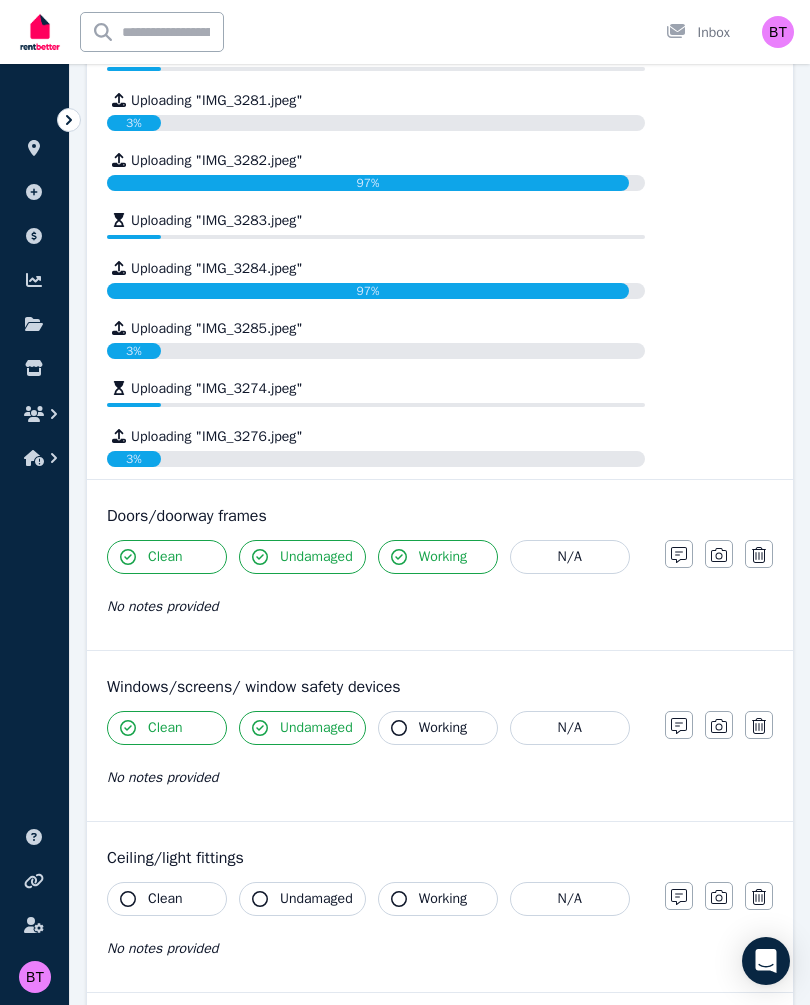 click on "Working" at bounding box center [438, 728] 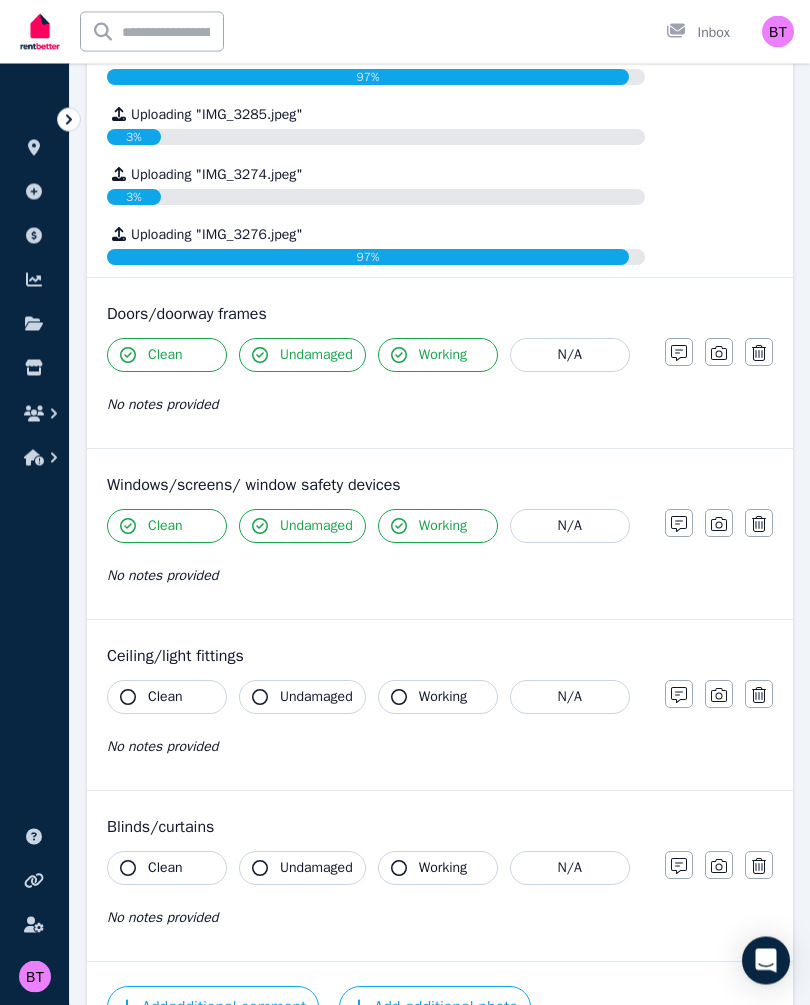scroll, scrollTop: 962, scrollLeft: 0, axis: vertical 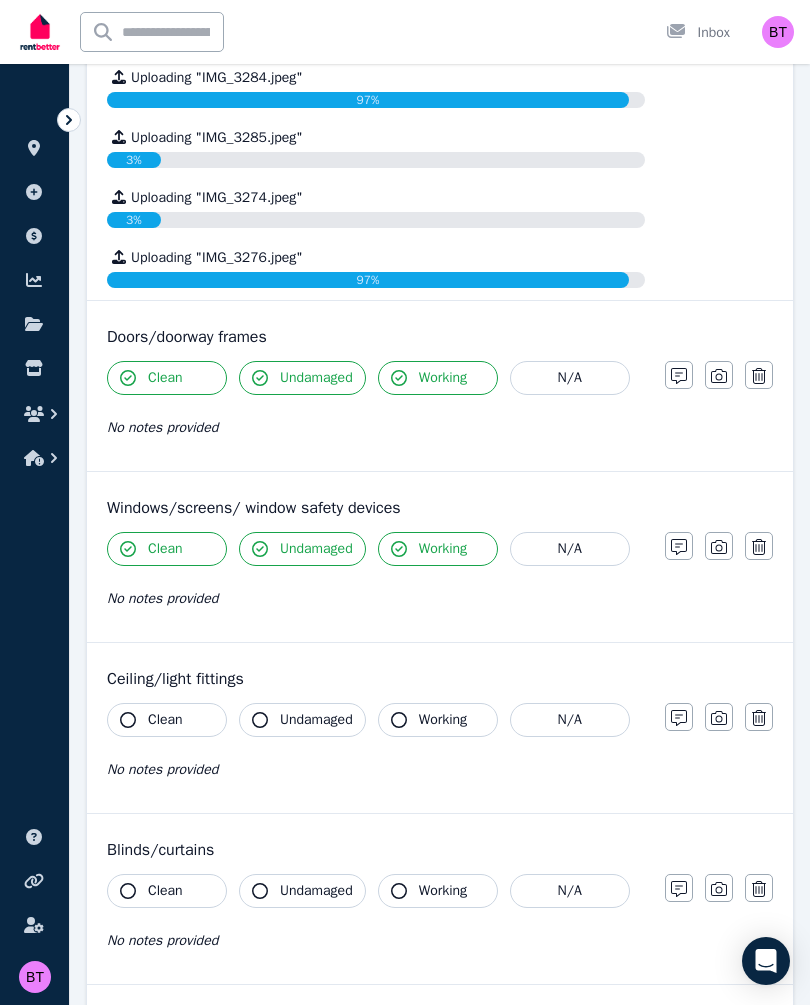 click on "Ceiling/light fittings Clean Undamaged Working N/A No notes provided Notes Photo Delete" at bounding box center (440, 728) 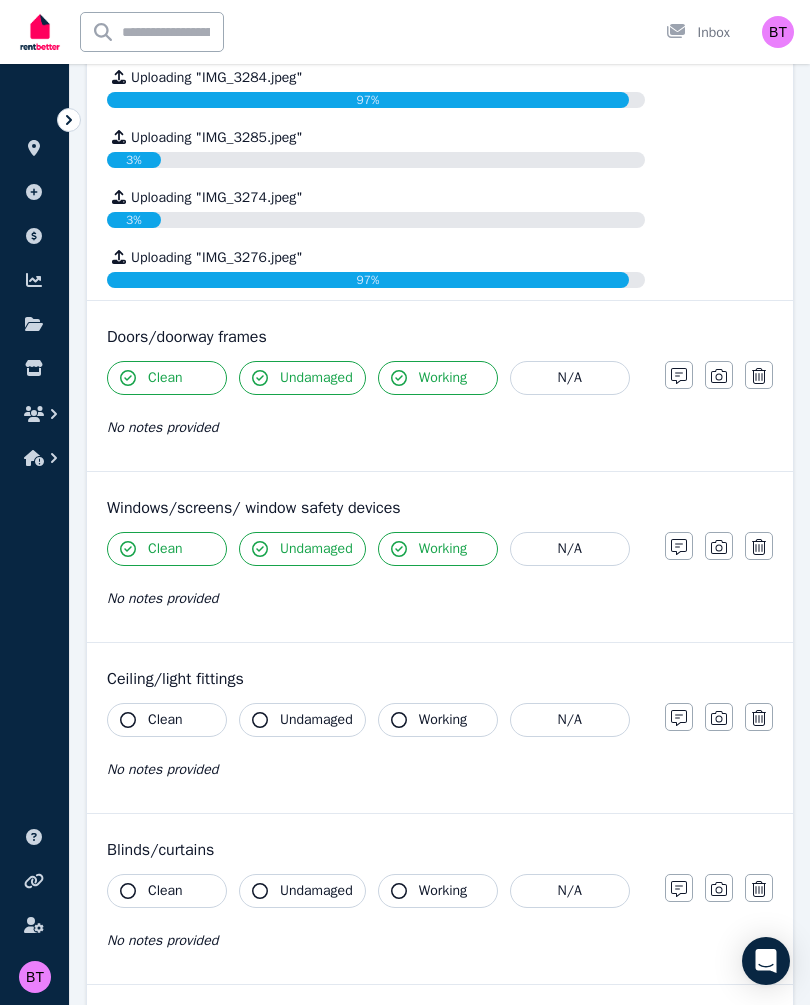 click on "Clean" at bounding box center (167, 720) 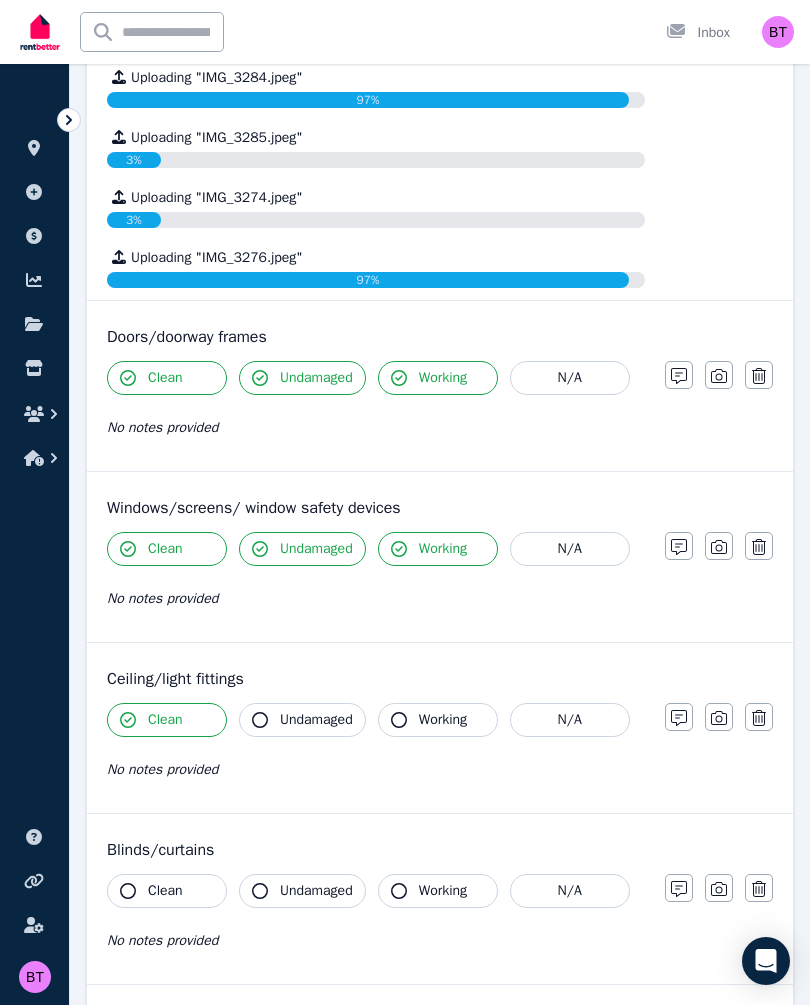 click on "Undamaged" at bounding box center (302, 720) 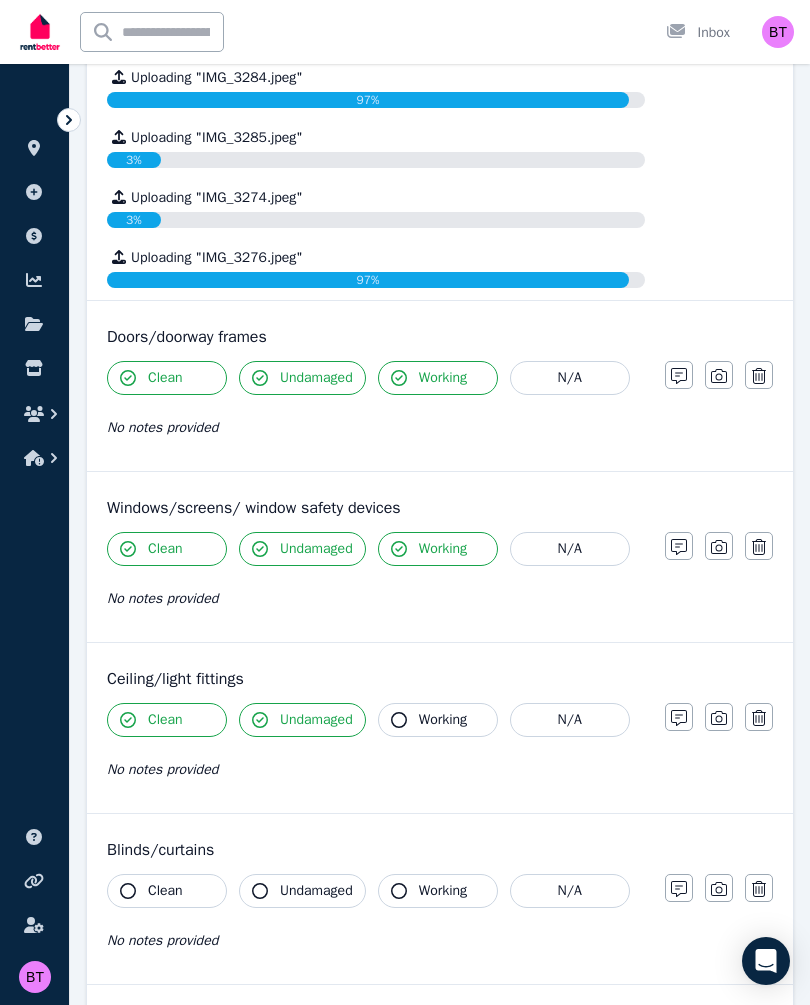 click on "Working" at bounding box center [443, 720] 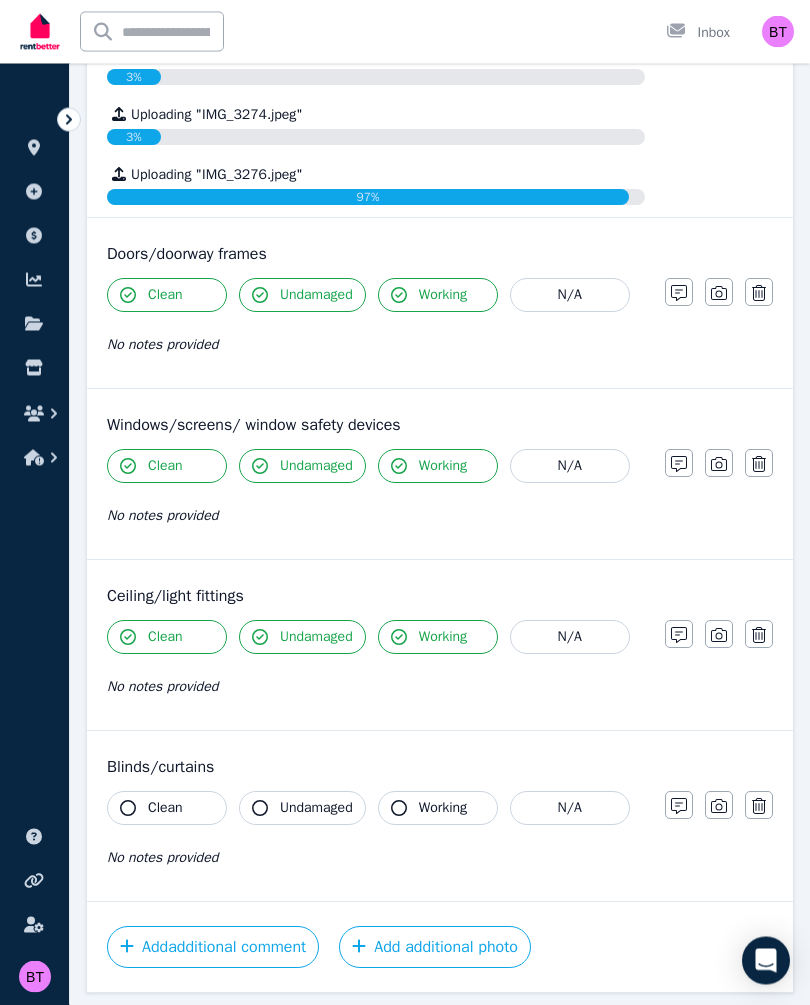 scroll, scrollTop: 1069, scrollLeft: 0, axis: vertical 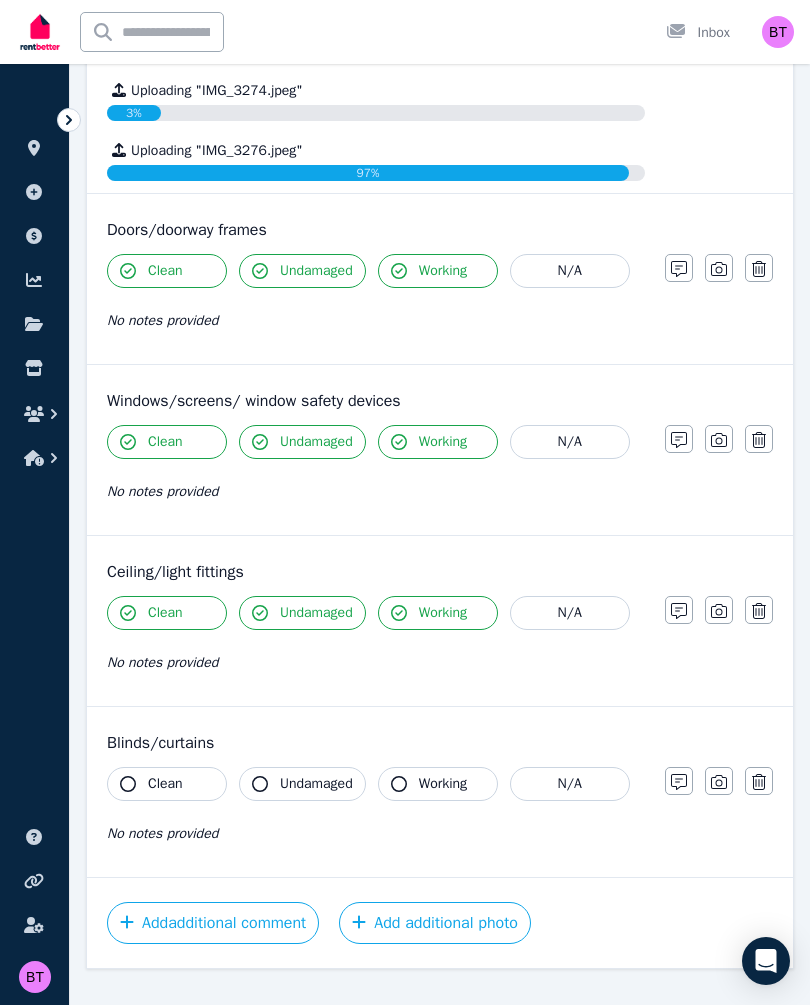 click on "Clean" at bounding box center (167, 784) 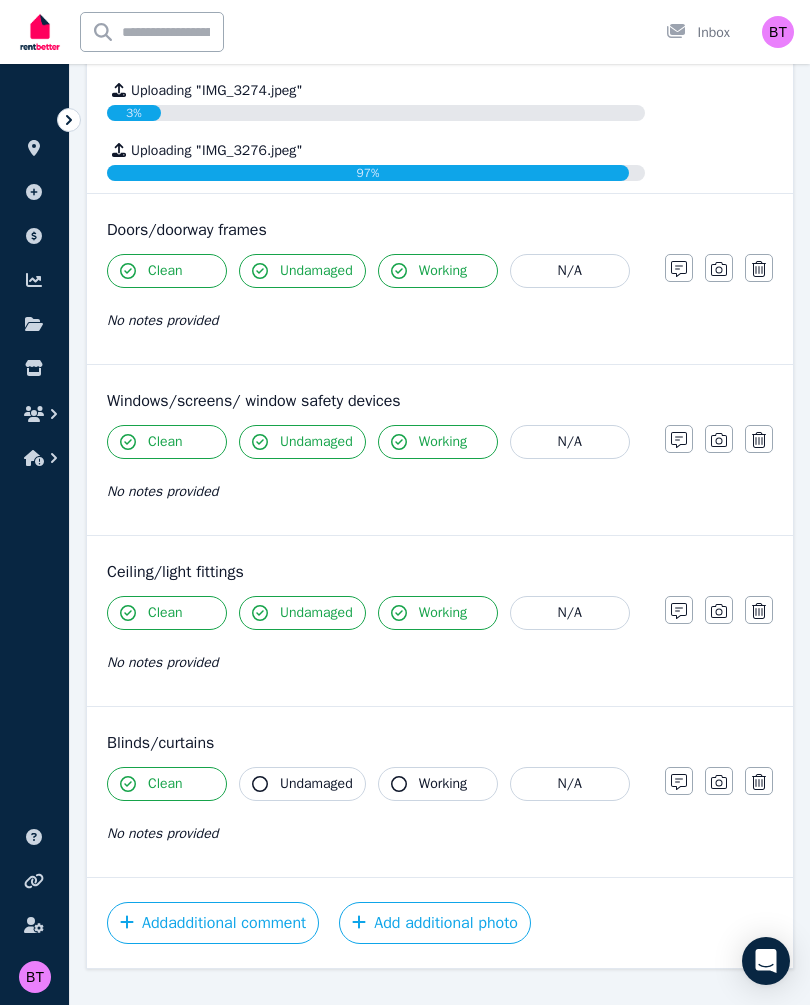 click on "Clean" at bounding box center [165, 784] 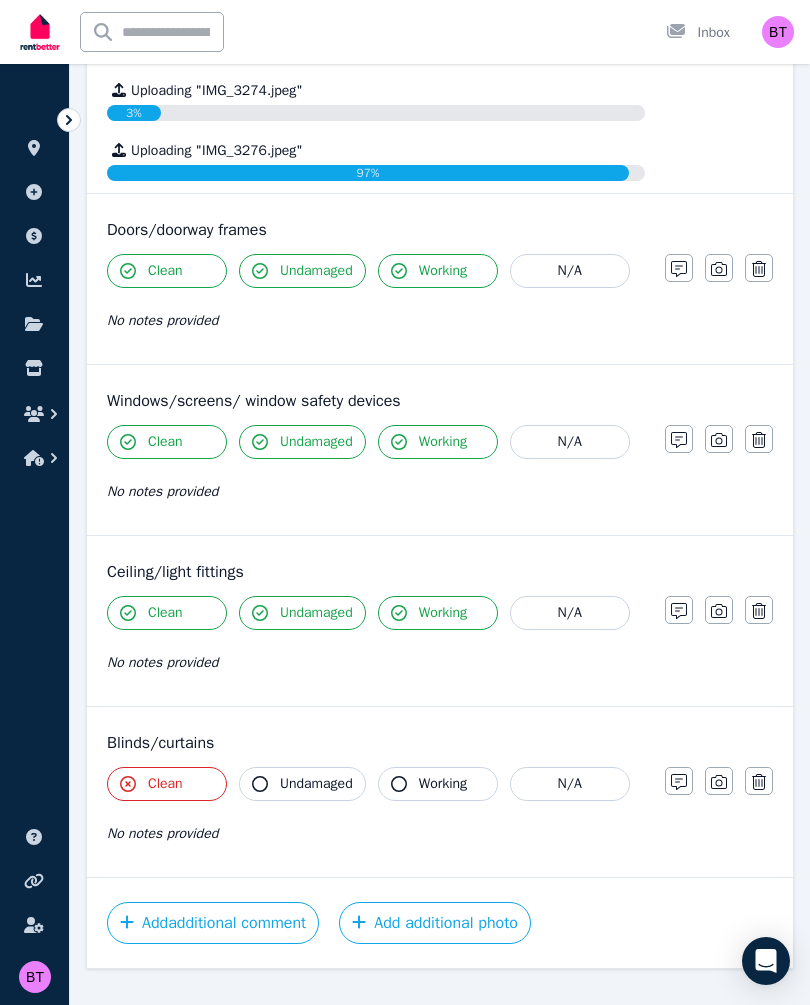 click on "Clean" at bounding box center (165, 784) 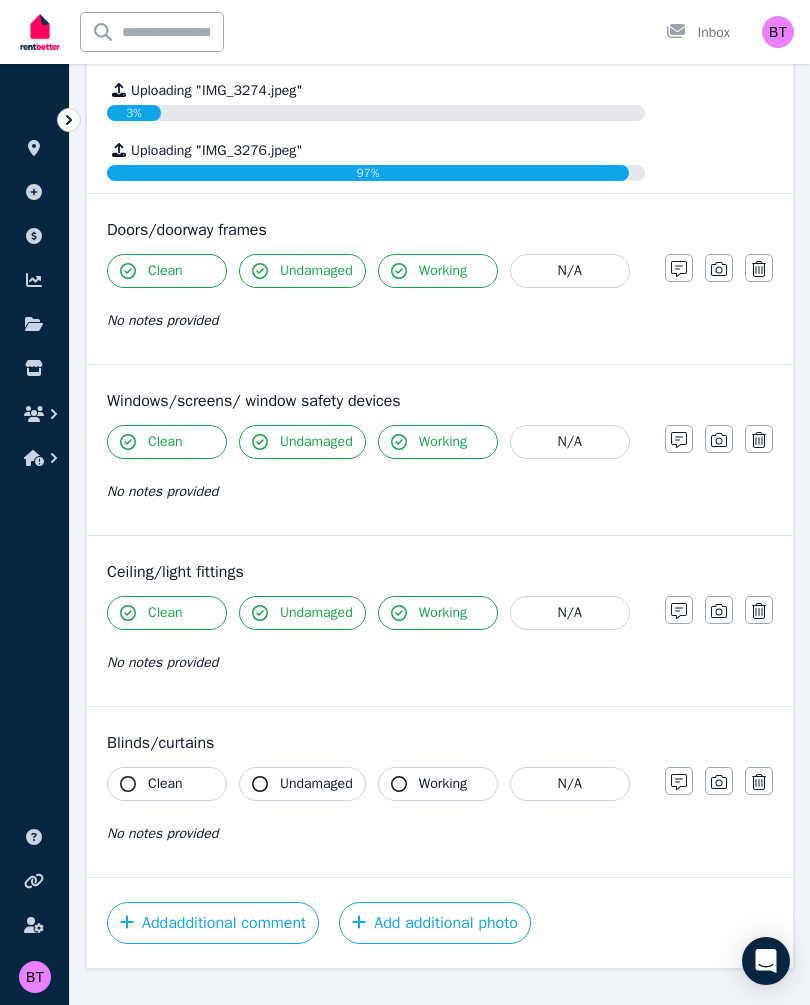 click on "Clean" at bounding box center [167, 784] 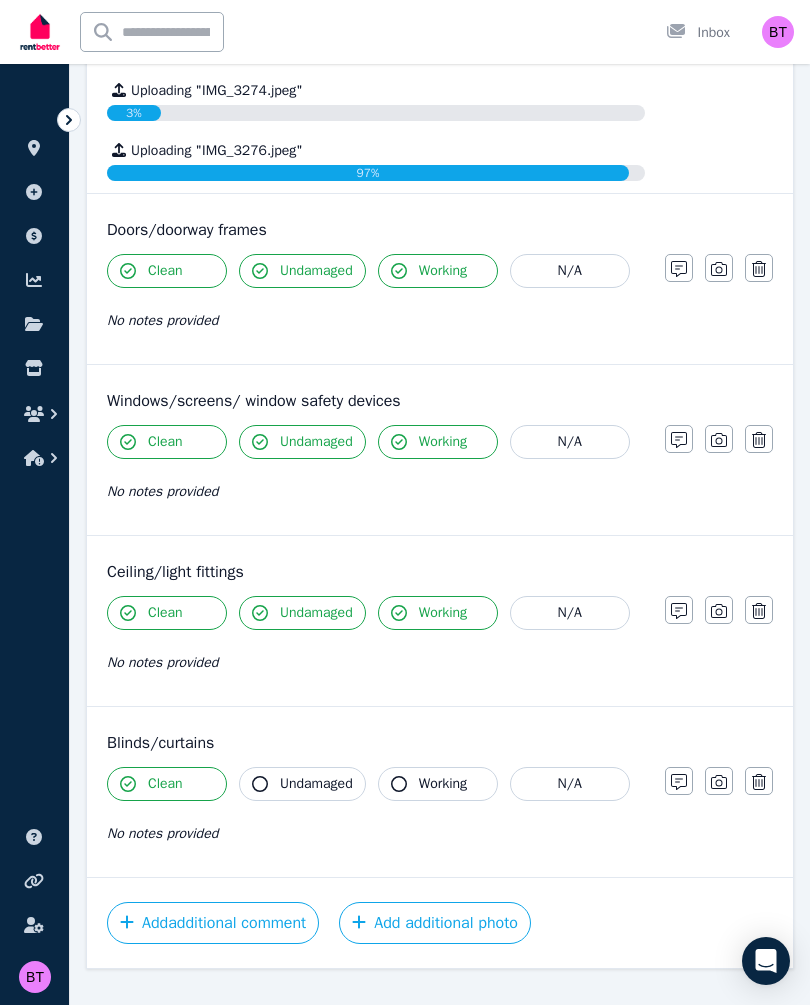click on "Undamaged" at bounding box center (302, 784) 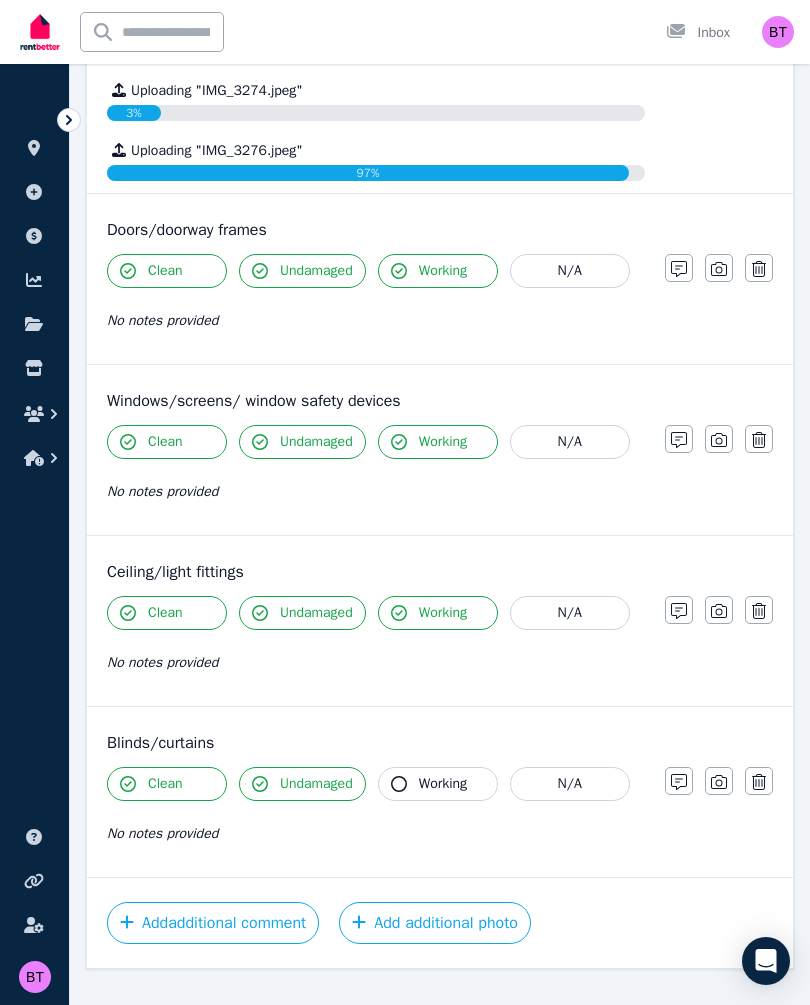 click on "Working" at bounding box center [443, 784] 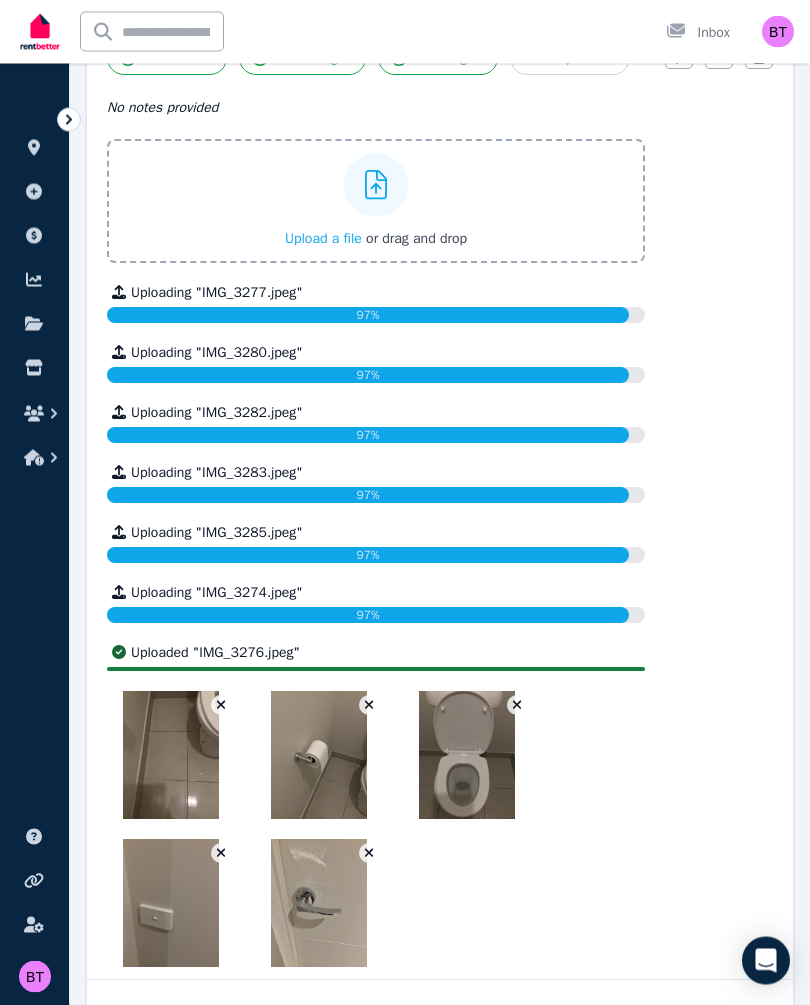 scroll, scrollTop: 318, scrollLeft: 0, axis: vertical 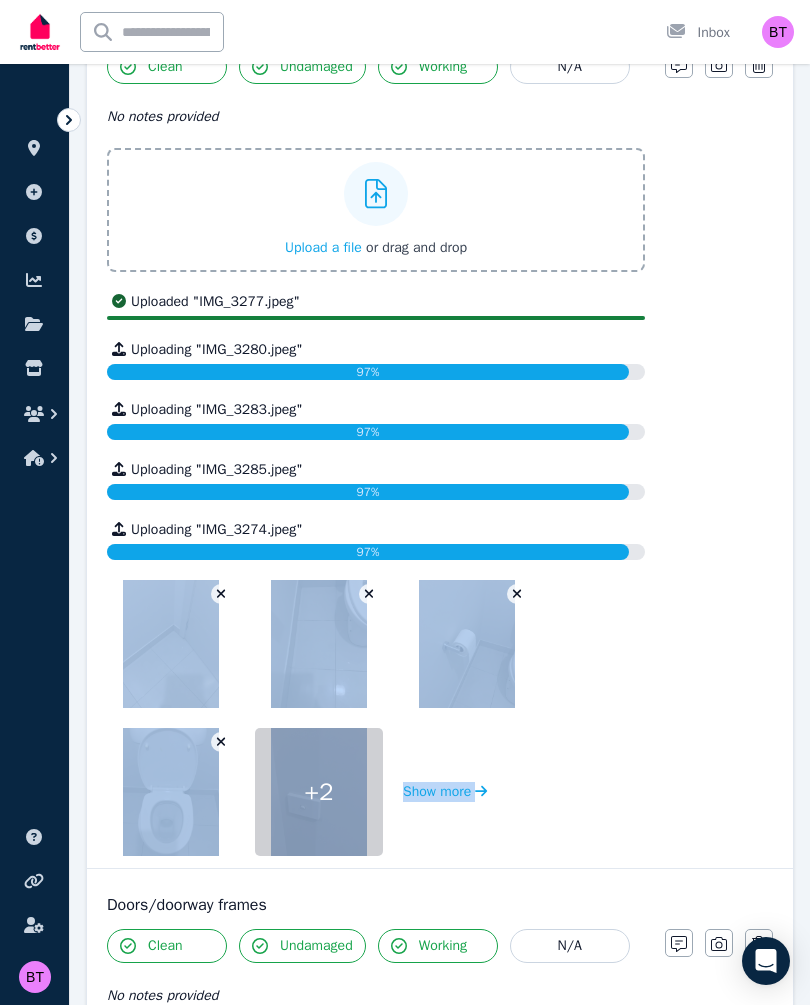 click on "Clean Undamaged Working N/A No notes provided Upload a file   or drag and drop Uploaded   " IMG_3277.jpeg " Uploaded   " IMG_3278.jpeg " Uploaded   " IMG_3279.jpeg " Uploading   " IMG_3280.jpeg " 97% Uploaded   " IMG_3281.jpeg " Uploaded   " IMG_3282.jpeg " Uploading   " IMG_3283.jpeg " 97% Uploaded   " IMG_3284.jpeg " Uploading   " IMG_3285.jpeg " 97% Uploading   " IMG_3274.jpeg " 97% Uploaded   " IMG_3276.jpeg " + 2 Show more   Notes Photo Delete" at bounding box center (440, 453) 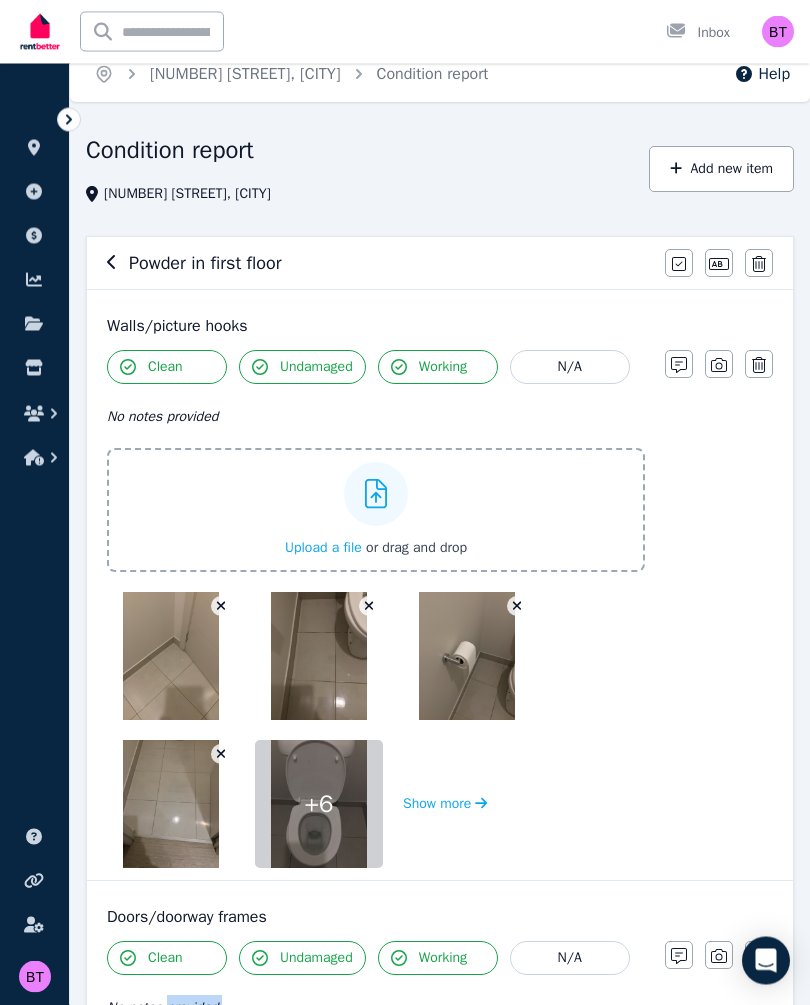 scroll, scrollTop: 0, scrollLeft: 0, axis: both 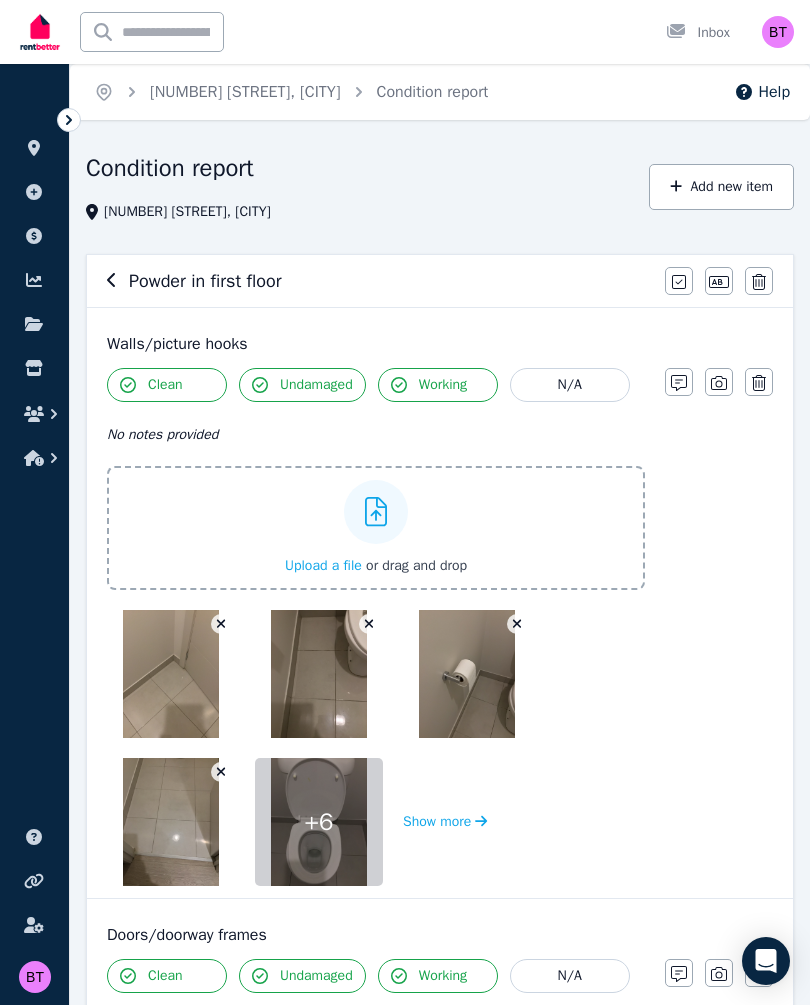 click on "Powder in first floor" at bounding box center [205, 281] 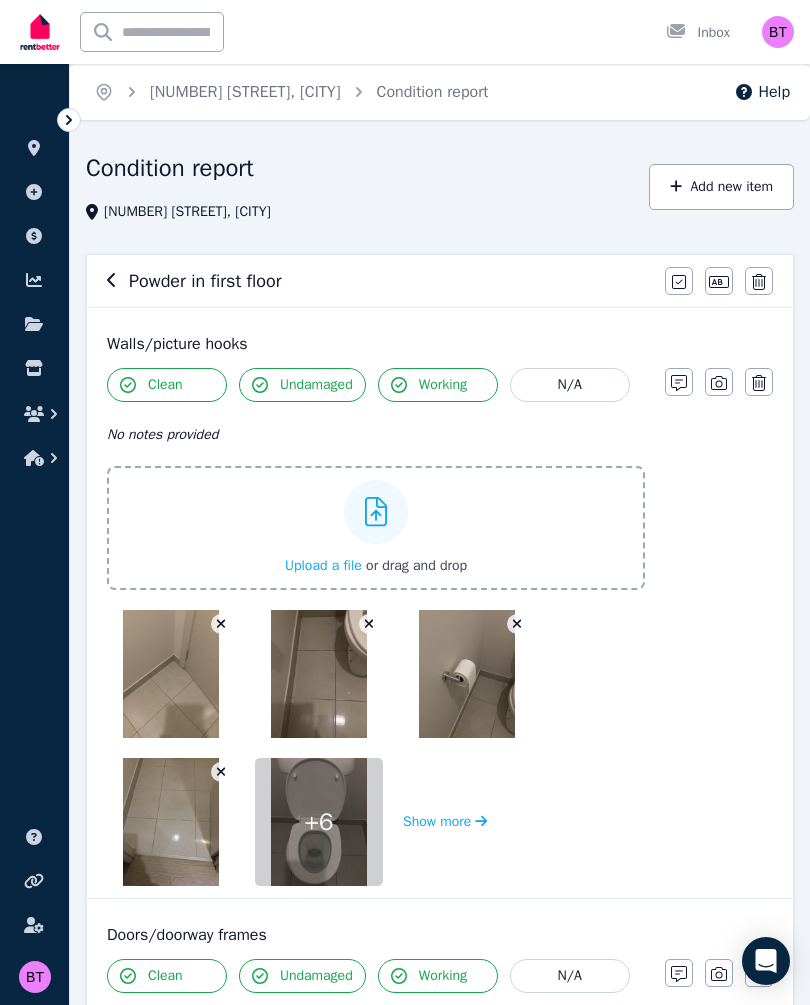 click at bounding box center [112, 281] 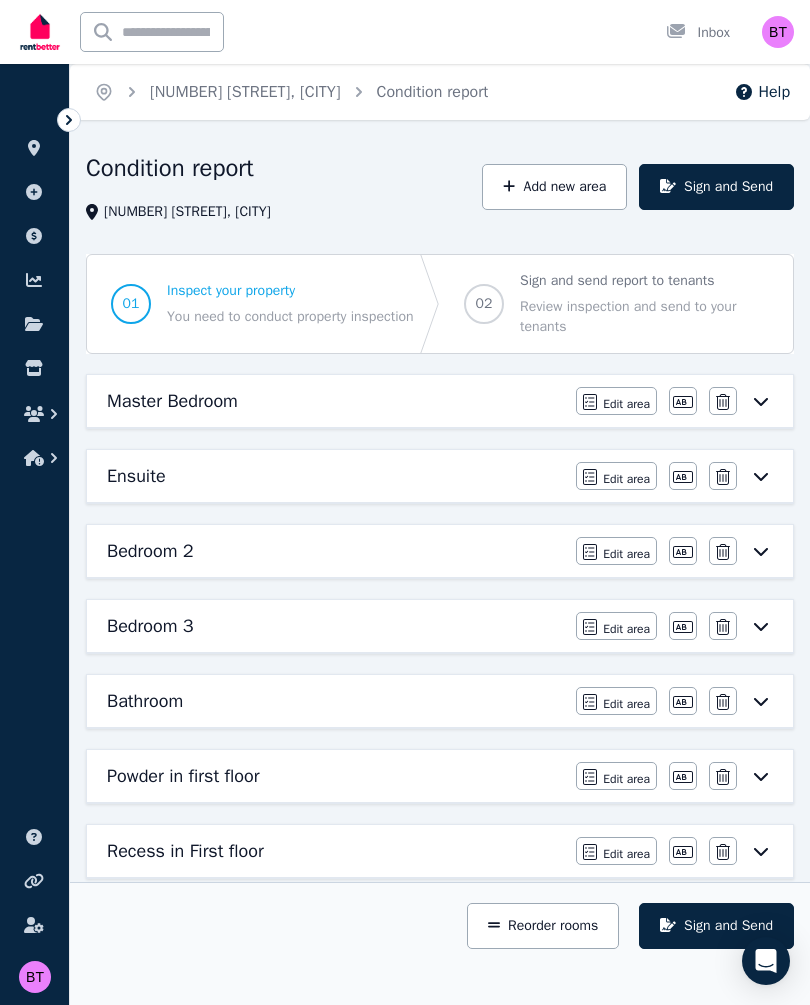 click on "Edit area" at bounding box center (626, 779) 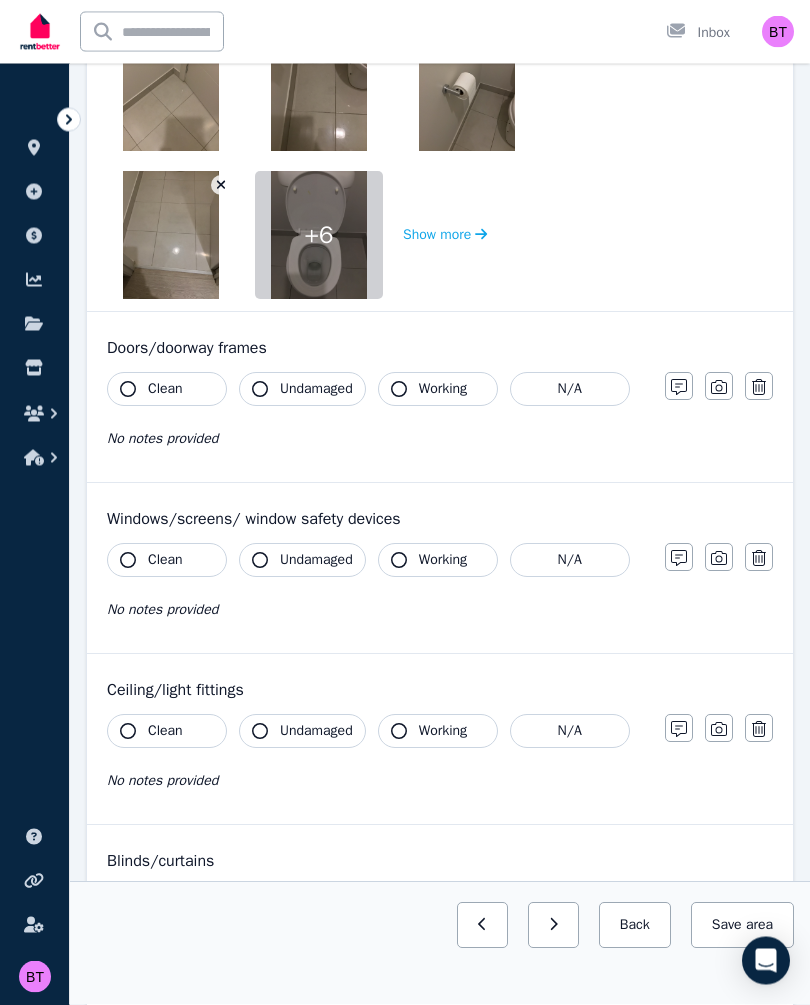 scroll, scrollTop: 480, scrollLeft: 0, axis: vertical 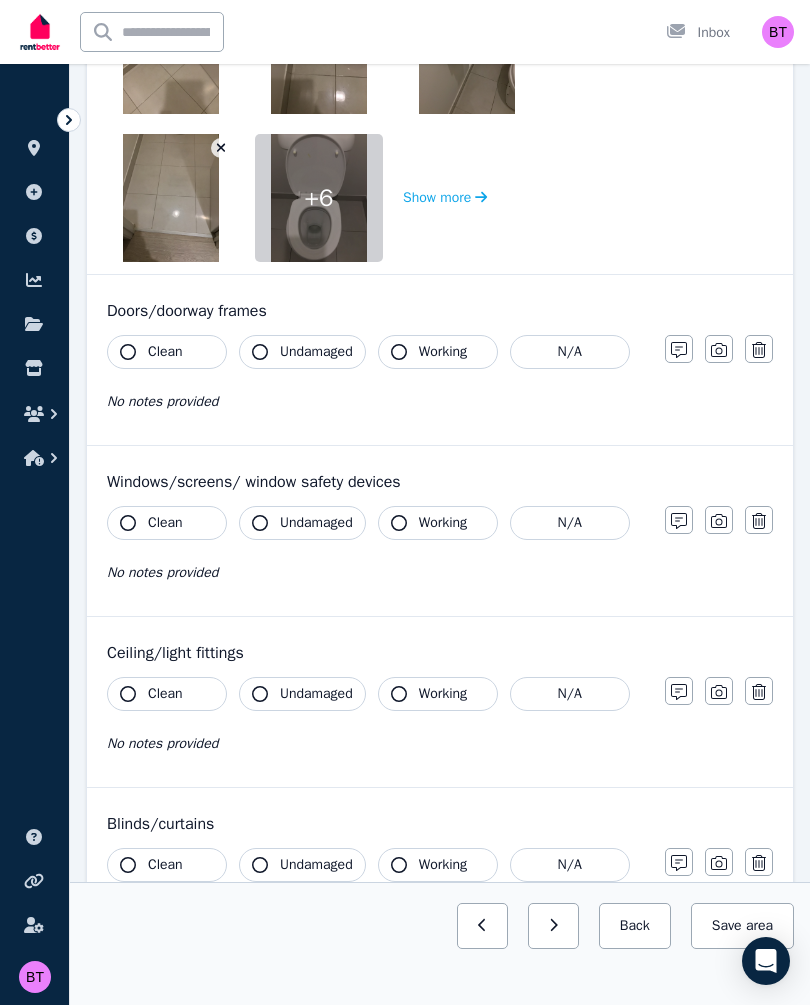 click on "Save   area" at bounding box center (742, 926) 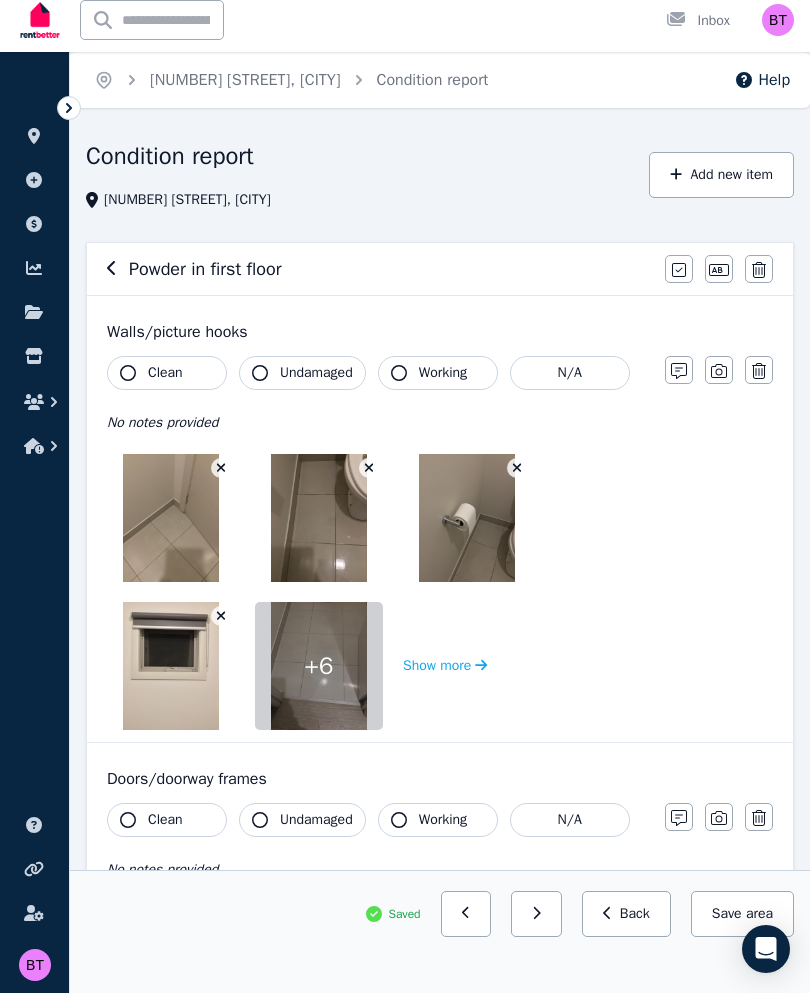 scroll, scrollTop: 21, scrollLeft: 0, axis: vertical 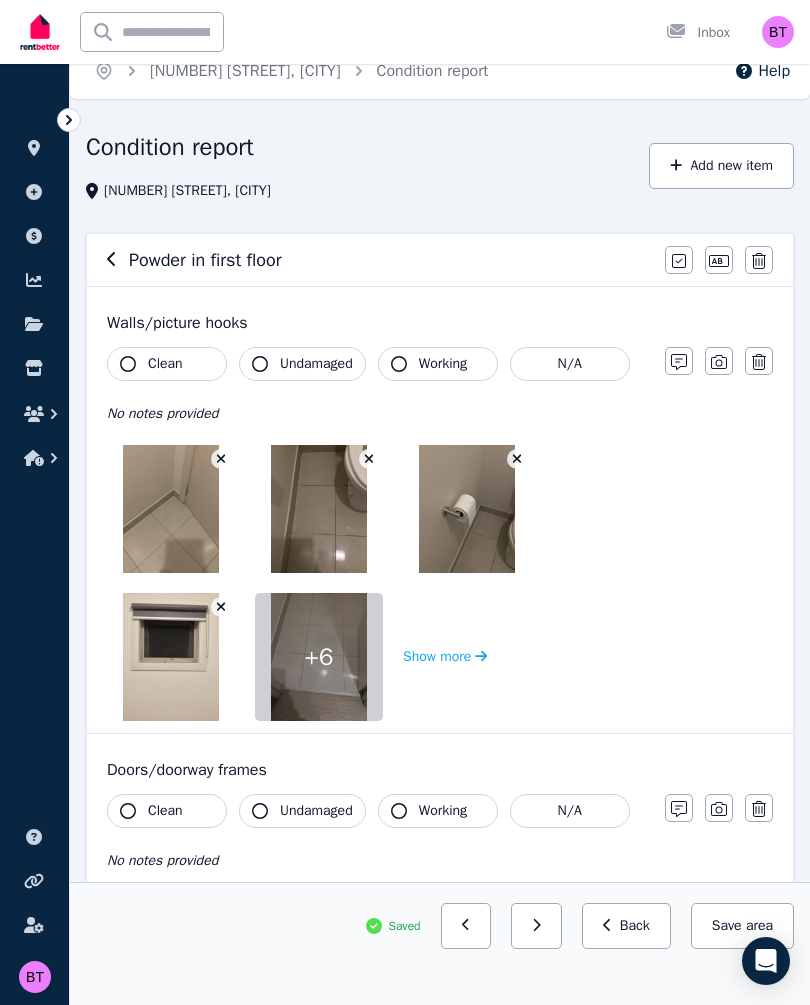 click on "Clean" at bounding box center [165, 364] 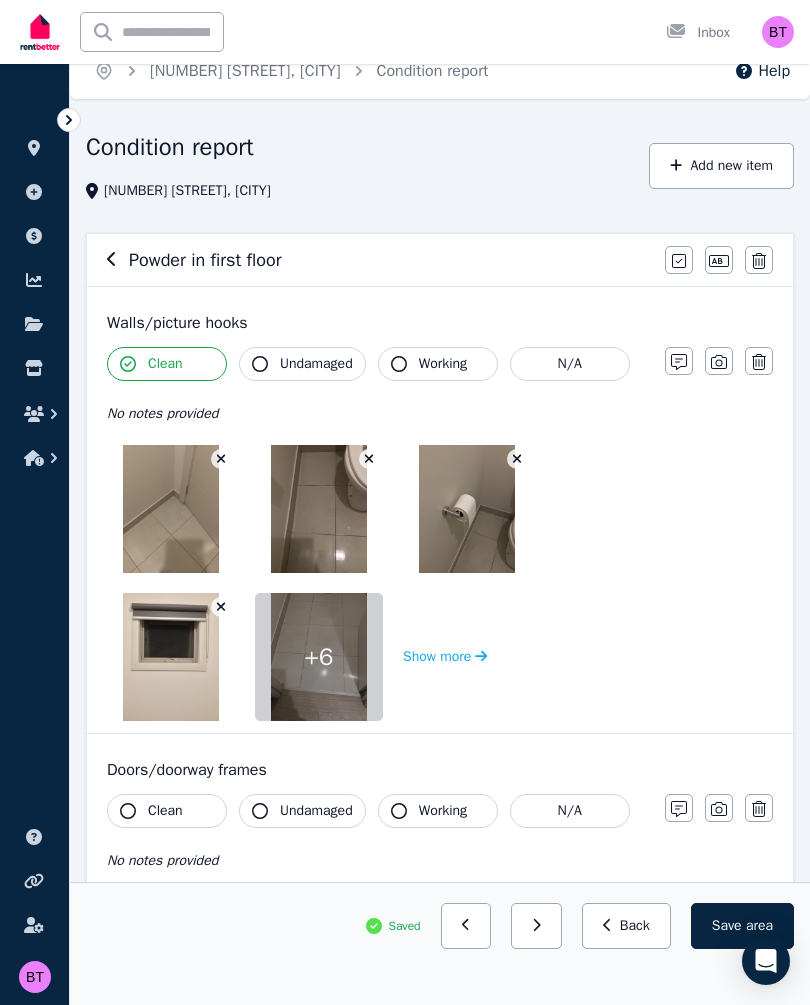 click on "Undamaged" at bounding box center (316, 364) 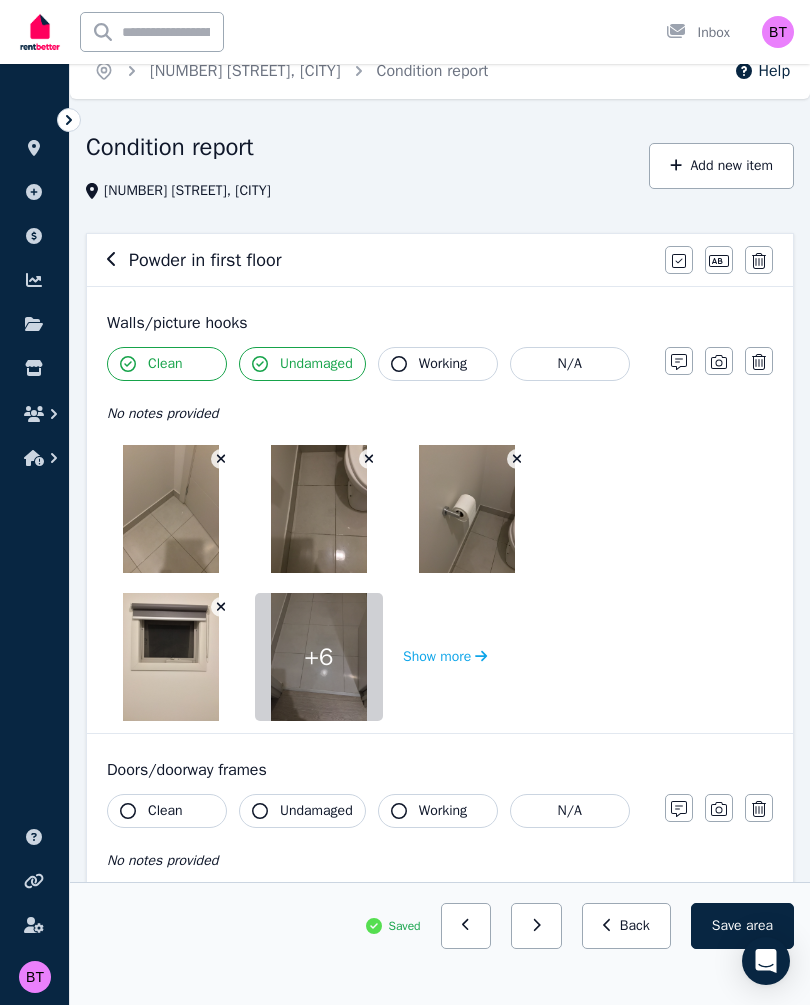 click on "Working" at bounding box center [438, 364] 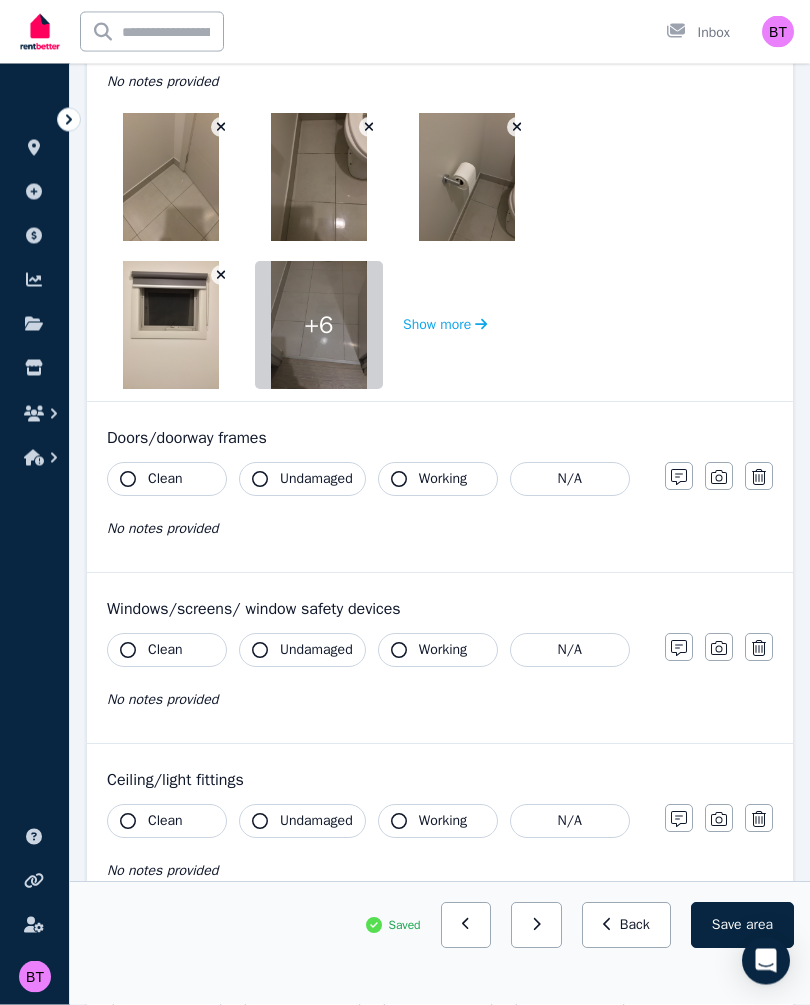 scroll, scrollTop: 368, scrollLeft: 0, axis: vertical 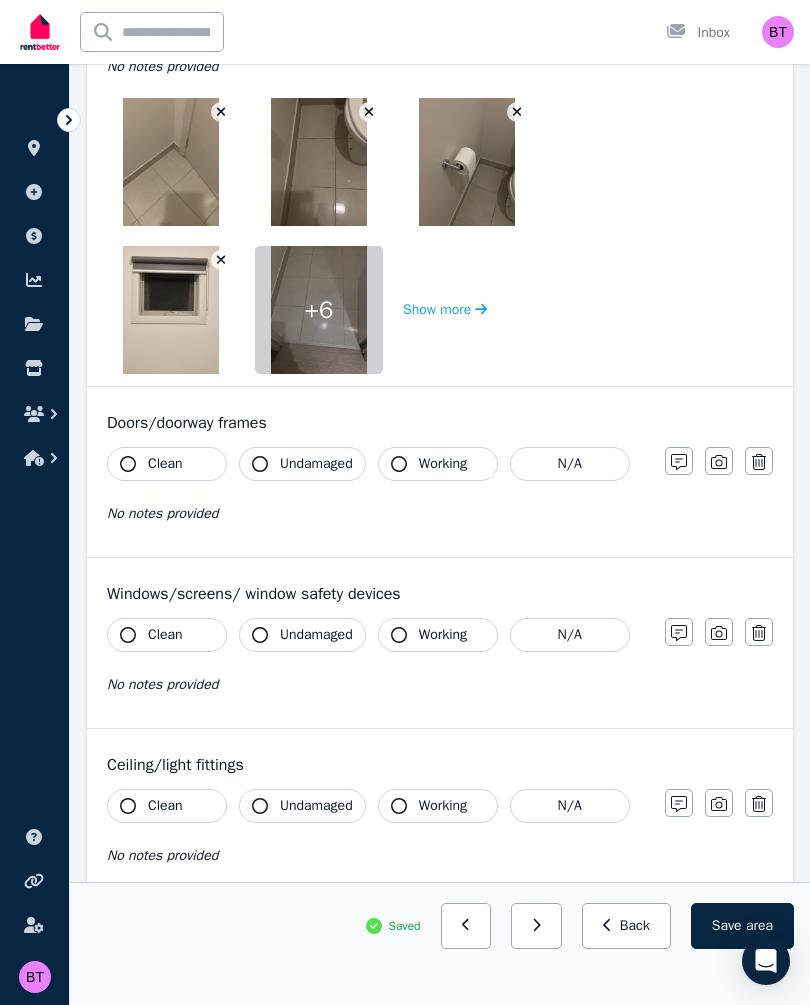 click on "Clean" at bounding box center [167, 464] 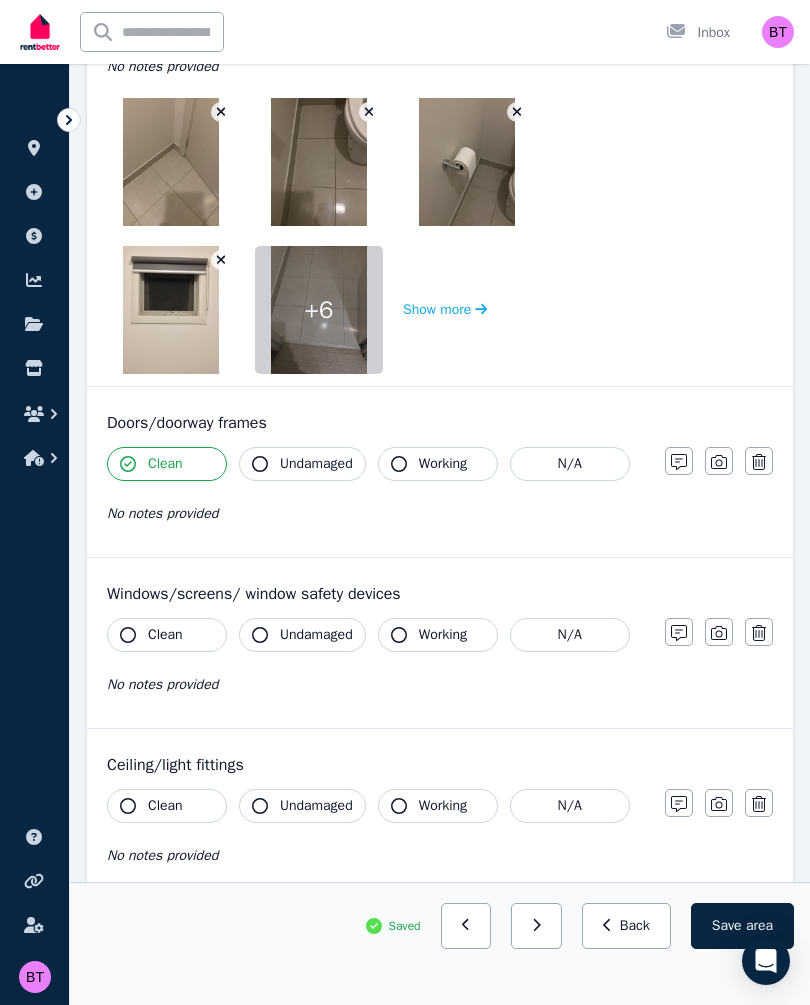 click on "Undamaged" at bounding box center [316, 464] 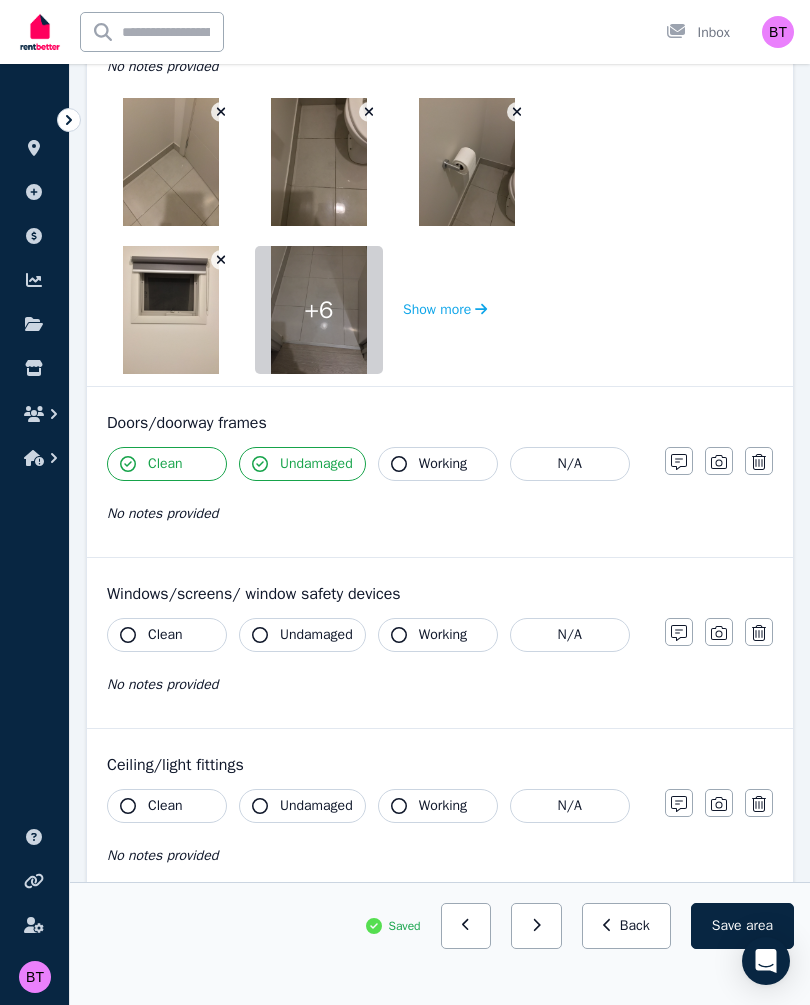 click on "Working" at bounding box center (438, 464) 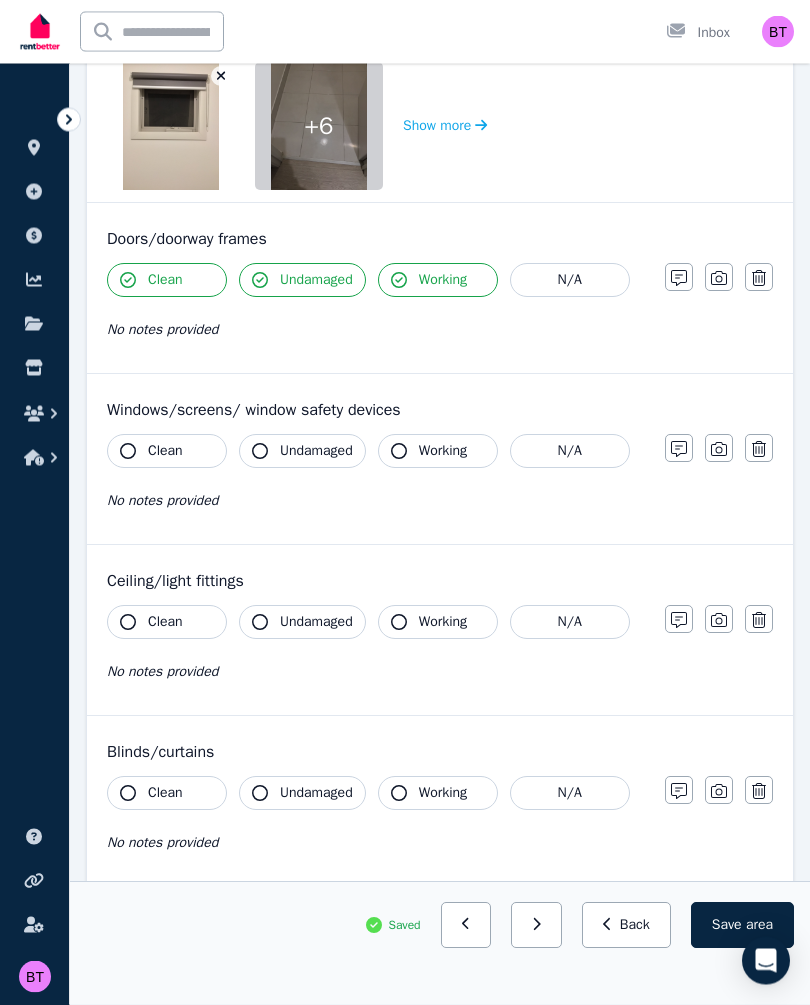 scroll, scrollTop: 575, scrollLeft: 0, axis: vertical 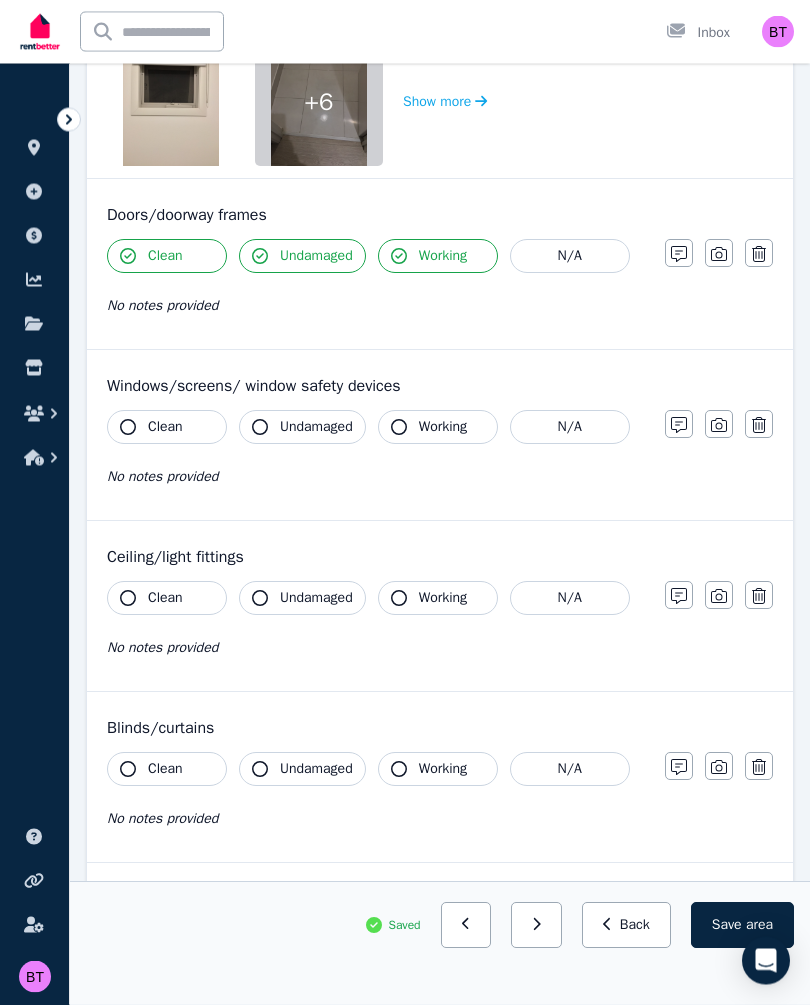 click on "Windows/screens/ window safety devices Clean Undamaged Working N/A No notes provided Notes Photo Delete" at bounding box center [440, 436] 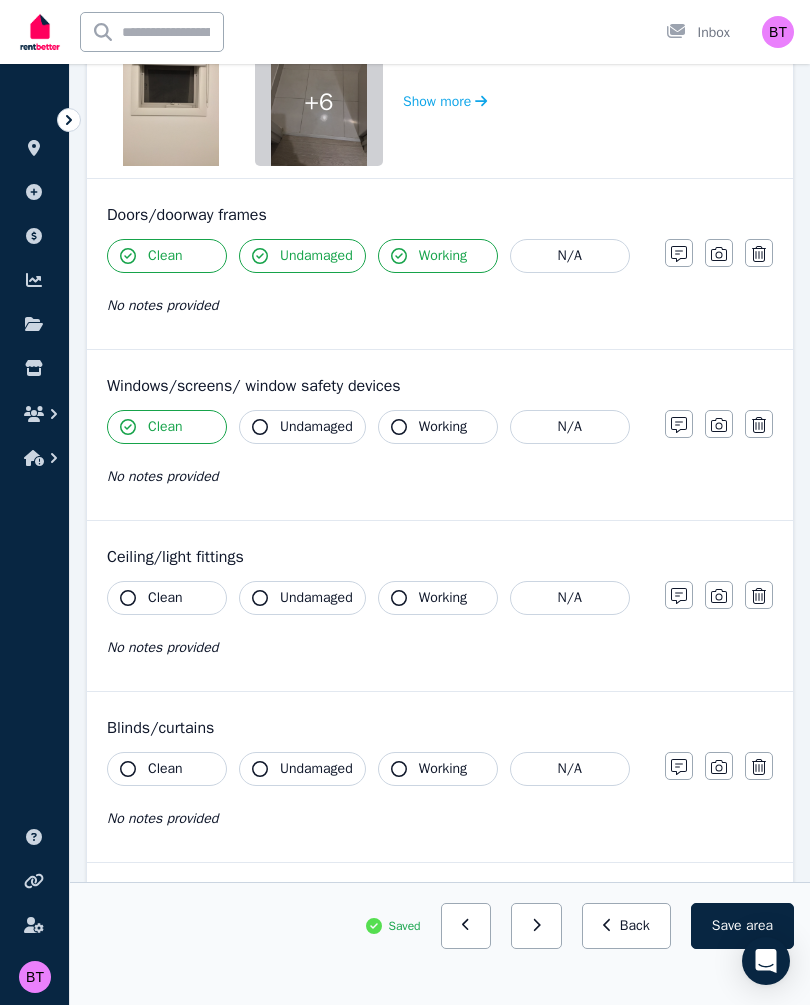 click on "Undamaged" at bounding box center [302, 427] 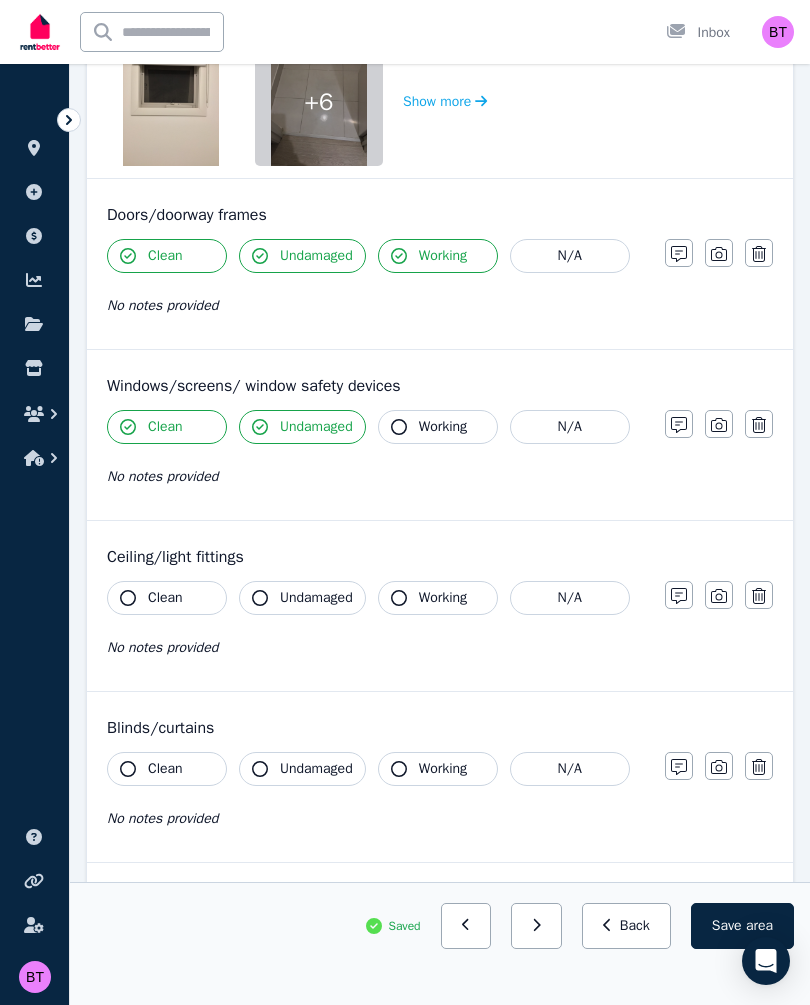 click on "Windows/screens/ window safety devices" at bounding box center [440, 386] 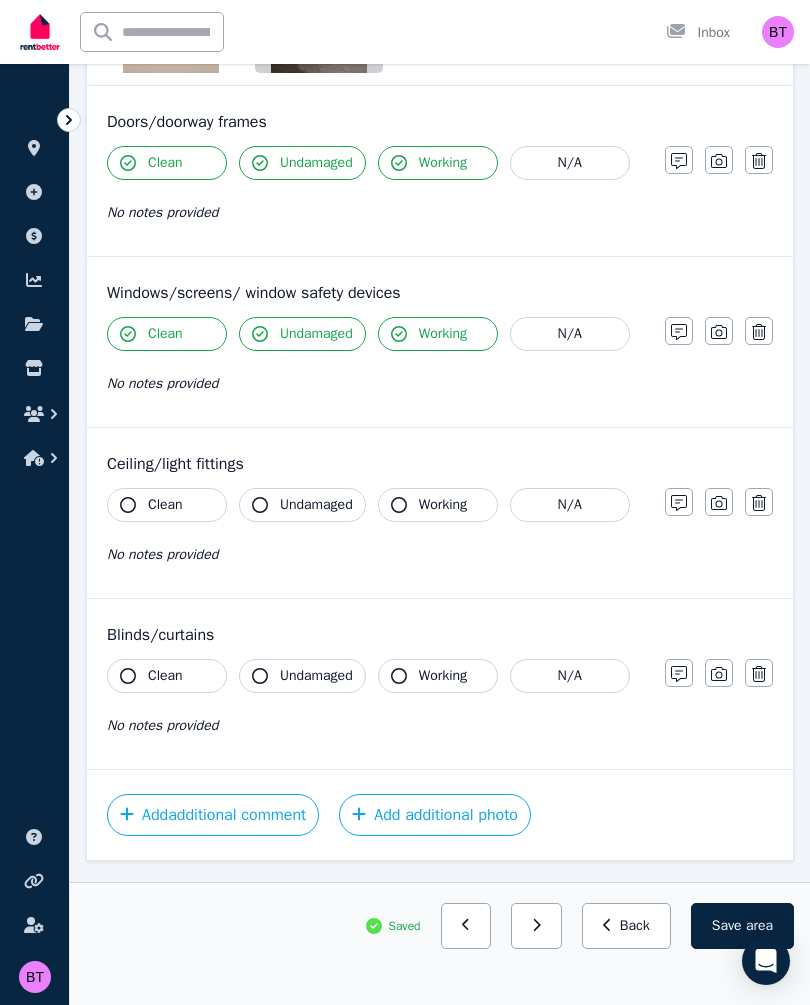 scroll, scrollTop: 684, scrollLeft: 0, axis: vertical 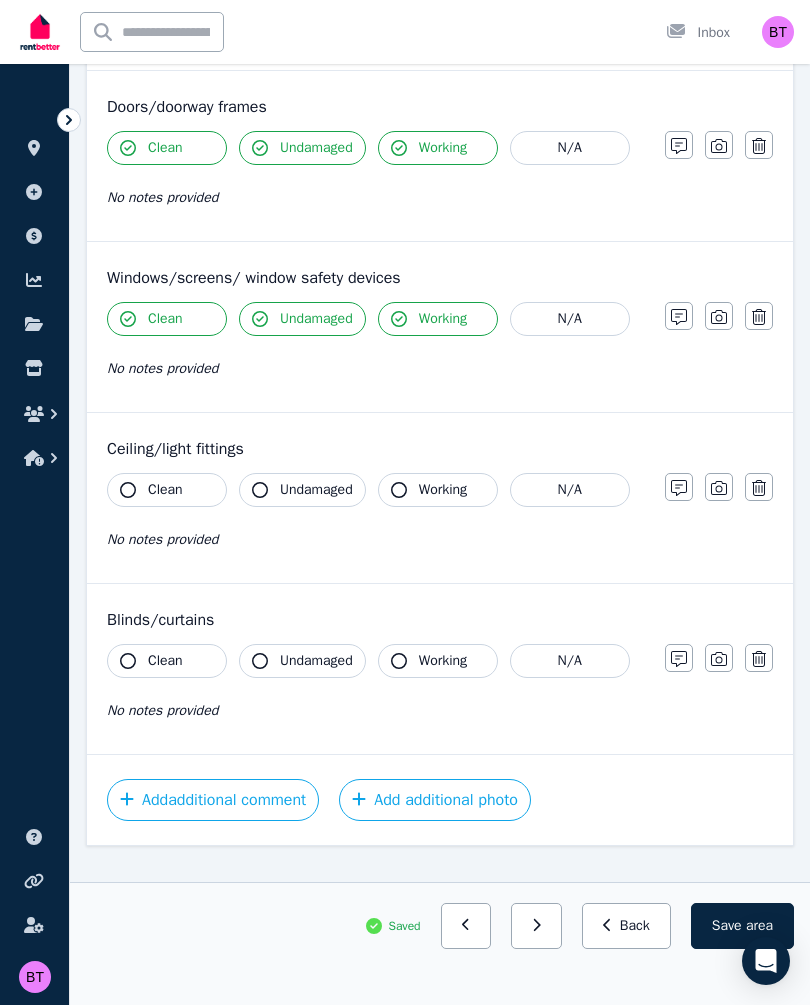click on "Undamaged" at bounding box center (302, 490) 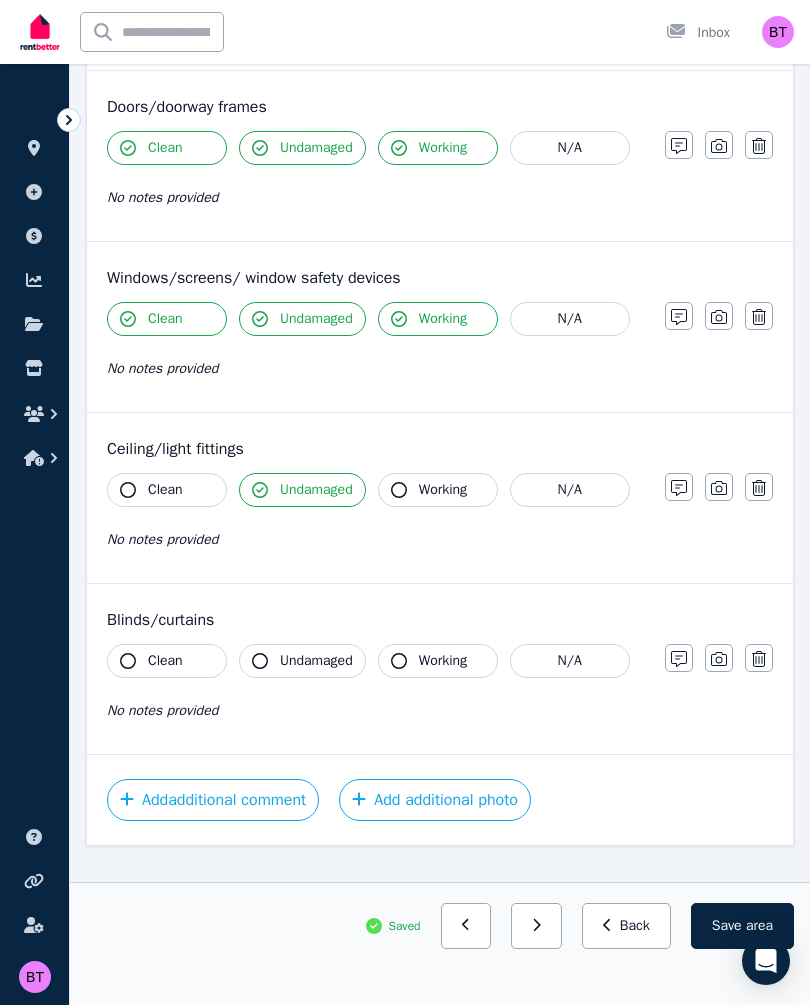 click on "Working" at bounding box center [438, 490] 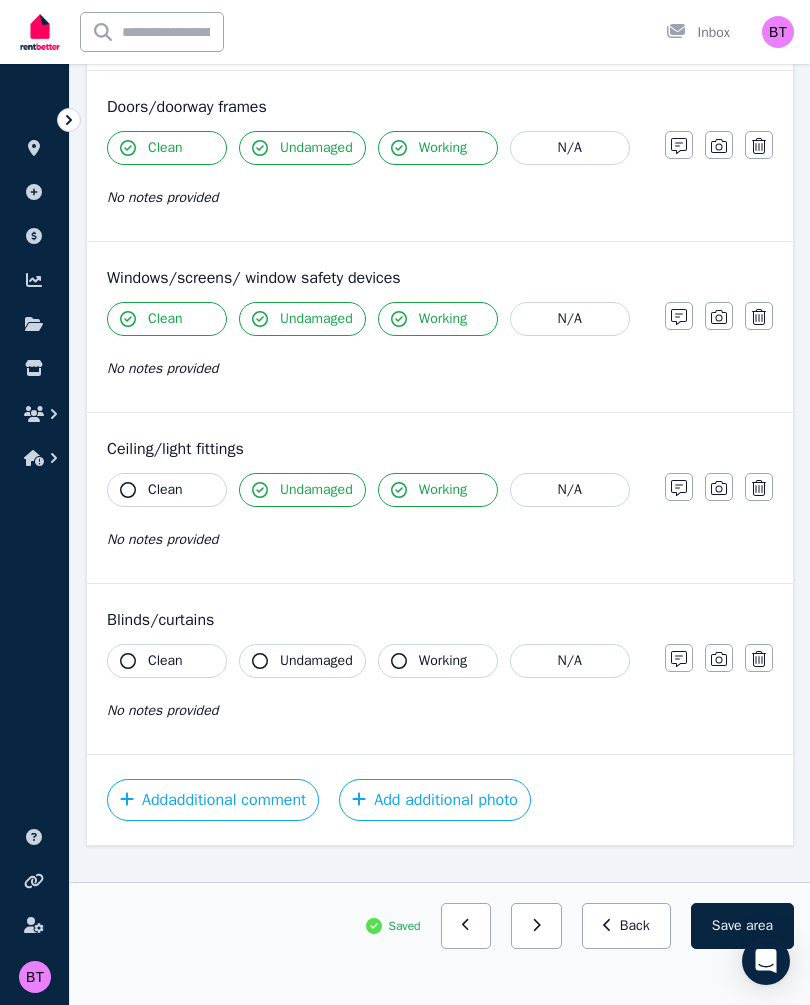 click on "Clean" at bounding box center [165, 490] 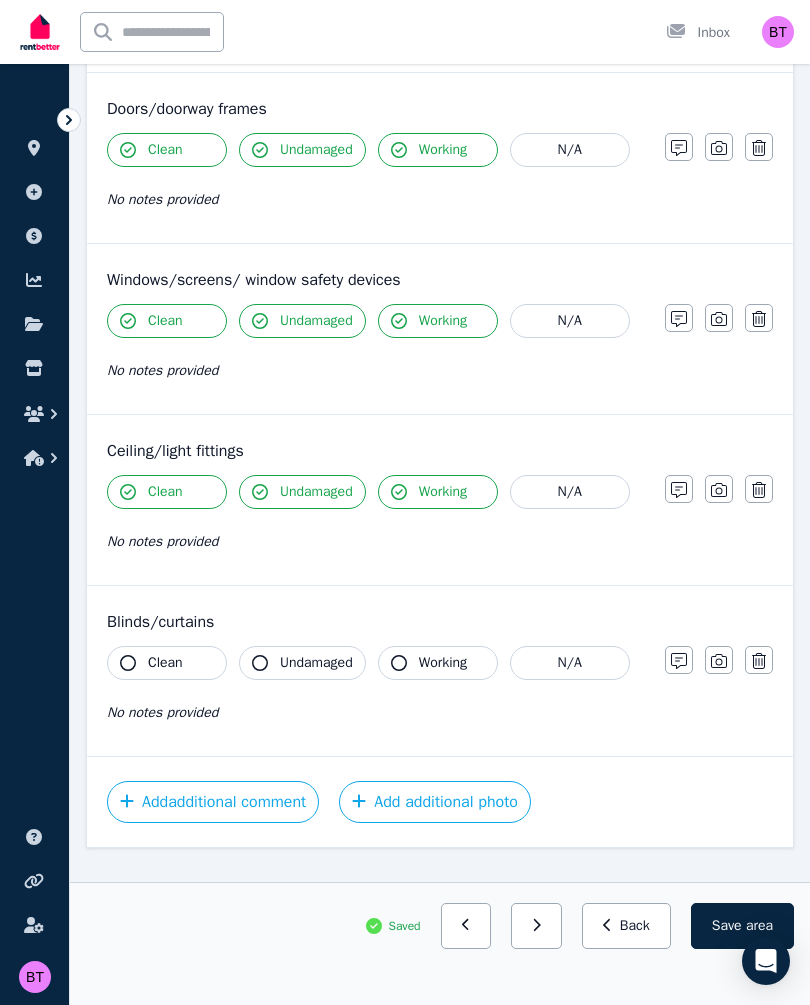 scroll, scrollTop: 681, scrollLeft: 0, axis: vertical 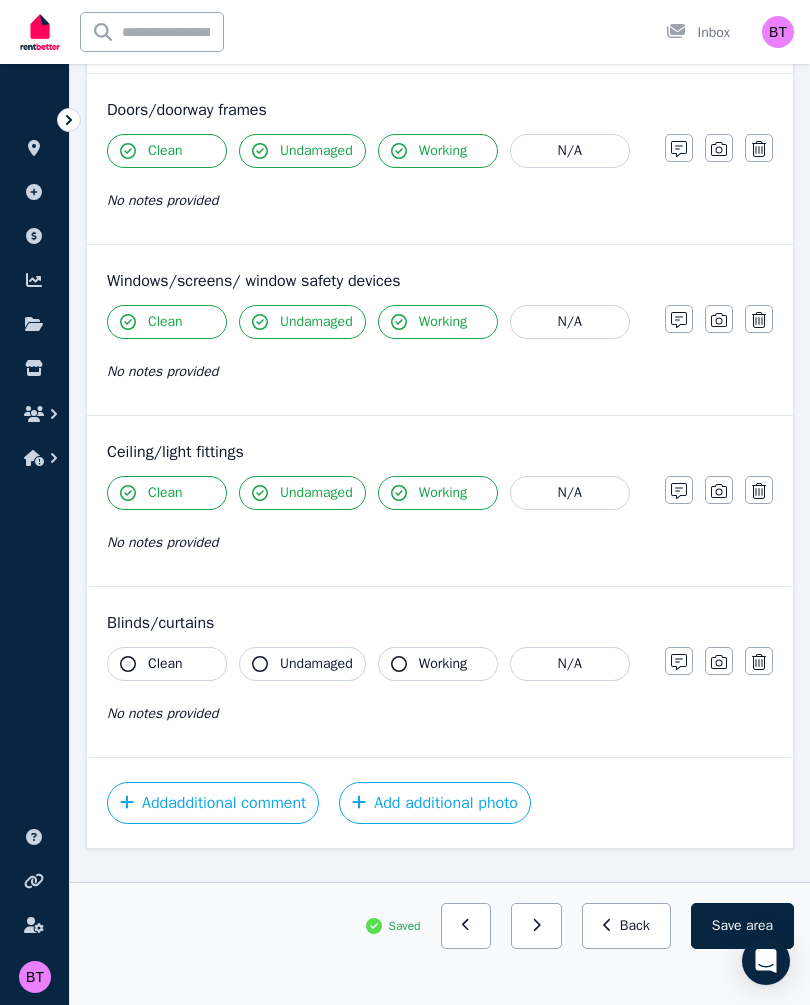 click on "Undamaged" at bounding box center (316, 664) 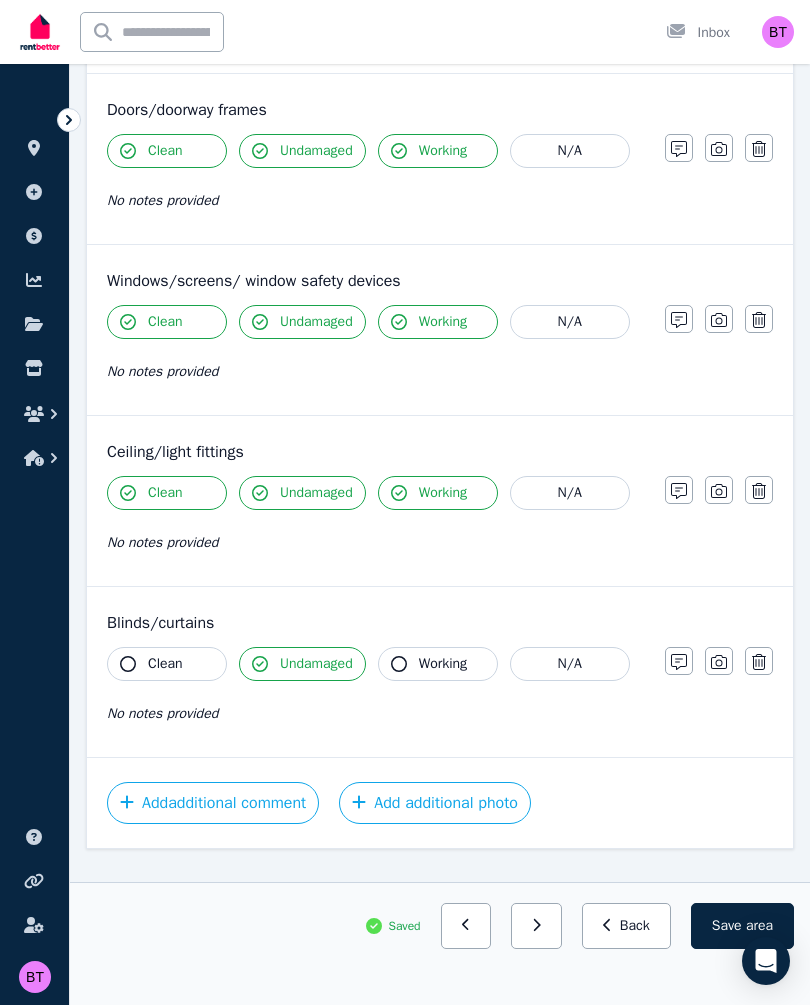 click on "Clean" at bounding box center [165, 664] 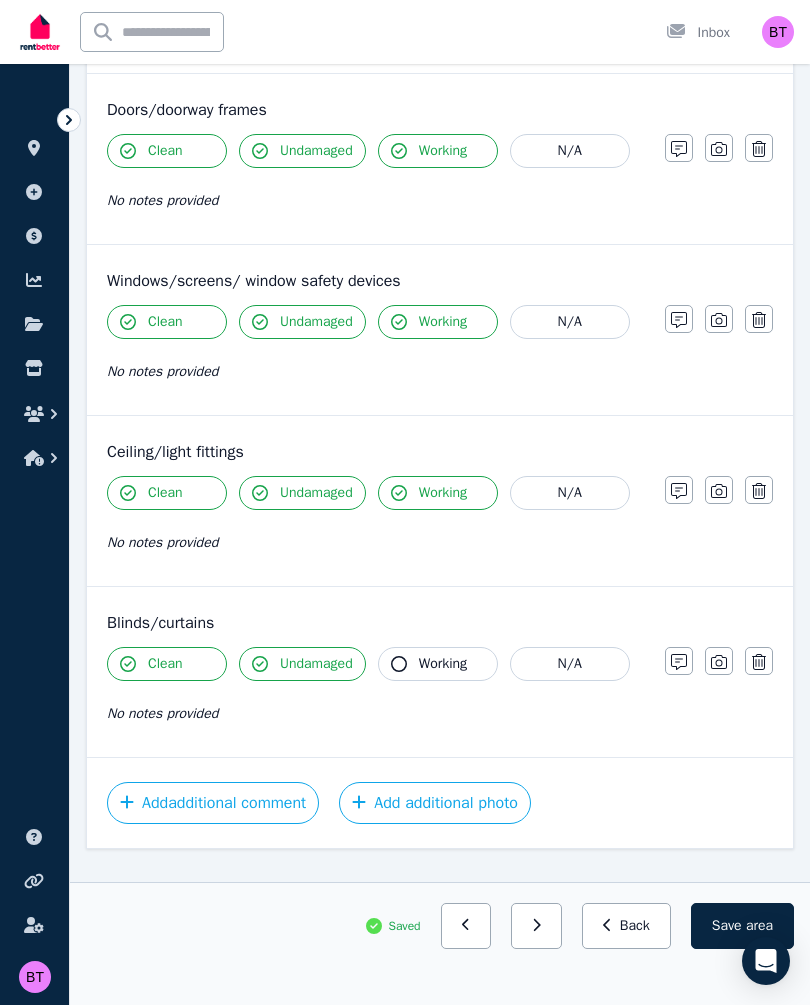 click on "Working" at bounding box center [443, 664] 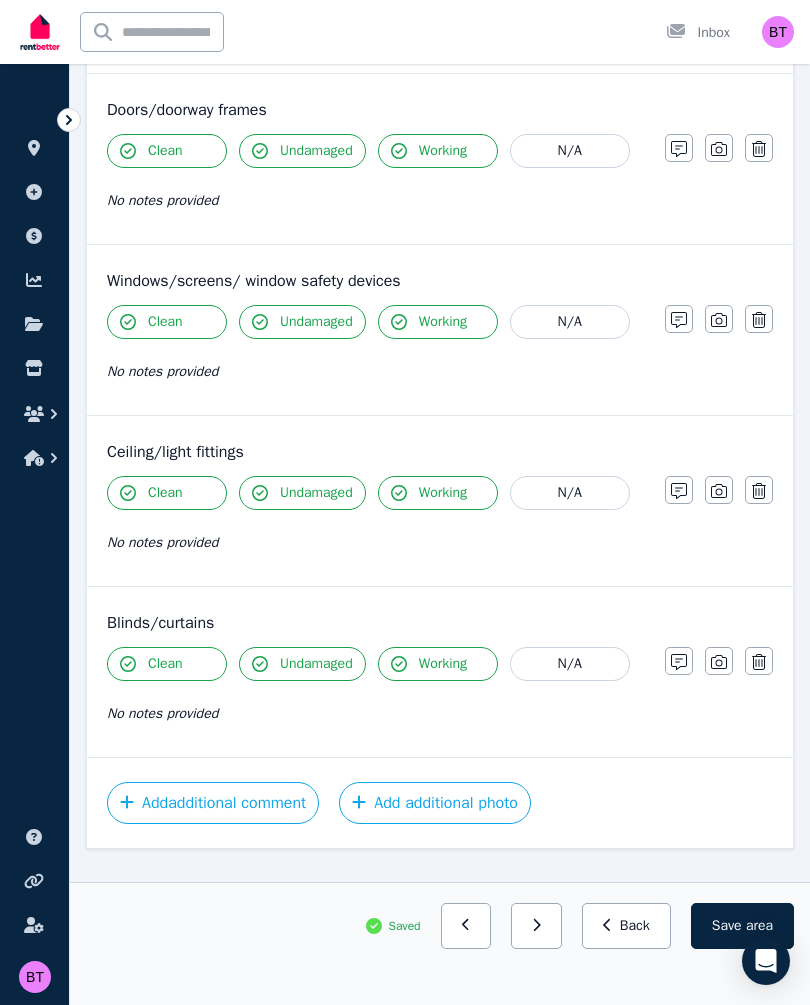 click on "Save   area" at bounding box center [742, 926] 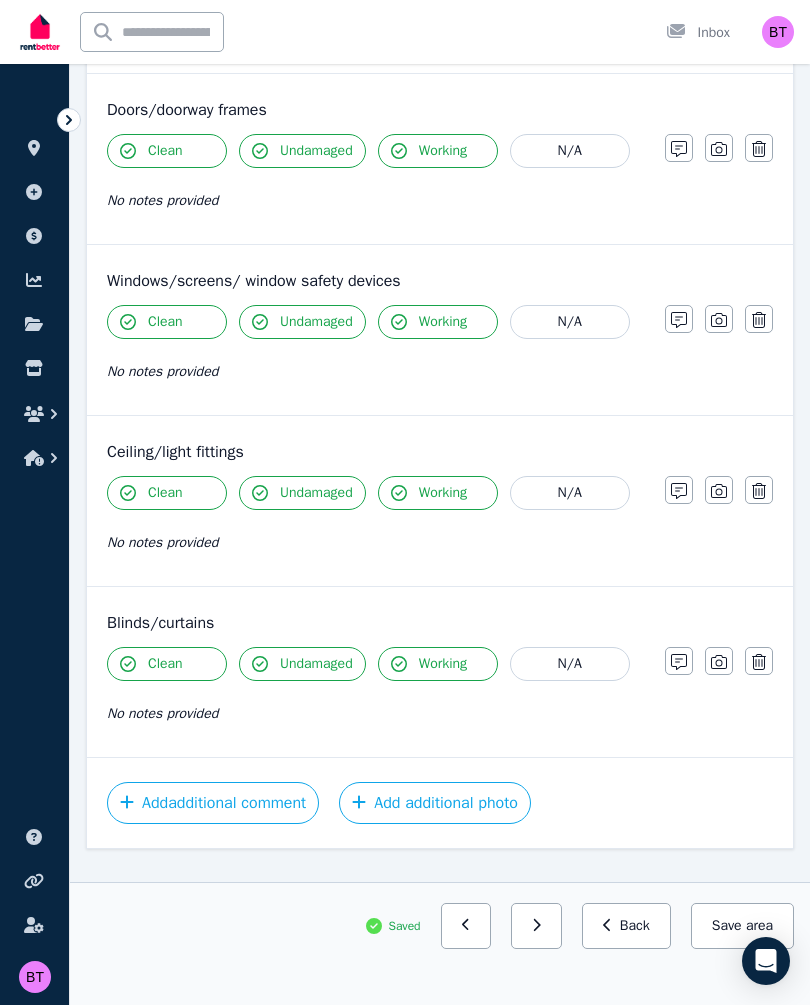 click on "Back" at bounding box center (626, 926) 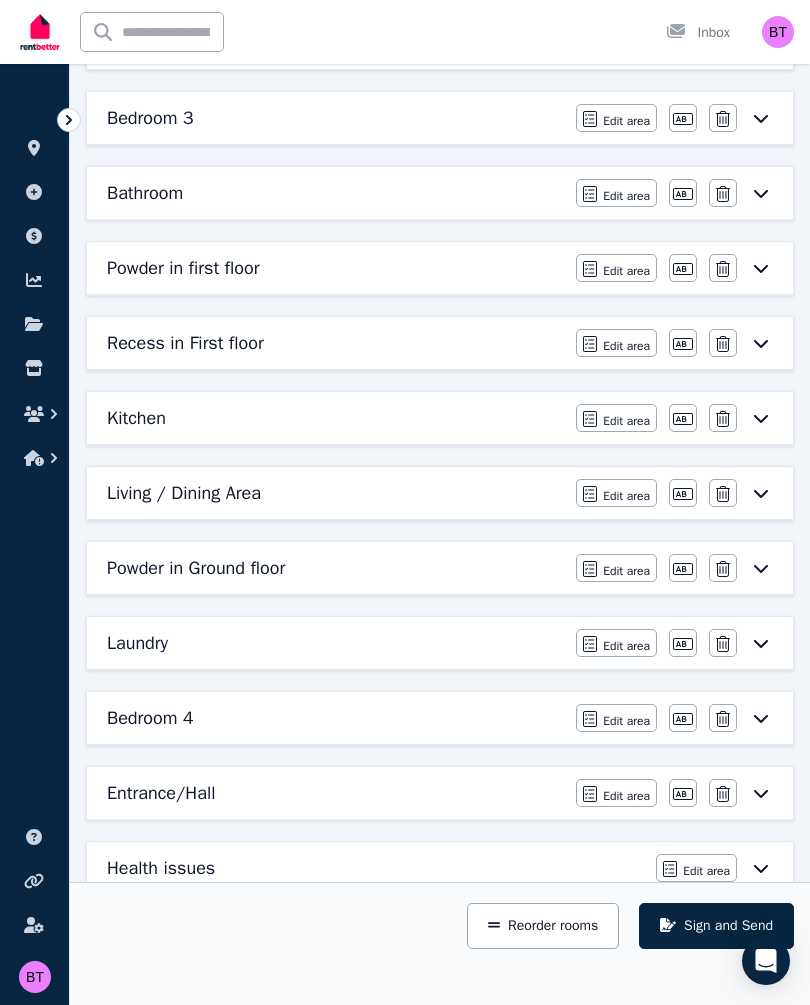 scroll, scrollTop: 505, scrollLeft: 0, axis: vertical 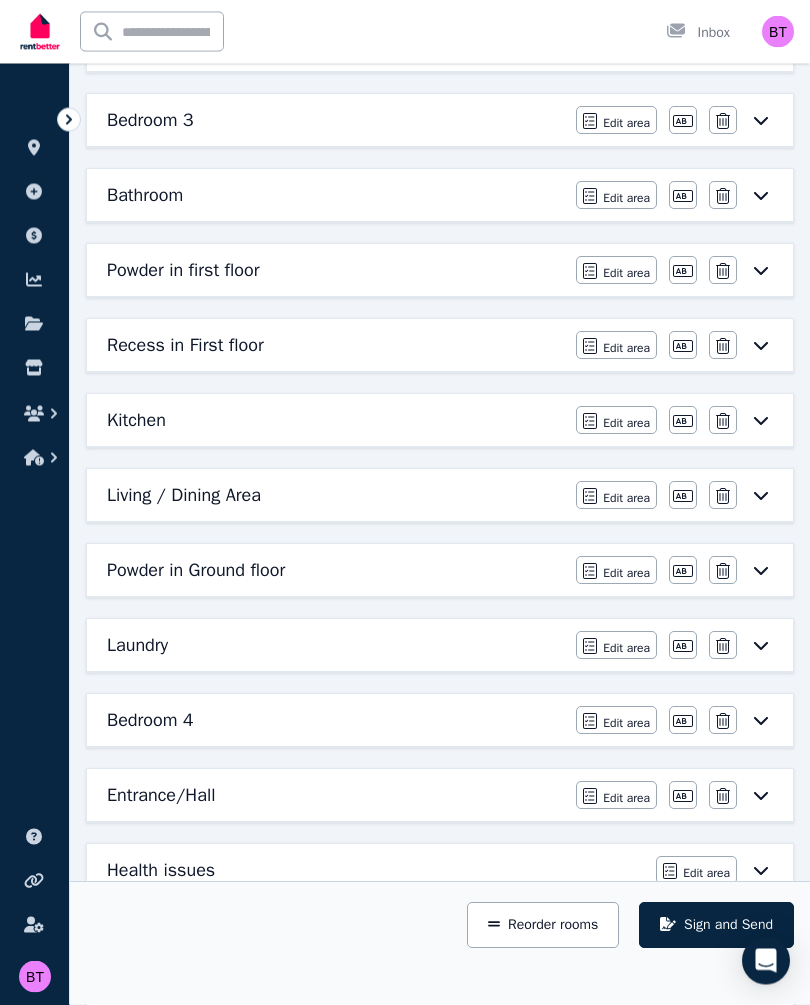 click on "Recess in First floor Edit area Edit area Edit name Delete" at bounding box center [440, 346] 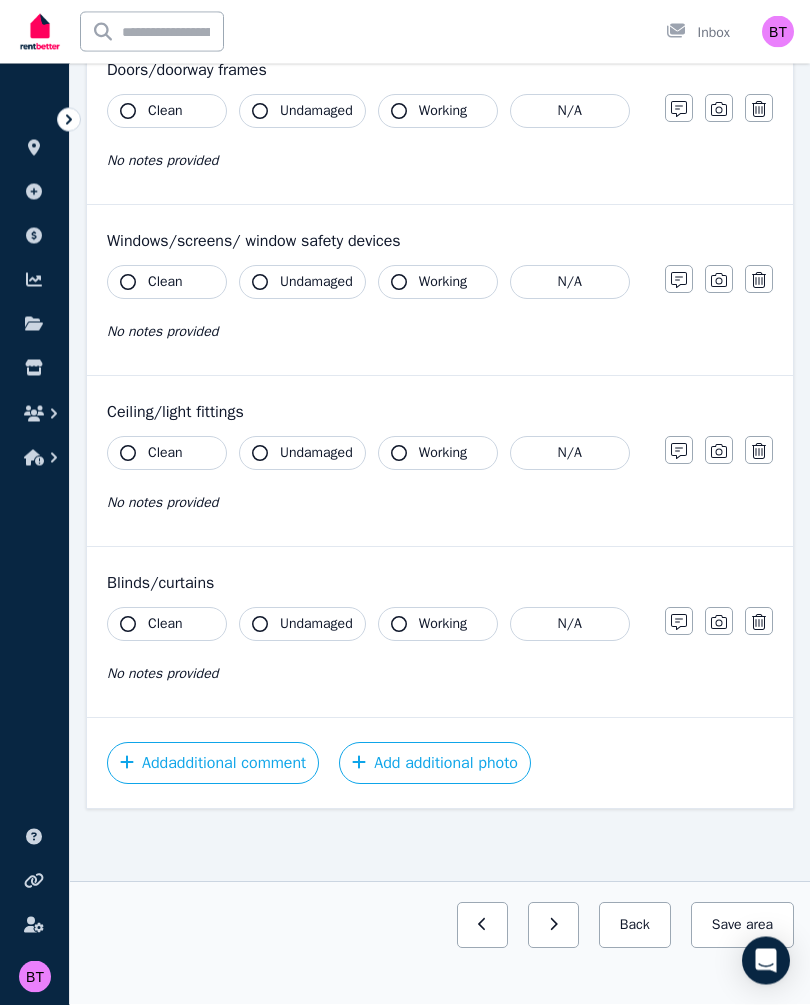 scroll, scrollTop: 0, scrollLeft: 0, axis: both 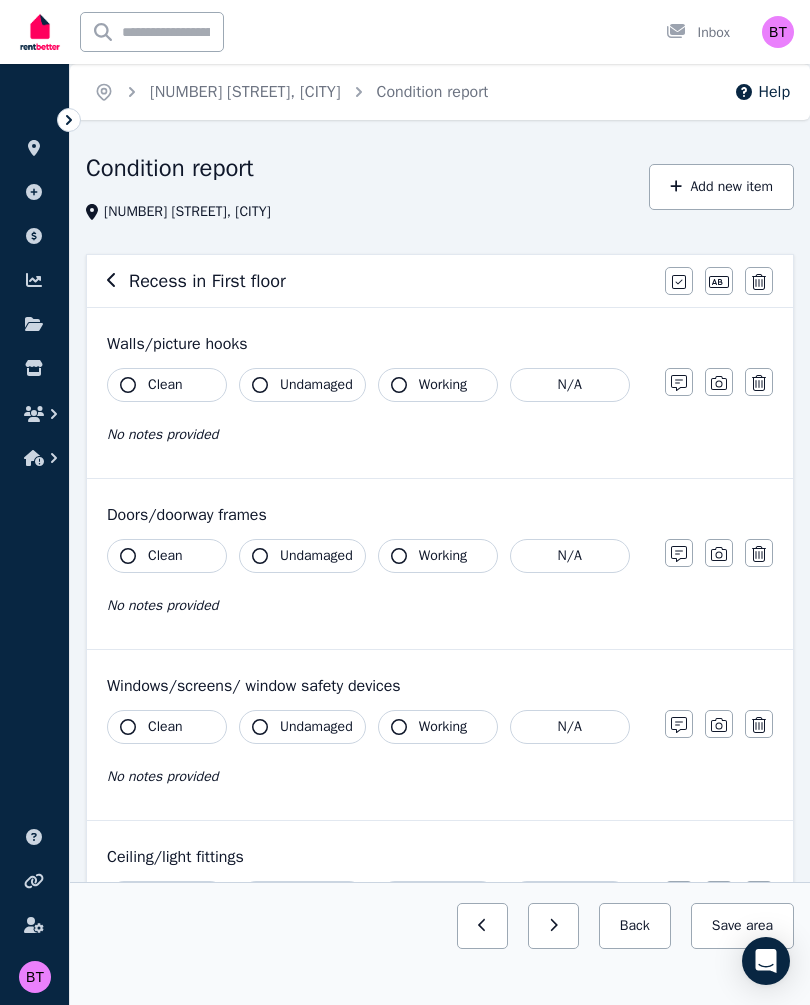 click on "Clean" at bounding box center (165, 385) 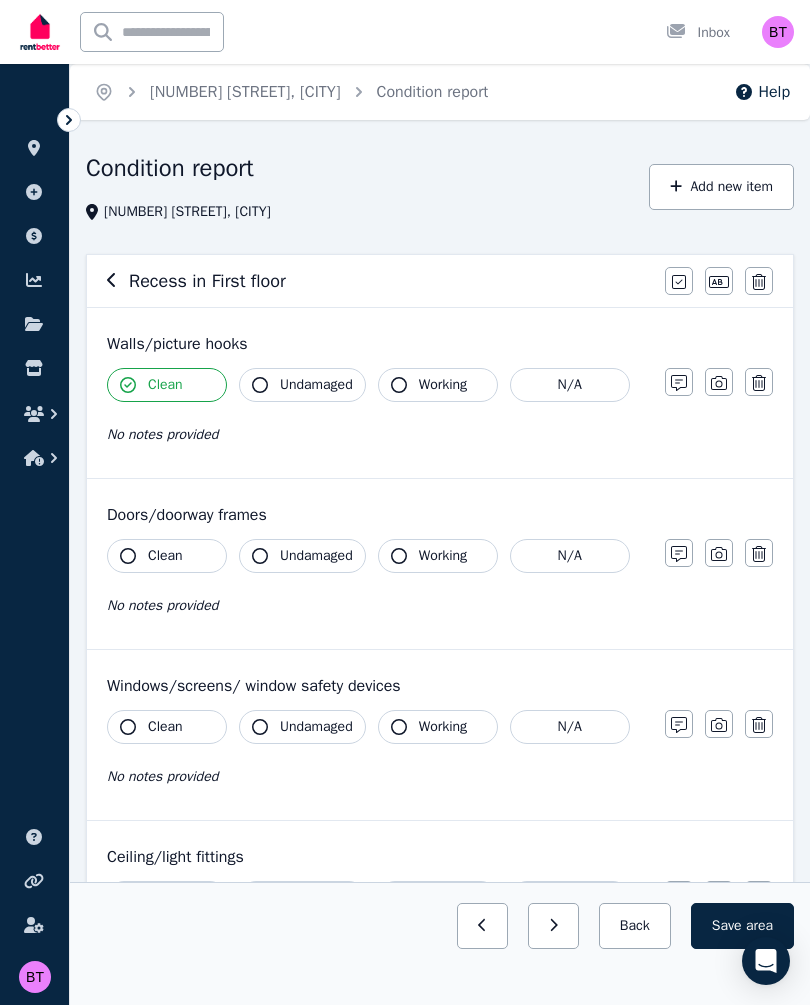 click on "Undamaged" at bounding box center [302, 385] 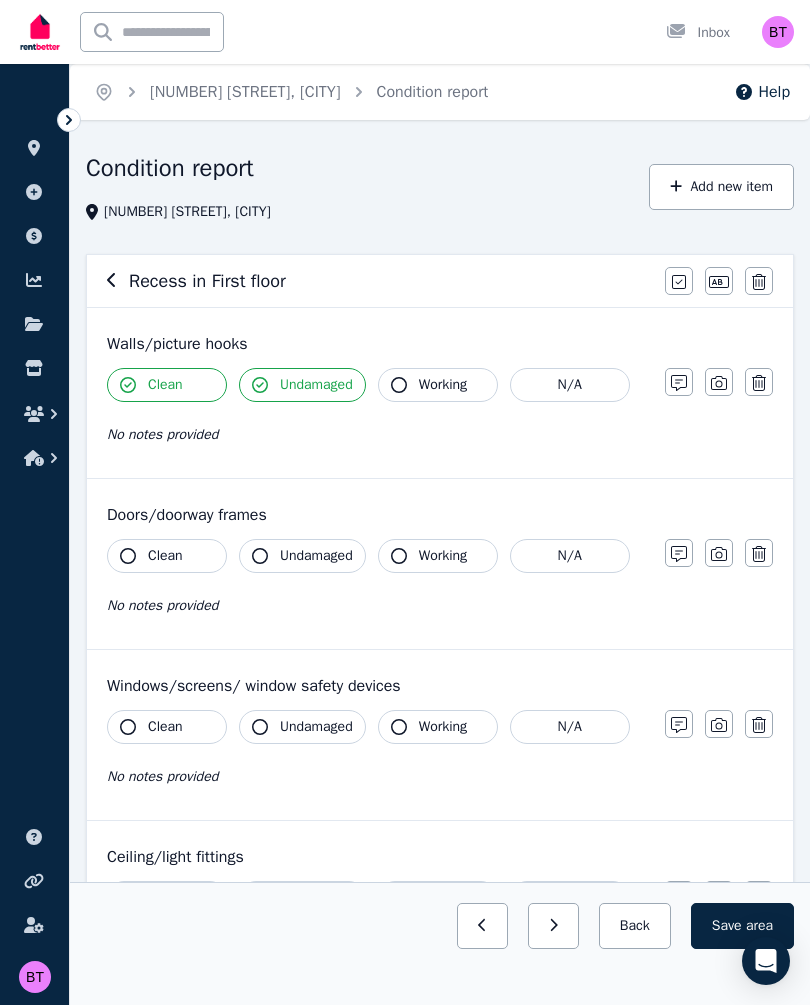 click on "Working" at bounding box center (443, 385) 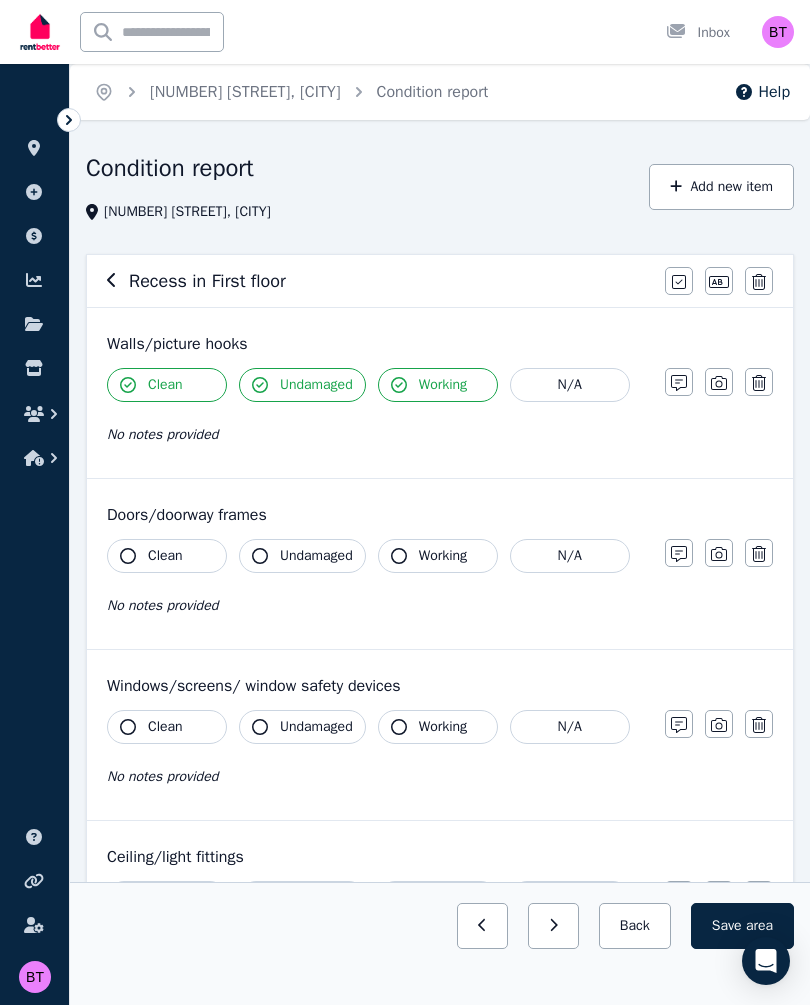 click 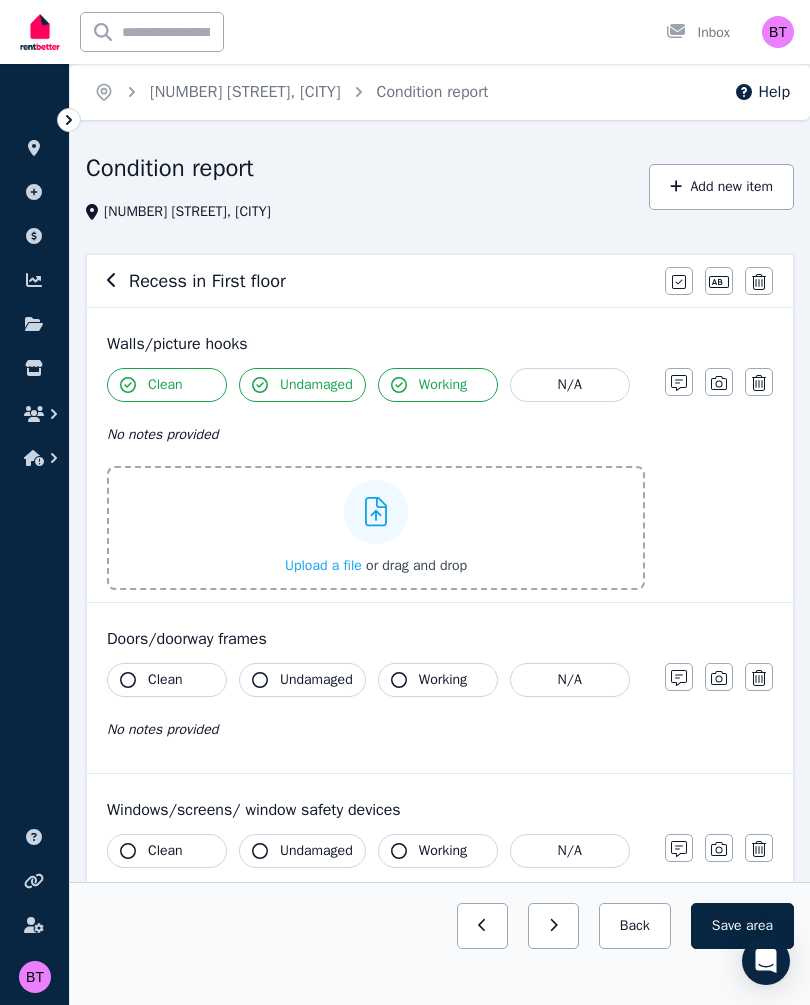 click on "Upload a file" at bounding box center (323, 565) 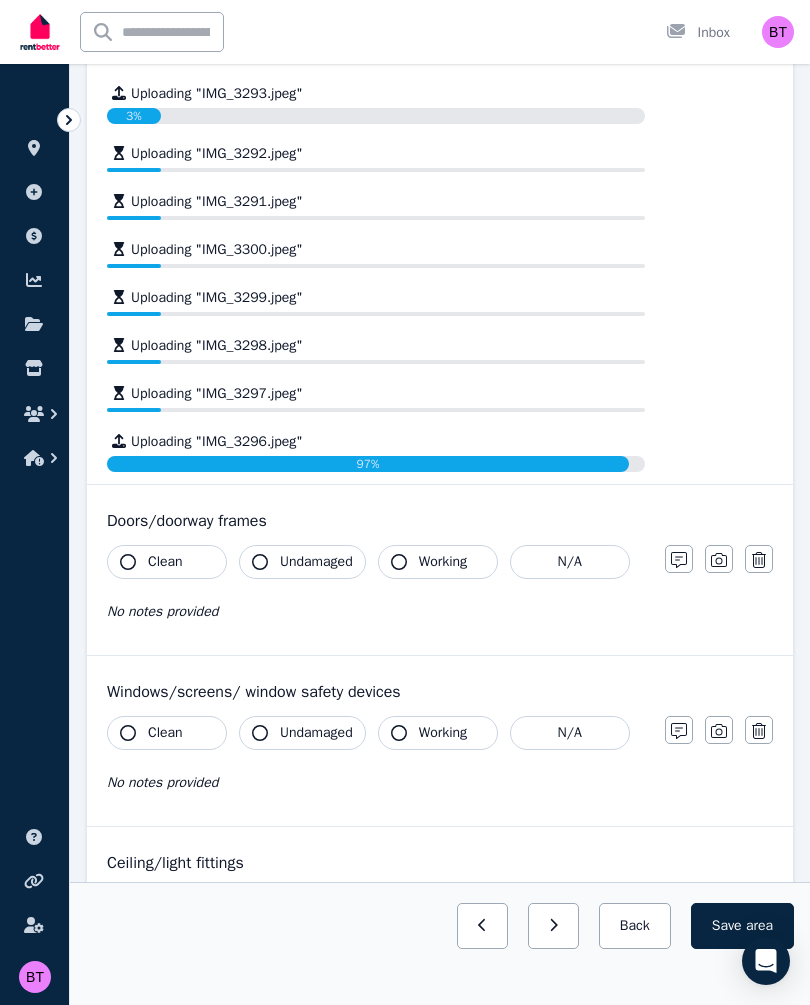 scroll, scrollTop: 922, scrollLeft: 0, axis: vertical 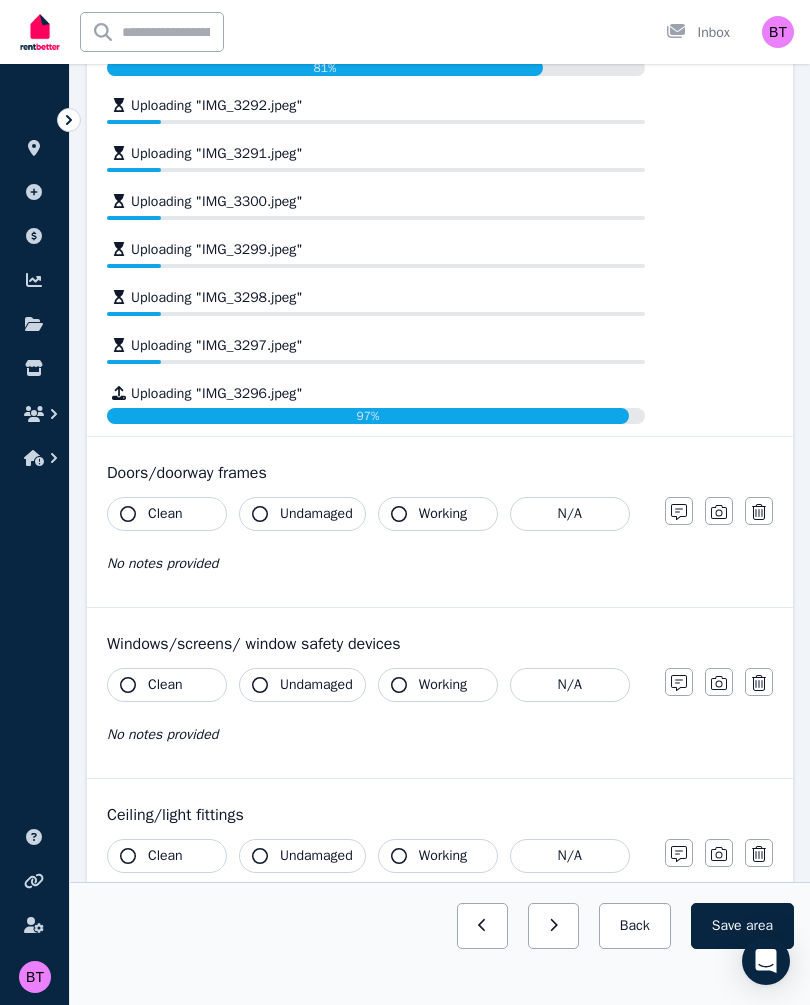 click on "Clean" at bounding box center [165, 514] 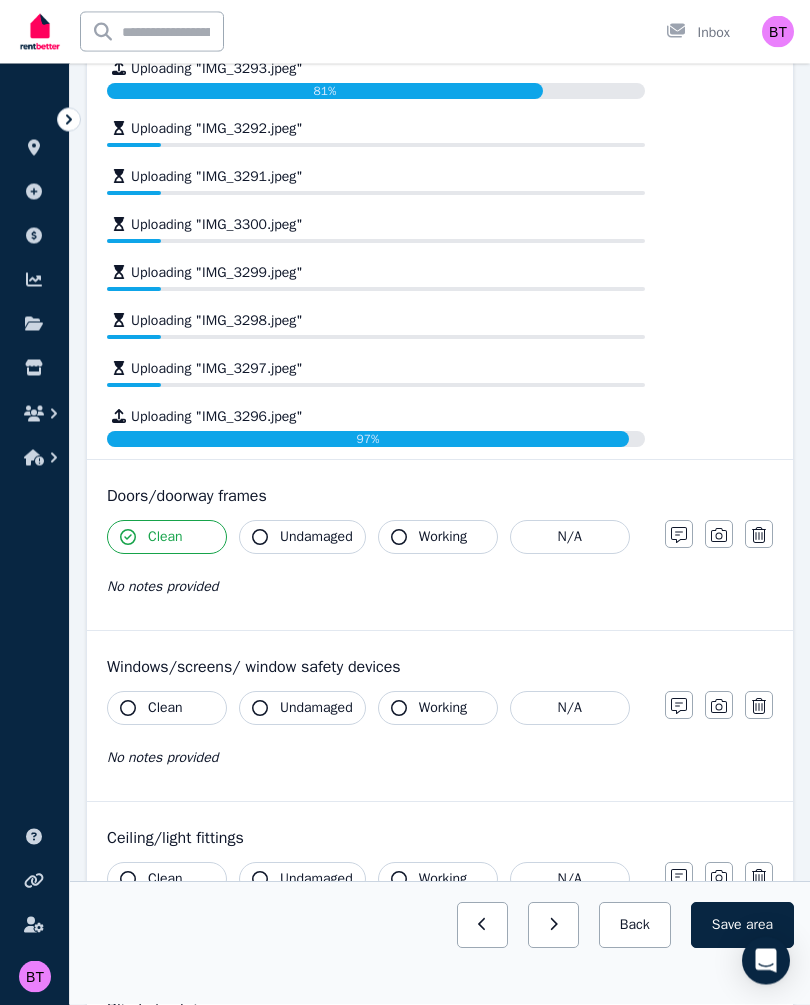 scroll, scrollTop: 907, scrollLeft: 0, axis: vertical 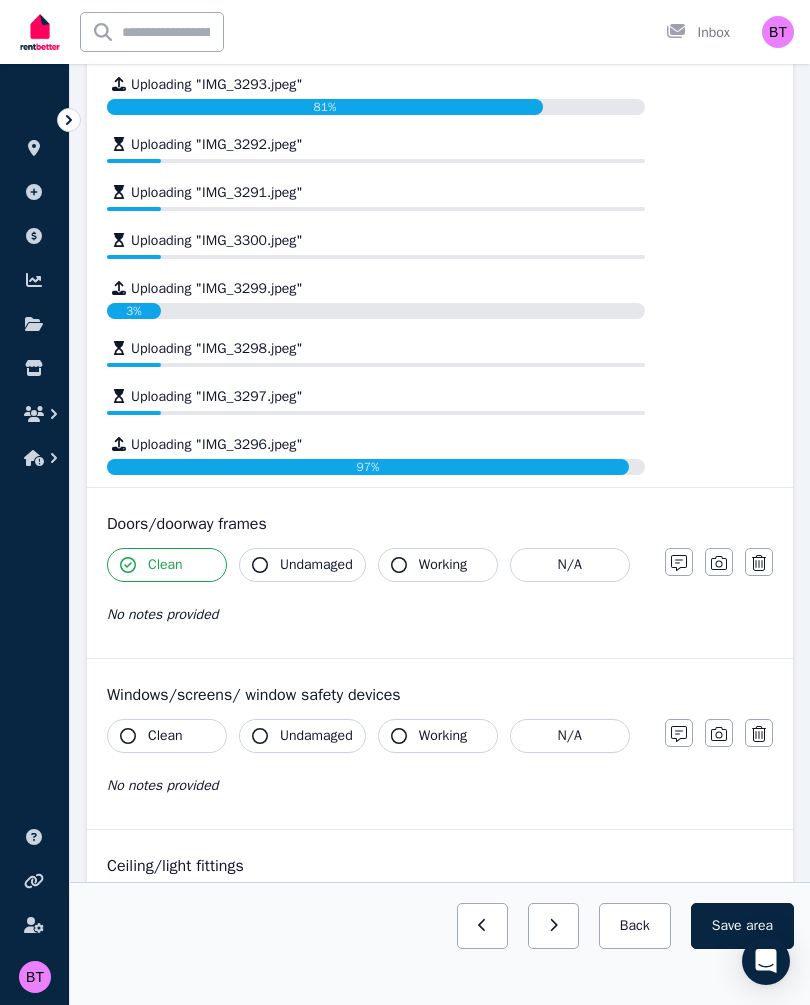 click on "Undamaged" at bounding box center (302, 565) 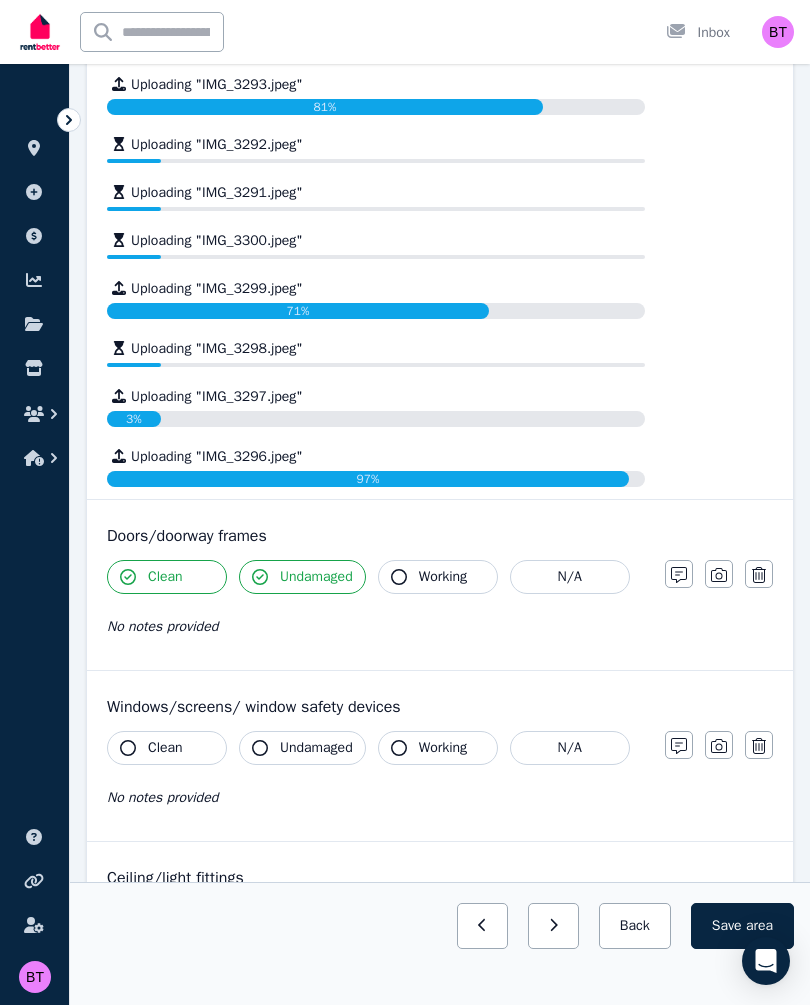 click on "N/A" at bounding box center (570, 577) 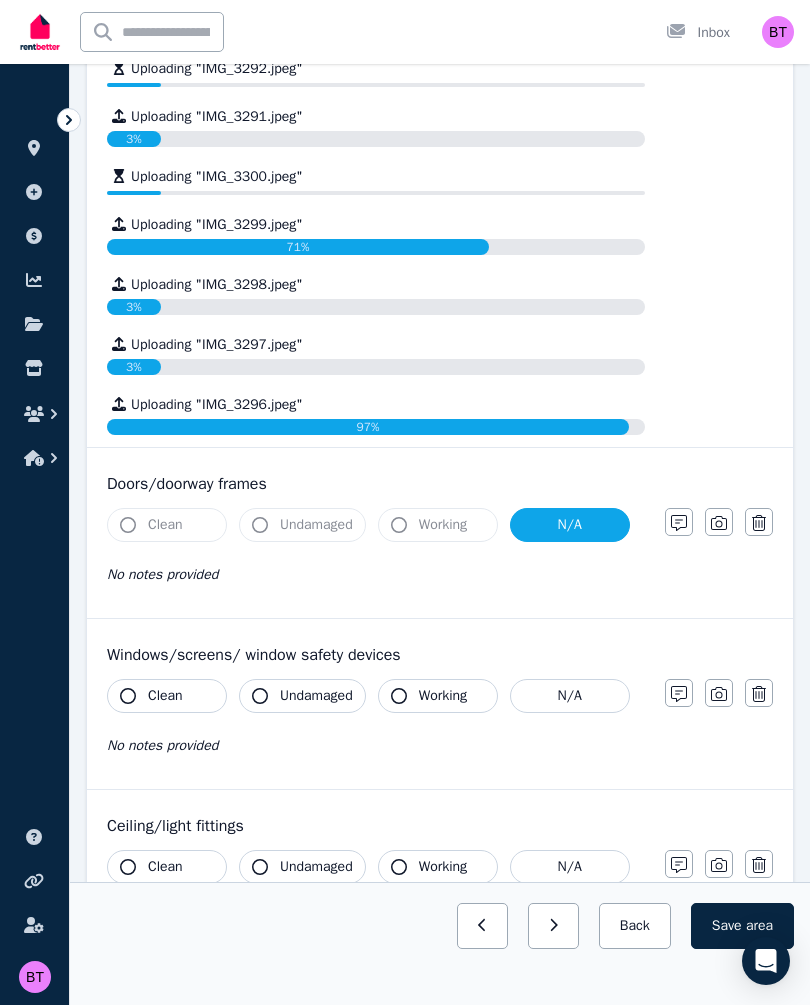 scroll, scrollTop: 1039, scrollLeft: 0, axis: vertical 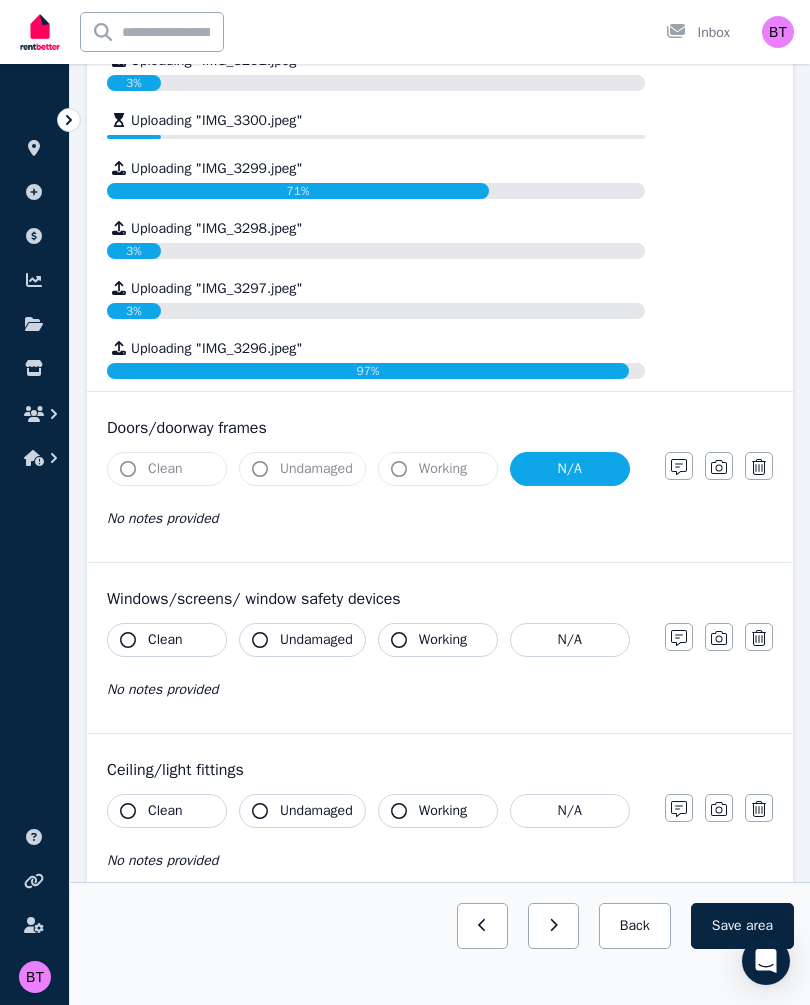 click on "Clean" at bounding box center (167, 640) 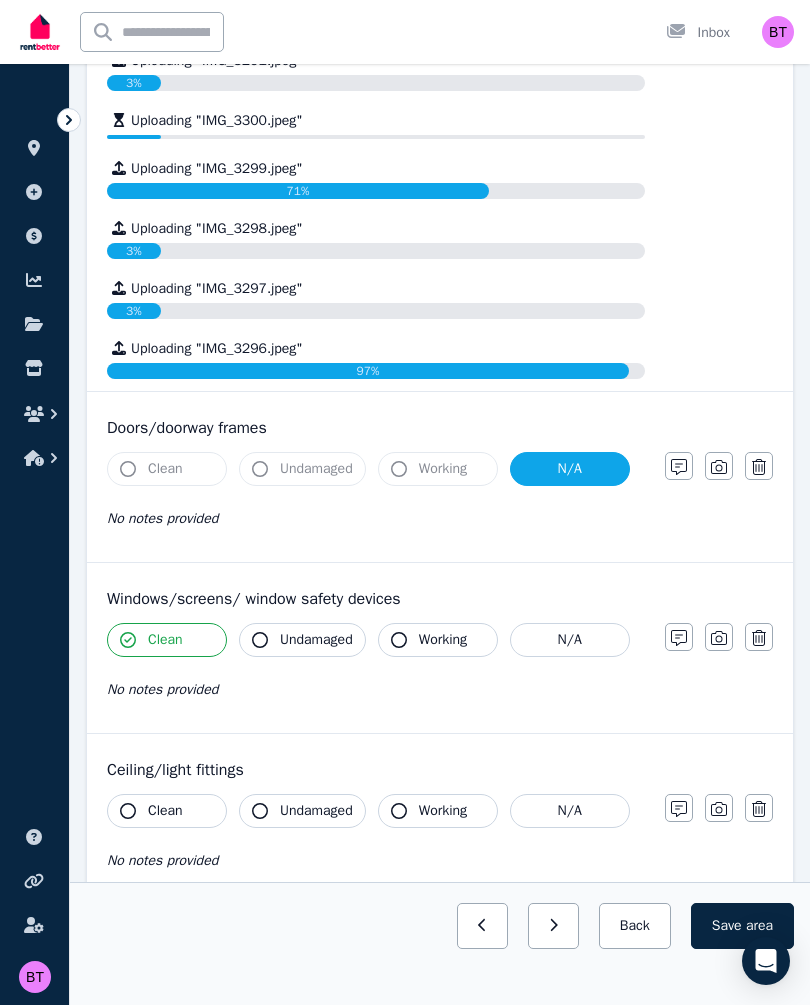 click on "Undamaged" at bounding box center (316, 640) 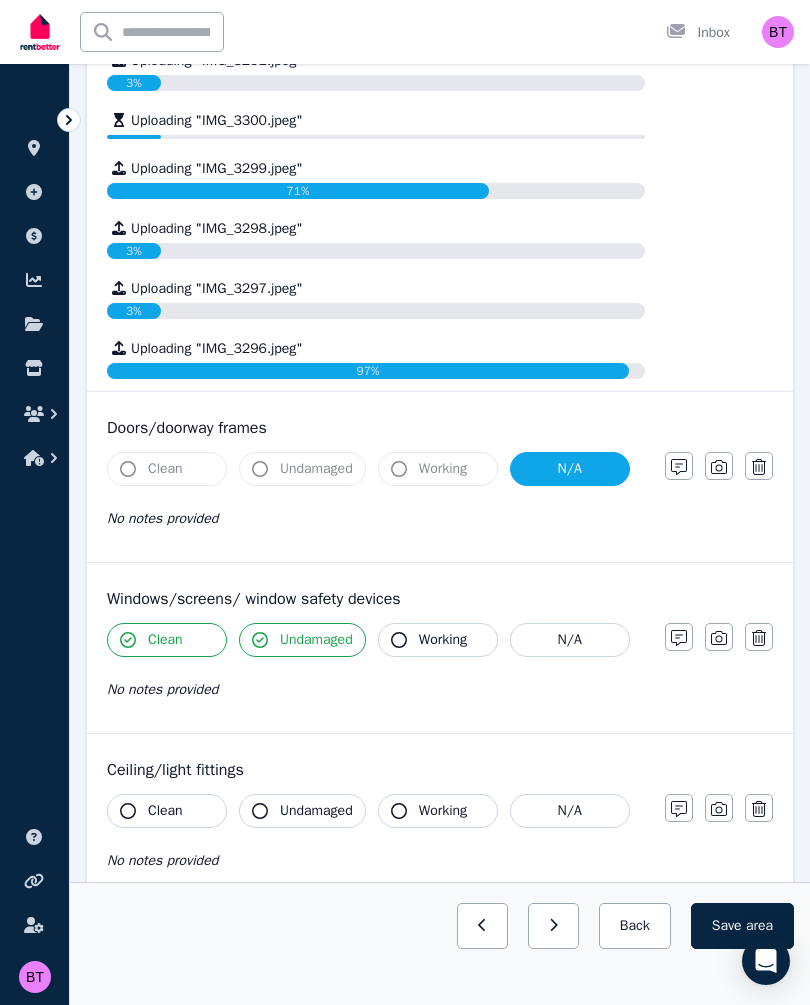 click on "Working" at bounding box center (443, 640) 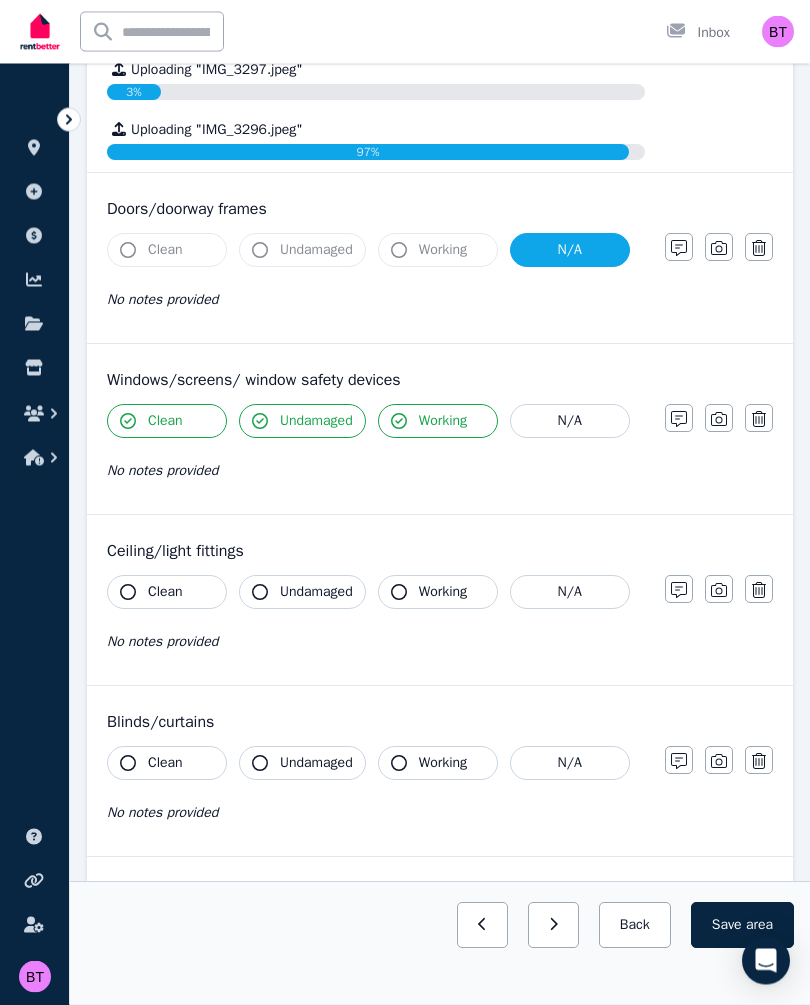 click on "Clean" at bounding box center (167, 593) 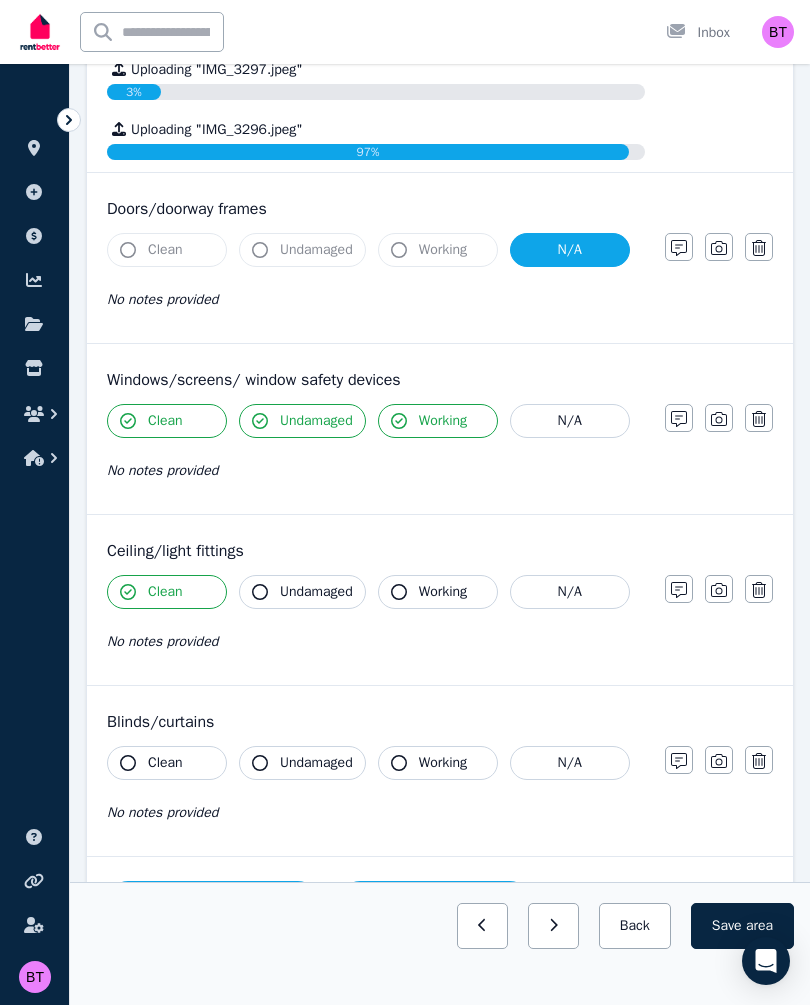 click on "Undamaged" at bounding box center (316, 592) 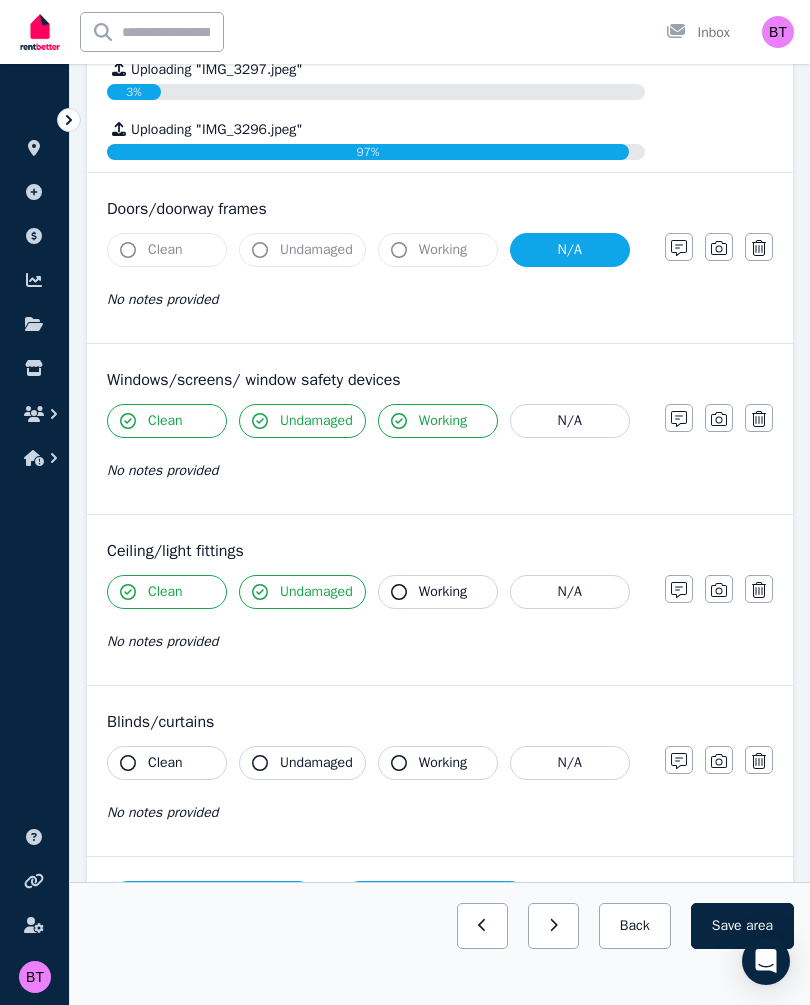 click on "Working" at bounding box center [443, 592] 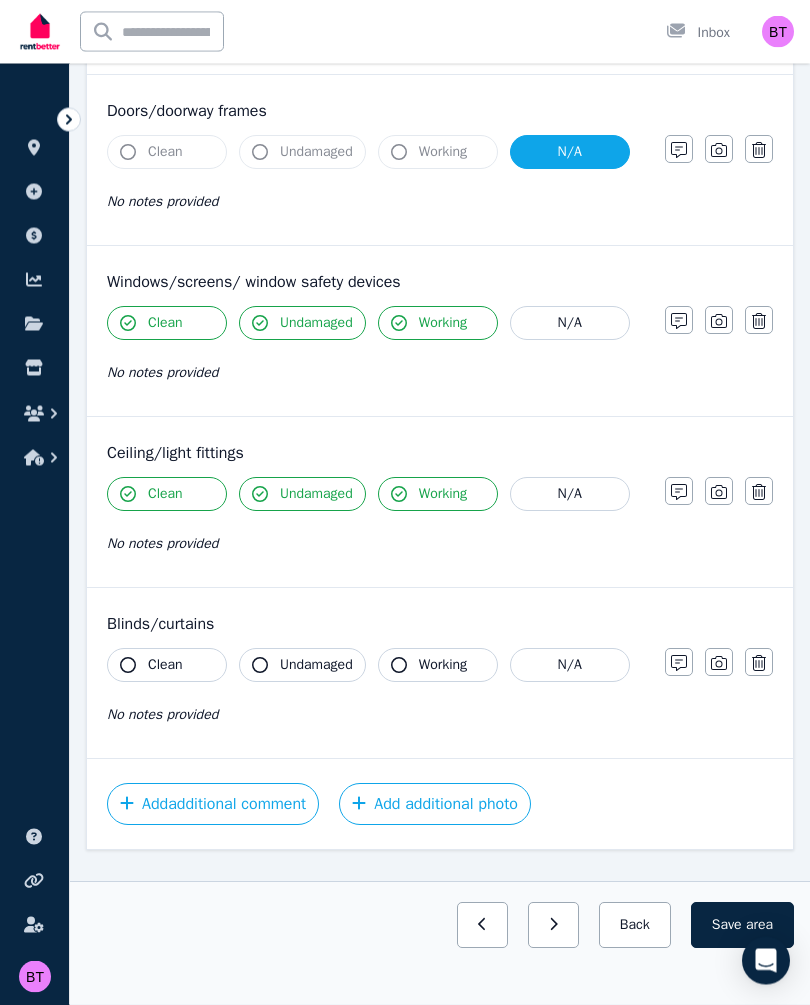 scroll, scrollTop: 1359, scrollLeft: 0, axis: vertical 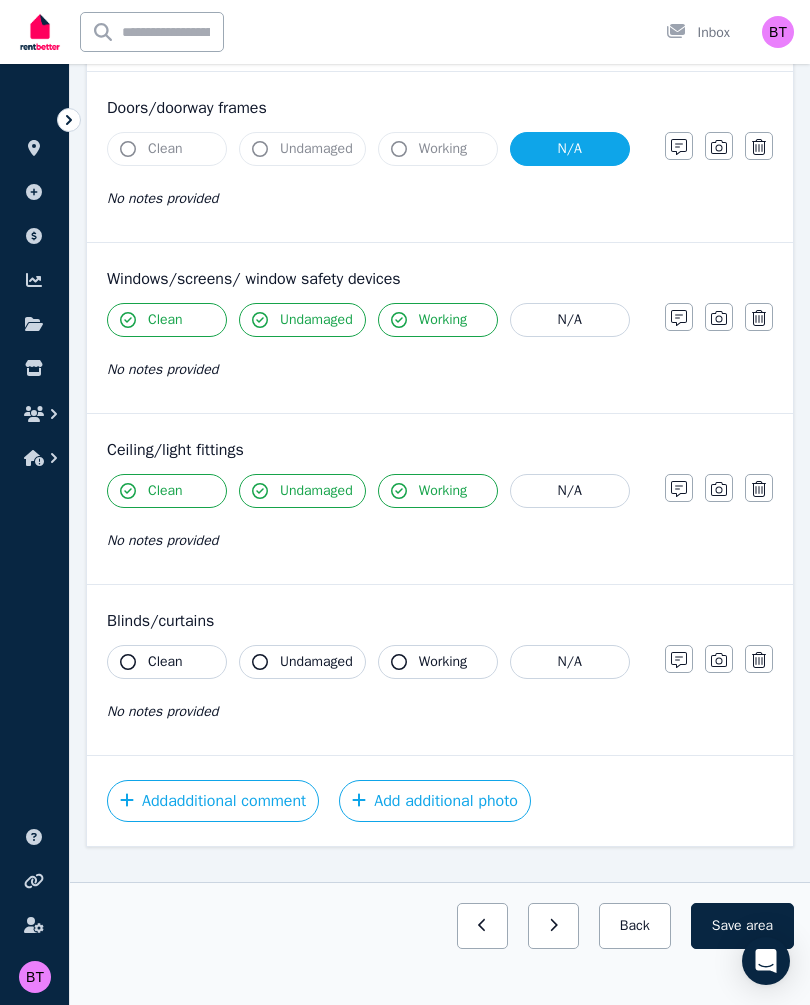 click on "Clean" at bounding box center (167, 662) 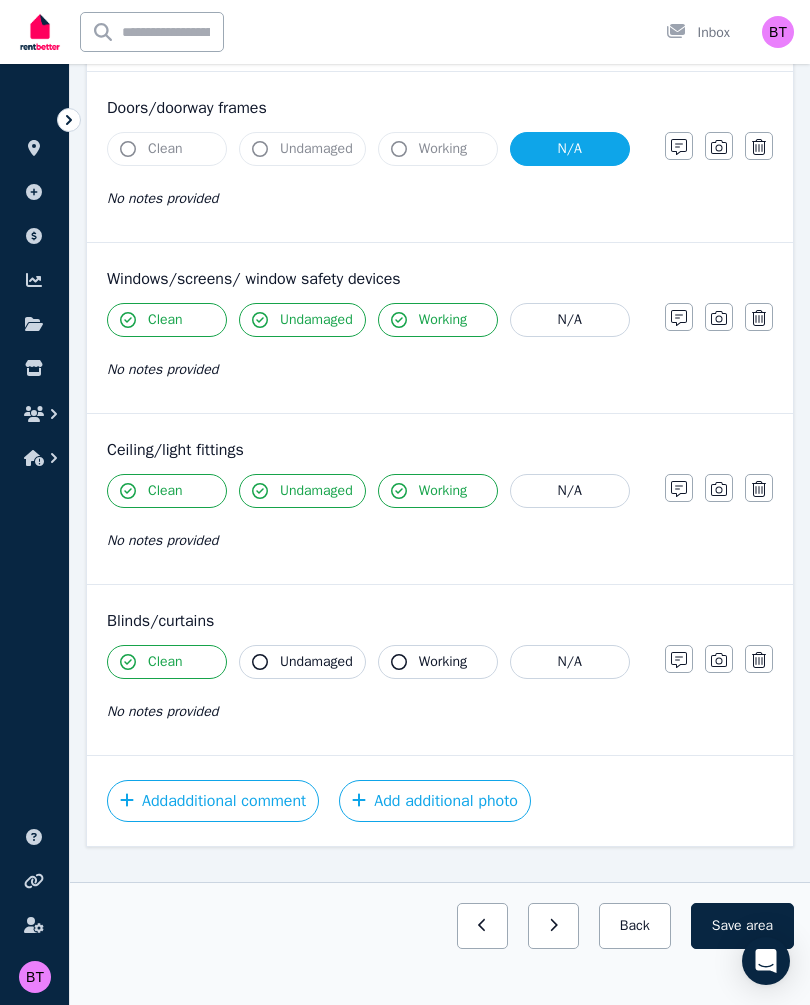 click on "Undamaged" at bounding box center (316, 662) 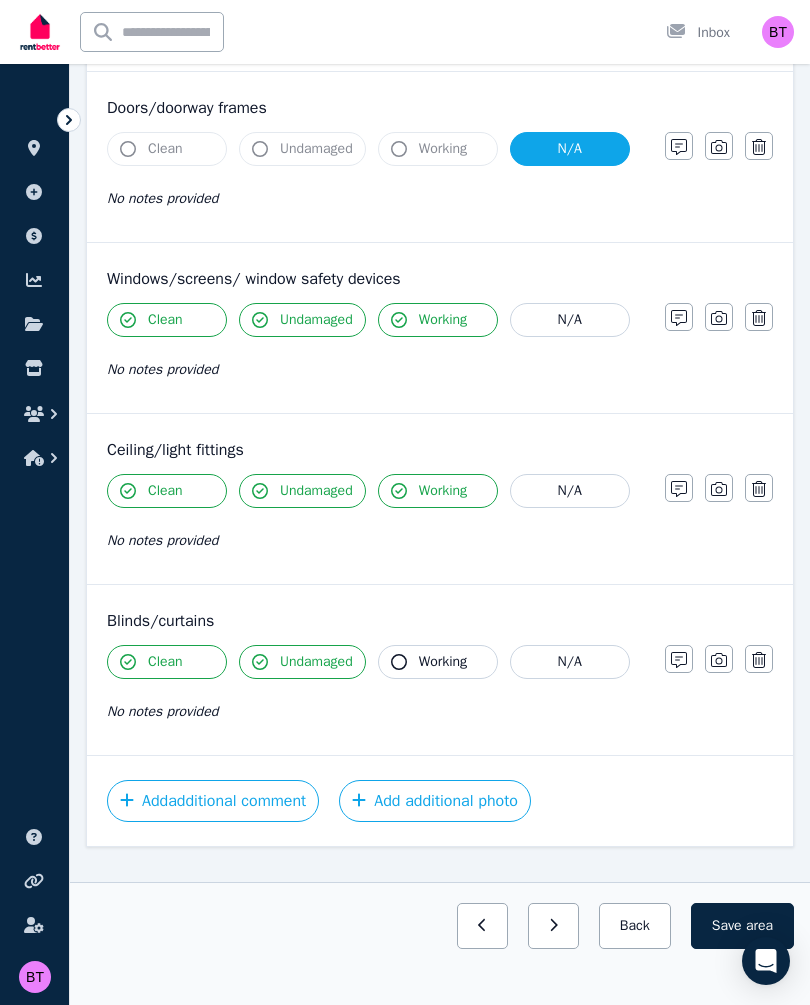 click on "Working" at bounding box center (443, 662) 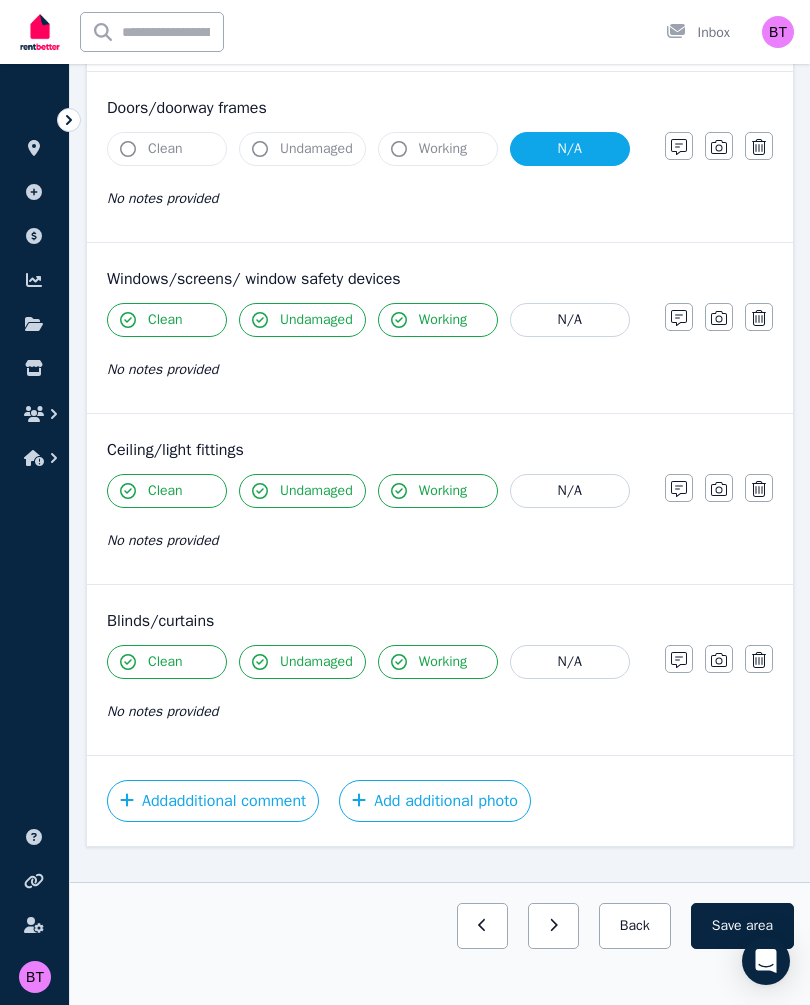 click on "Add  additional comment" at bounding box center [213, 801] 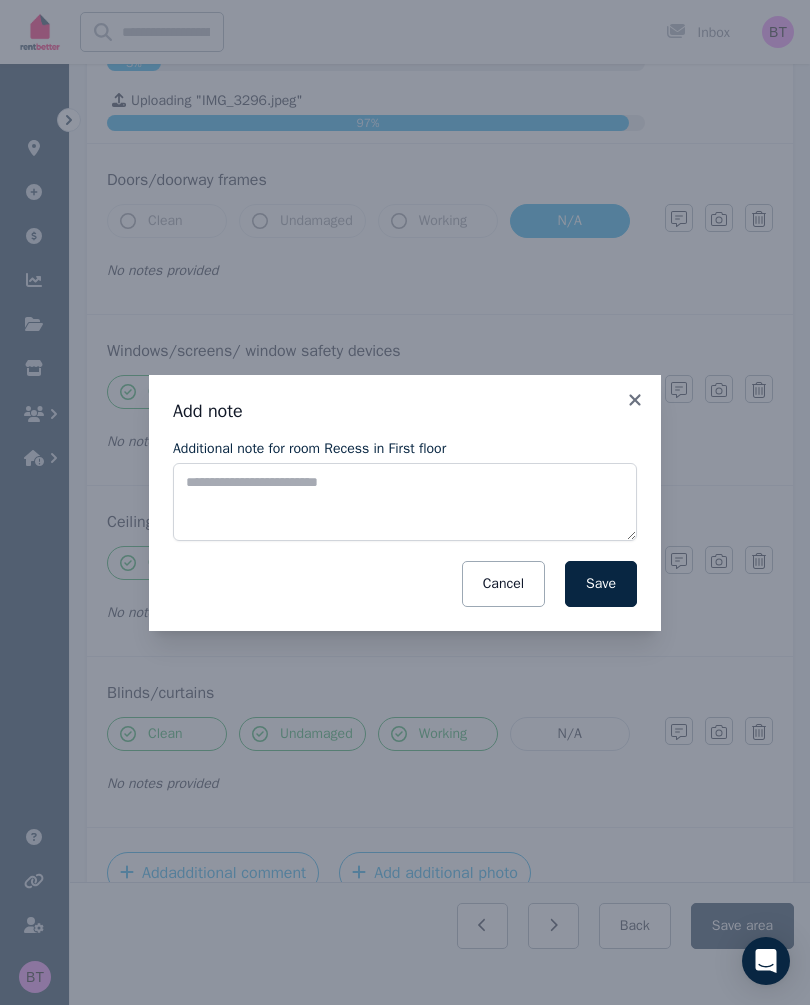 click 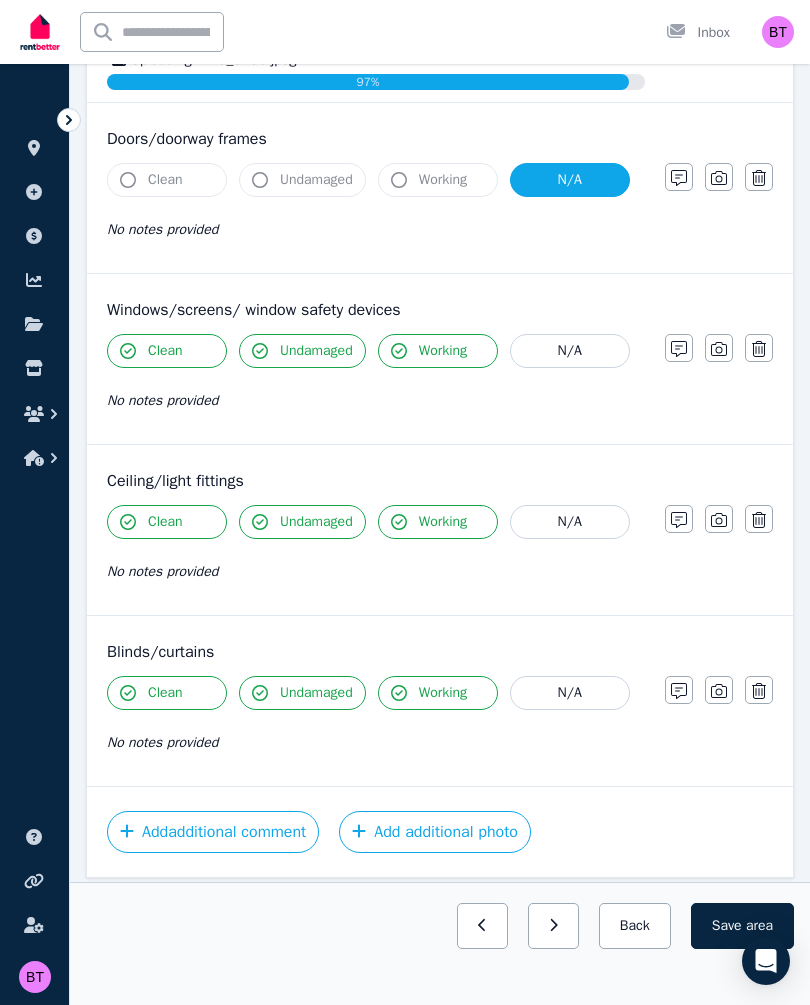 scroll, scrollTop: 1432, scrollLeft: 0, axis: vertical 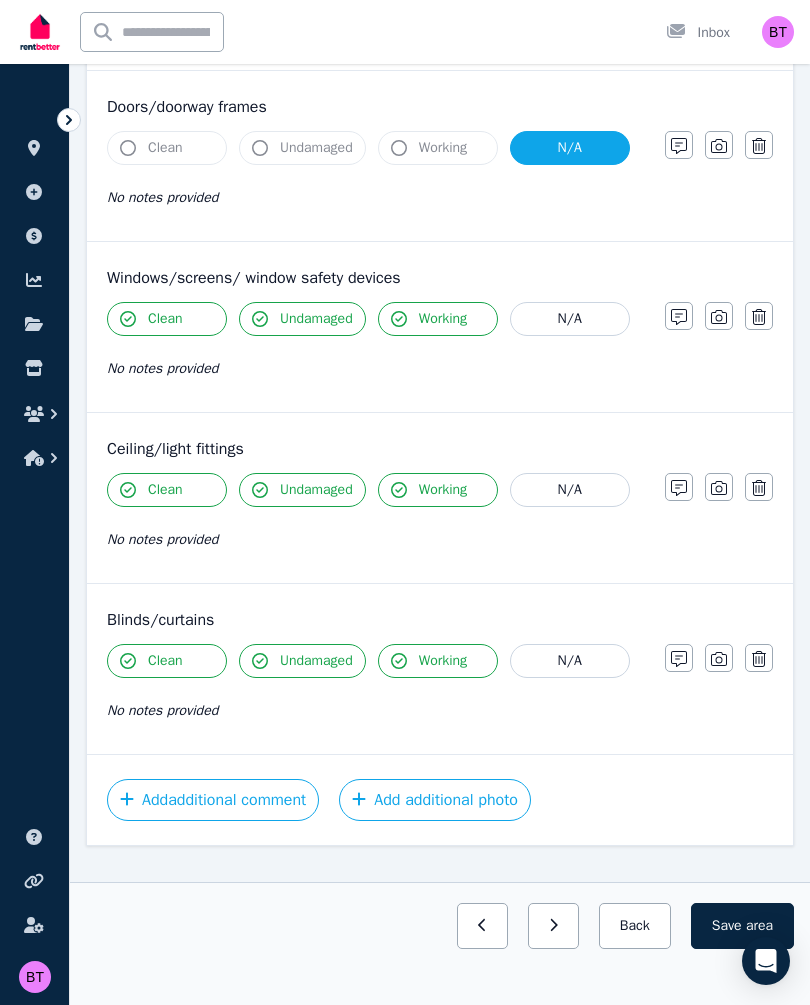 click on "Save   area" at bounding box center [742, 926] 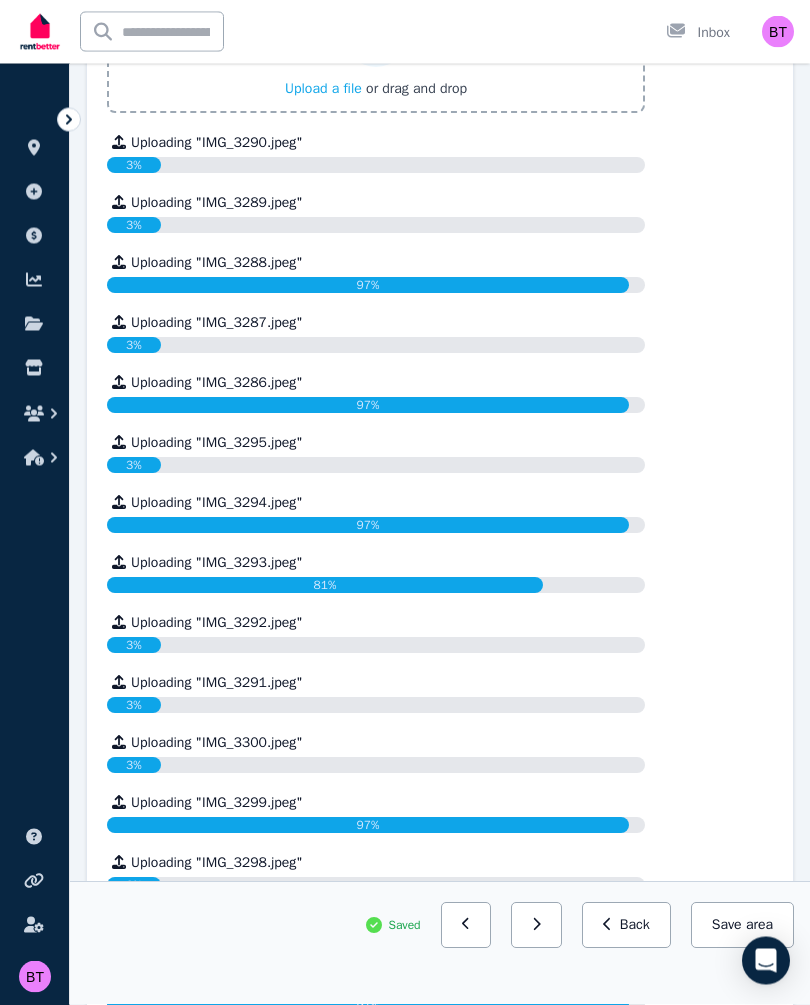scroll, scrollTop: 493, scrollLeft: 0, axis: vertical 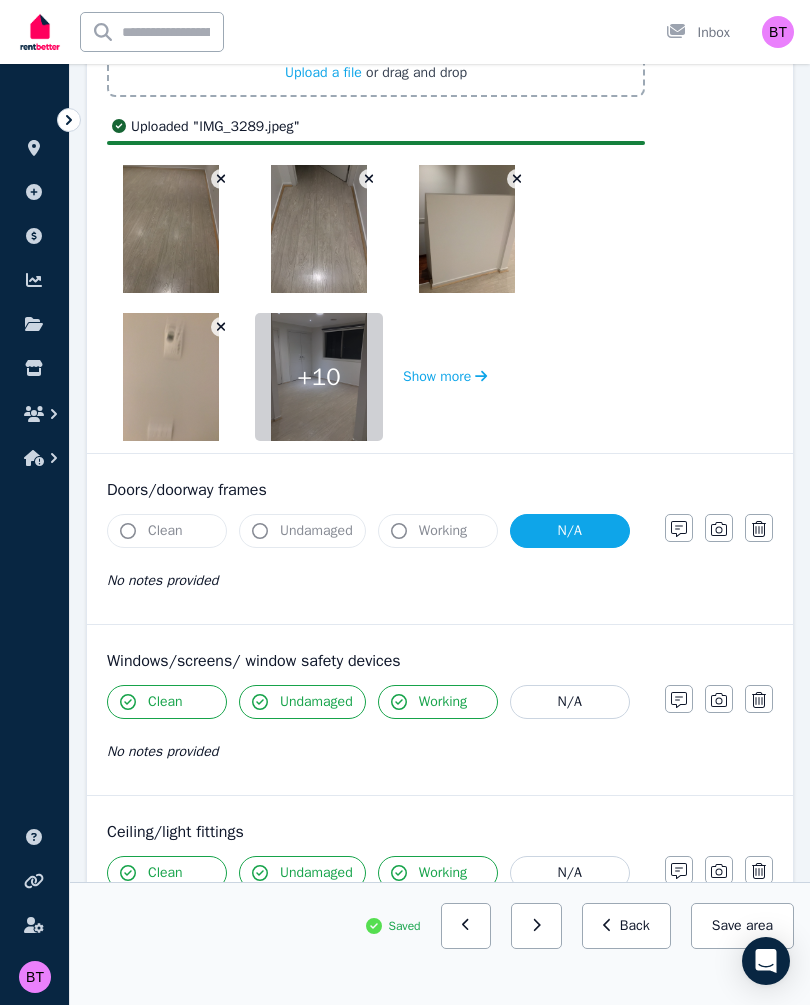 click on "Save   area" at bounding box center [742, 926] 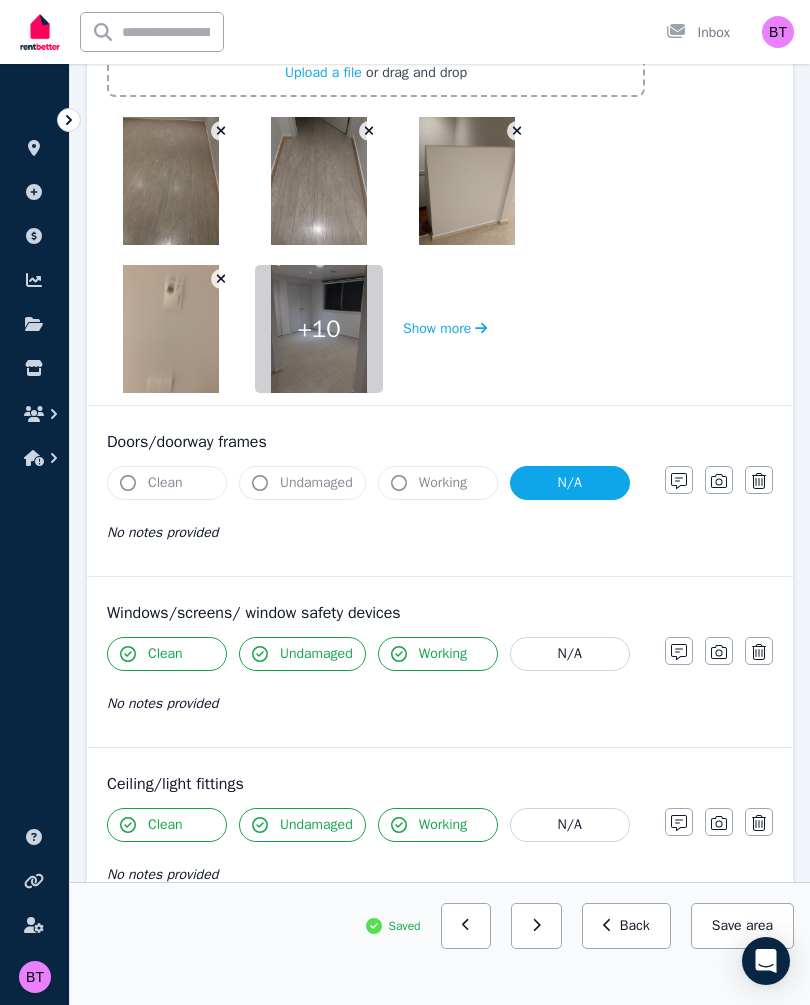 click on "Back" at bounding box center [626, 926] 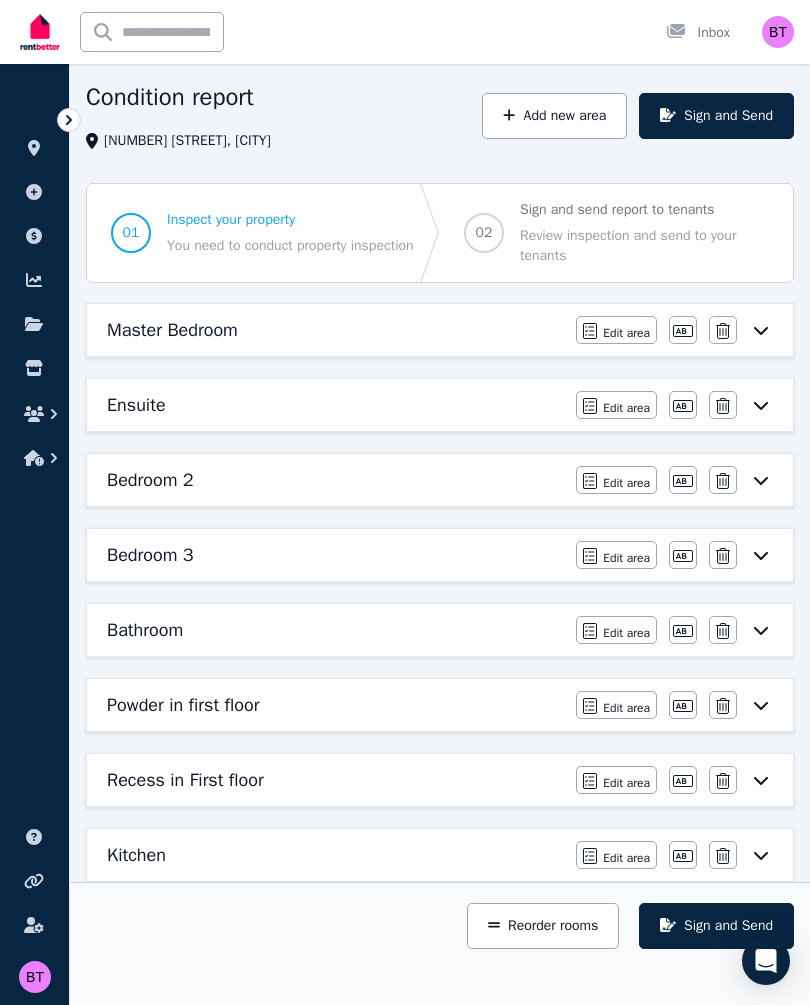 scroll, scrollTop: 0, scrollLeft: 0, axis: both 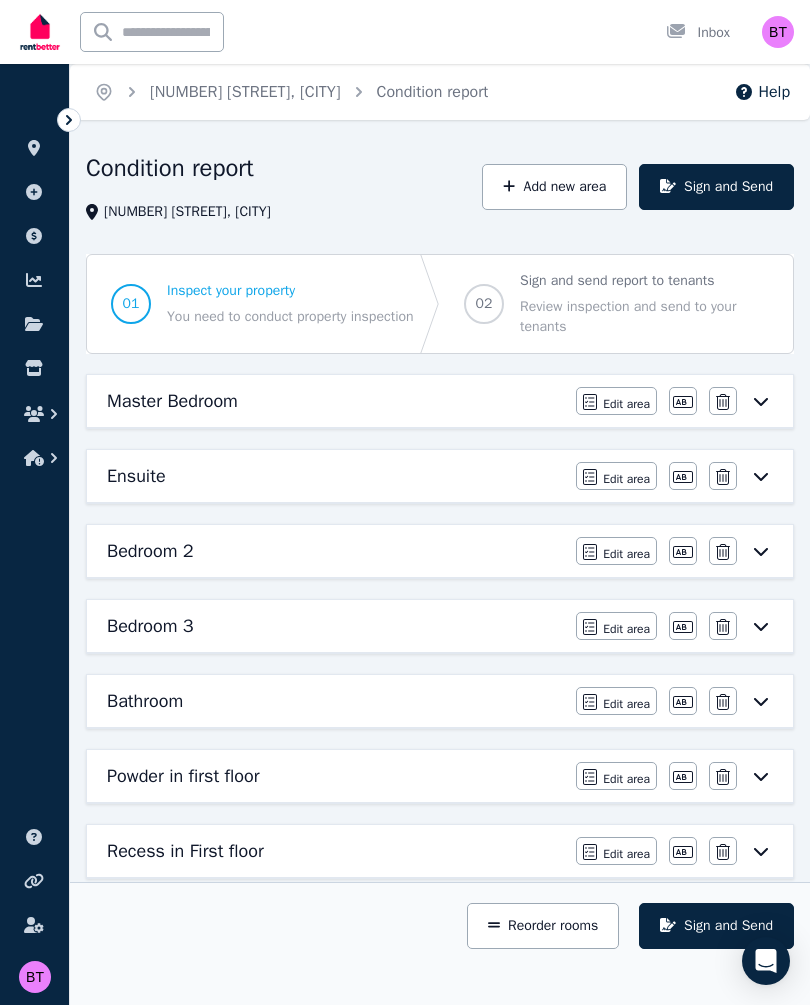 click on "Add new area" at bounding box center [554, 187] 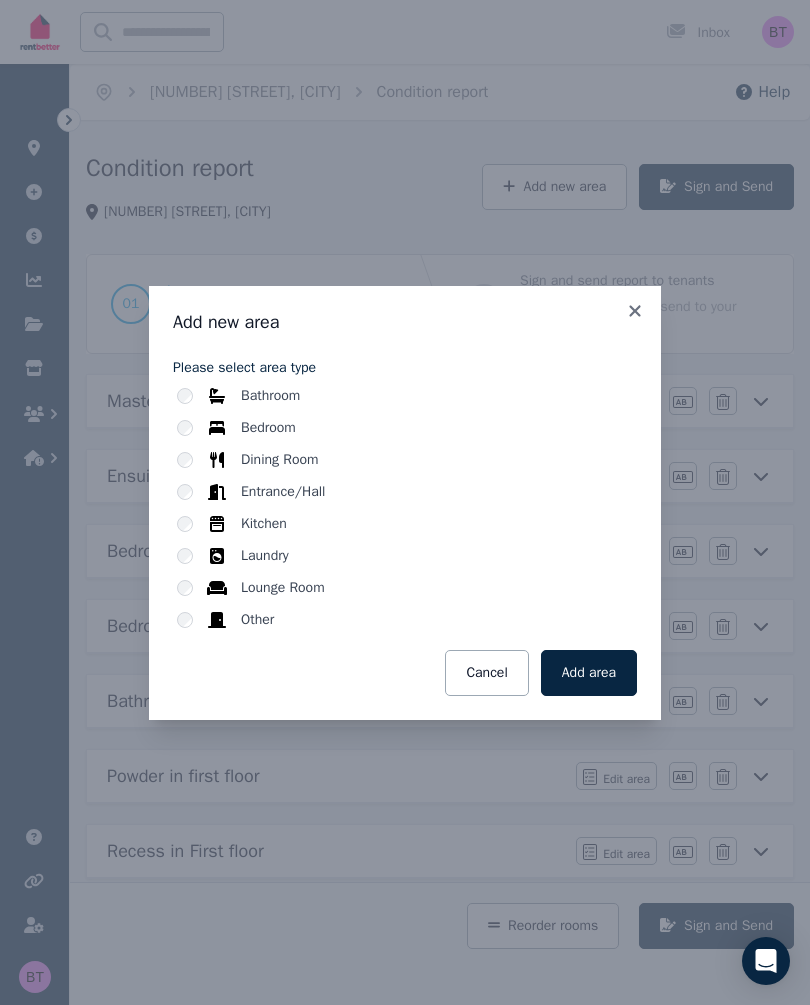click on "Other" at bounding box center (257, 620) 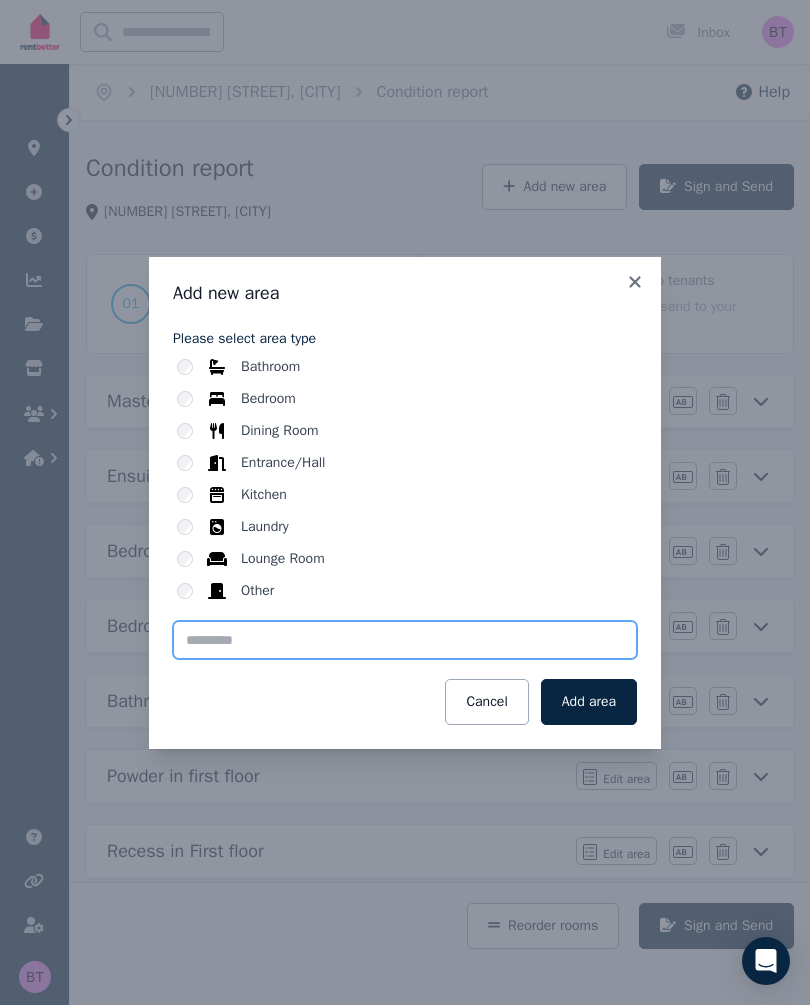 click at bounding box center [405, 640] 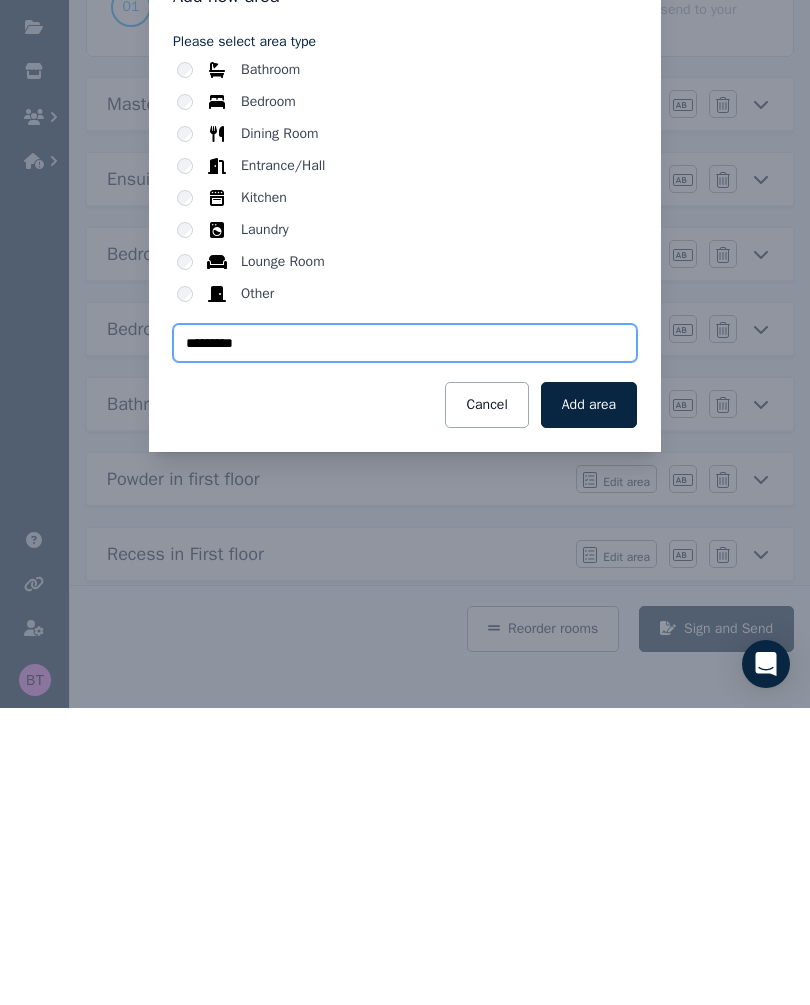 type on "*********" 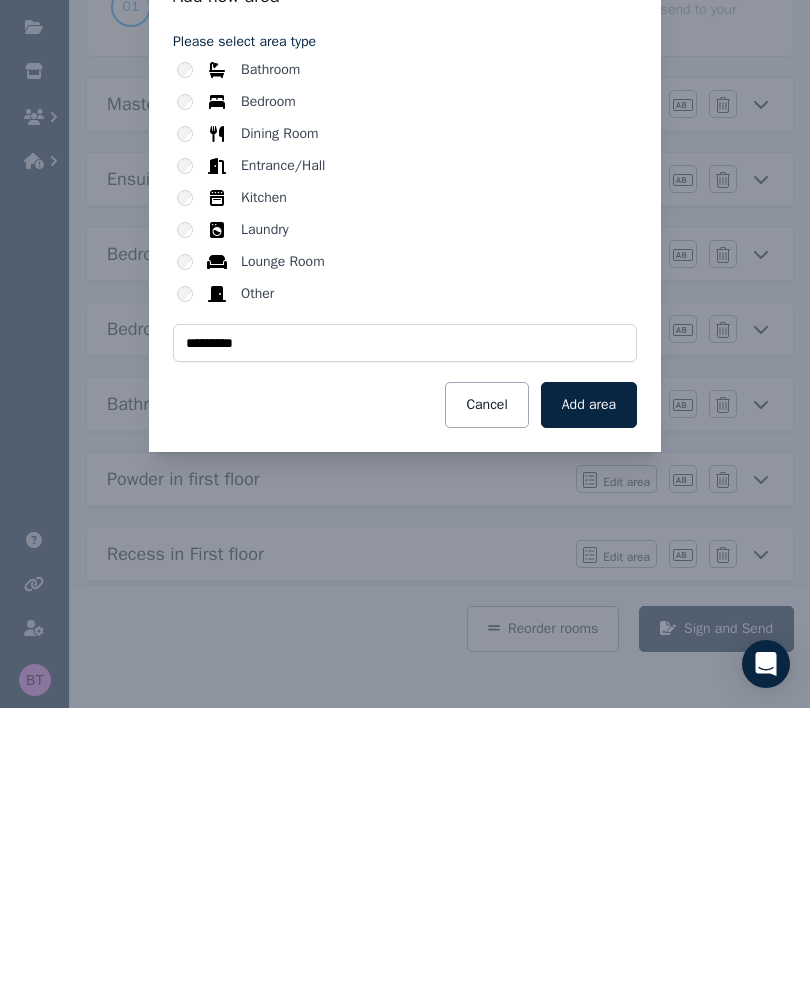 click on "Add area" at bounding box center [589, 702] 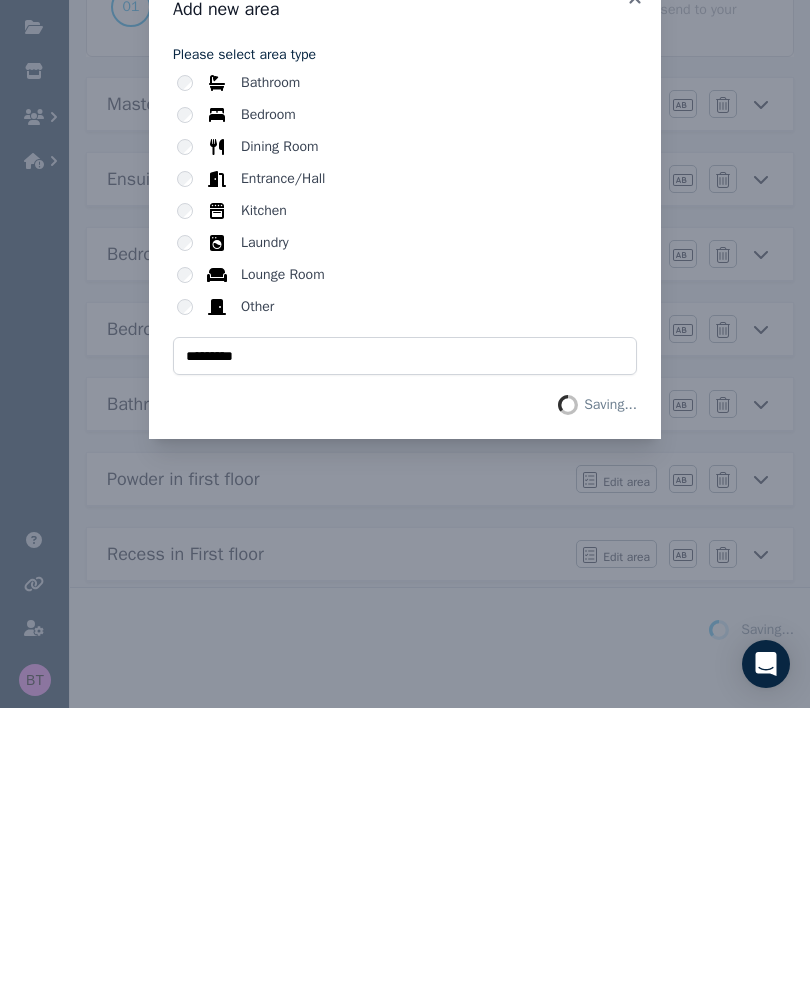 scroll, scrollTop: 297, scrollLeft: 0, axis: vertical 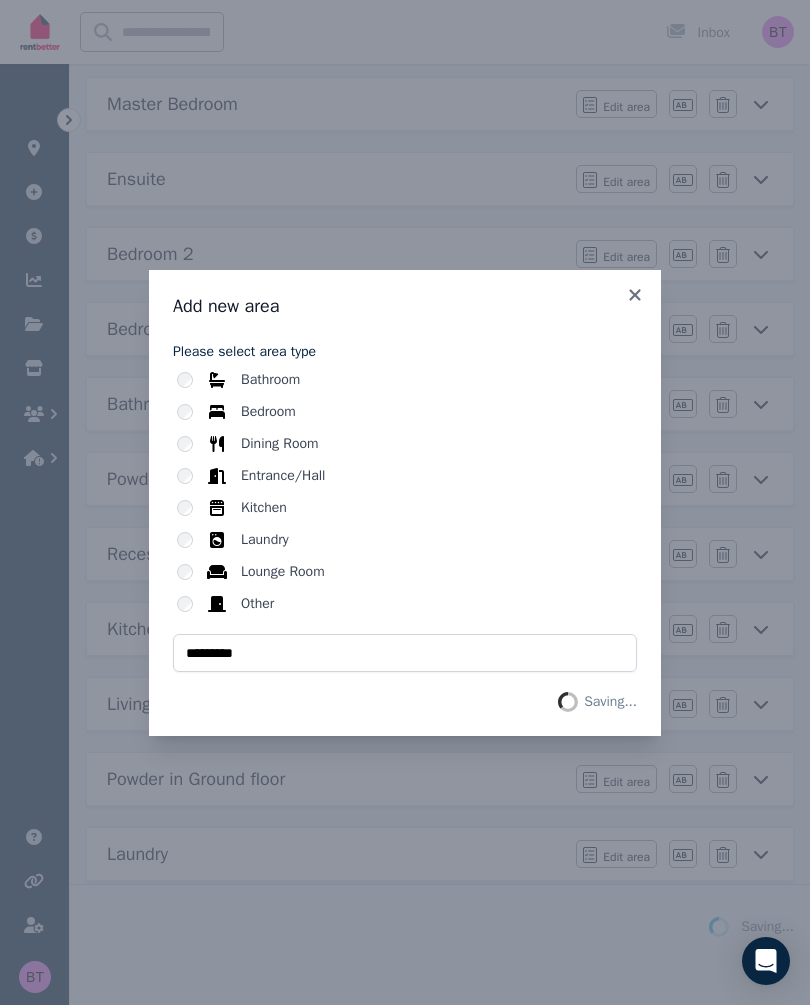 click on "Add new area Please select area type Bathroom Bedroom Dining Room Entrance/Hall Kitchen Laundry Lounge Room Other *********   Saving..." at bounding box center (405, 503) 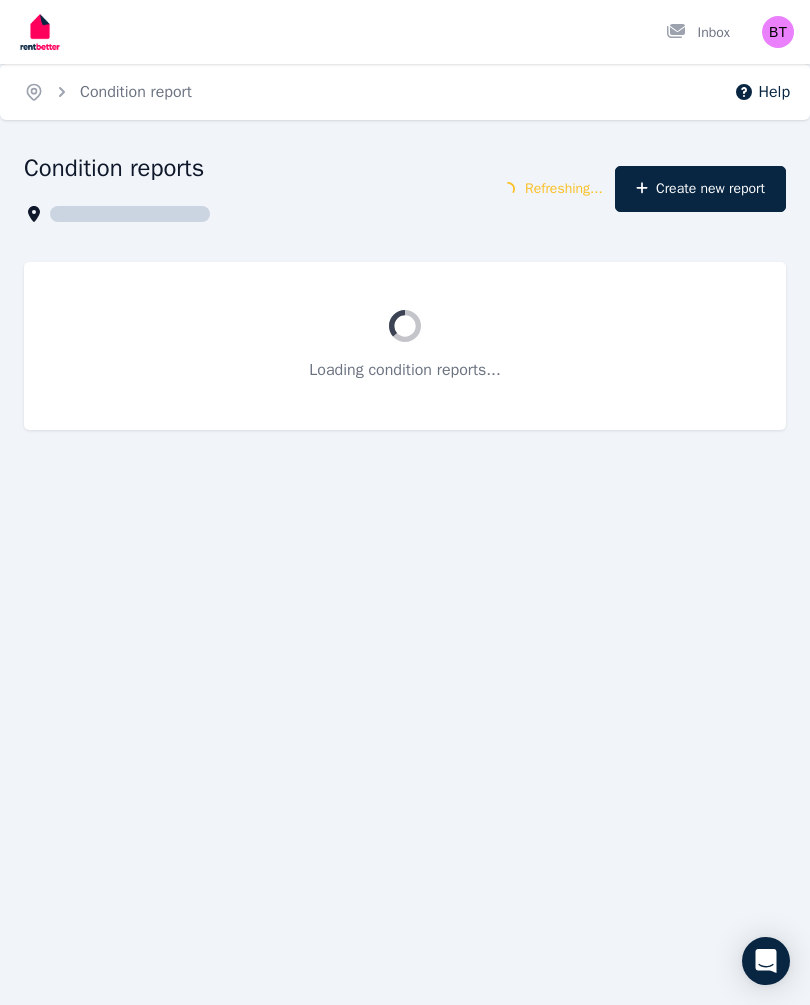 scroll, scrollTop: 0, scrollLeft: 0, axis: both 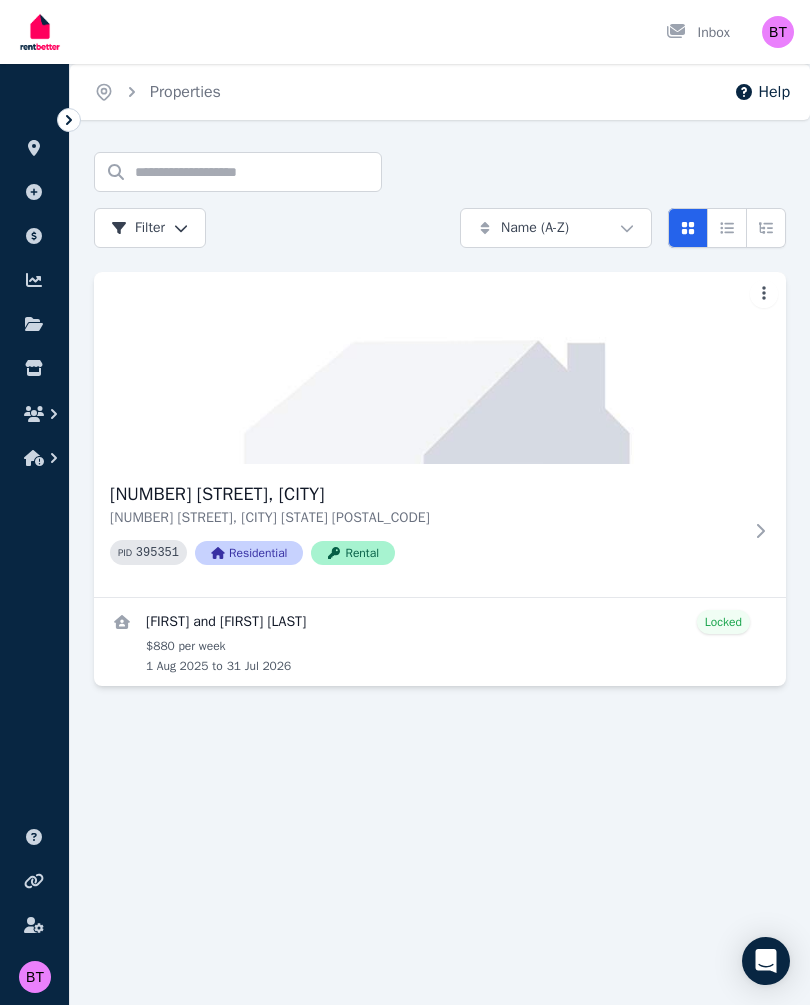 click at bounding box center [760, 531] 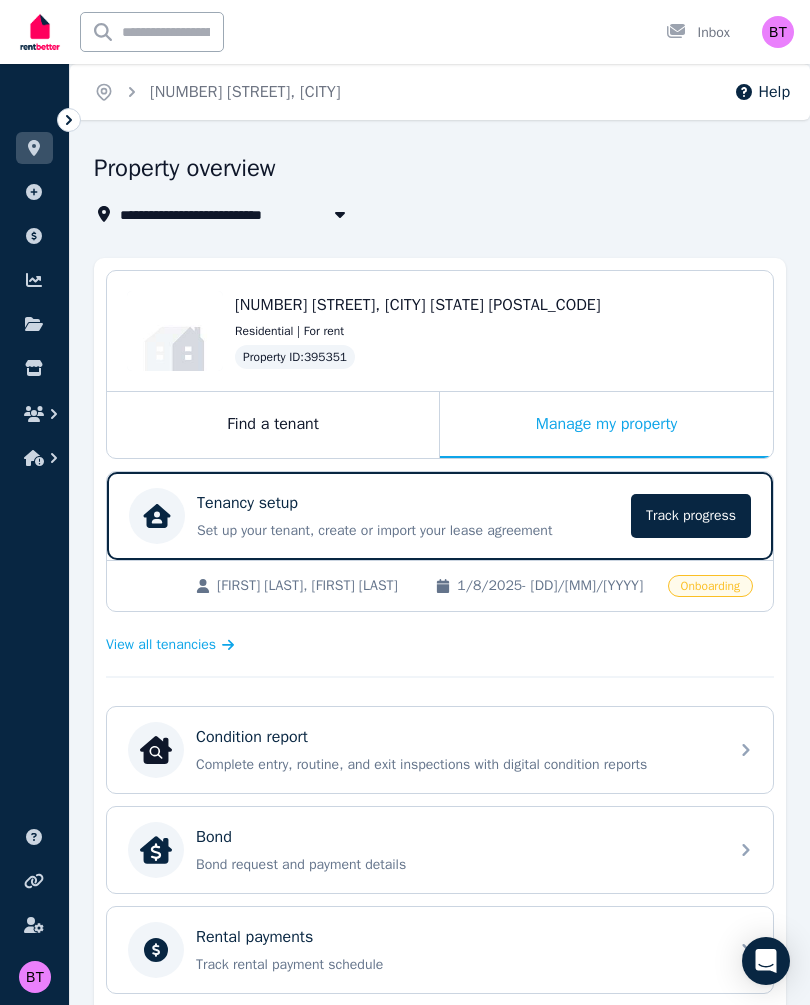 click on "Complete entry, routine, and exit inspections with digital condition reports" at bounding box center [456, 765] 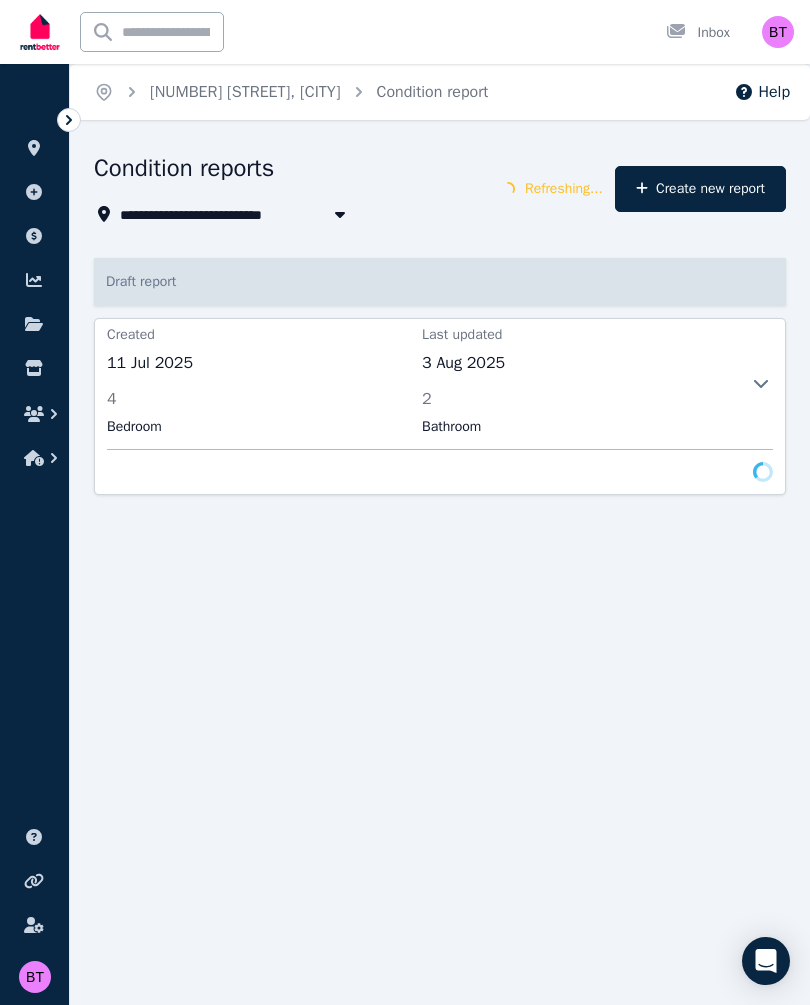 click at bounding box center [761, 407] 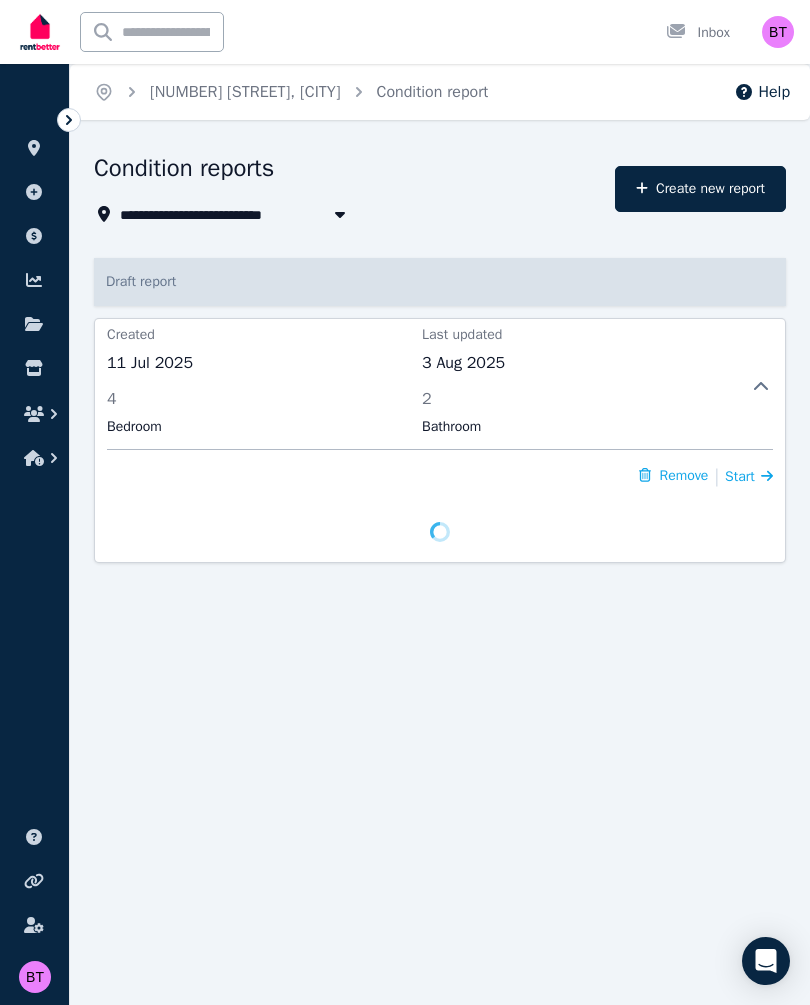 click on "Start" at bounding box center [740, 476] 